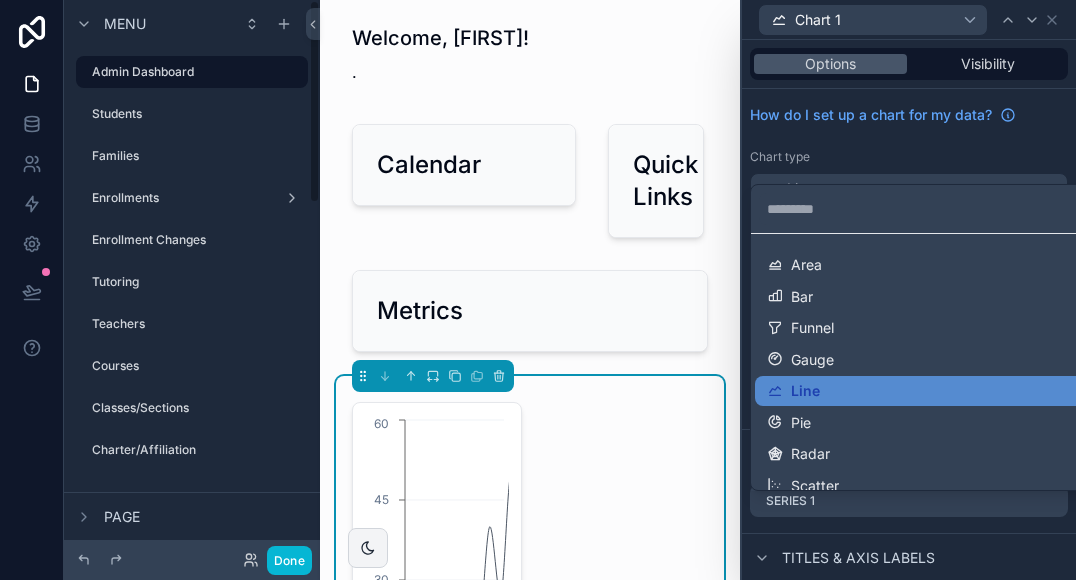 scroll, scrollTop: 0, scrollLeft: 0, axis: both 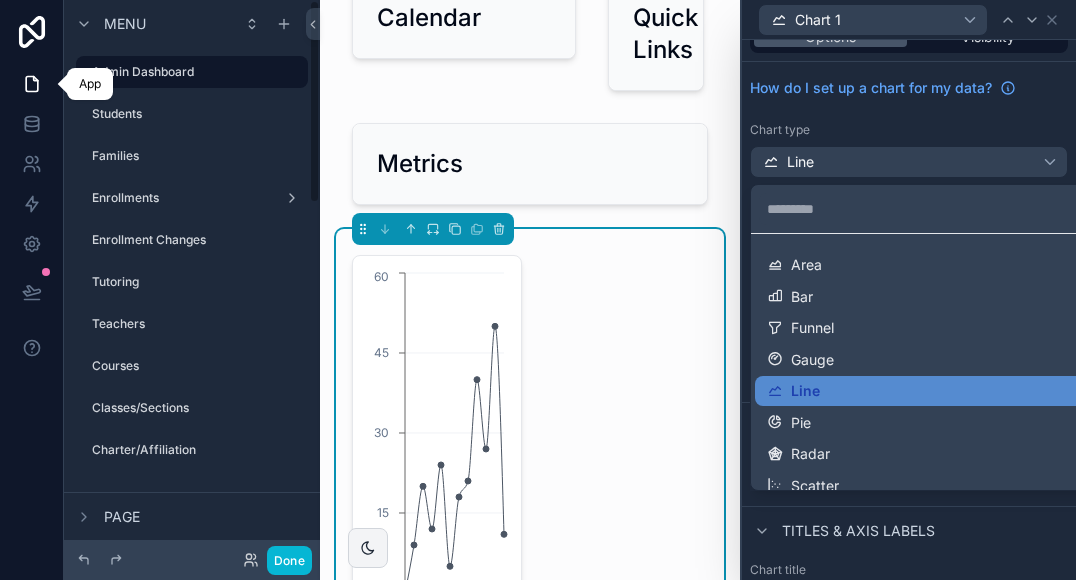 click 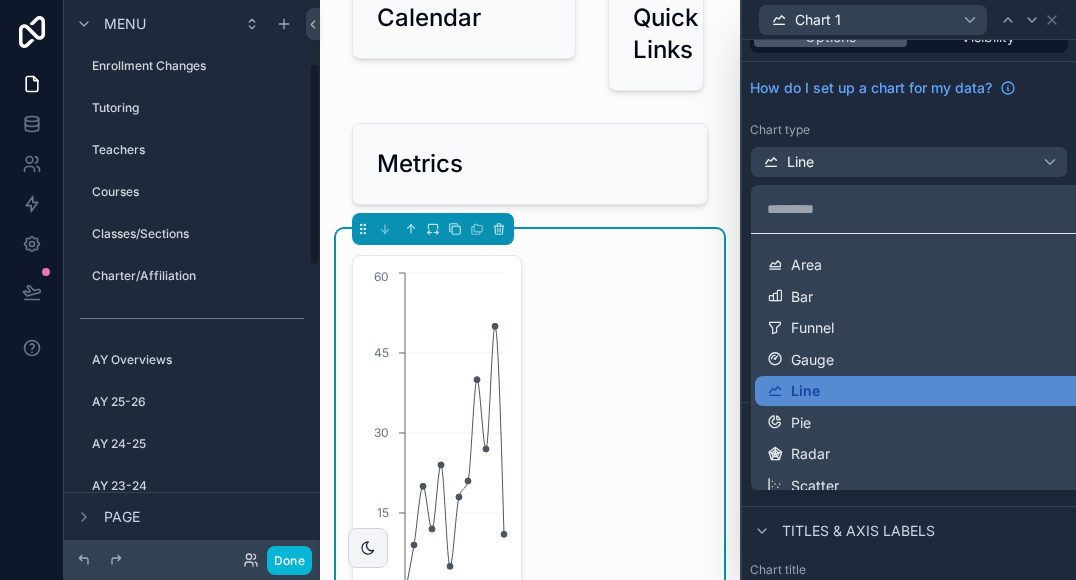 scroll, scrollTop: 193, scrollLeft: 0, axis: vertical 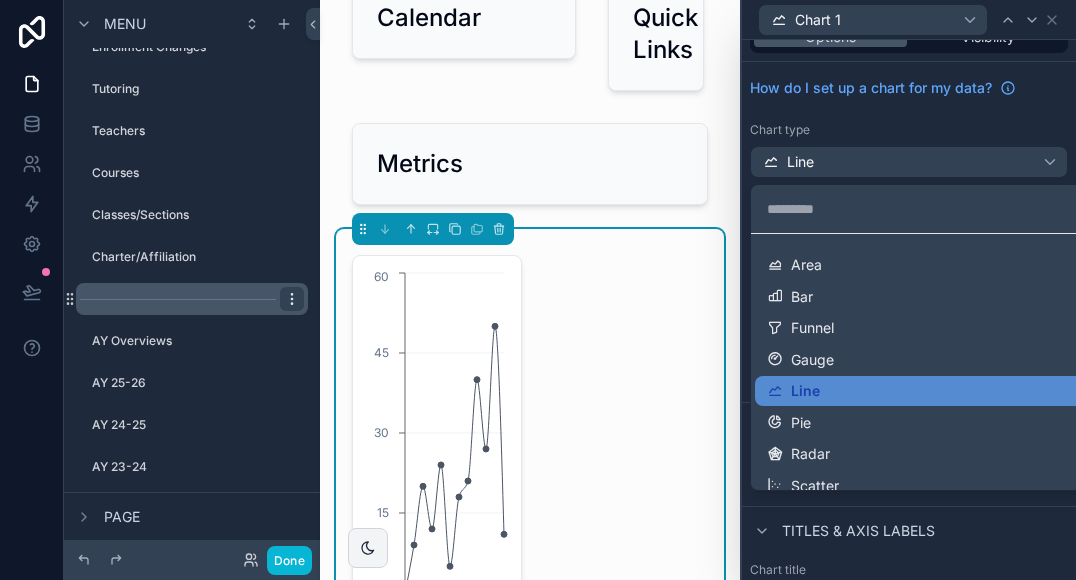 click 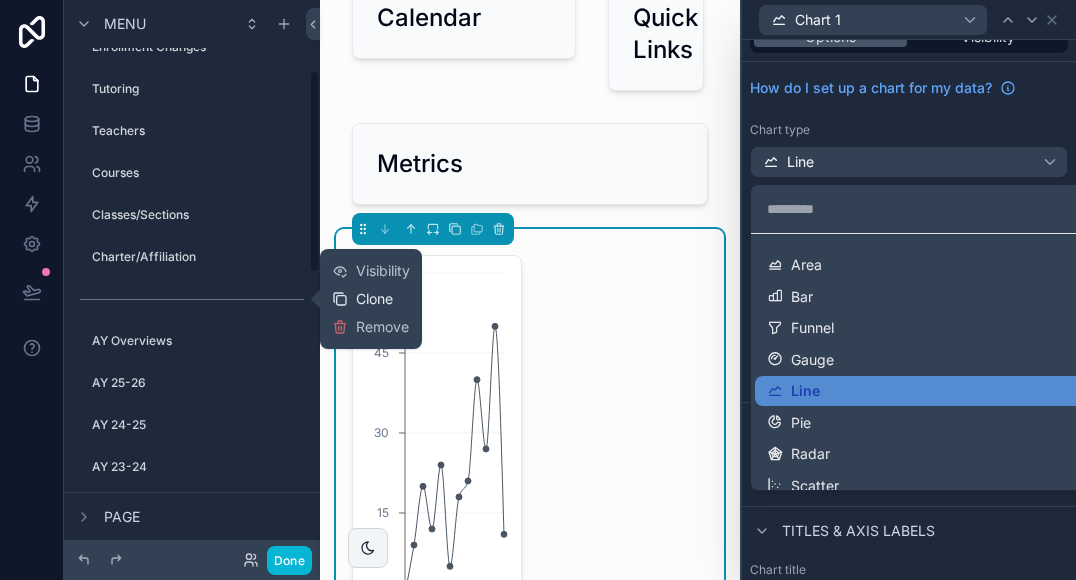click on "Clone" at bounding box center [374, 299] 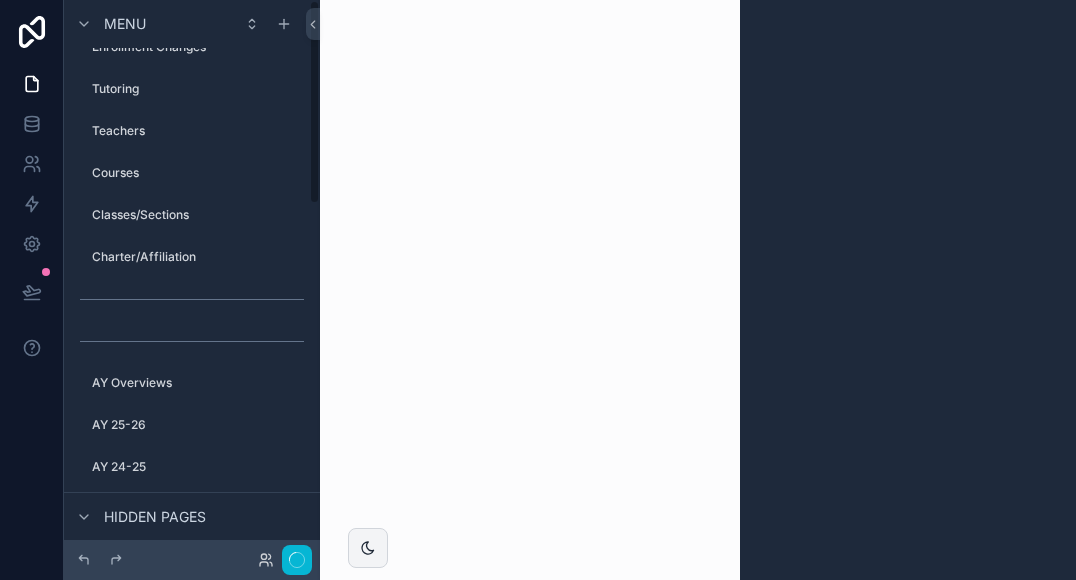 scroll, scrollTop: 1164, scrollLeft: 0, axis: vertical 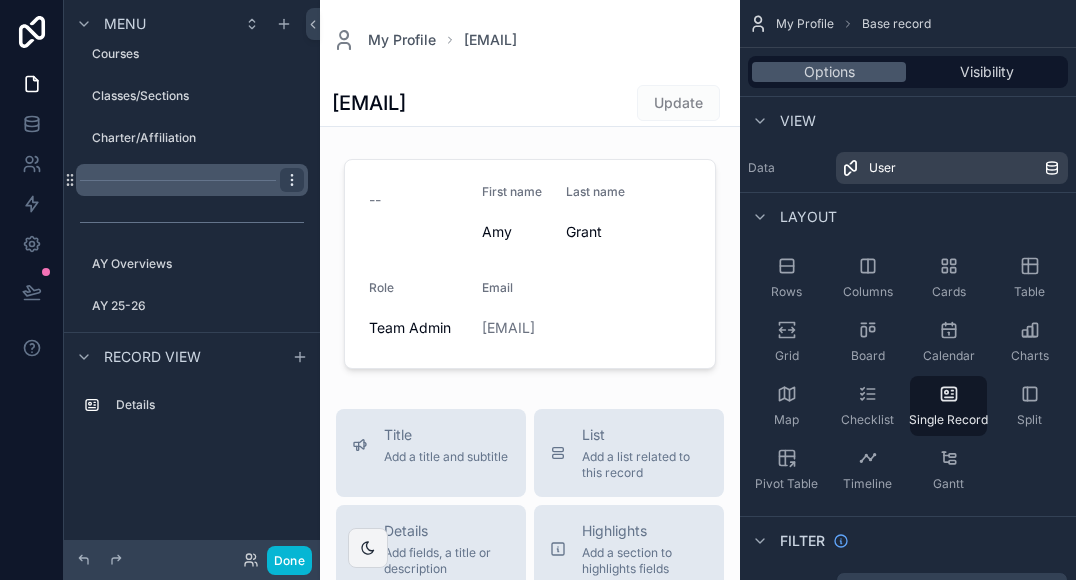 click 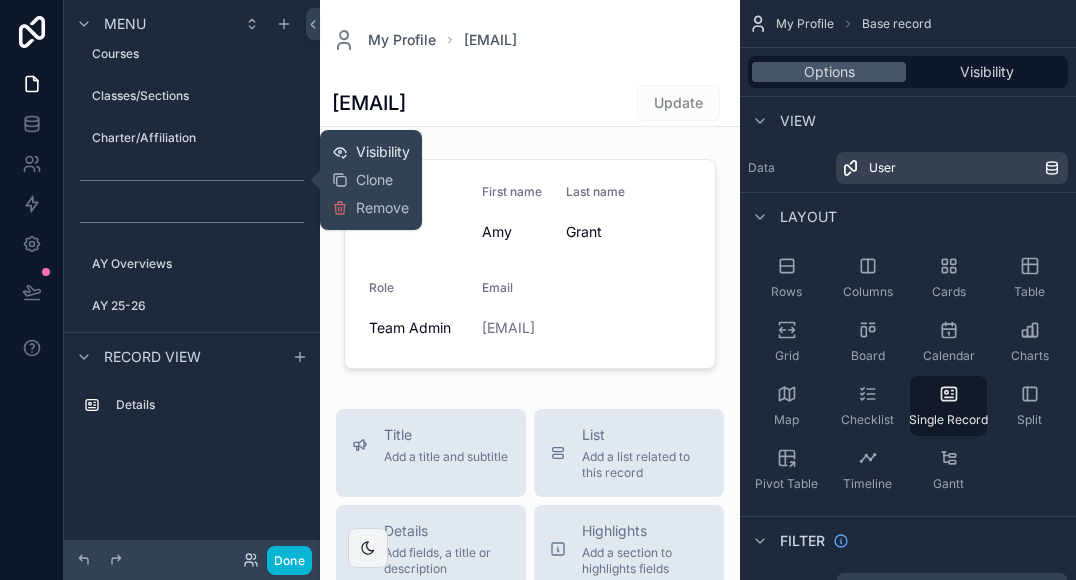 click on "Visibility" at bounding box center (383, 152) 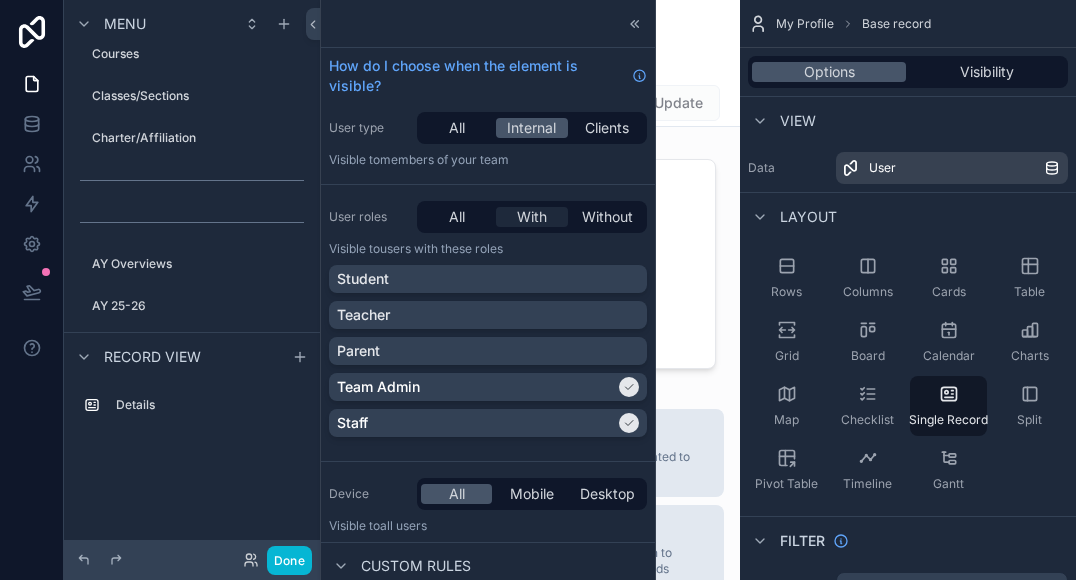 click on "With" at bounding box center (532, 217) 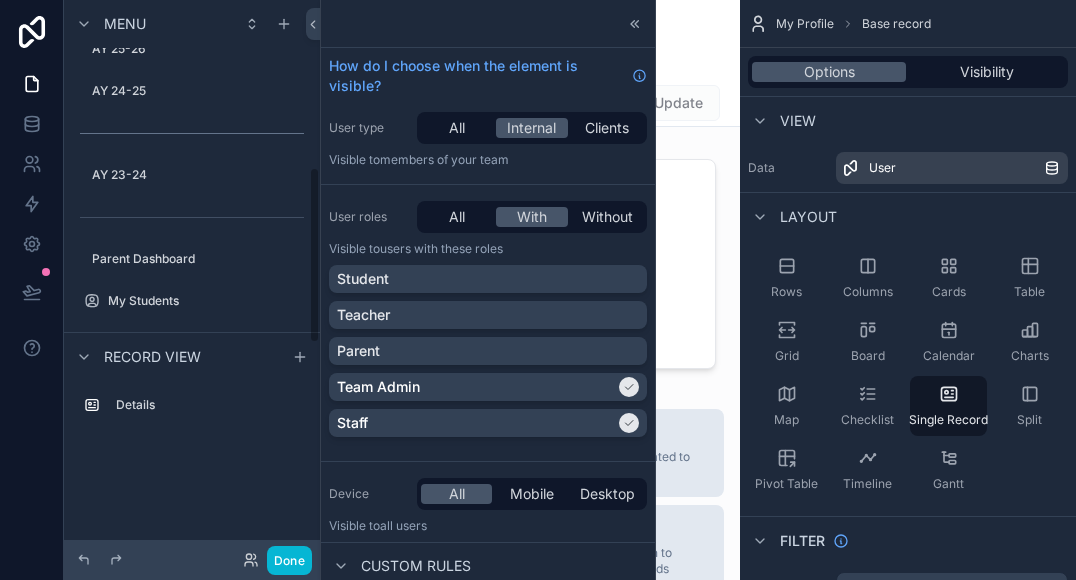 scroll, scrollTop: 528, scrollLeft: 0, axis: vertical 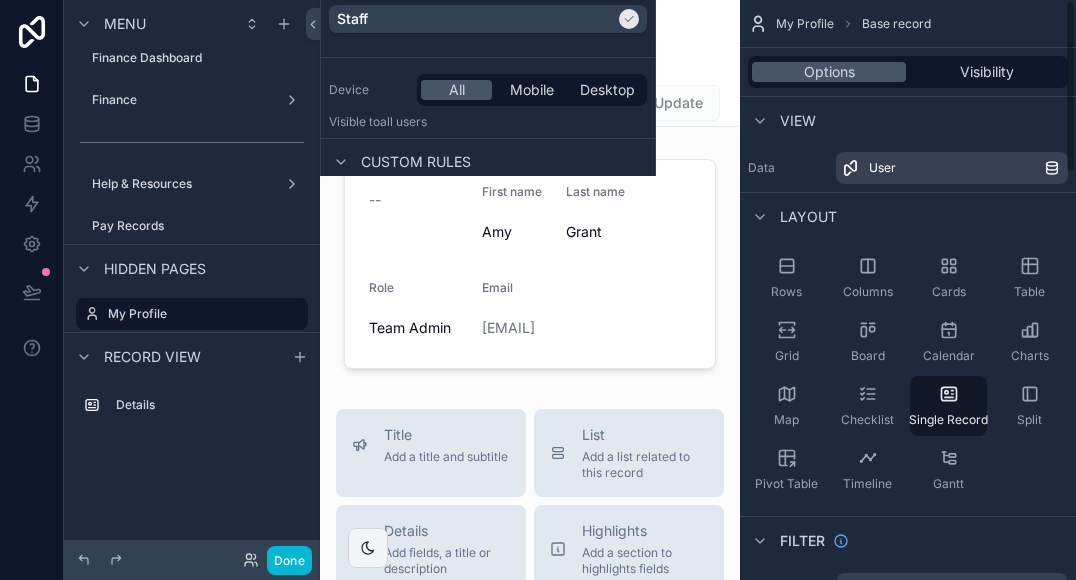 click on "My Profile [EMAIL]" at bounding box center [530, 40] 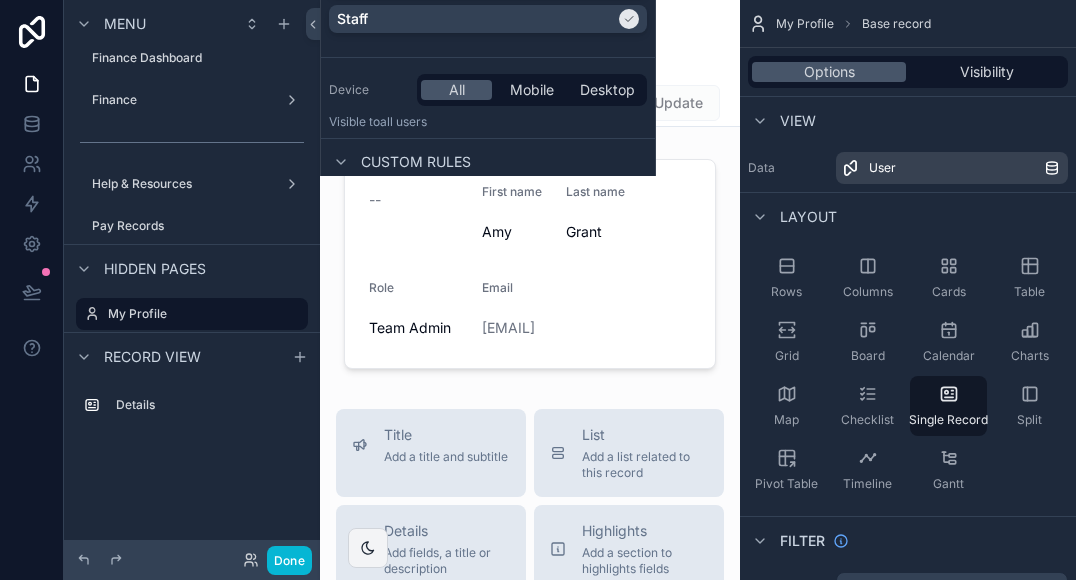 click on "My Profile [EMAIL]" at bounding box center (530, 40) 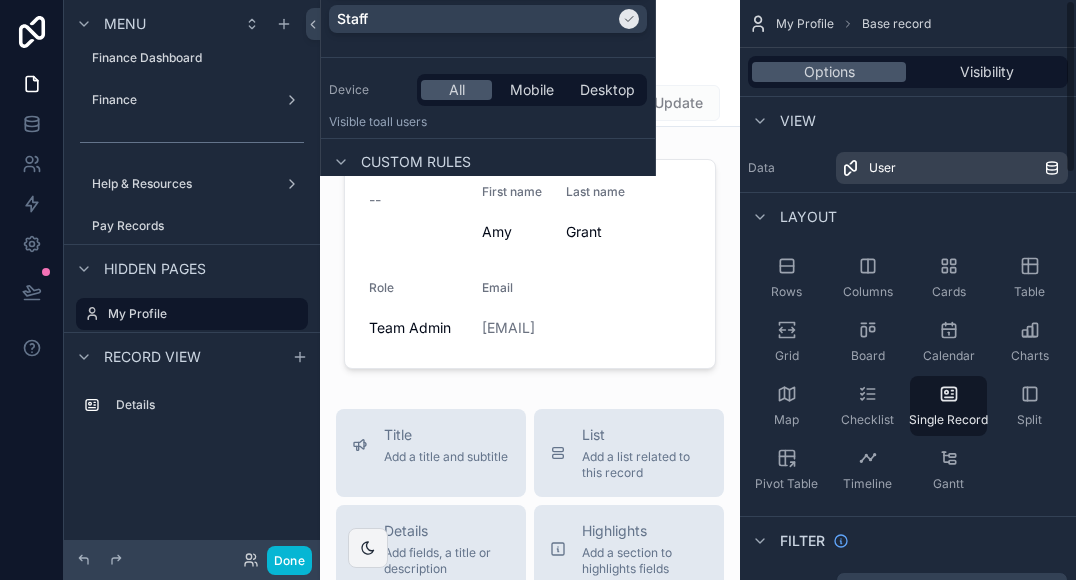 click at bounding box center [758, 24] 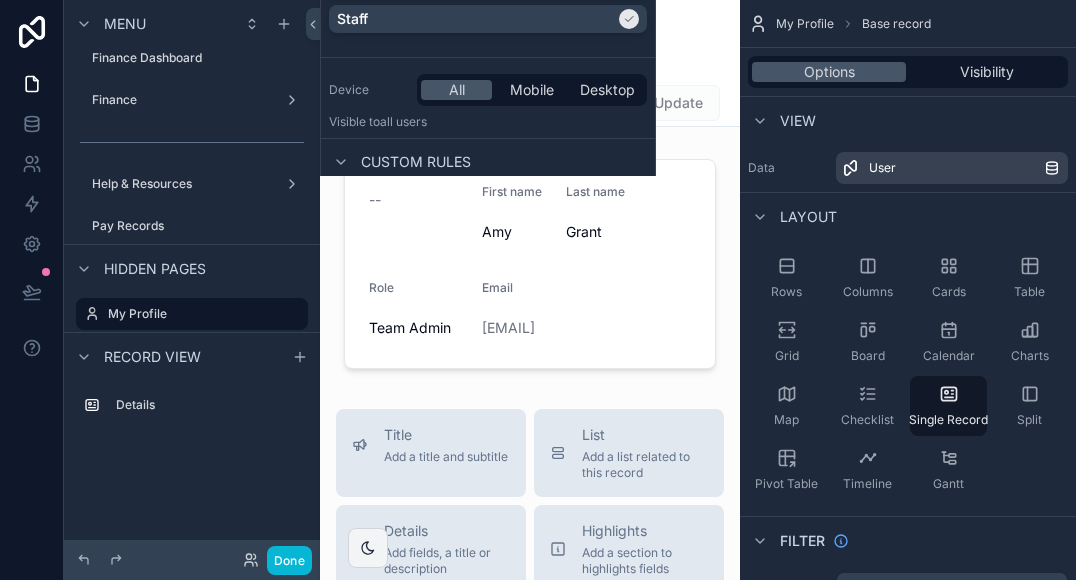 click on "My Profile [EMAIL]" at bounding box center [530, 40] 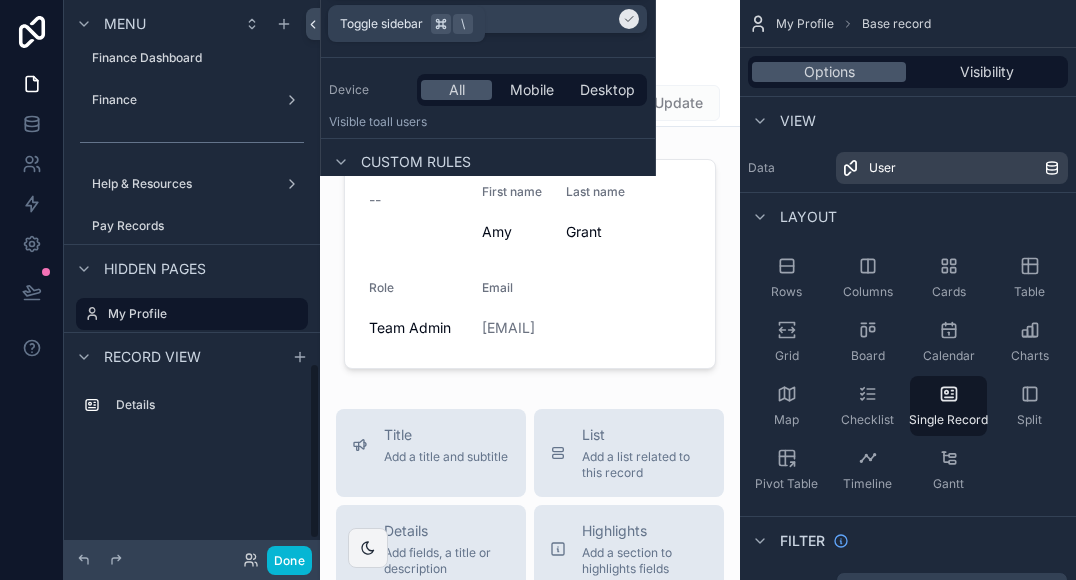 click 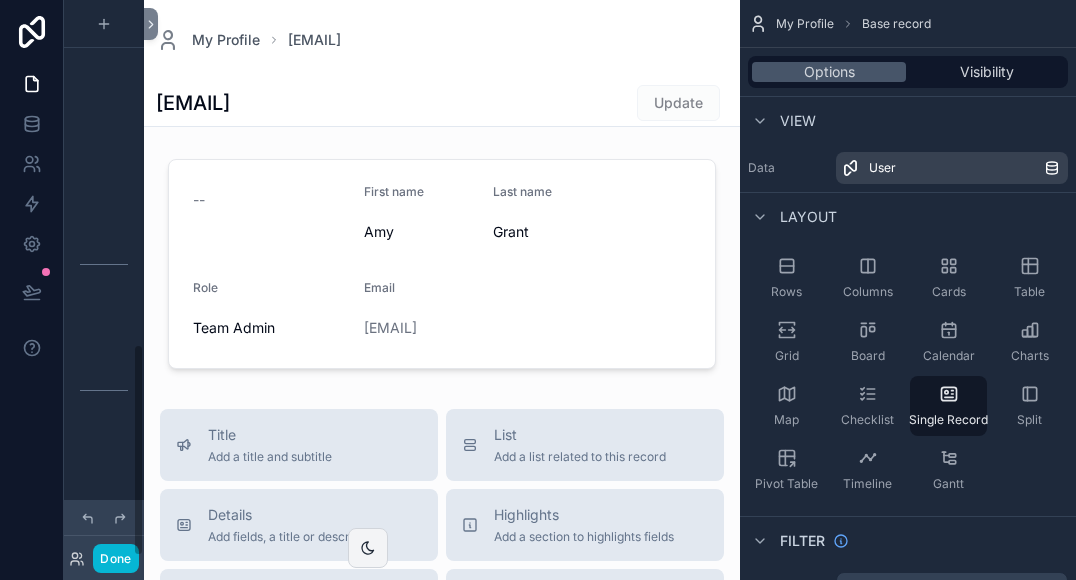 scroll, scrollTop: 900, scrollLeft: 0, axis: vertical 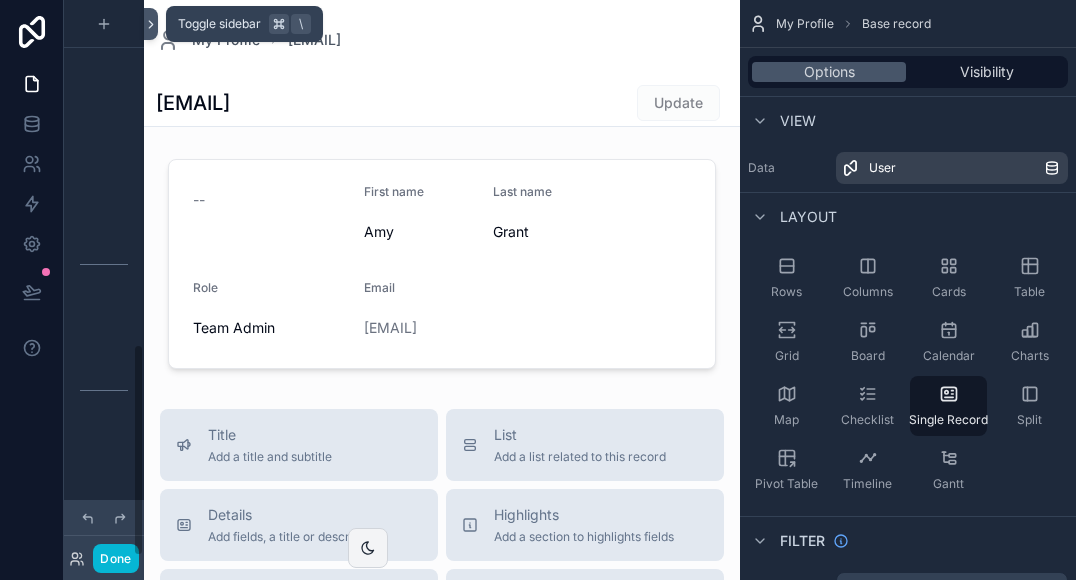 click 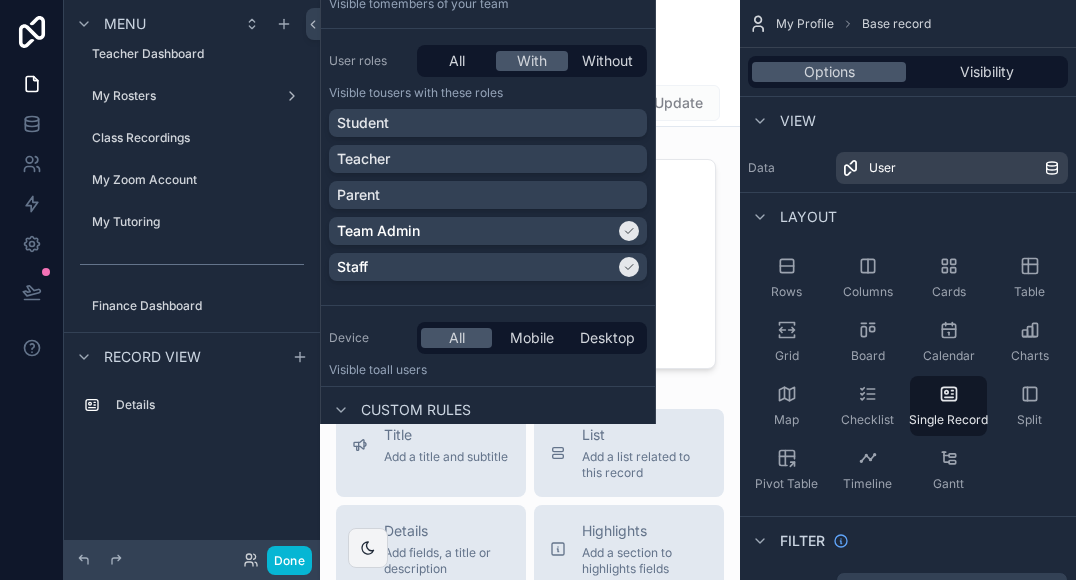 click on "My Profile [EMAIL] [EMAIL] Update -- First name [FIRST] Last name [LAST] Role Team Admin Email [EMAIL] Title Add a title and subtitle List Add a list related to this record Details Add fields, a title or description Highlights Add a section to highlights fields Video Add a video element iframe Add an iframe embed Stages Add a stages element Chart Add a chart group element Buttons Add an action button row Links Add quick links Text Add a text block that supports markdown Gallery Add a preview for files Notice Add a notice element Divider Add a divider Comments Record comments section Image Add an image element Container Add a container to group multiple sections together" at bounding box center (530, 704) 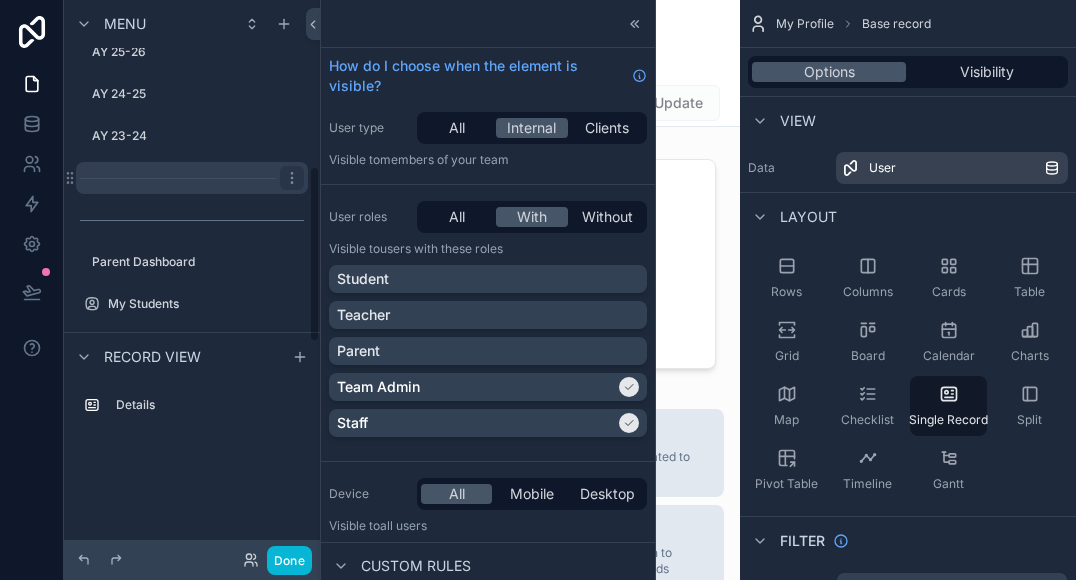 scroll, scrollTop: 528, scrollLeft: 0, axis: vertical 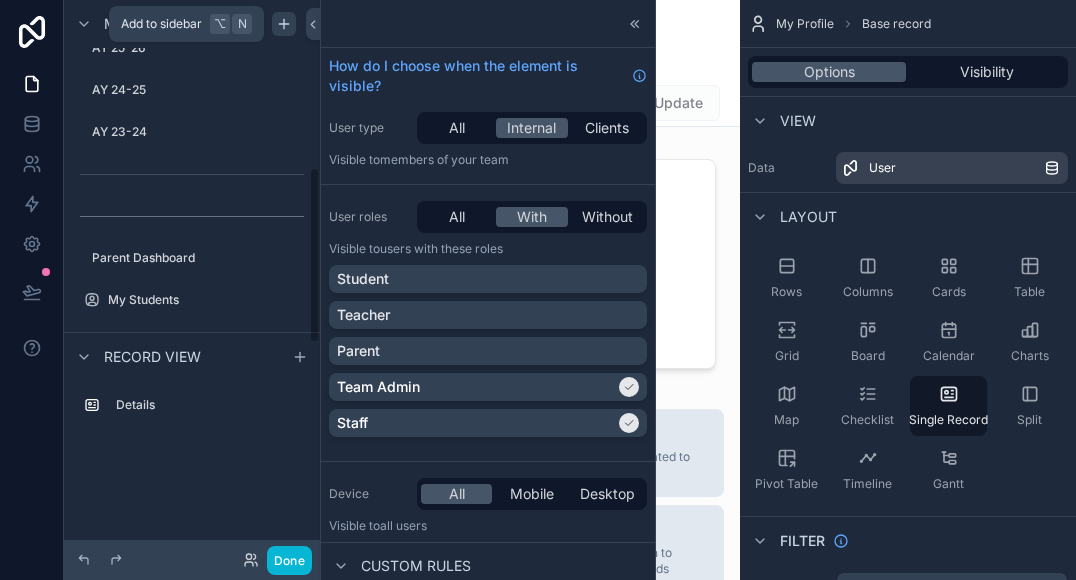 click 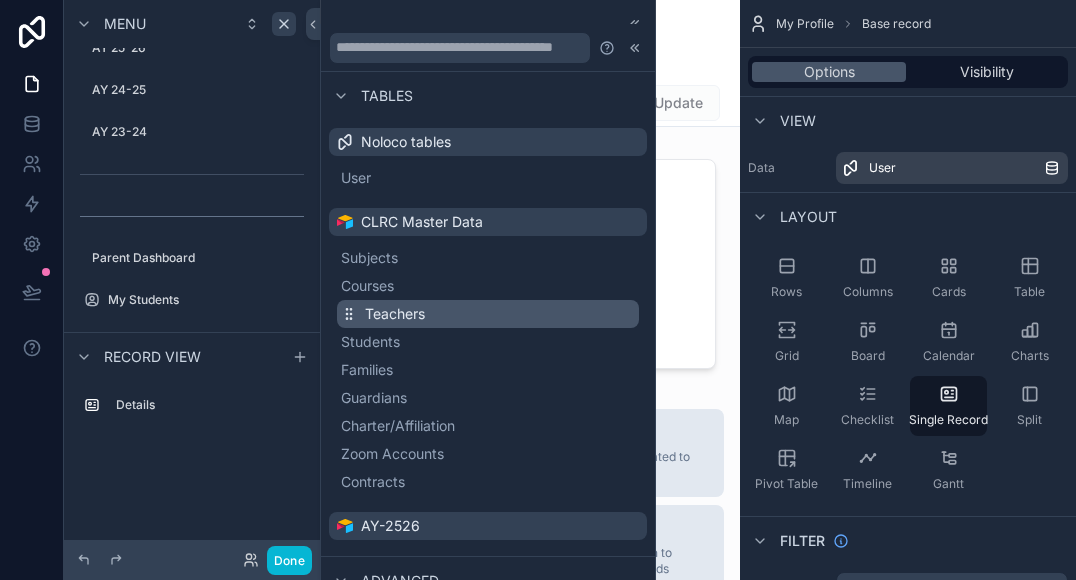 scroll, scrollTop: 676, scrollLeft: 0, axis: vertical 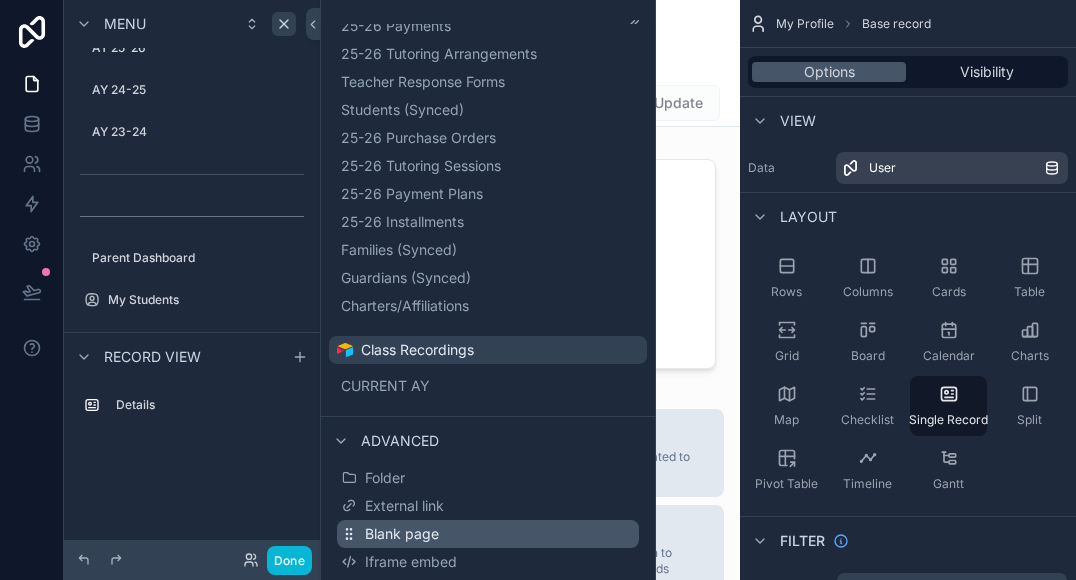 click on "Blank page" at bounding box center [402, 534] 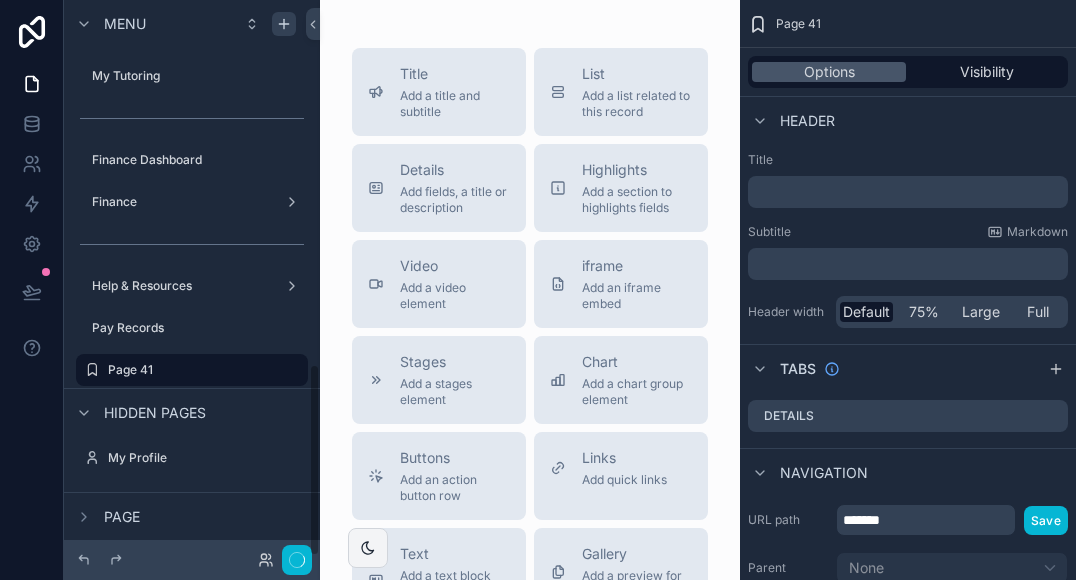 scroll, scrollTop: 1046, scrollLeft: 0, axis: vertical 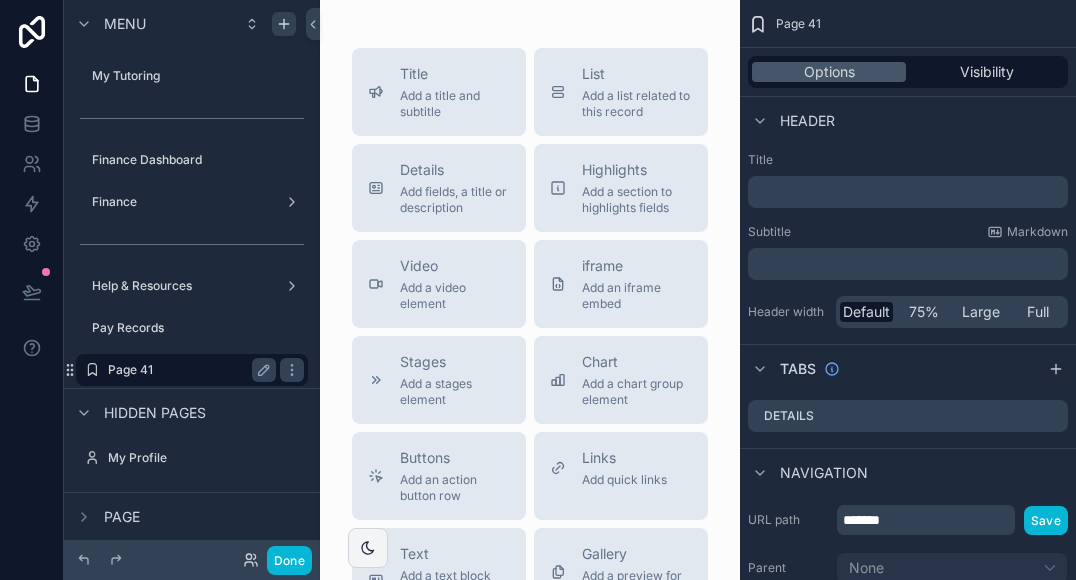 click on "Page 41" at bounding box center (188, 370) 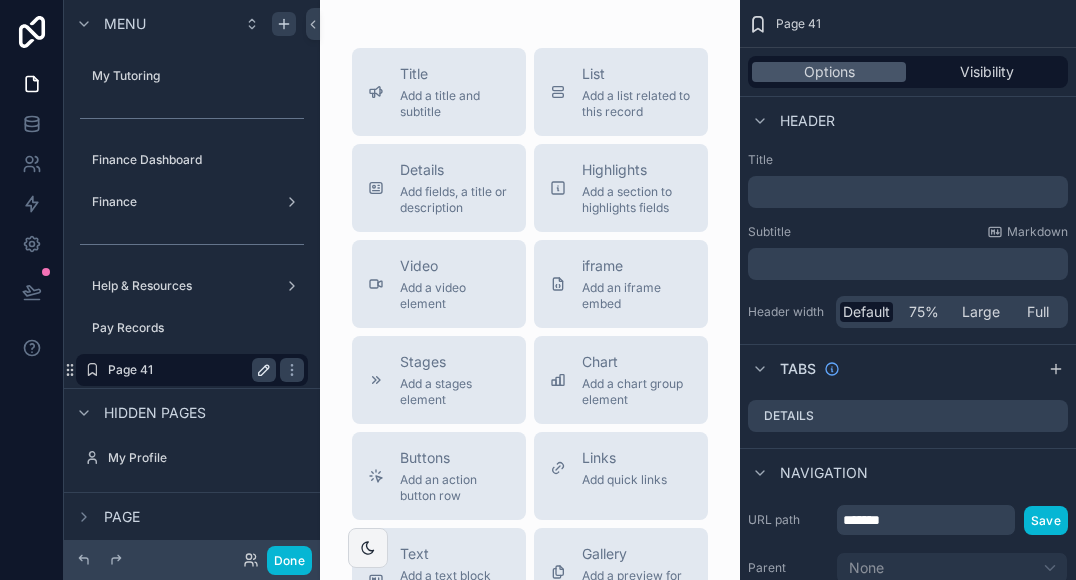 click 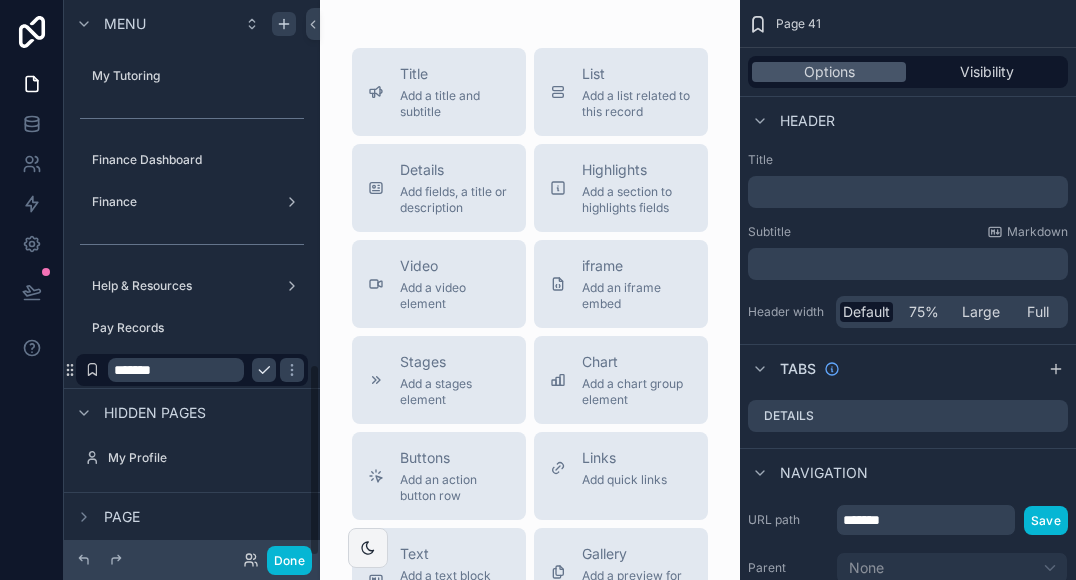 click on "*******" at bounding box center [176, 370] 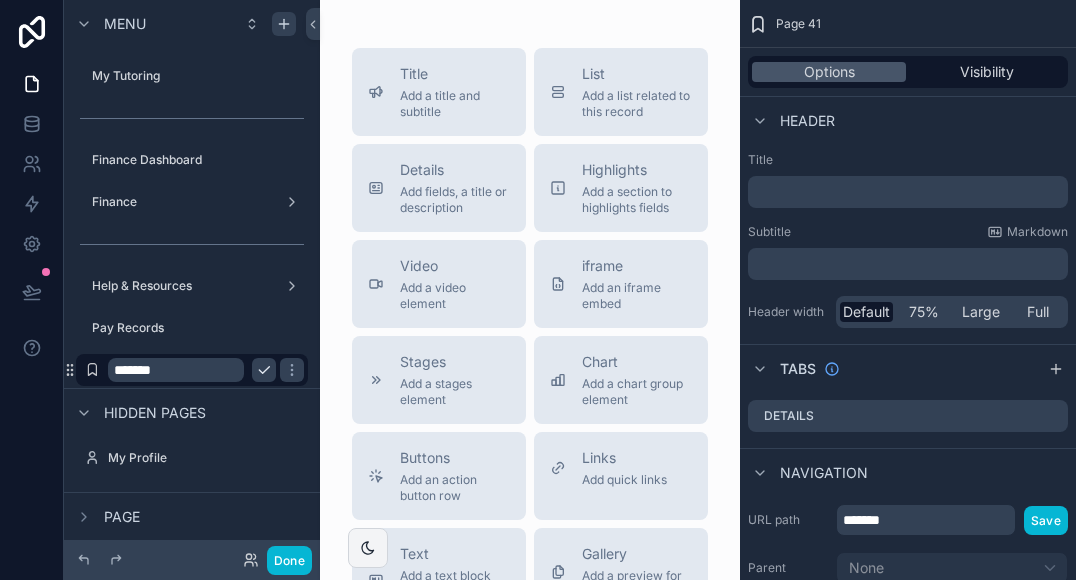 click on "*******" at bounding box center (176, 370) 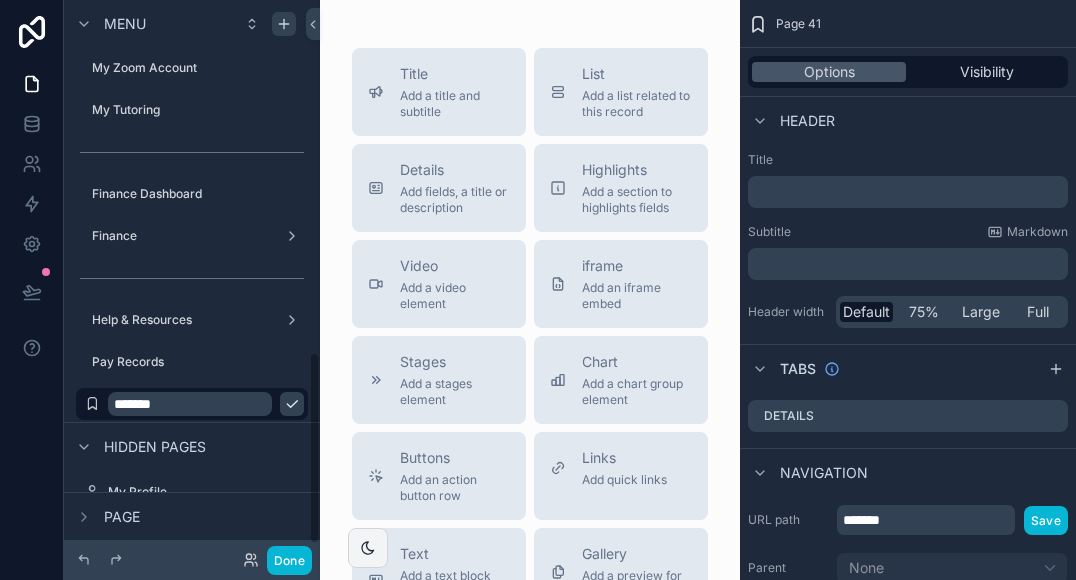 scroll, scrollTop: 1013, scrollLeft: 0, axis: vertical 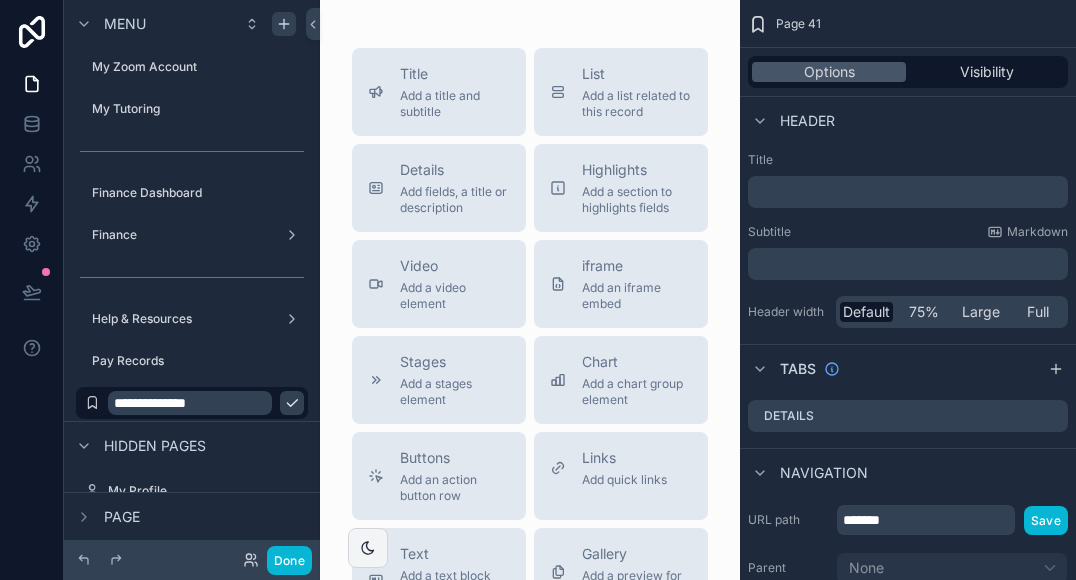 type on "**********" 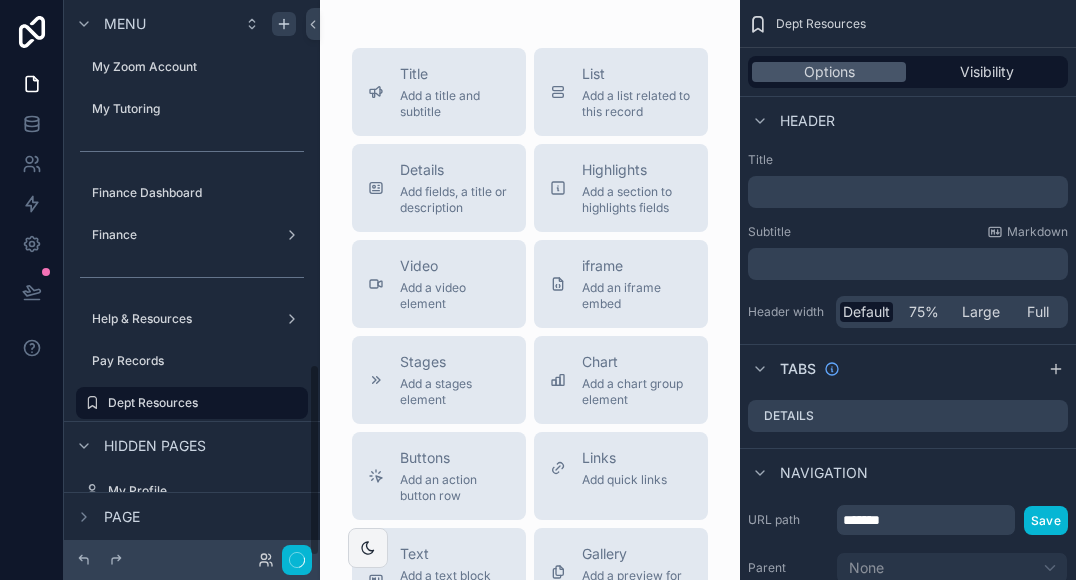 scroll, scrollTop: 1046, scrollLeft: 0, axis: vertical 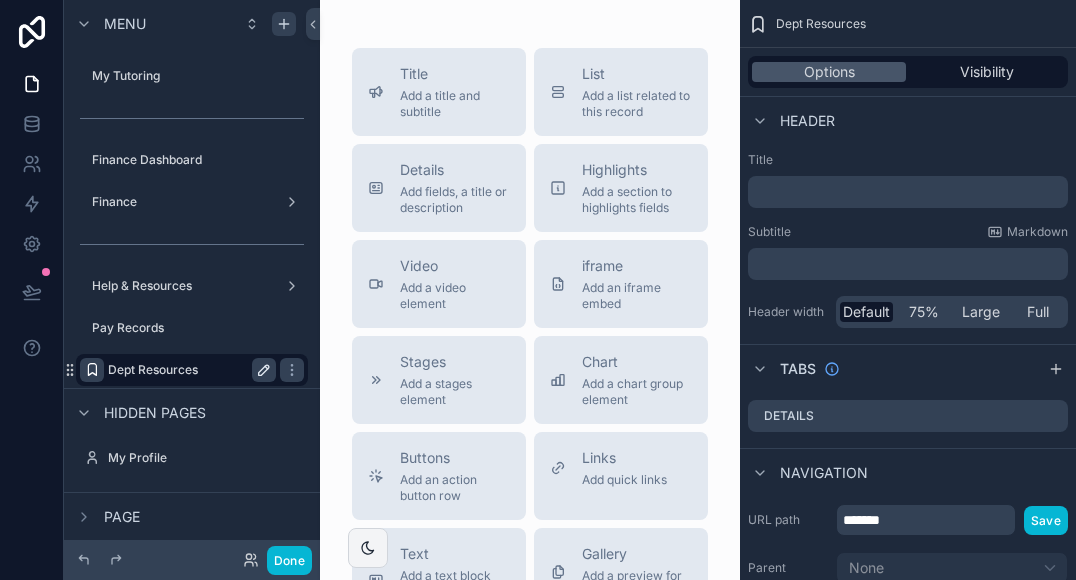 click at bounding box center (92, 370) 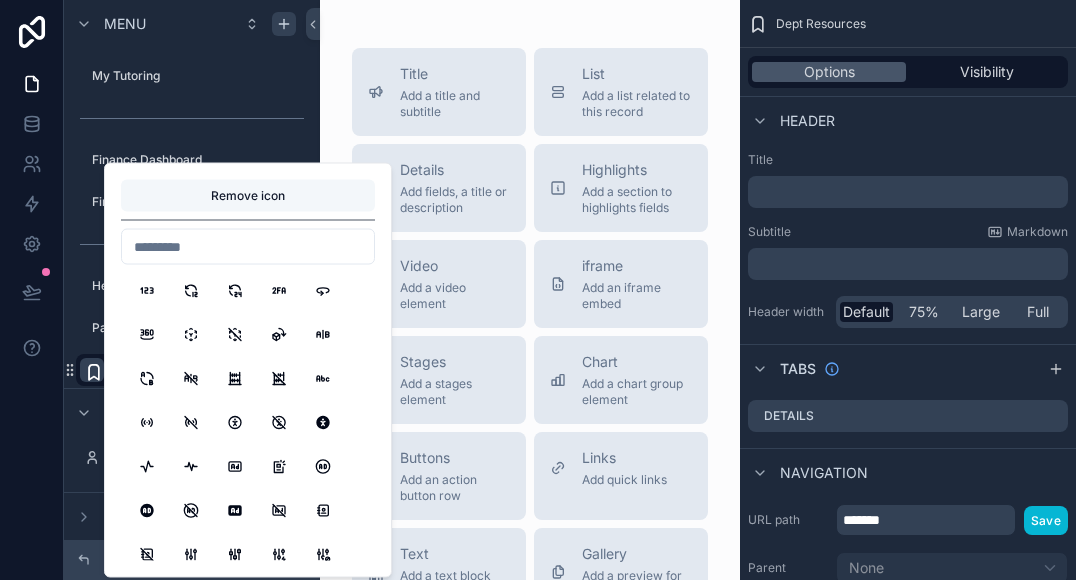 click on "Remove icon" at bounding box center [248, 196] 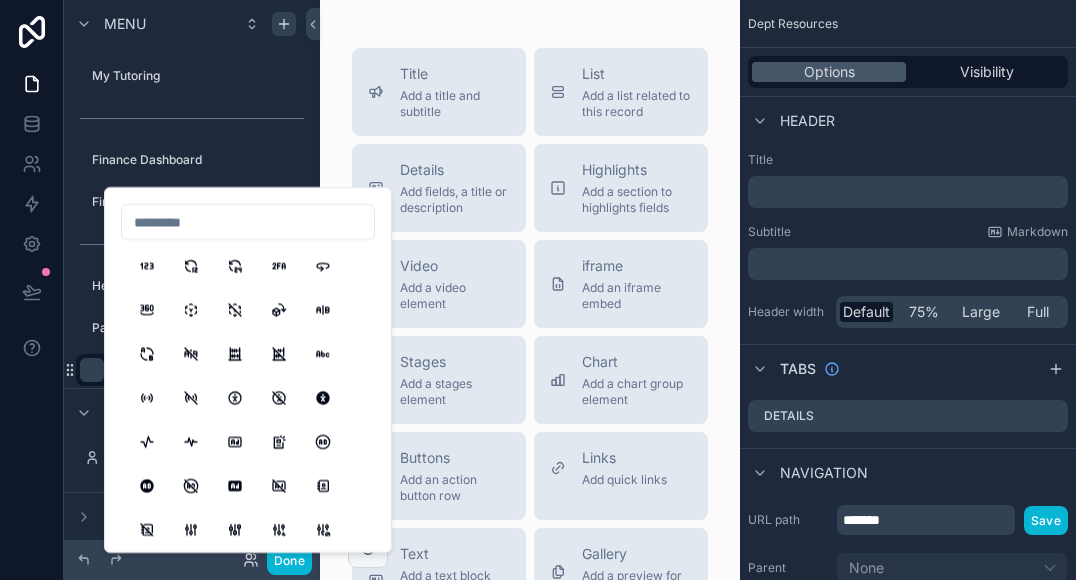 click on "Title Add a title and subtitle List Add a list related to this record Details Add fields, a title or description Highlights Add a section to highlights fields Video Add a video element iframe Add an iframe embed Stages Add a stages element Chart Add a chart group element Buttons Add an action button row Links Add quick links Text Add a text block that supports markdown Gallery Add a preview for files Notice Add a notice element Divider Add a divider Comments Record comments section Image Add an image element Container Add a container to group multiple sections together" at bounding box center [530, 548] 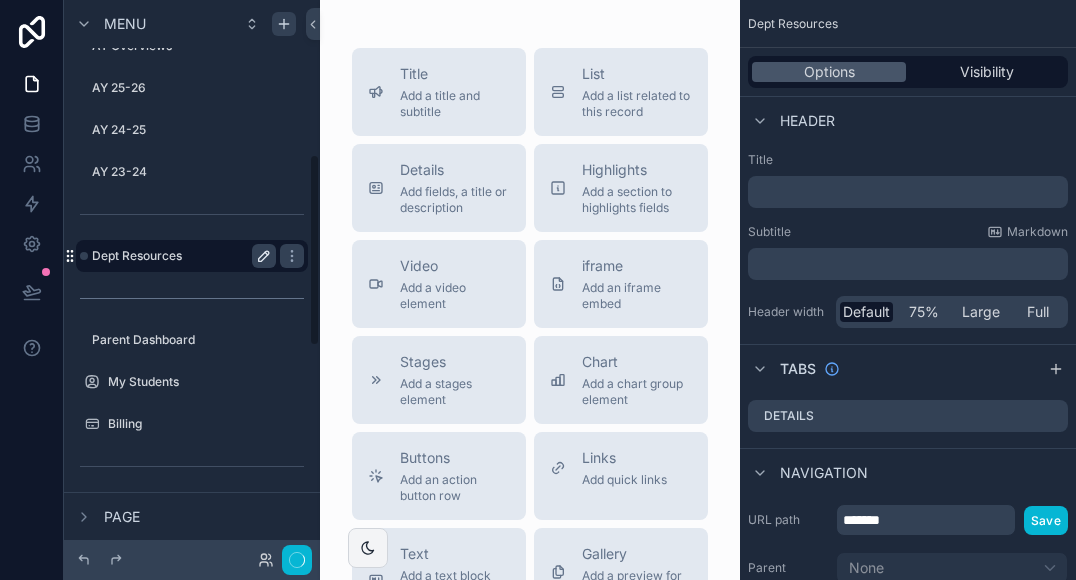 scroll, scrollTop: 444, scrollLeft: 0, axis: vertical 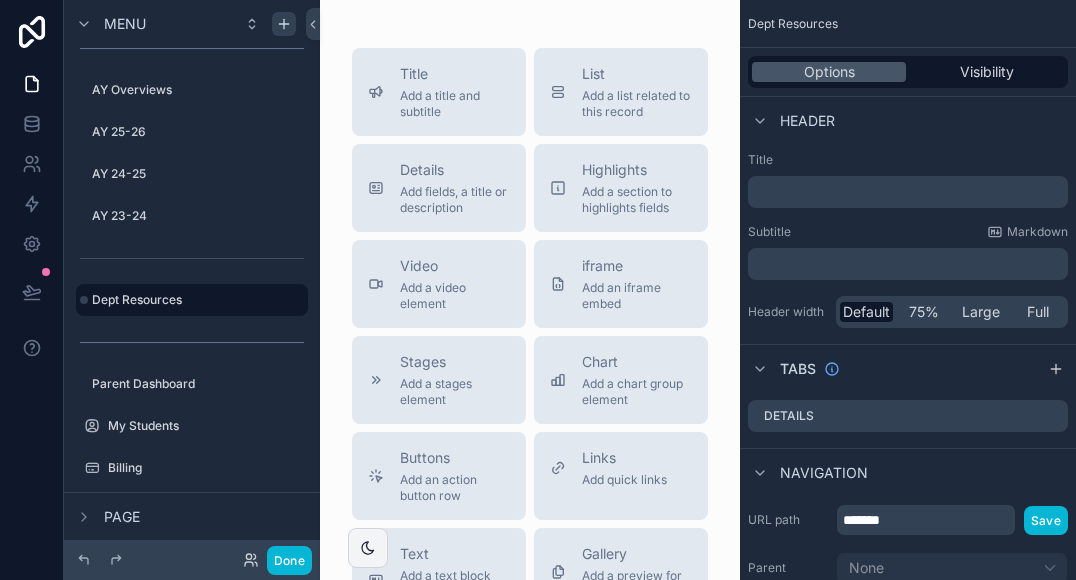 click 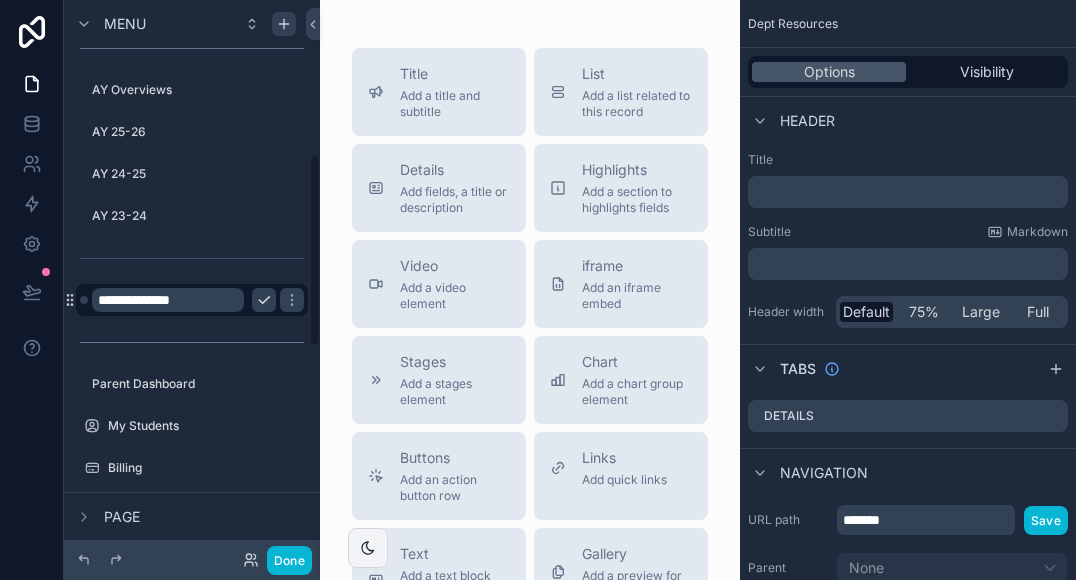 click on "**********" at bounding box center (168, 300) 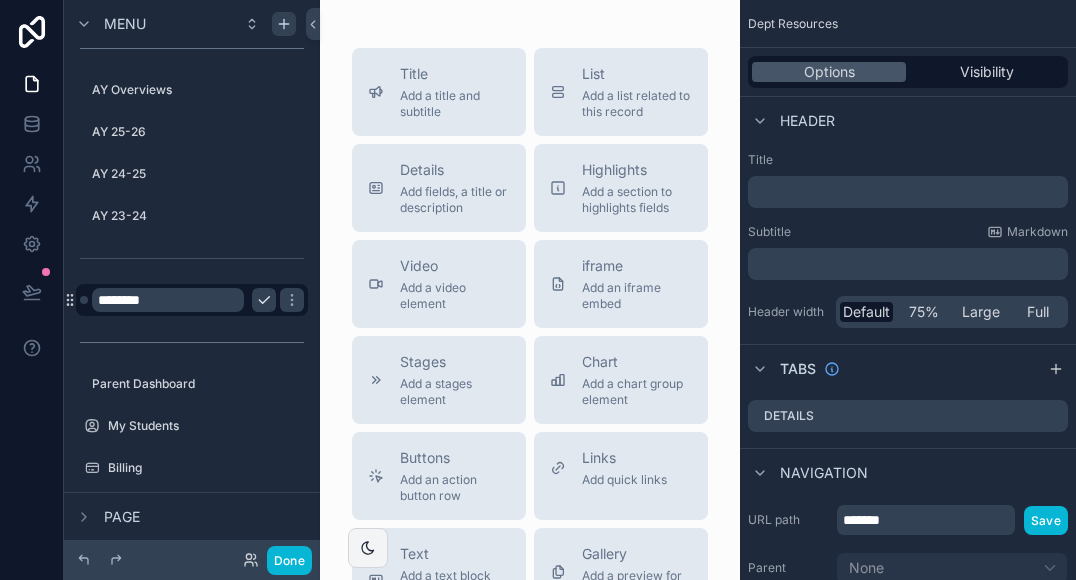 type on "*********" 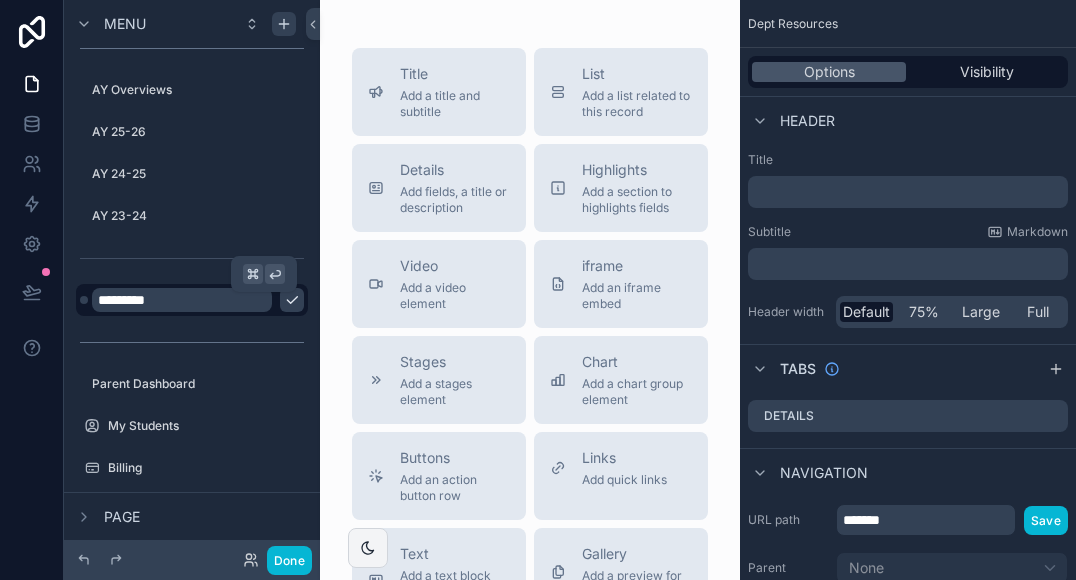 click 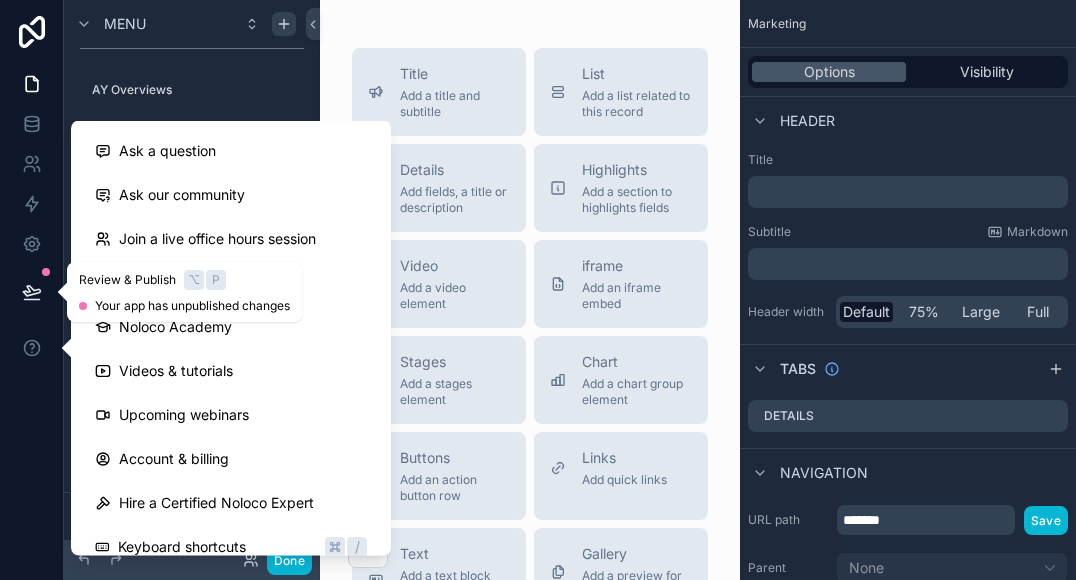 click 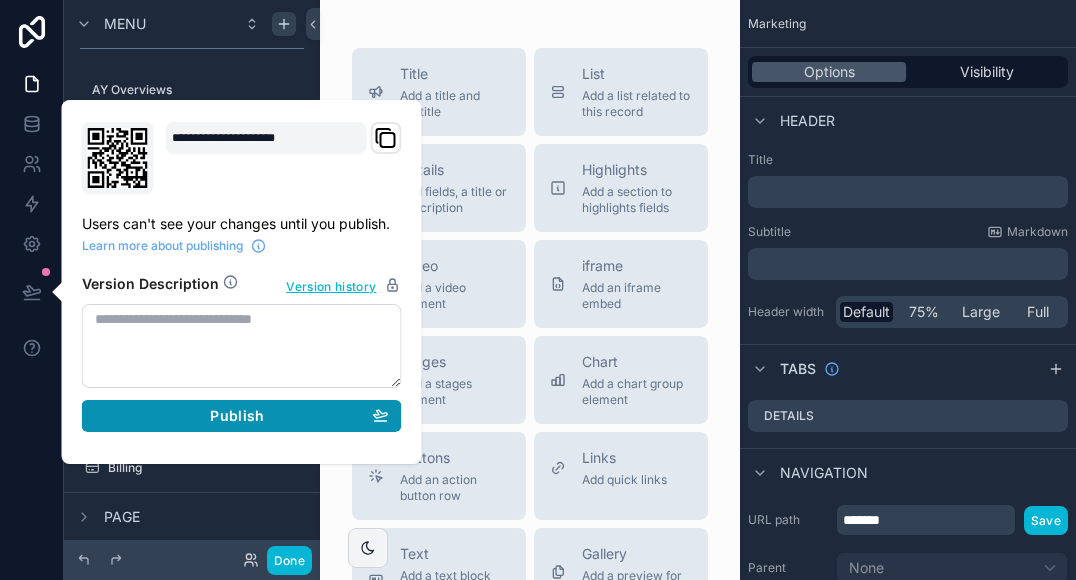 click on "Publish" at bounding box center [242, 416] 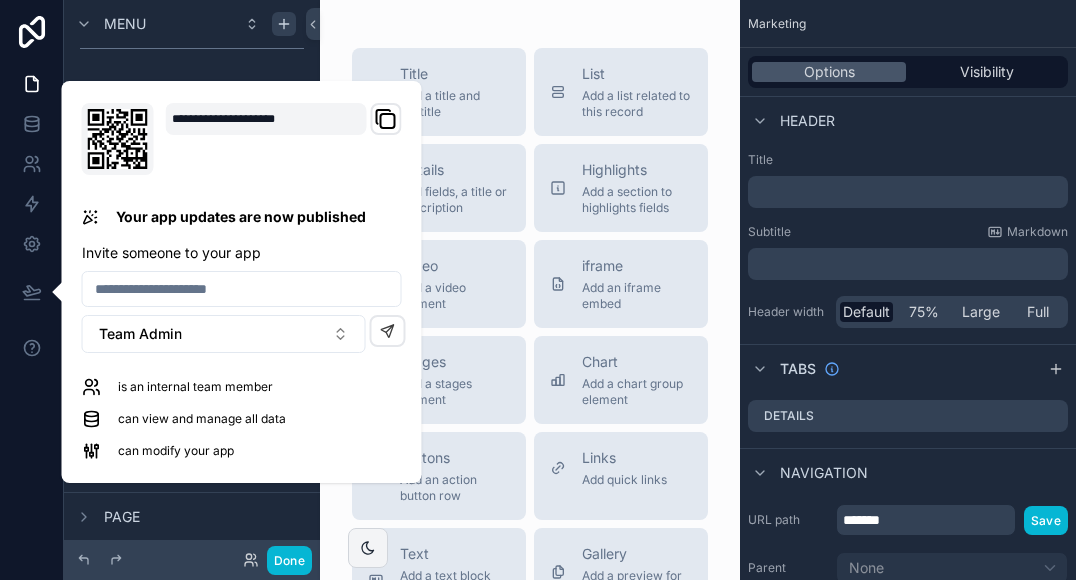 click on "Title Add a title and subtitle List Add a list related to this record Details Add fields, a title or description Highlights Add a section to highlights fields Video Add a video element iframe Add an iframe embed Stages Add a stages element Chart Add a chart group element Buttons Add an action button row Links Add quick links Text Add a text block that supports markdown Gallery Add a preview for files Notice Add a notice element Divider Add a divider Comments Record comments section Image Add an image element Container Add a container to group multiple sections together" at bounding box center [530, 548] 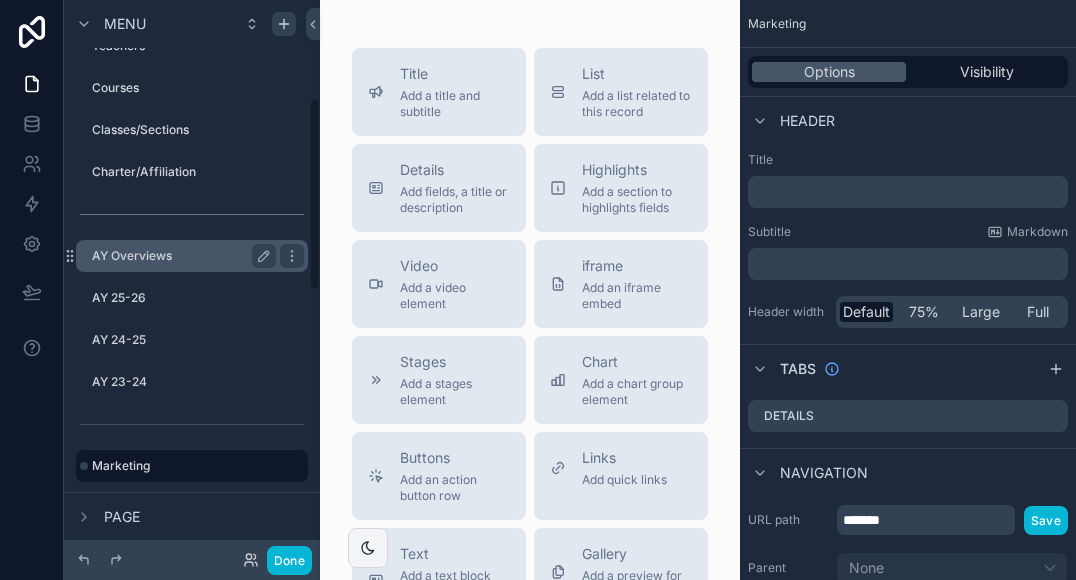 scroll, scrollTop: 274, scrollLeft: 0, axis: vertical 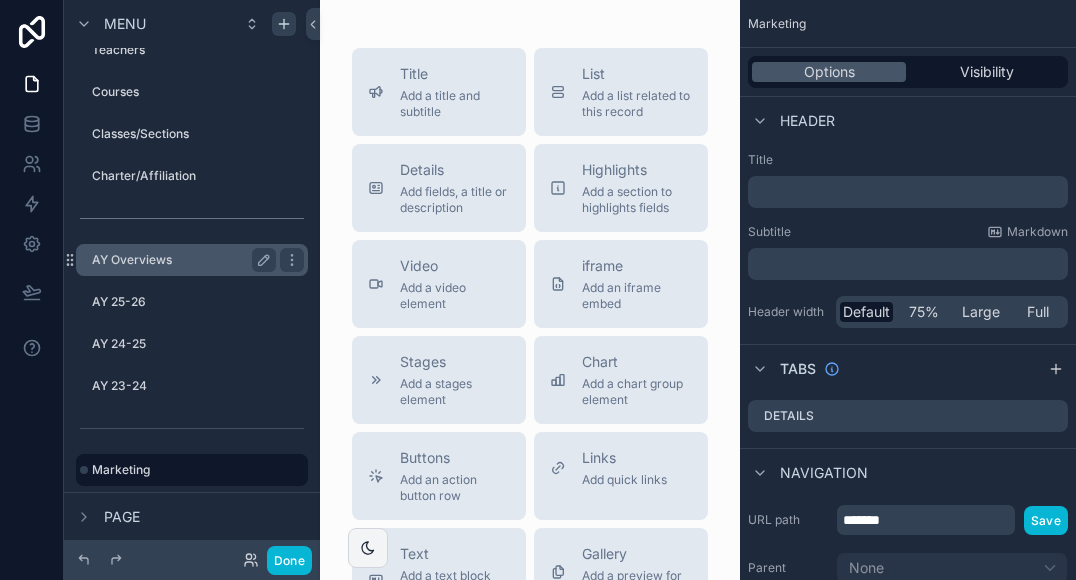click on "AY Overviews" at bounding box center [180, 260] 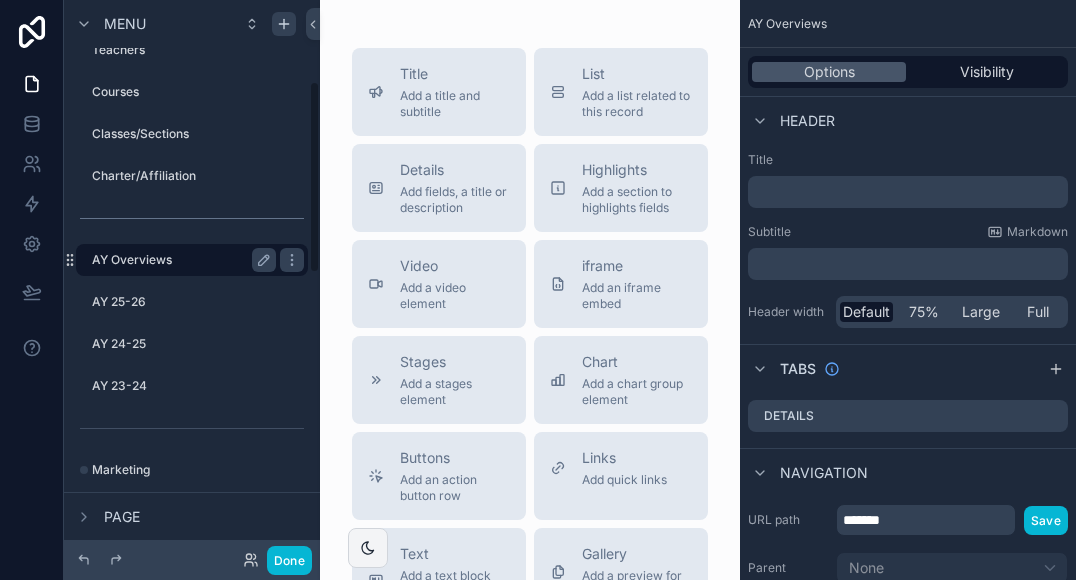 scroll, scrollTop: 234, scrollLeft: 0, axis: vertical 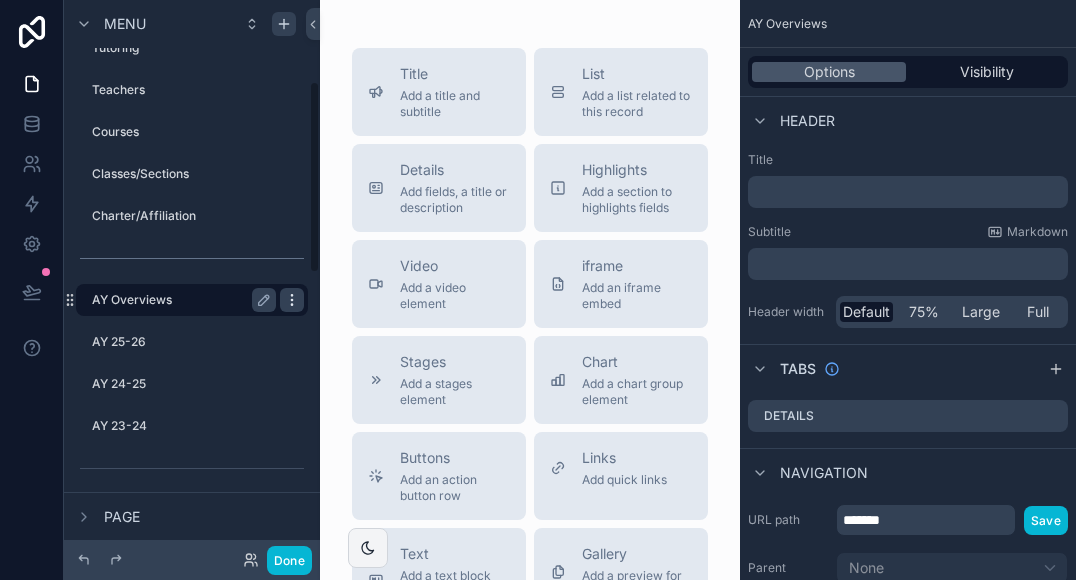 click 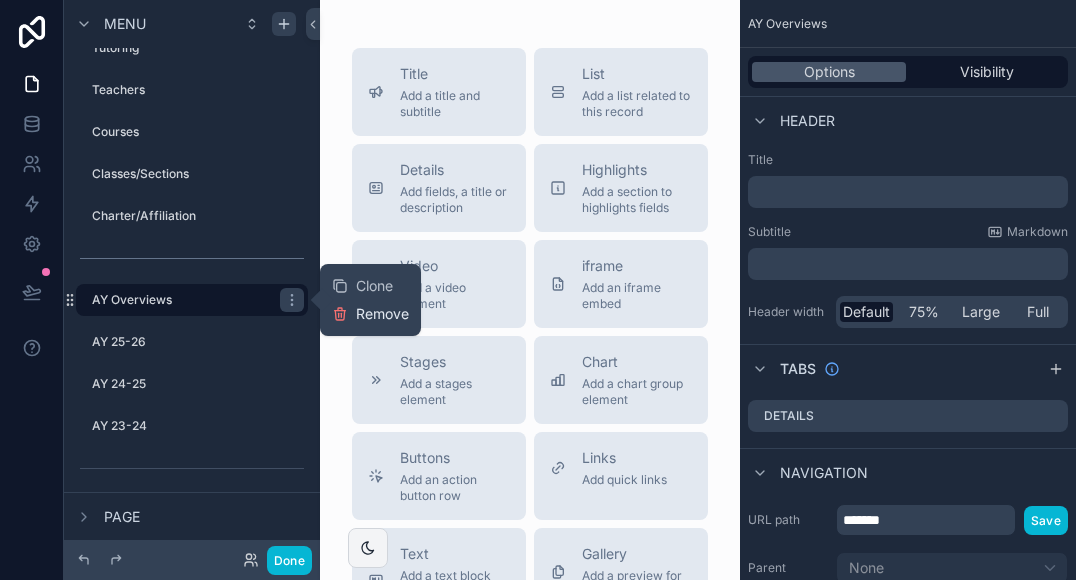click on "Remove" at bounding box center [382, 314] 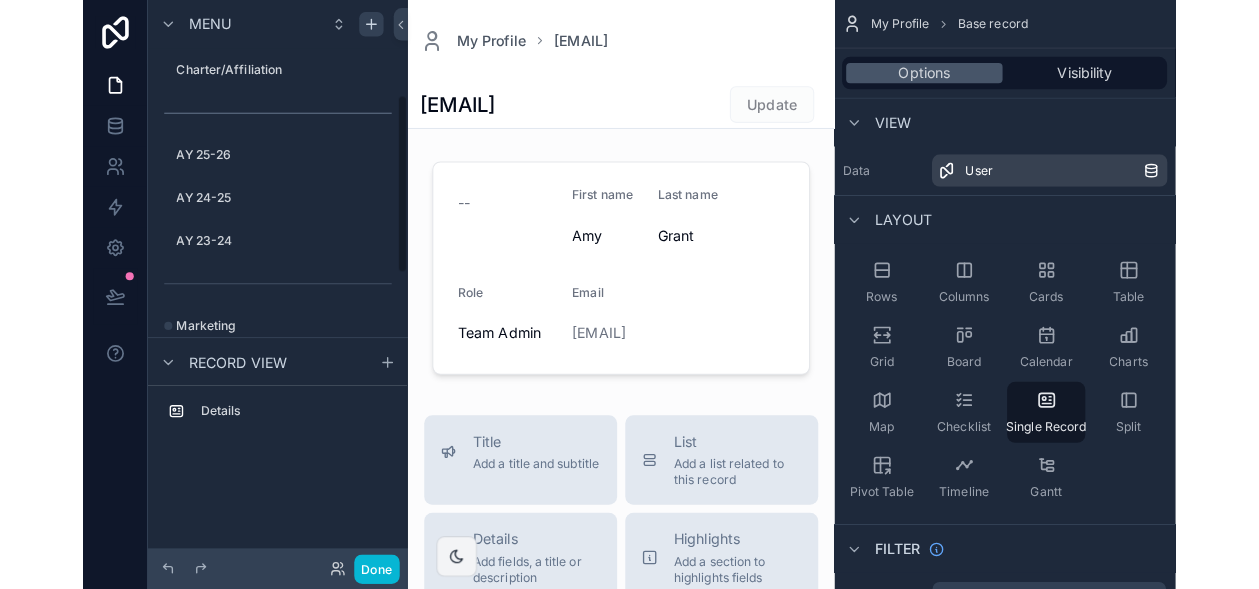 scroll, scrollTop: 0, scrollLeft: 0, axis: both 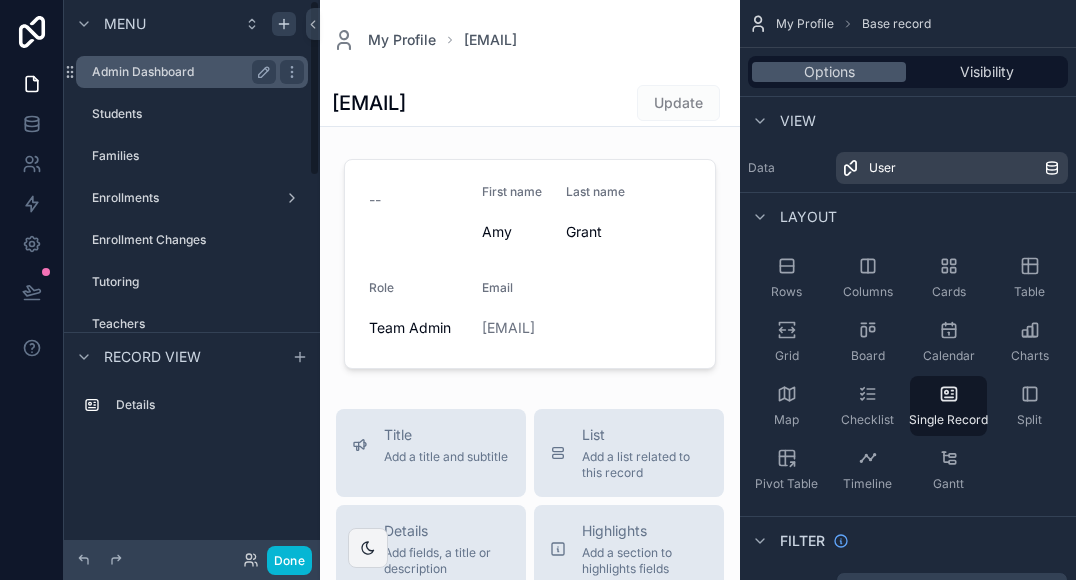 click on "Admin Dashboard" at bounding box center (180, 72) 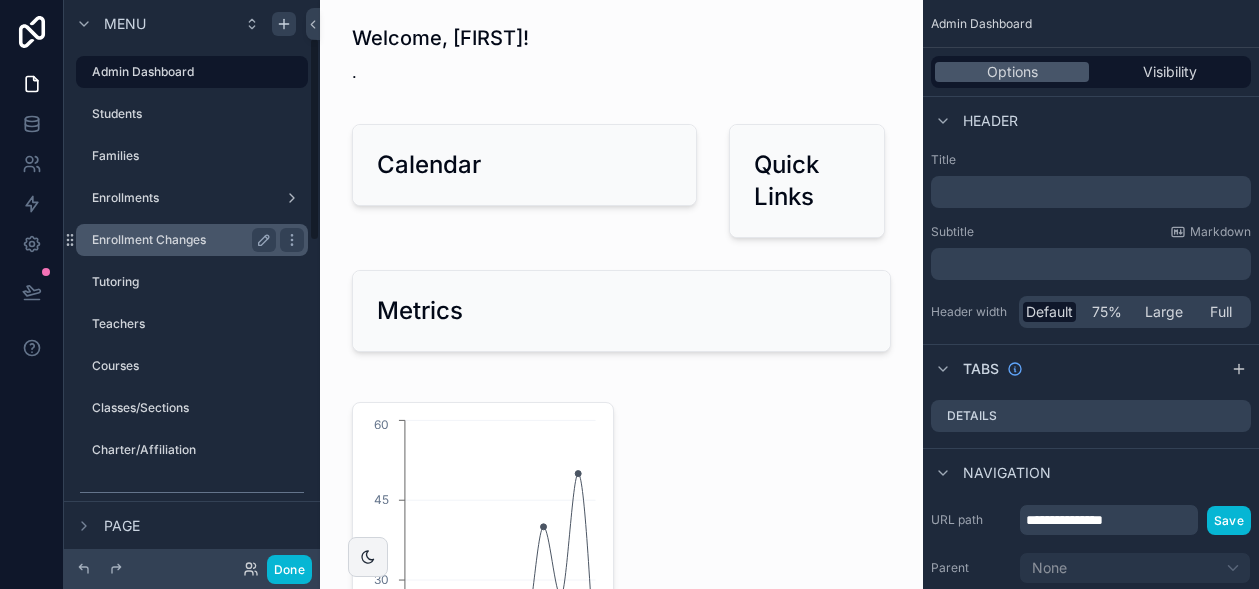 scroll, scrollTop: 995, scrollLeft: 0, axis: vertical 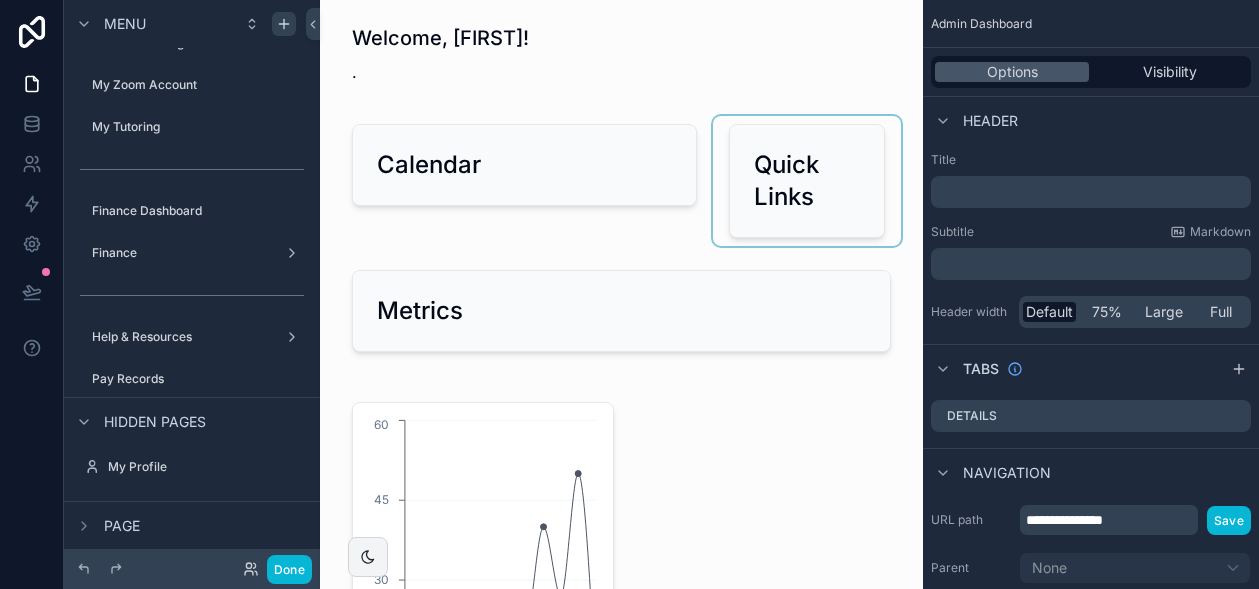 click at bounding box center [807, 181] 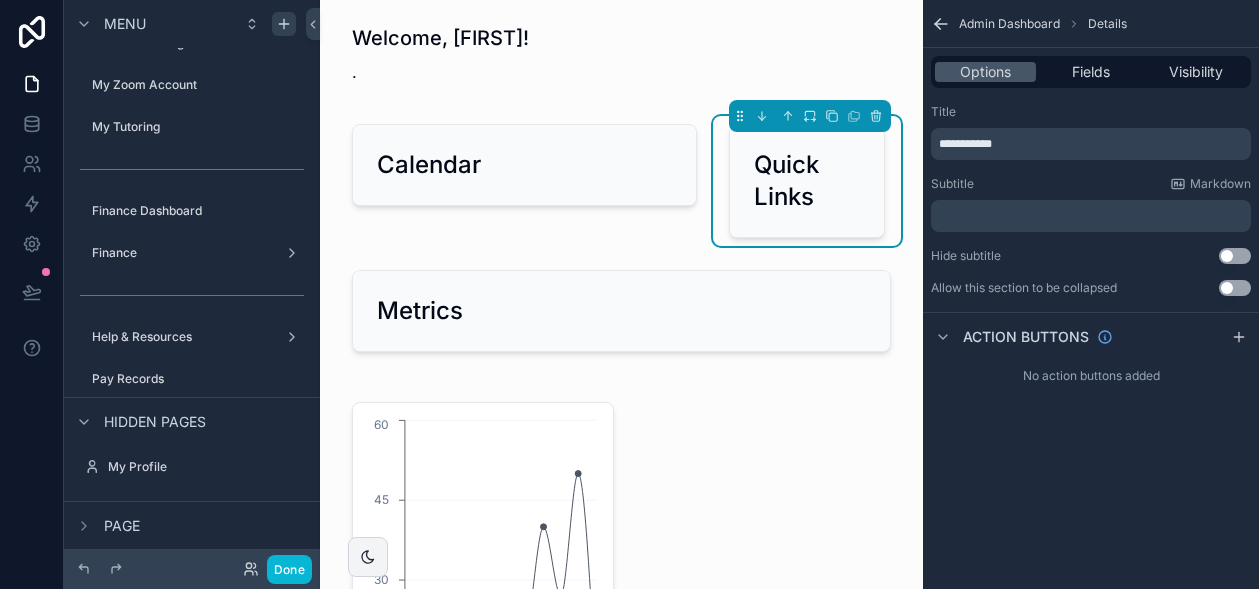 click on "**********" at bounding box center [965, 144] 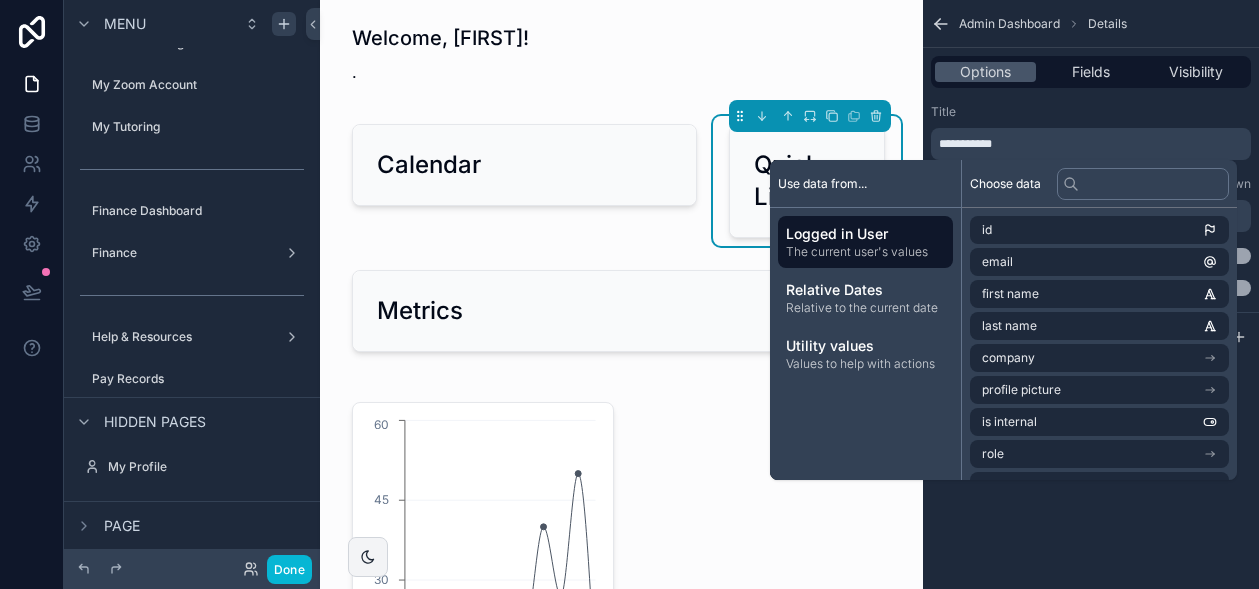 click on "**********" at bounding box center [965, 144] 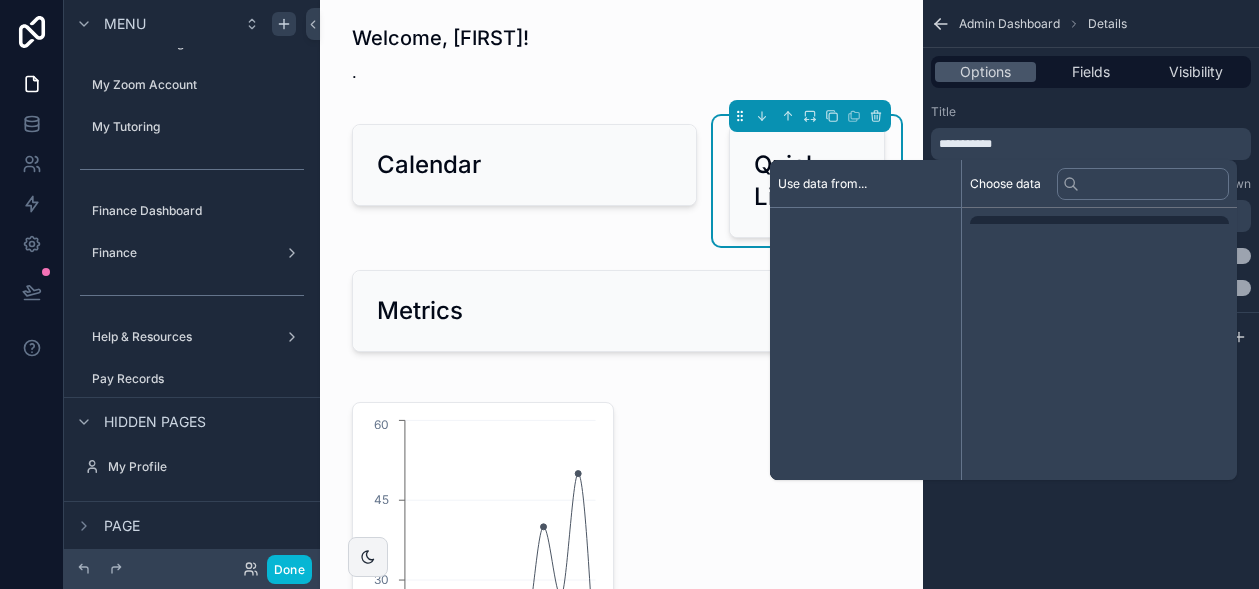 click on "**********" at bounding box center [965, 144] 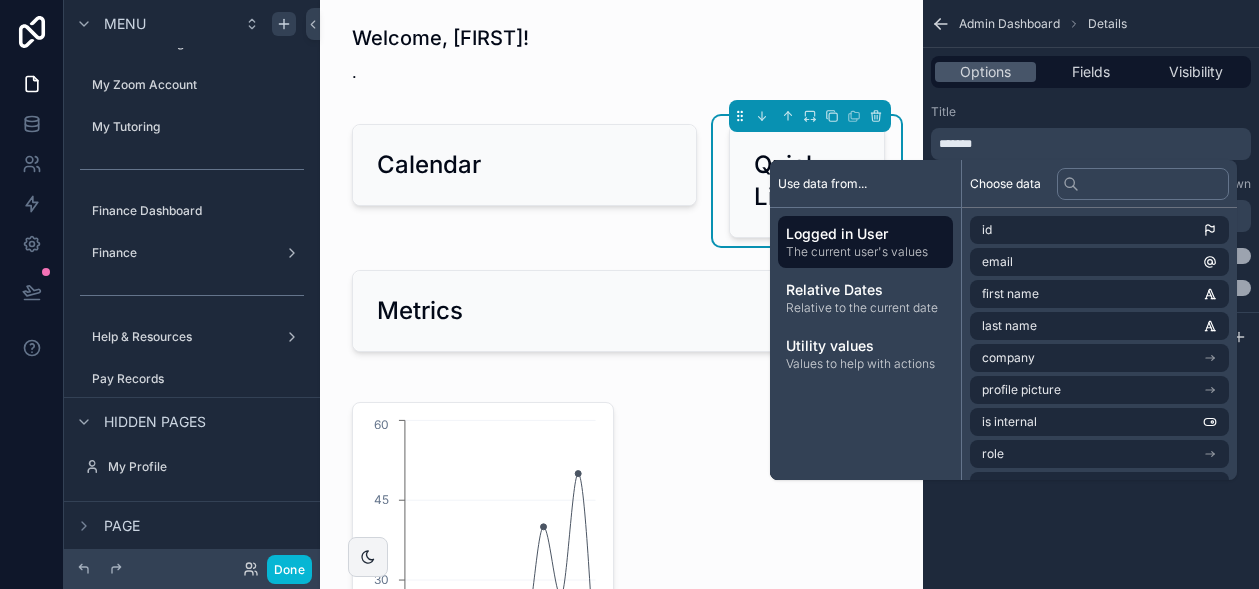 type 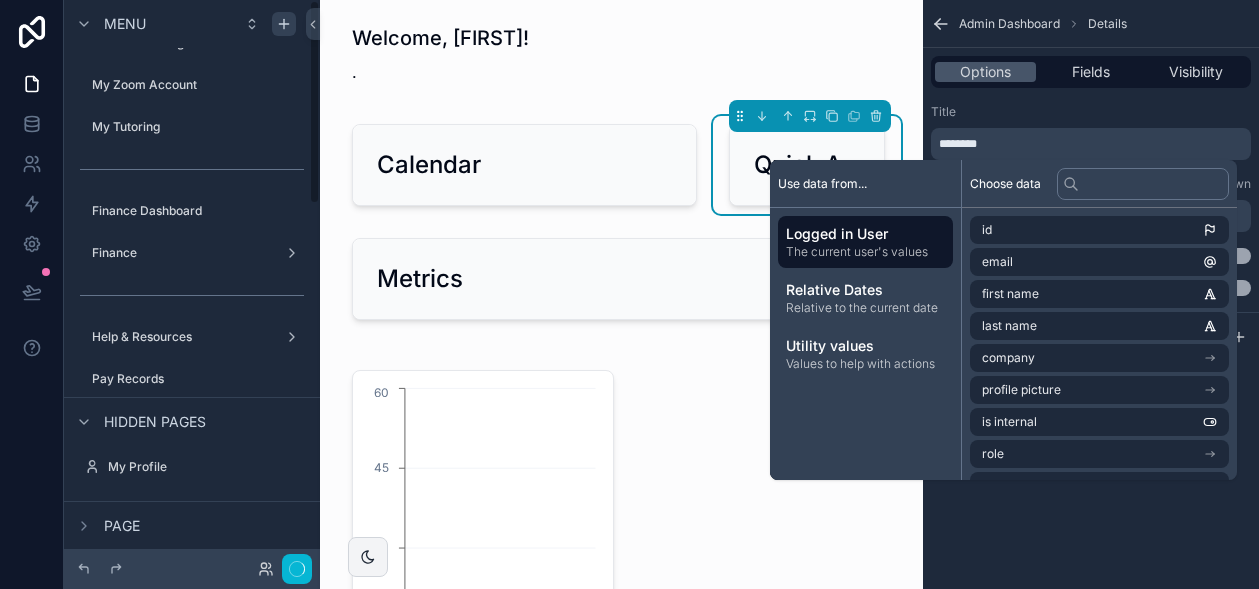 scroll, scrollTop: 0, scrollLeft: 0, axis: both 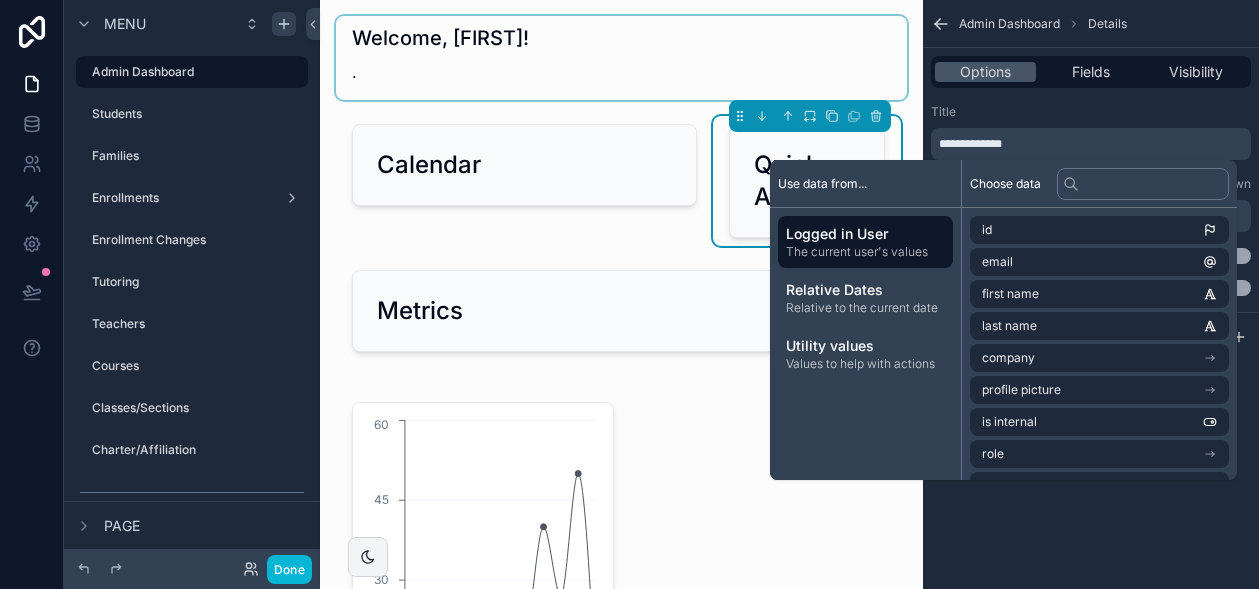 click at bounding box center [621, 58] 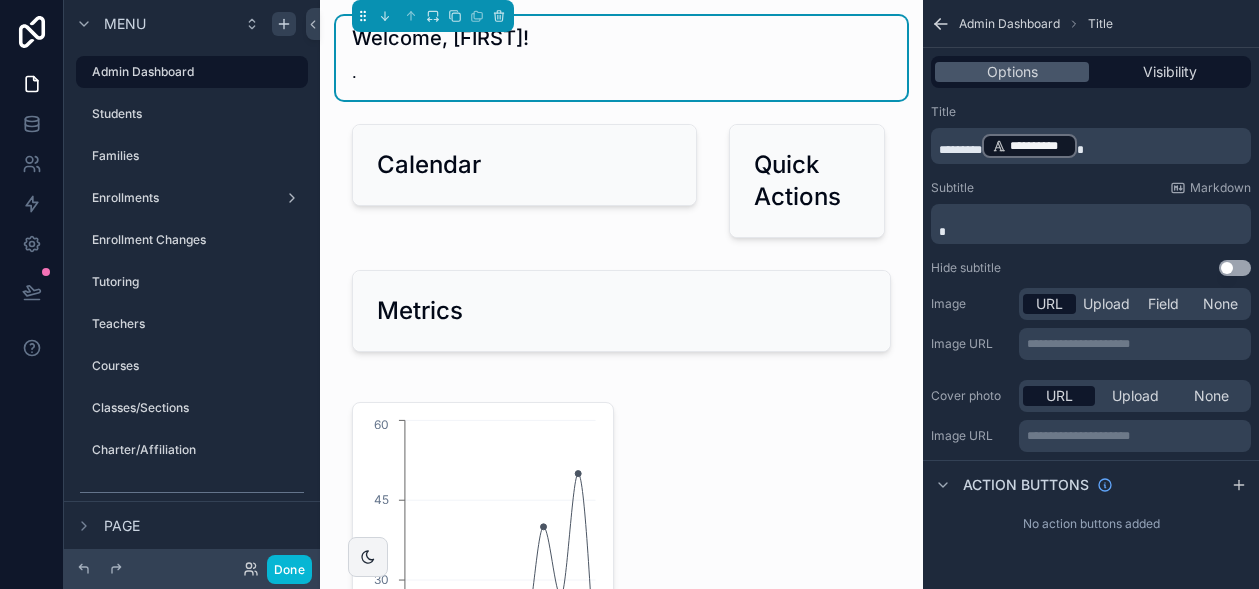 click on "Welcome, [FIRST]! ." at bounding box center (621, 58) 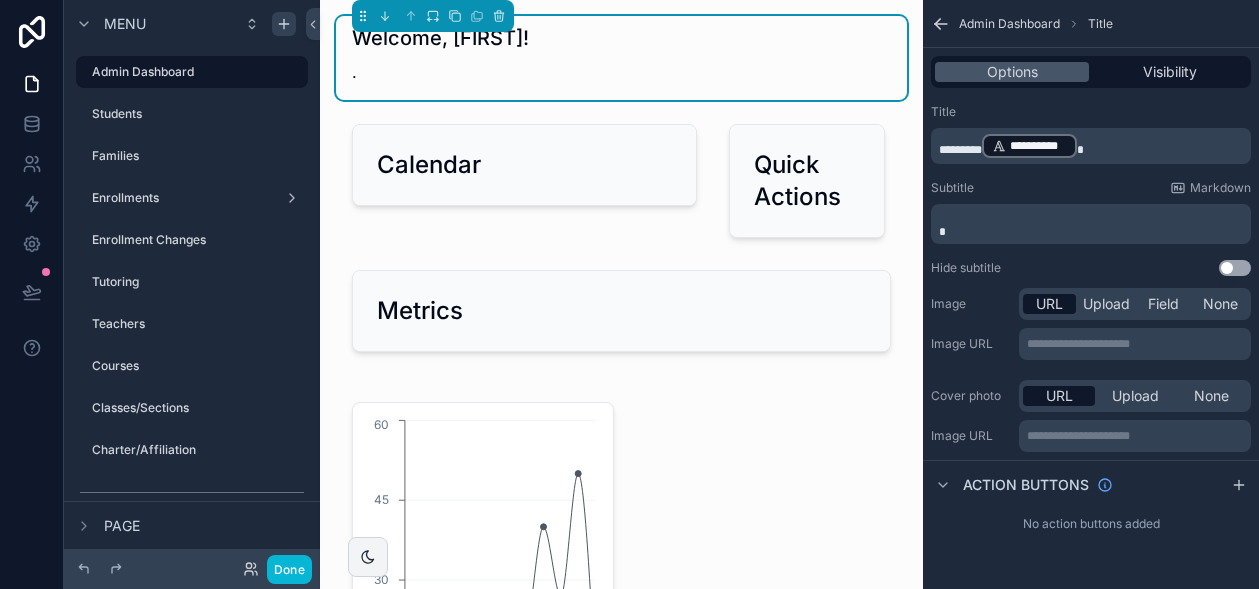 click on "********" at bounding box center [960, 150] 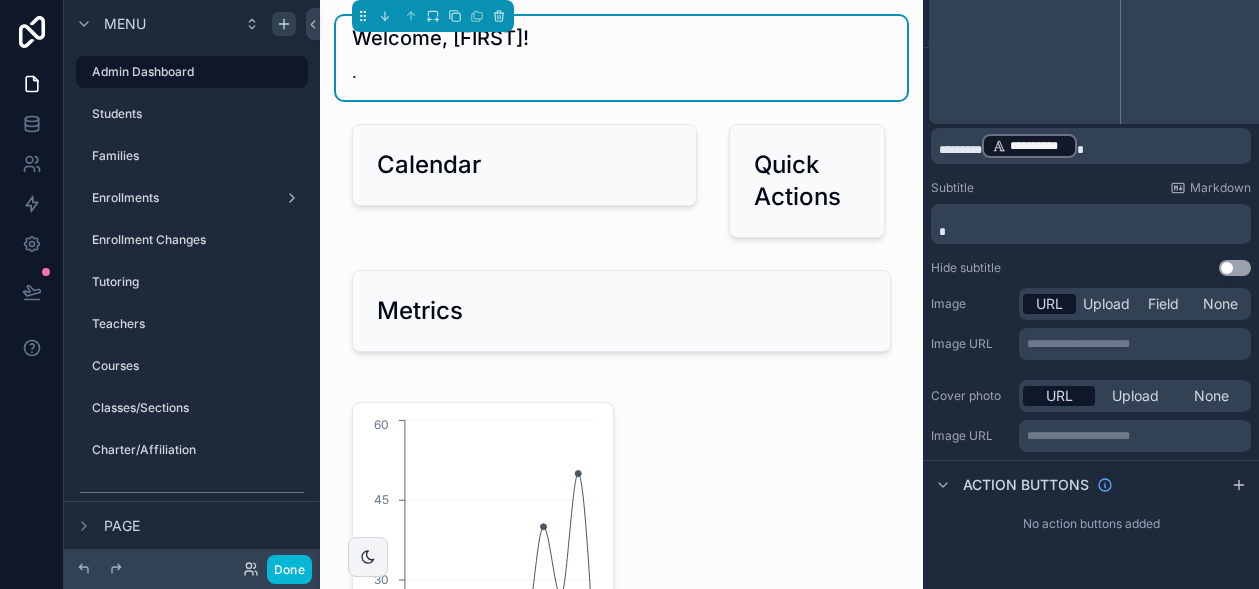 click on "********" at bounding box center [960, 150] 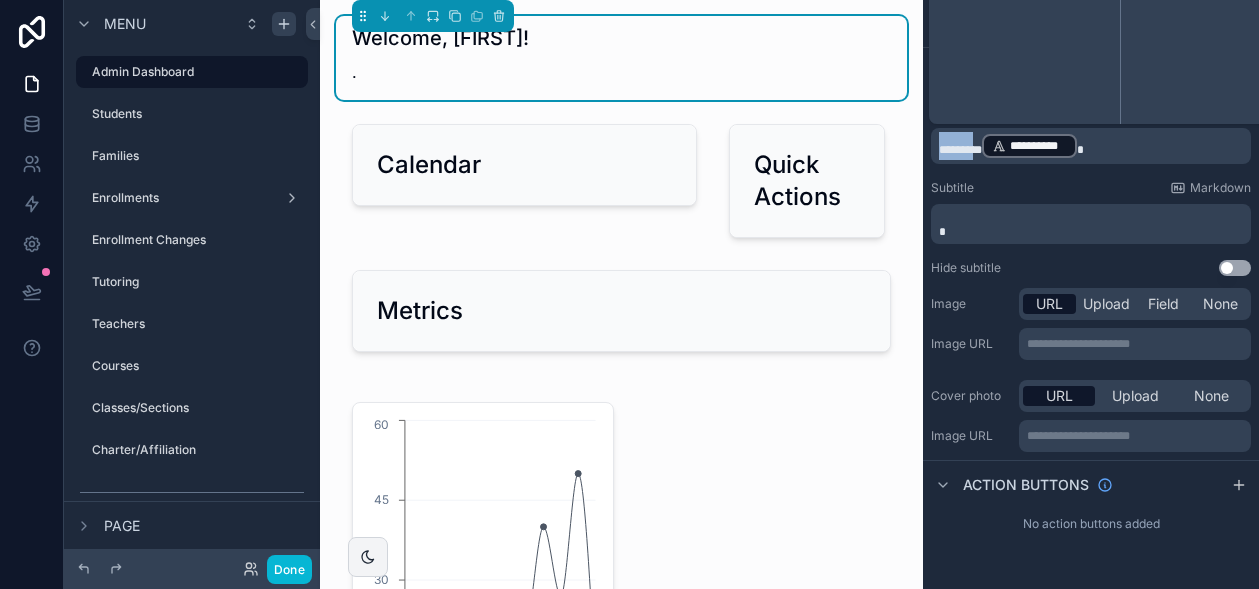 click on "********" at bounding box center (960, 150) 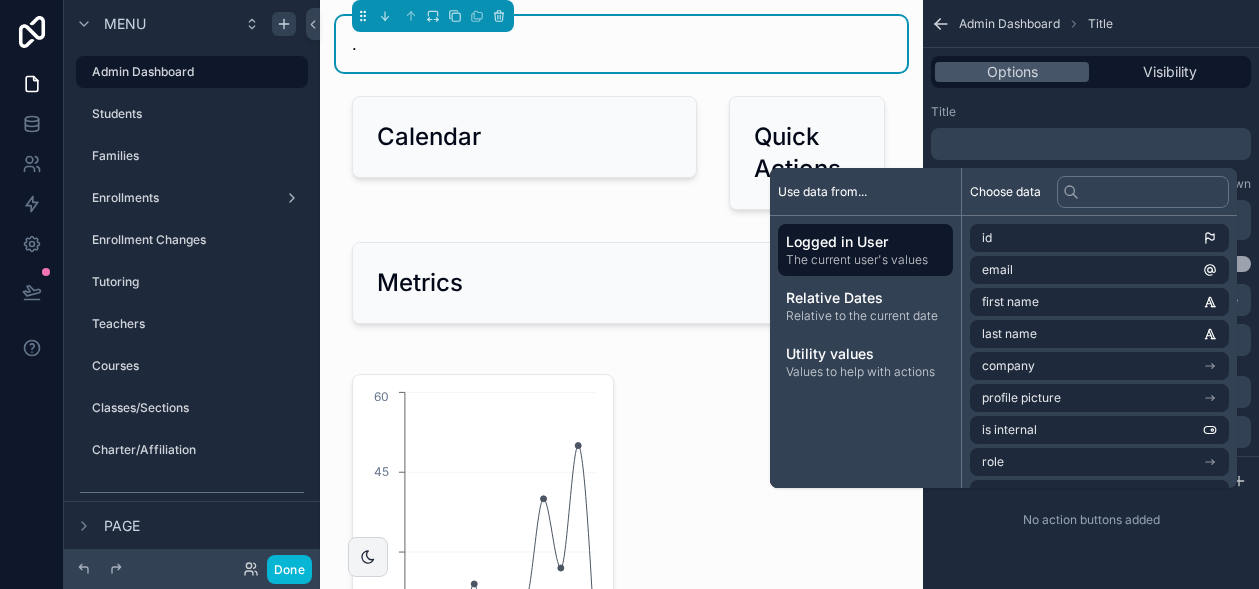 click on "Title" at bounding box center (1091, 112) 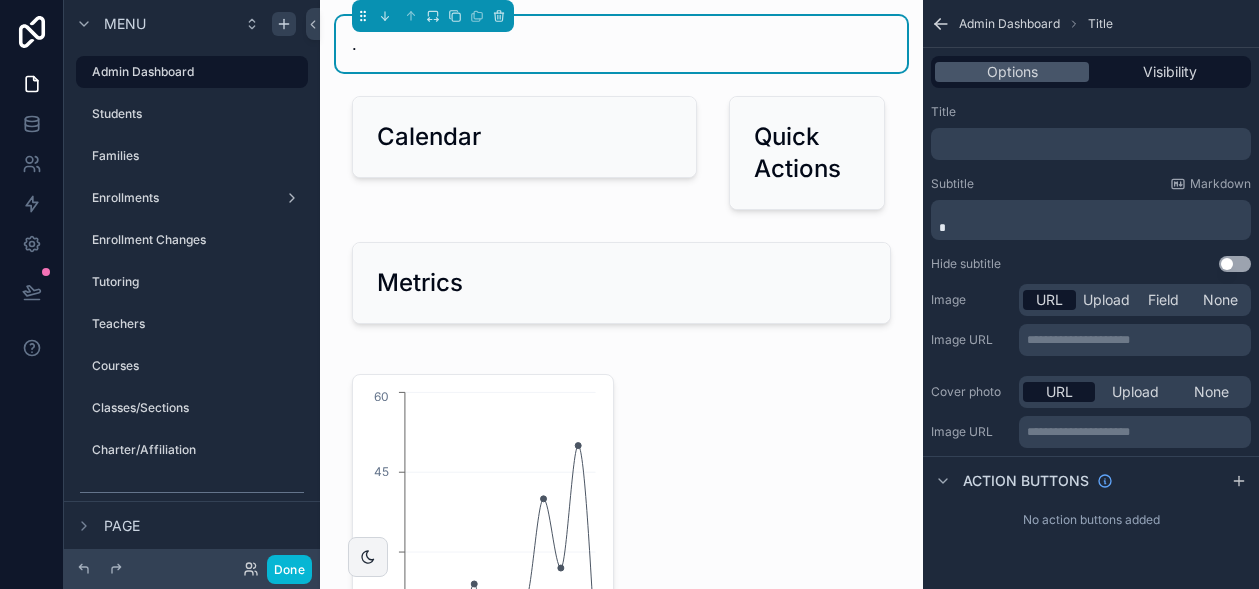 click on "*" at bounding box center [1093, 228] 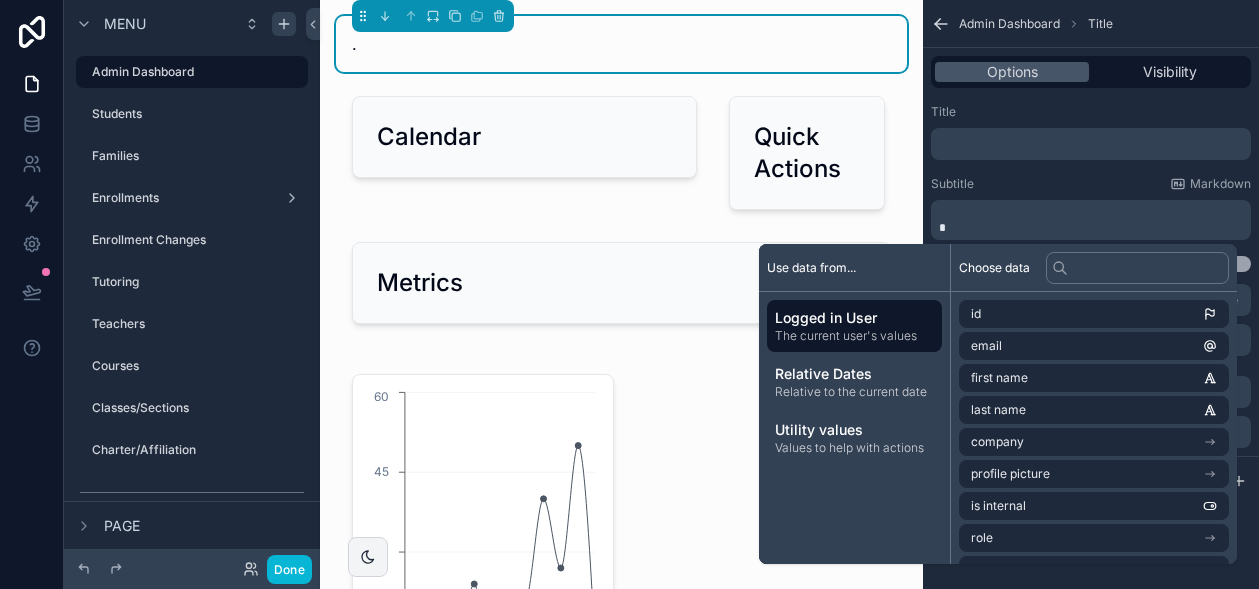 click on "*" at bounding box center [1093, 228] 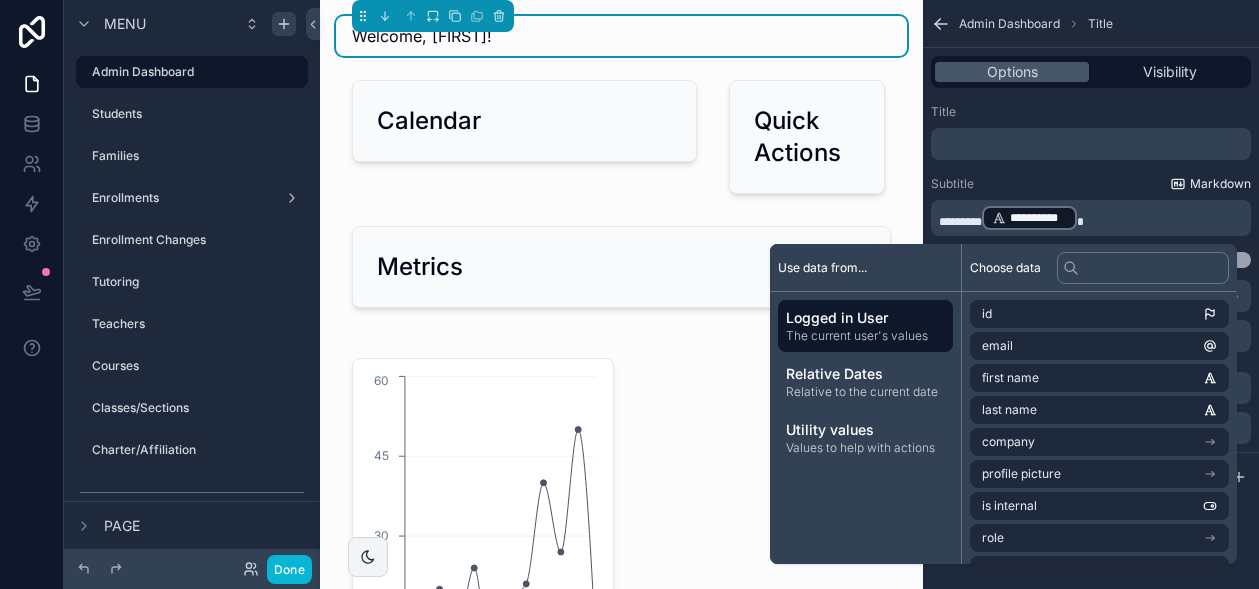 click on "Markdown" at bounding box center [1220, 184] 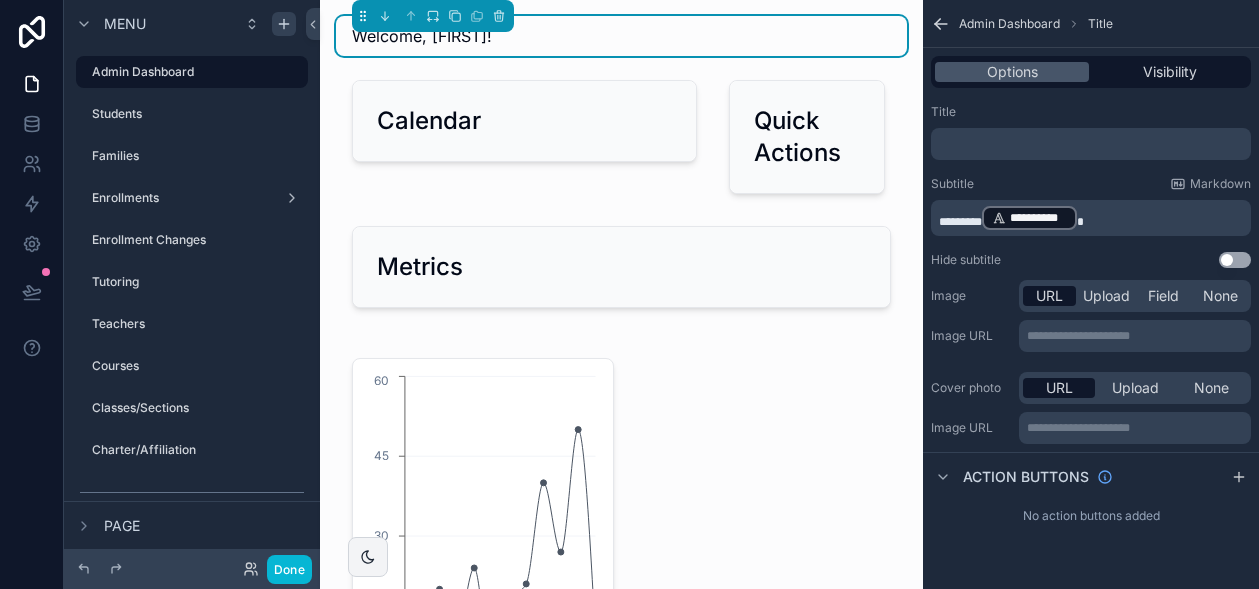 click on "********" at bounding box center [960, 222] 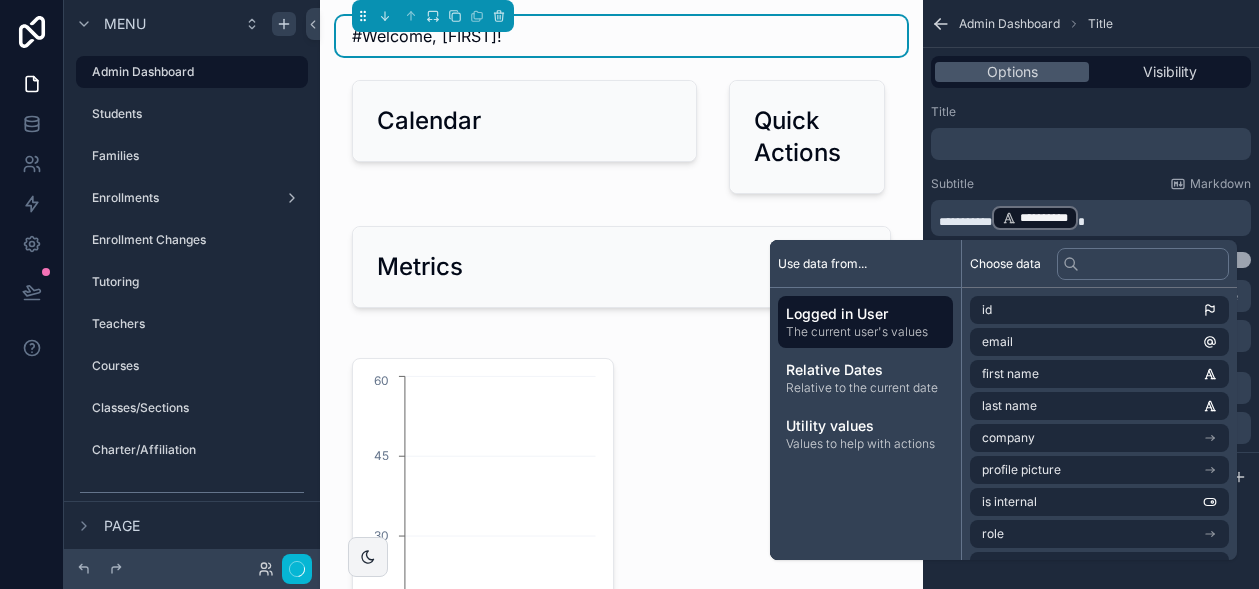 type 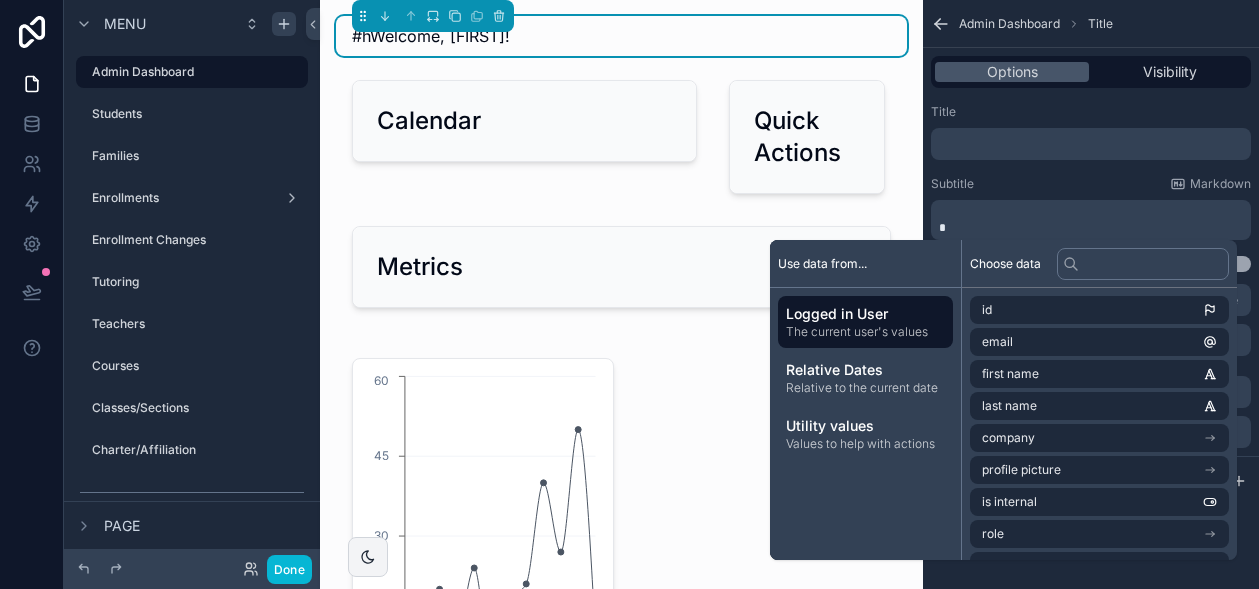 click on "﻿" at bounding box center [1093, 144] 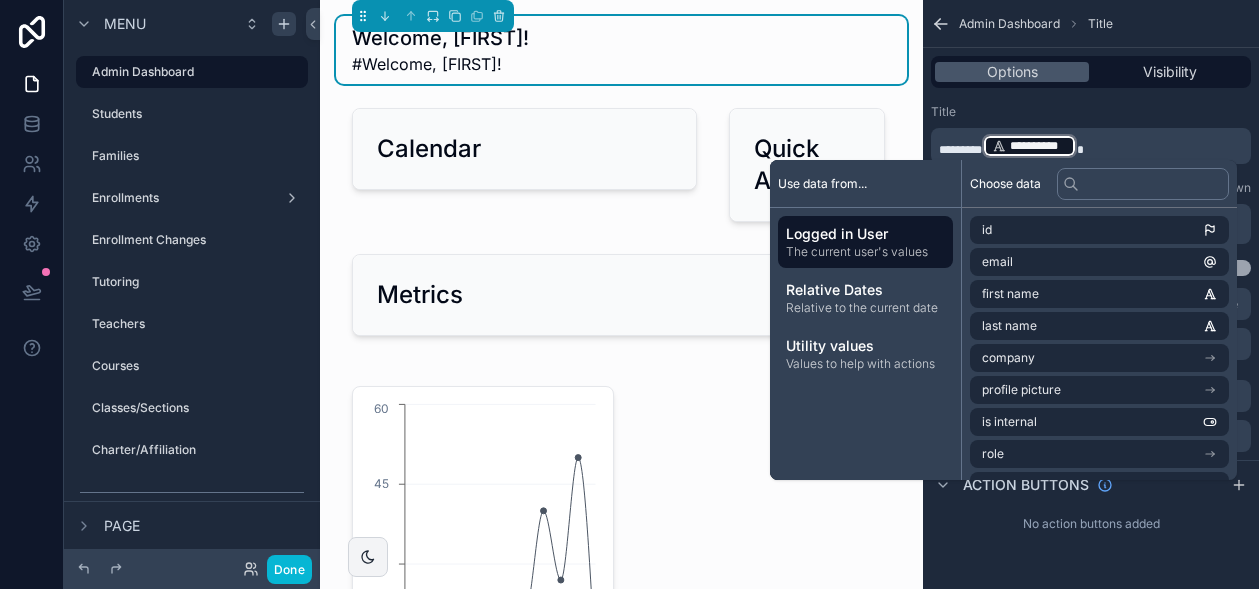 click on "Title" at bounding box center [1091, 112] 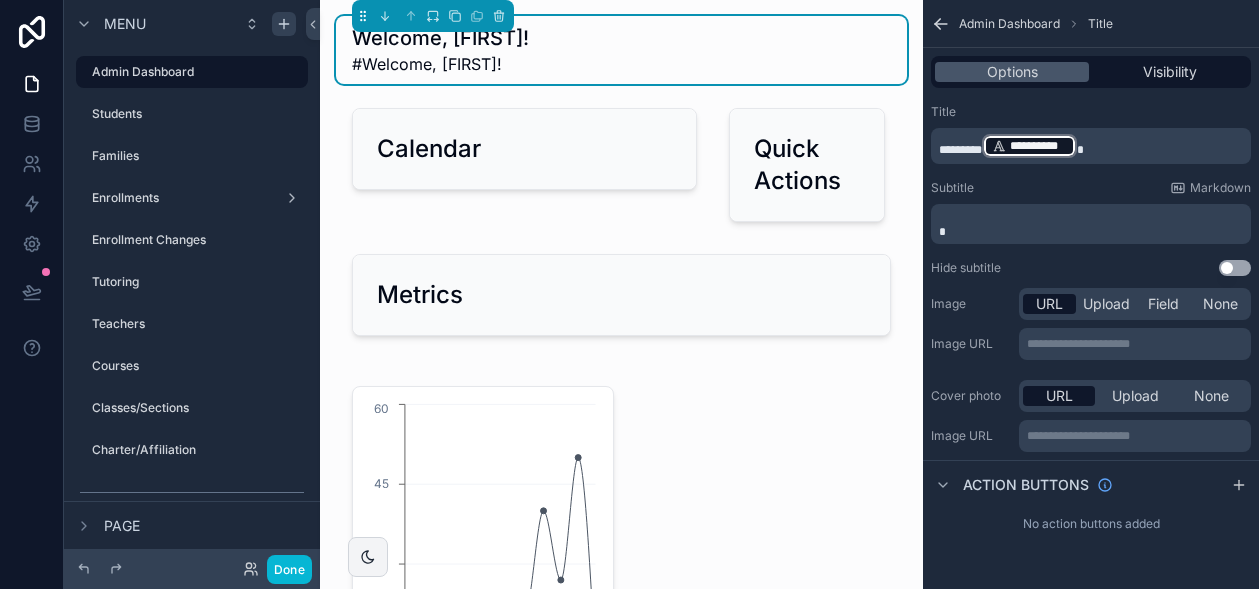 click on "*" at bounding box center (1093, 232) 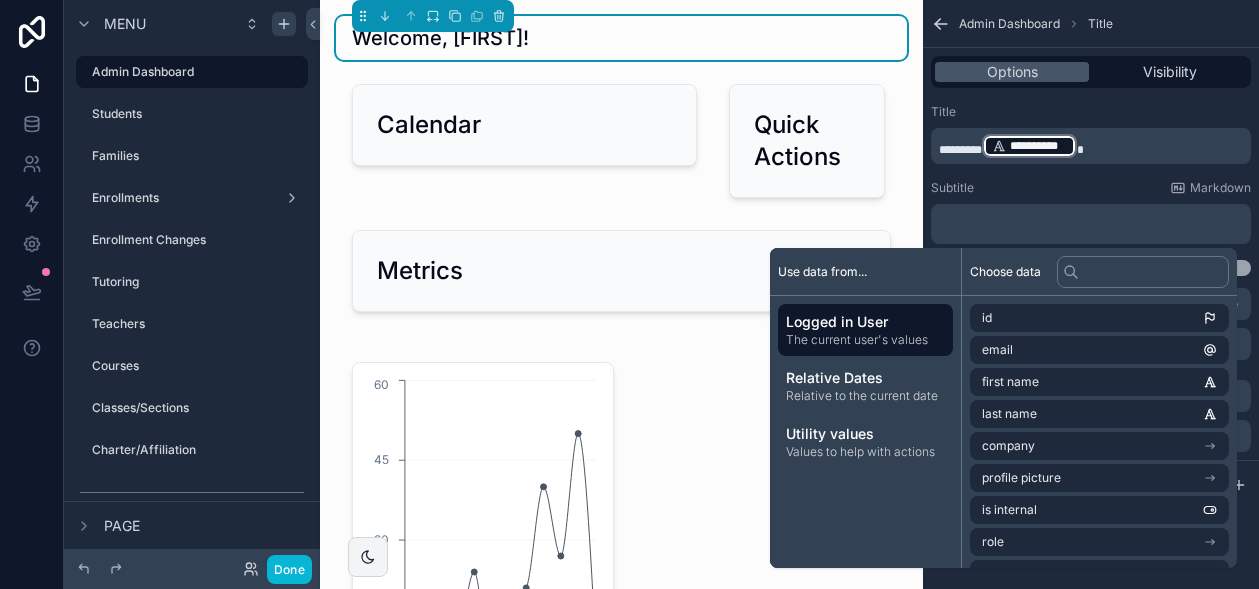 scroll, scrollTop: 0, scrollLeft: 0, axis: both 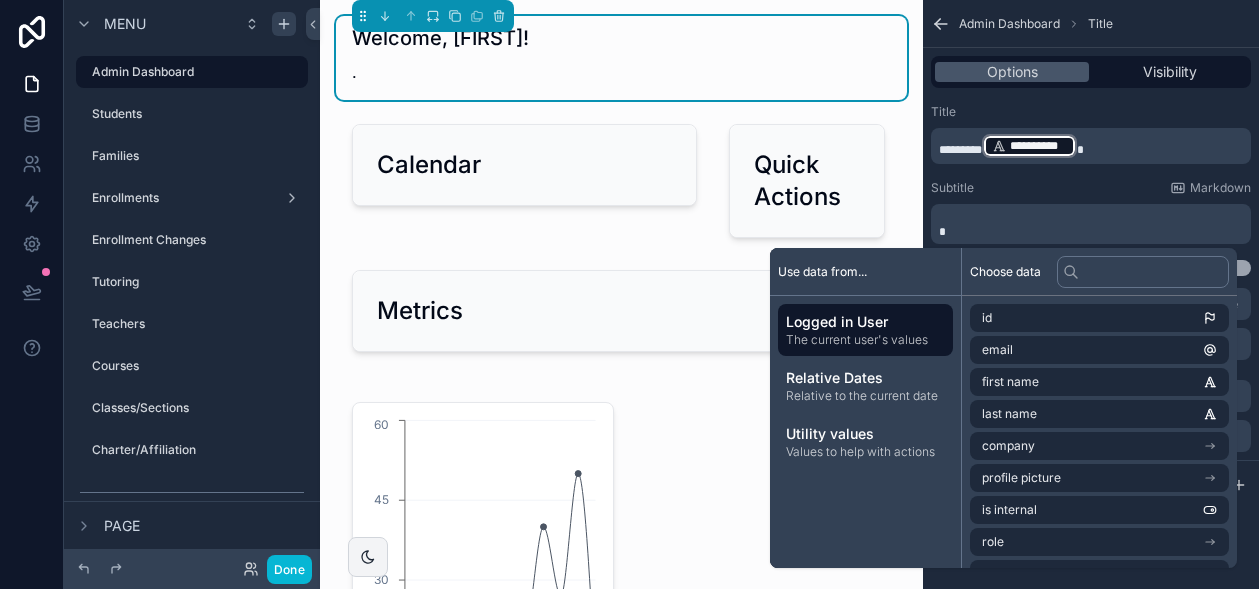 click 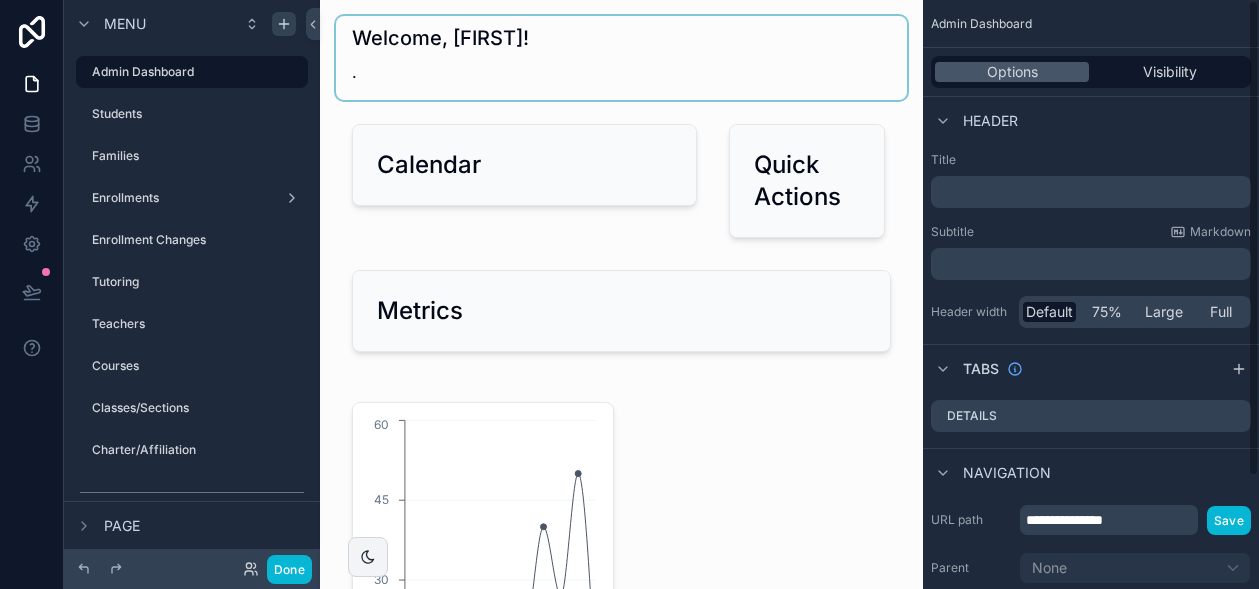 click at bounding box center (621, 58) 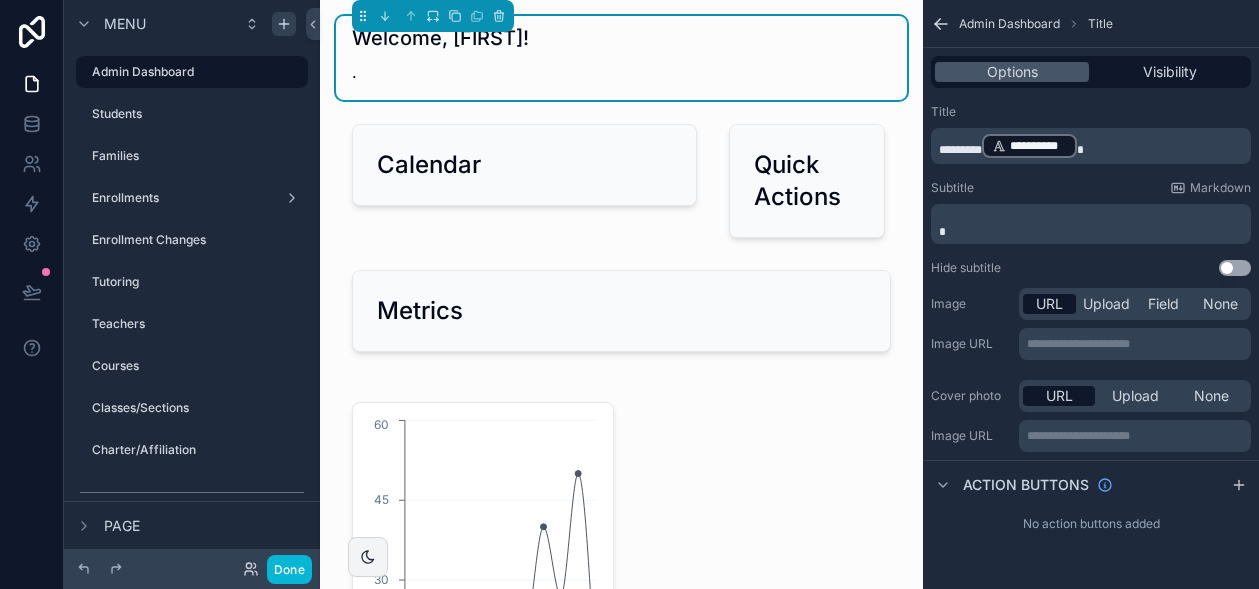 click on "Welcome, [FIRST]! . Calendar Quick Actions Metrics 1/6/2025 3/10/2025 5/12/2025 7/7/2025 9/8/2025 11/10/2025 0 15 30 45 60 Title Add a title and subtitle List Add a list related to this record Details Add fields, a title or description Highlights Add a section to highlights fields Video Add a video element iframe Add an iframe embed Stages Add a stages element Chart Add a chart group element Buttons Add an action button row Links Add quick links Text Add a text block that supports markdown Gallery Add a preview for files Notice Add a notice element Divider Add a divider Comments Record comments section Image Add an image element Container Add a container to group multiple sections together" at bounding box center (621, 886) 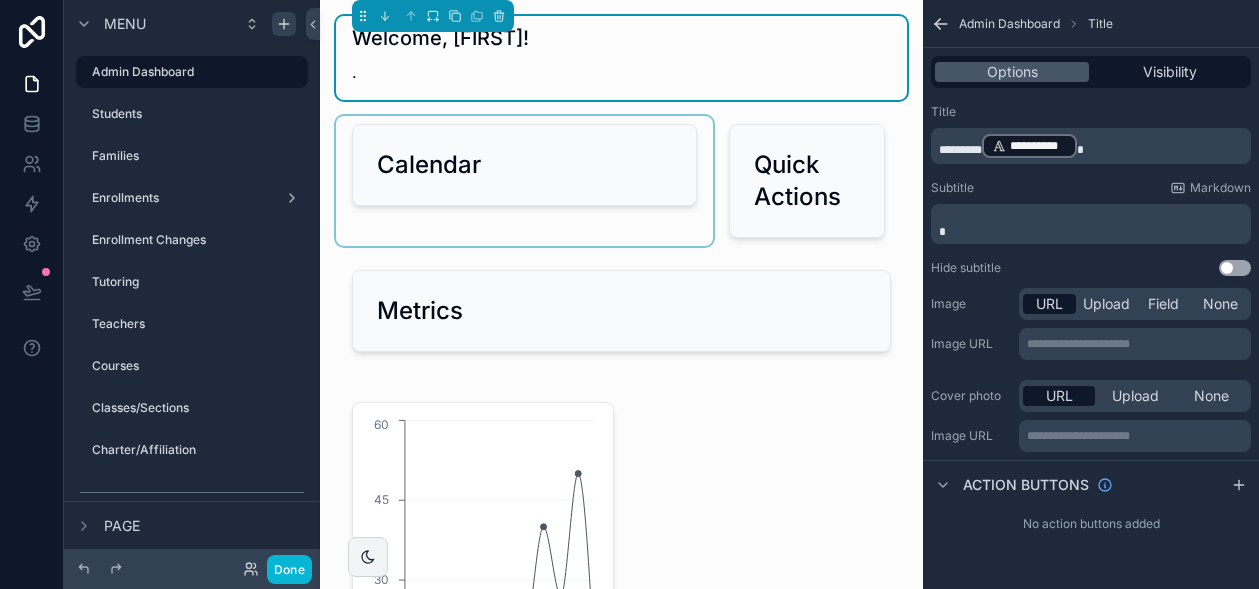 click at bounding box center (524, 181) 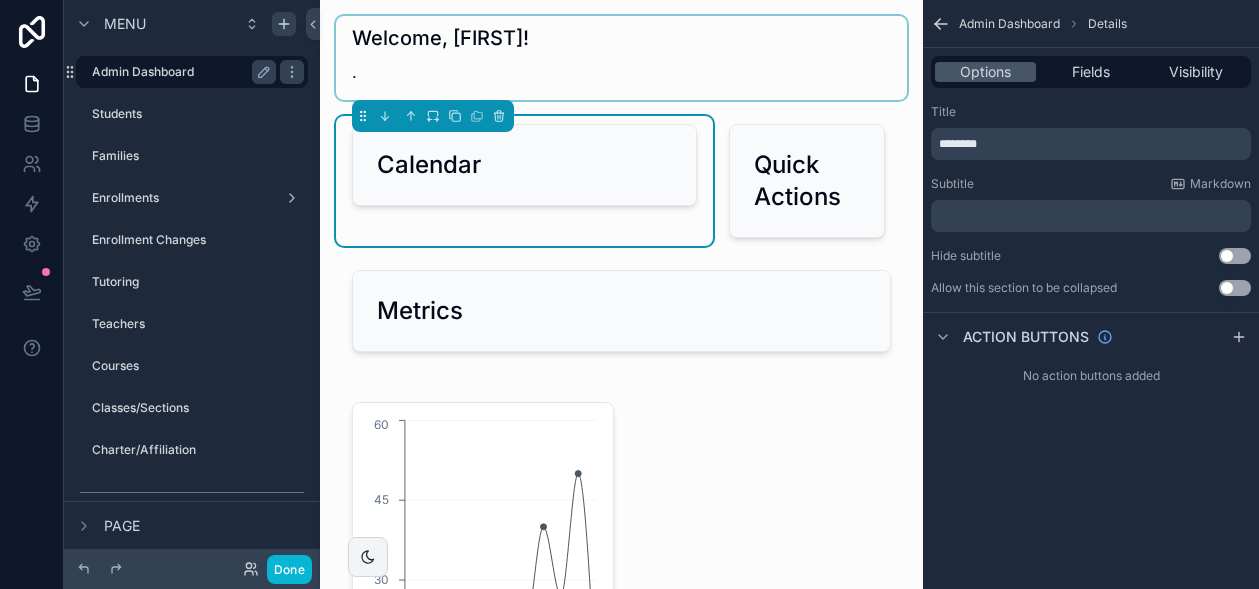 click on "Admin Dashboard" at bounding box center [180, 72] 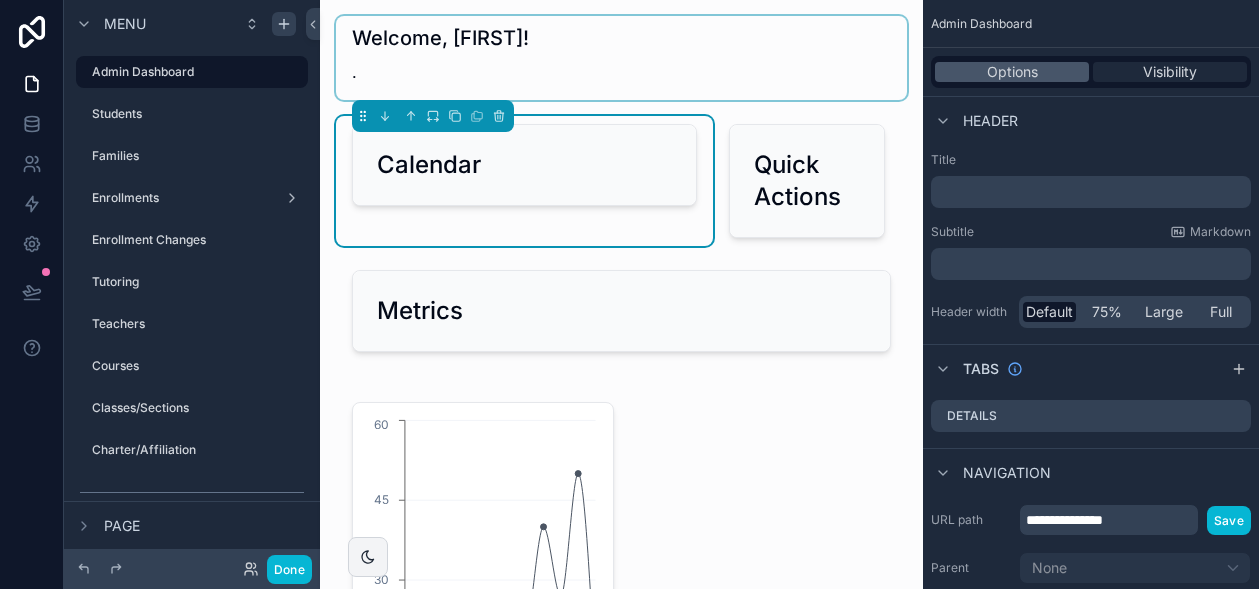 click on "Visibility" at bounding box center (1170, 72) 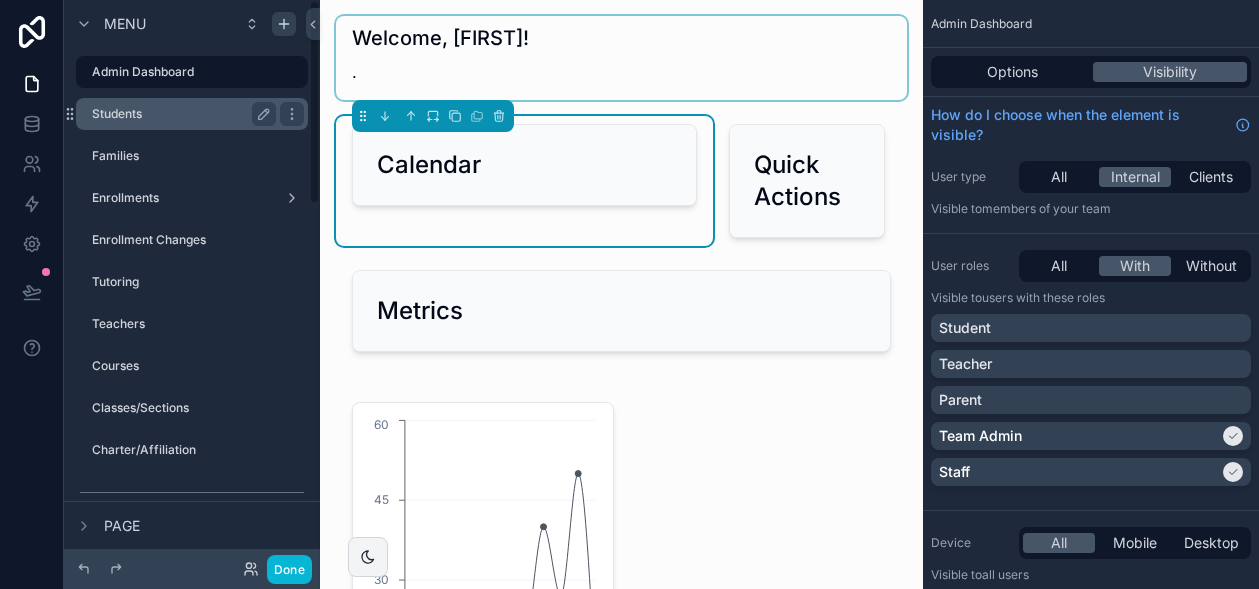 click on "Students" at bounding box center (180, 114) 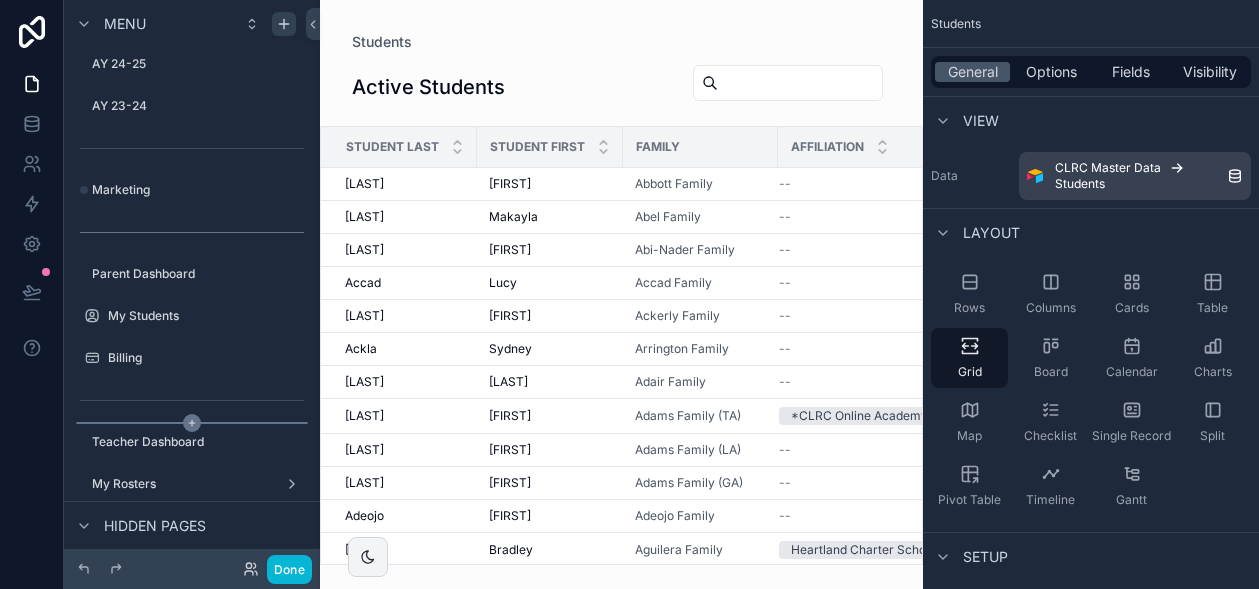 scroll, scrollTop: 983, scrollLeft: 0, axis: vertical 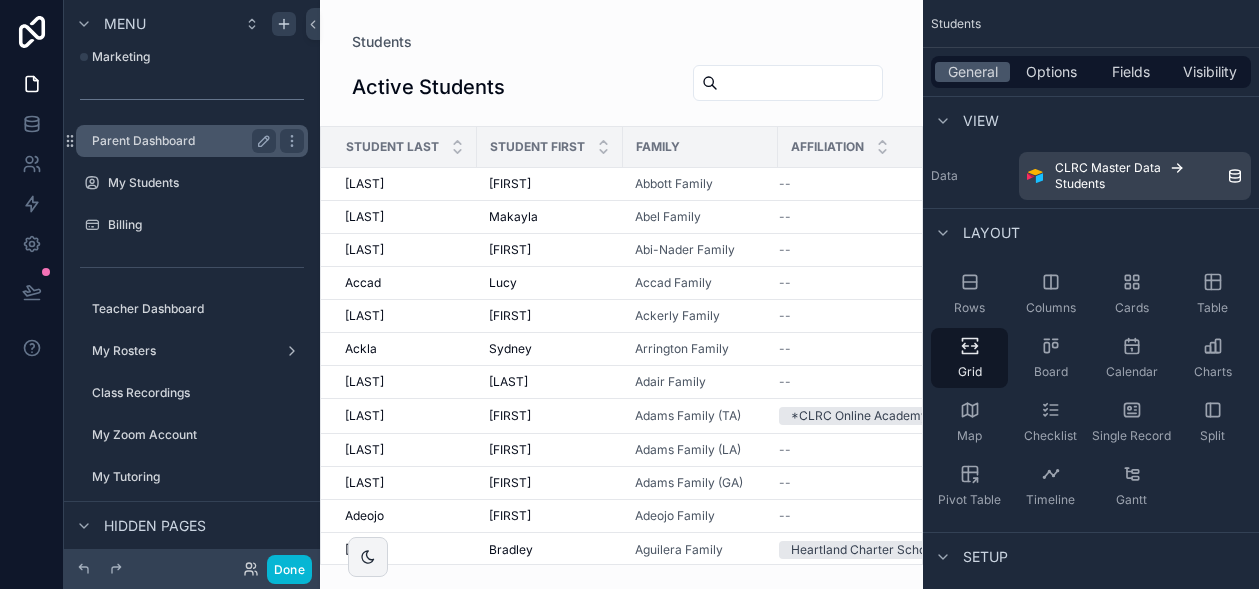 click on "Parent Dashboard" at bounding box center (180, 141) 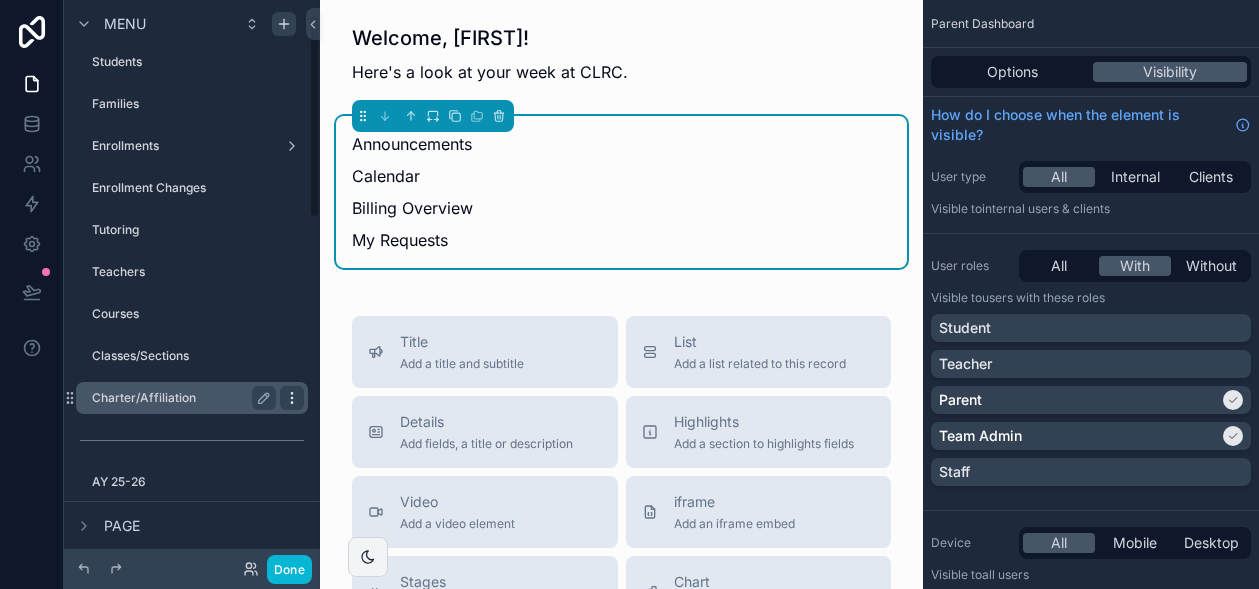 scroll, scrollTop: 59, scrollLeft: 0, axis: vertical 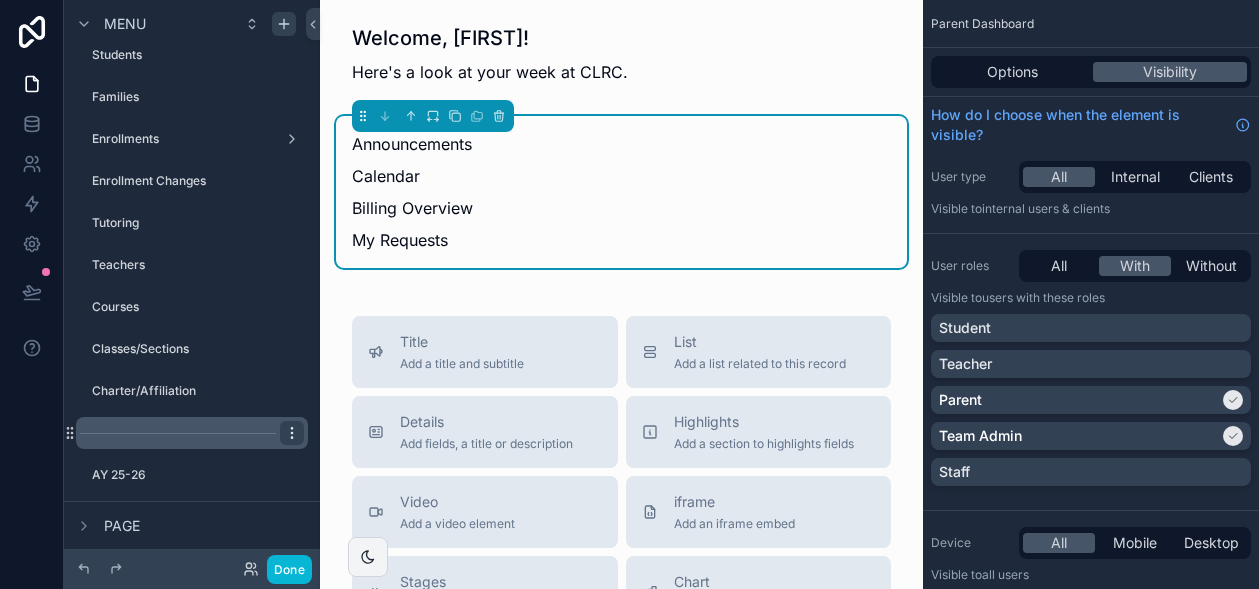 click 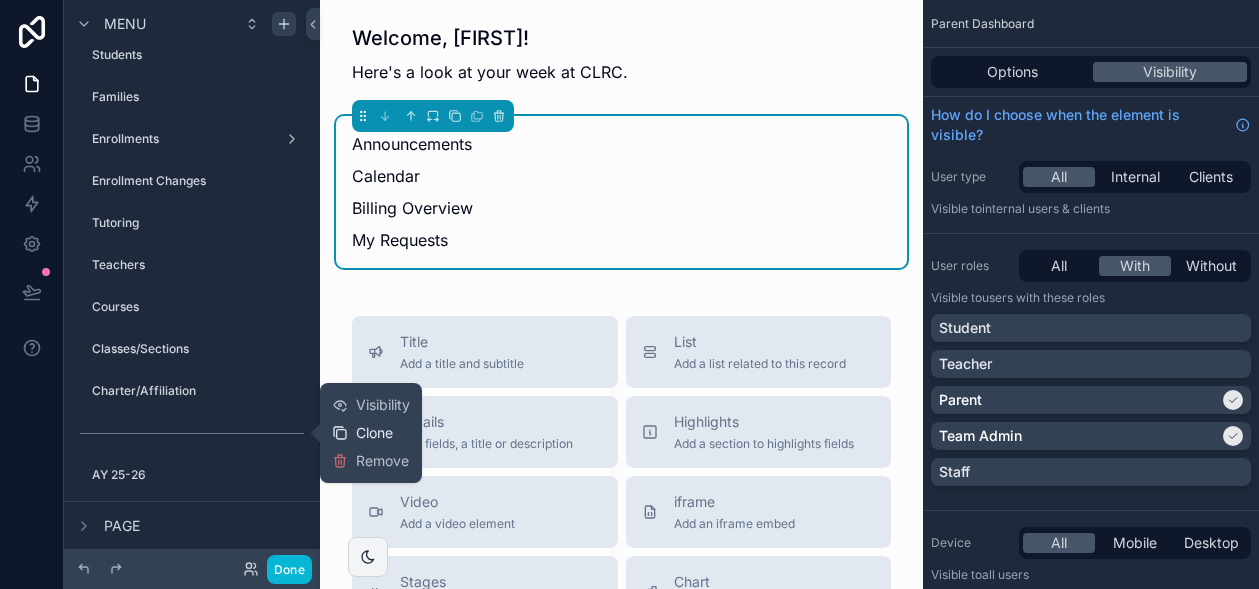 click on "Clone" at bounding box center (374, 433) 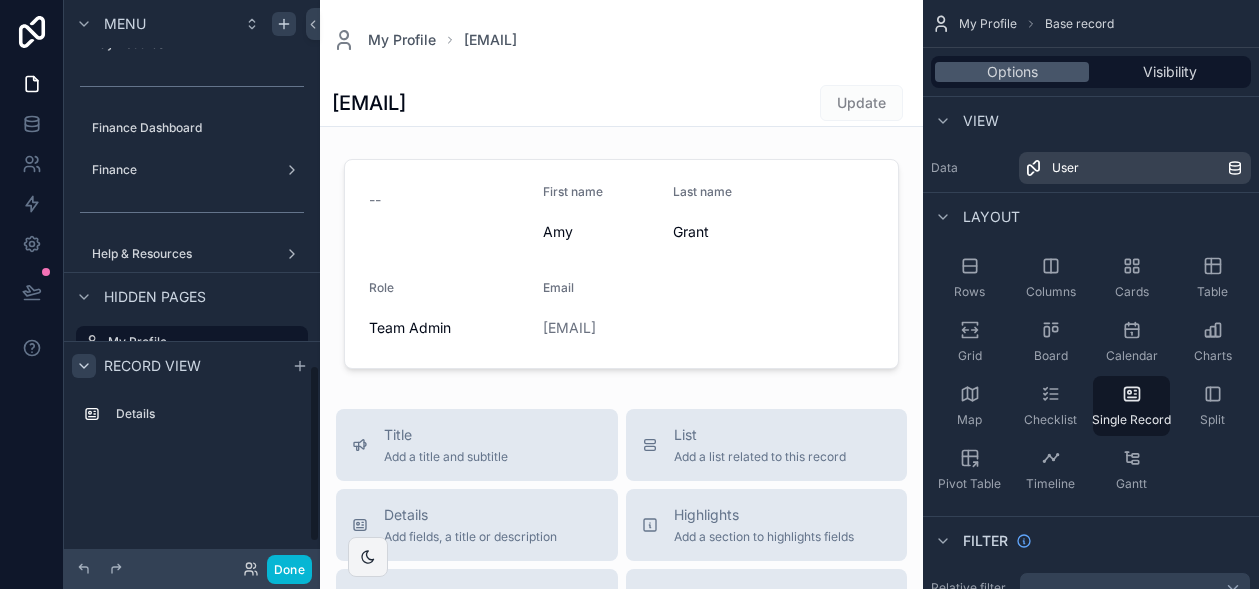 click 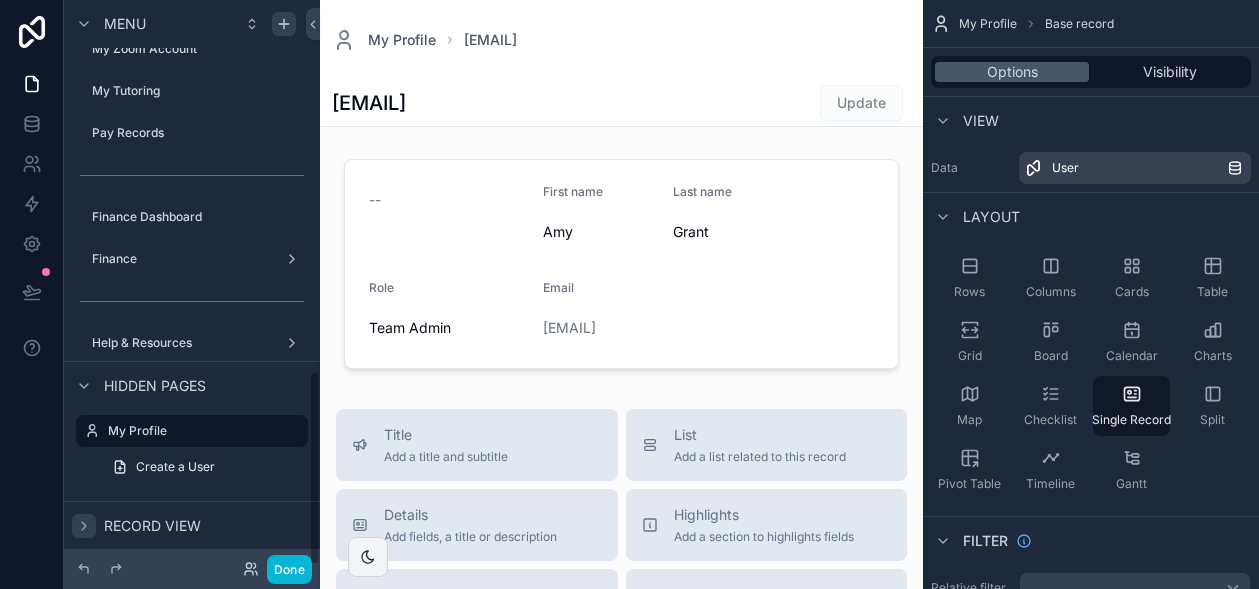 scroll, scrollTop: 1073, scrollLeft: 0, axis: vertical 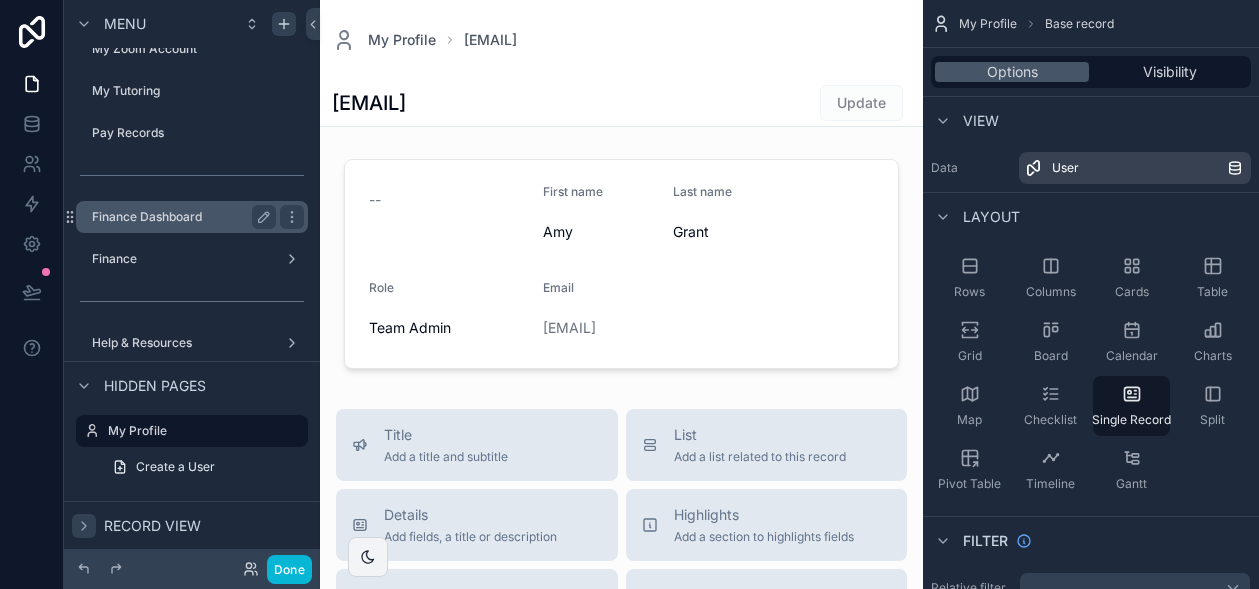 click on "Finance Dashboard" at bounding box center [180, 217] 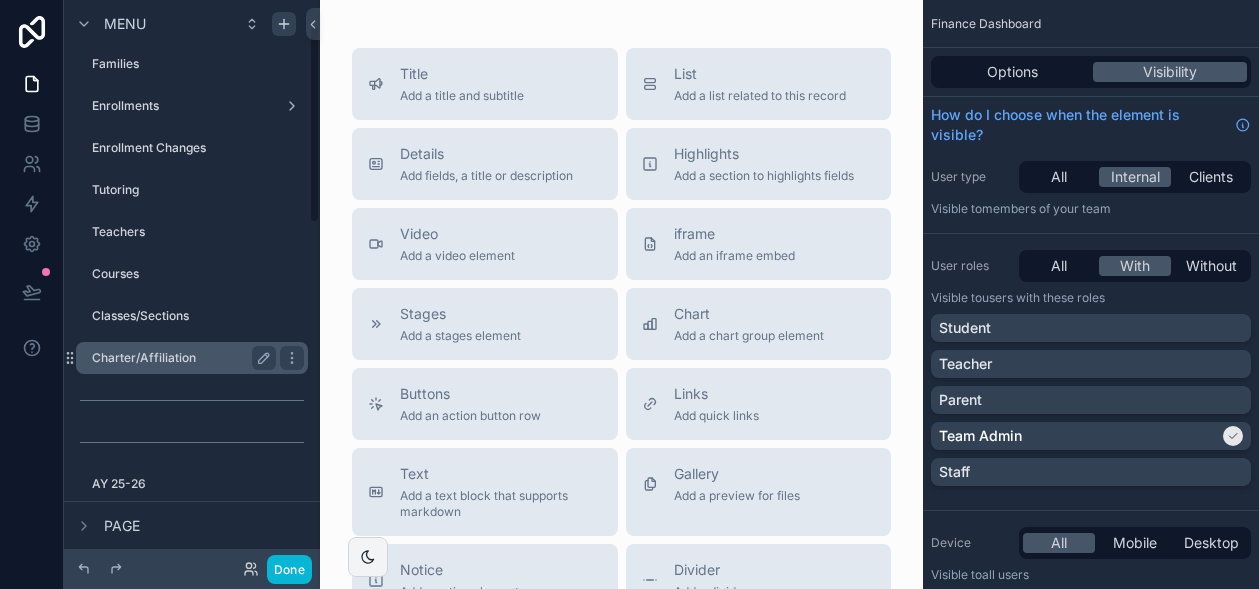 scroll, scrollTop: 63, scrollLeft: 0, axis: vertical 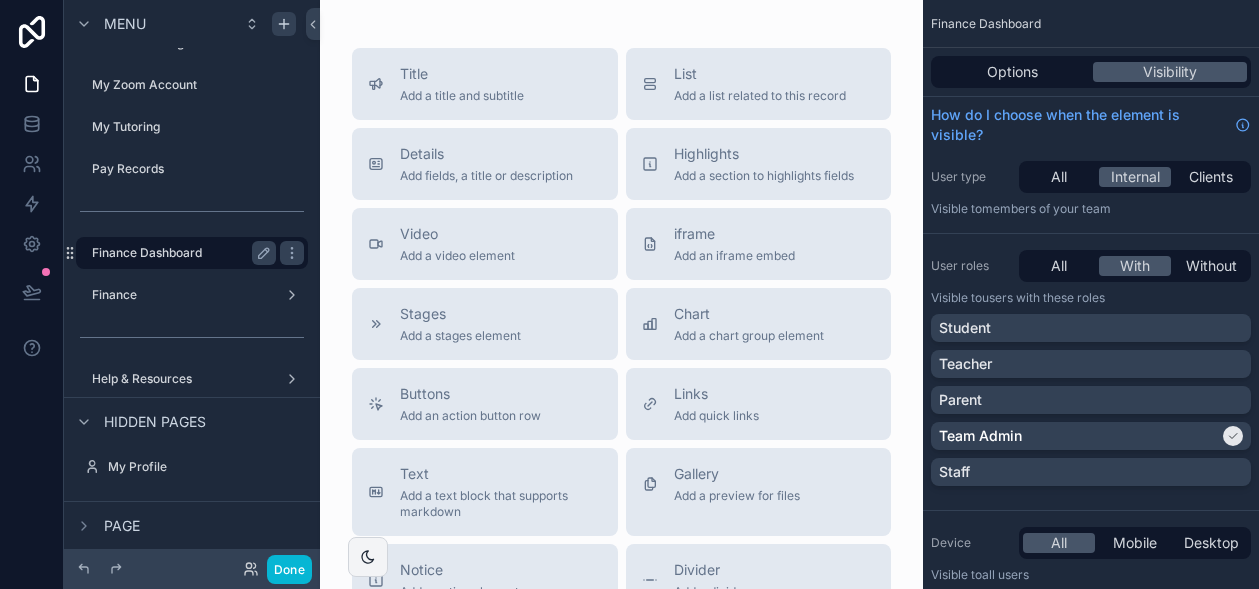 click on "Finance Dashboard" at bounding box center (180, 253) 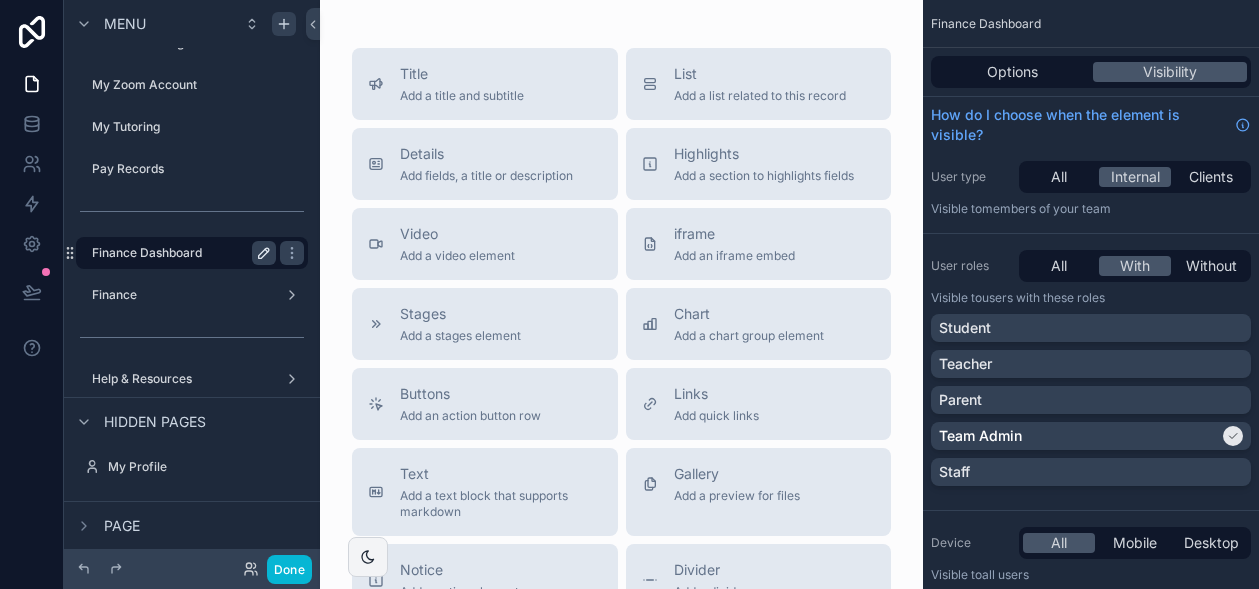 click 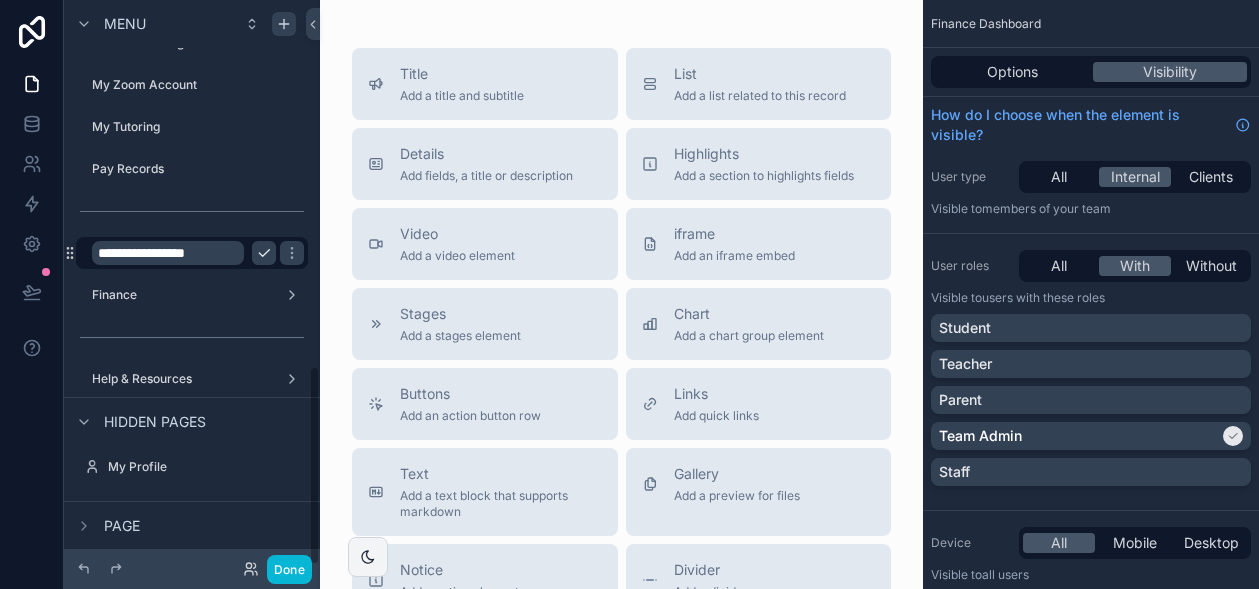 click on "**********" at bounding box center [168, 253] 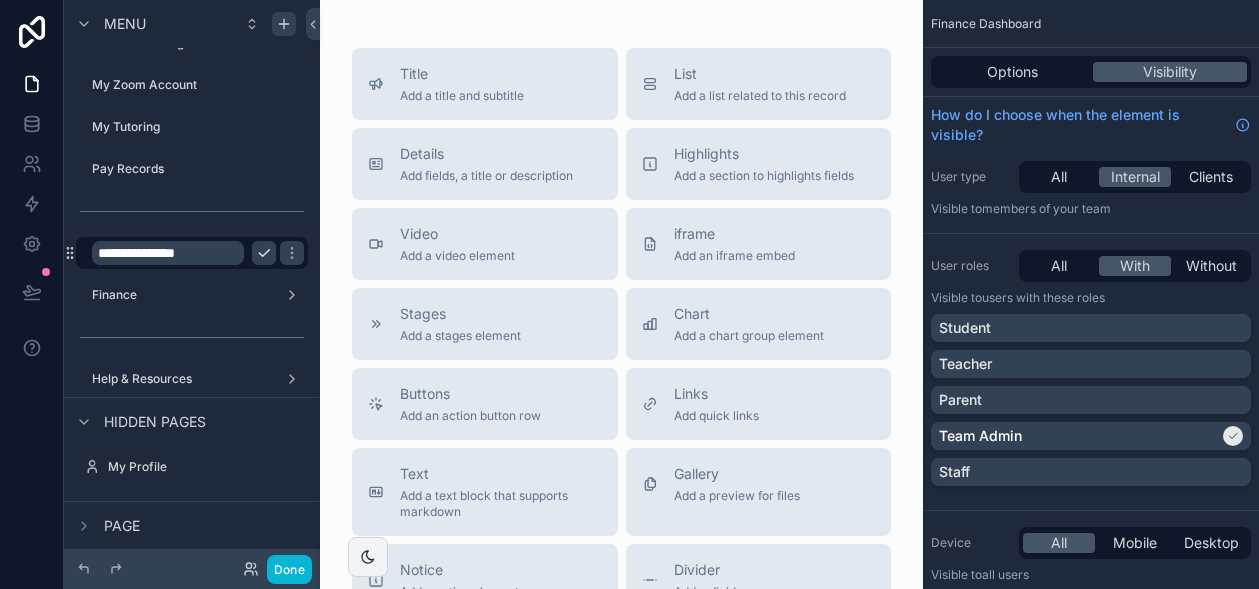 type on "**********" 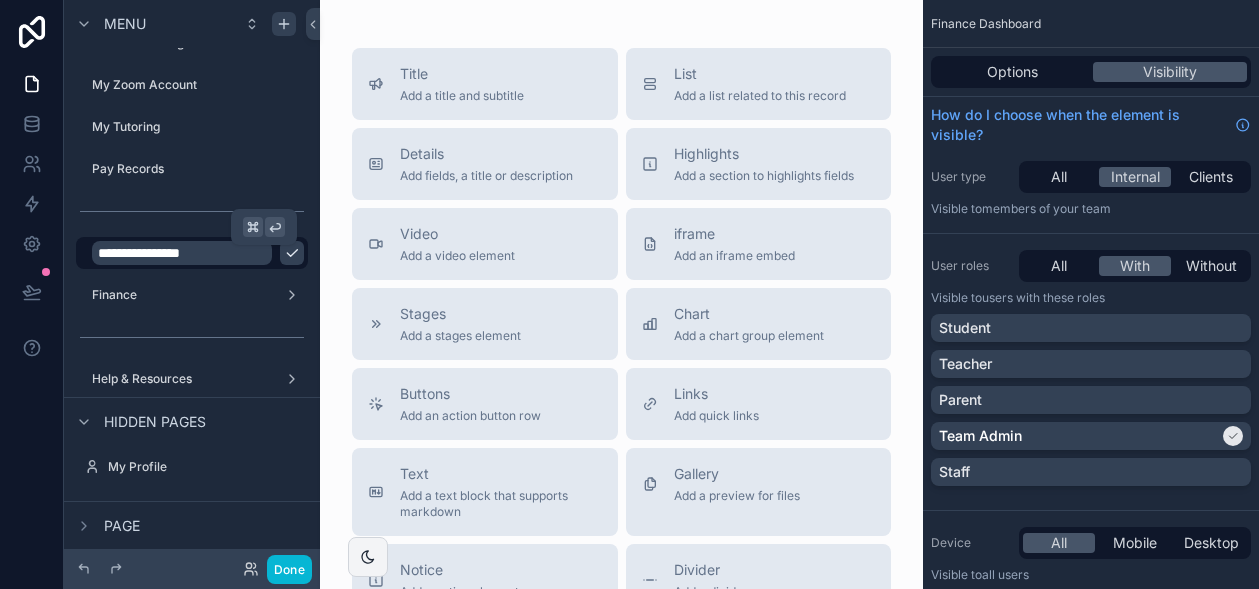 click 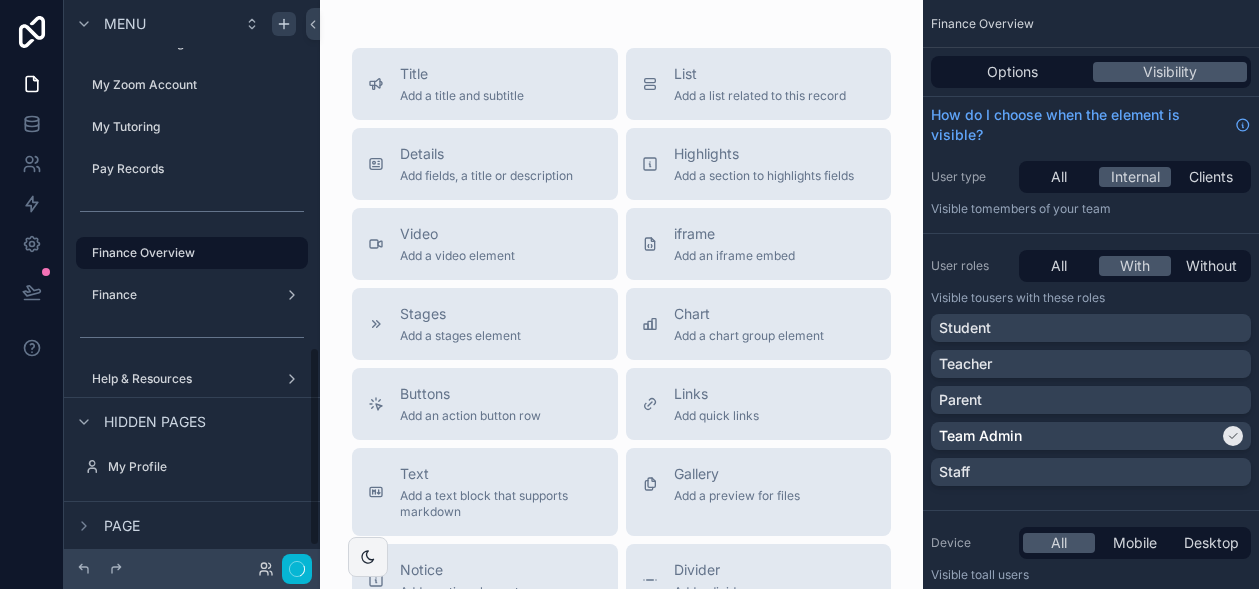 scroll, scrollTop: 985, scrollLeft: 0, axis: vertical 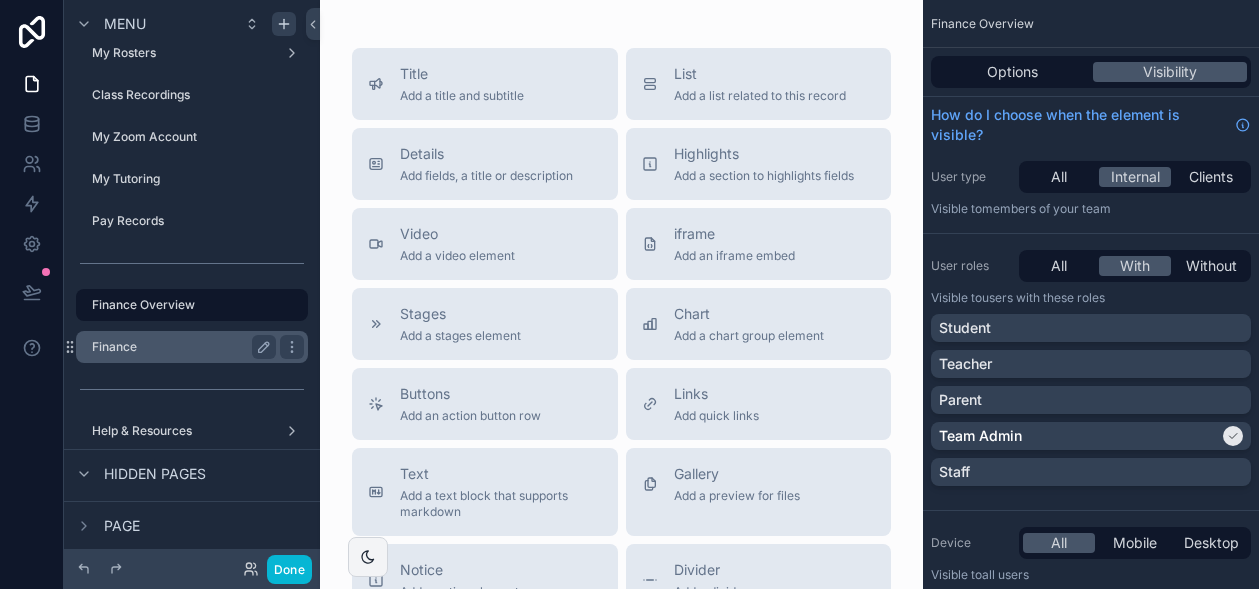 click on "Finance" at bounding box center (180, 347) 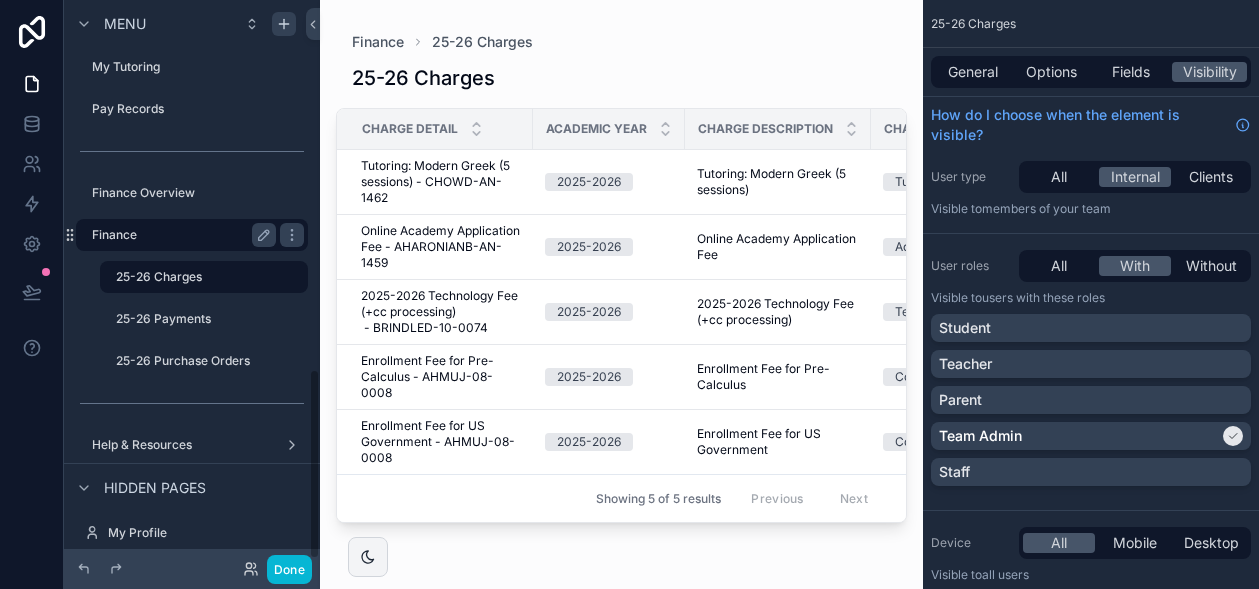 scroll, scrollTop: 1088, scrollLeft: 0, axis: vertical 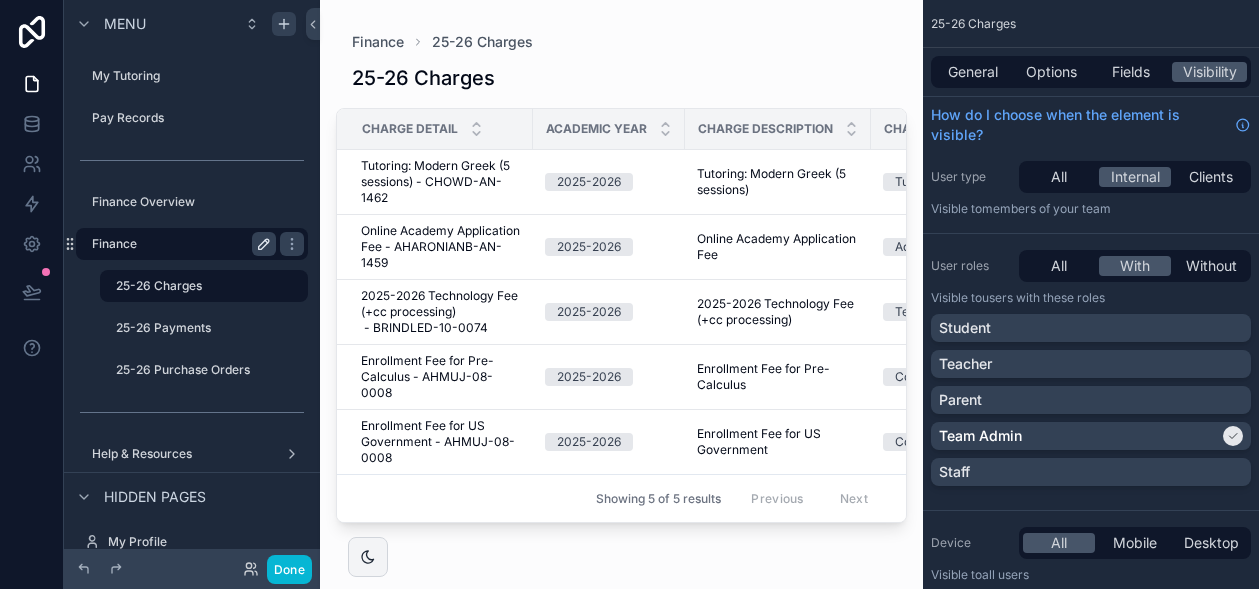 click 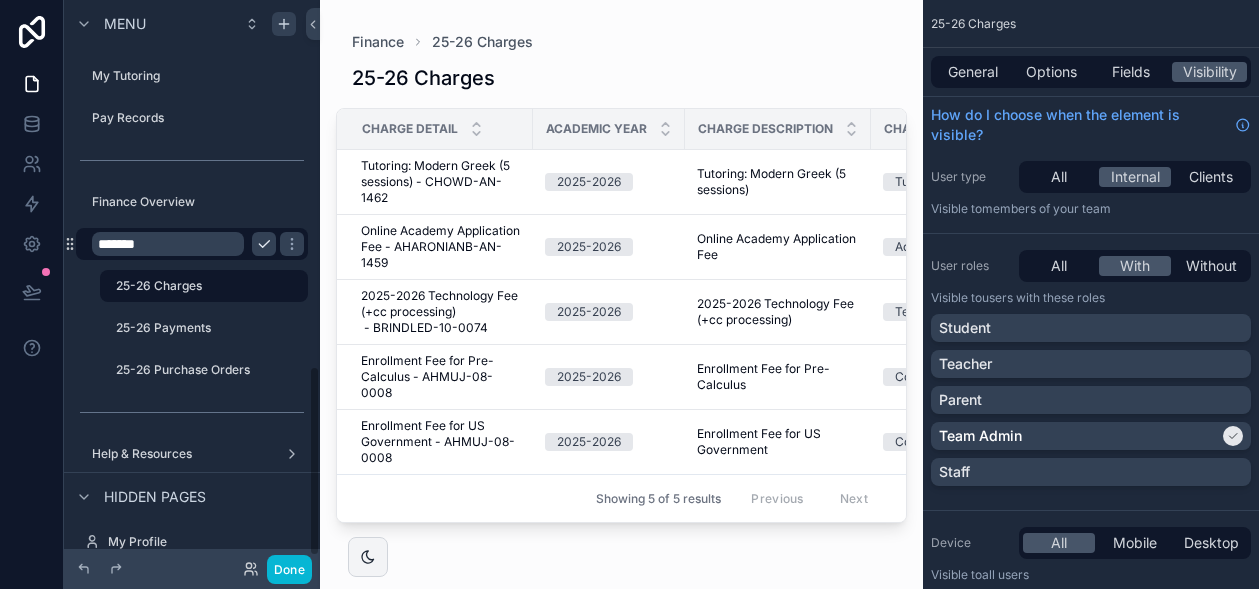click on "*******" at bounding box center (168, 244) 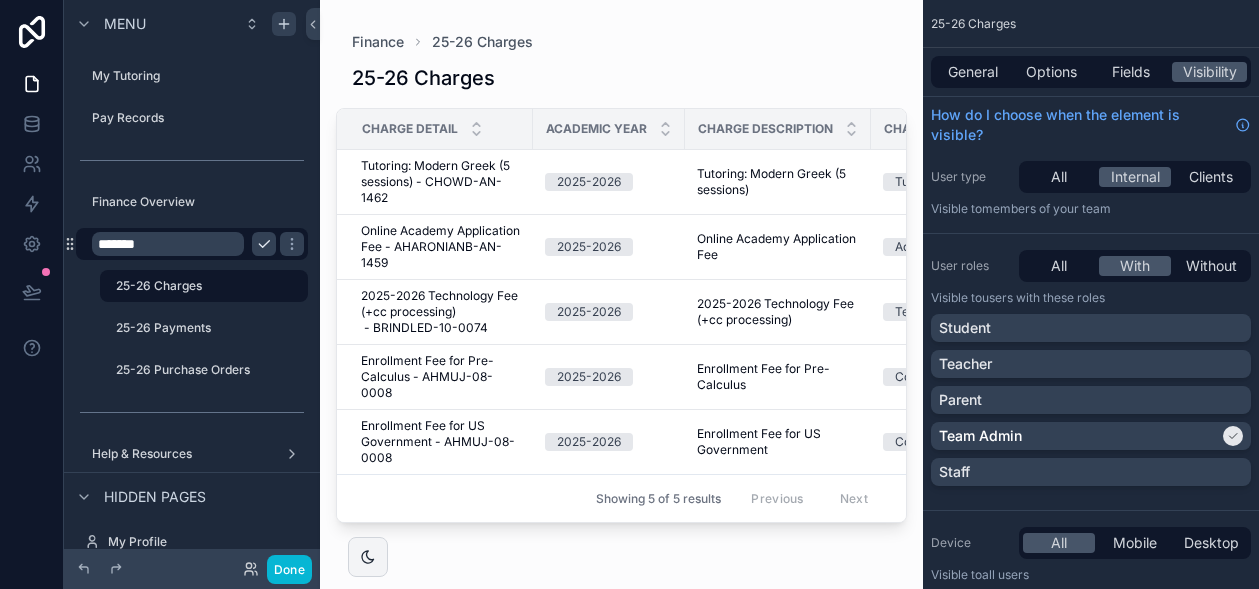 click on "*******" at bounding box center [168, 244] 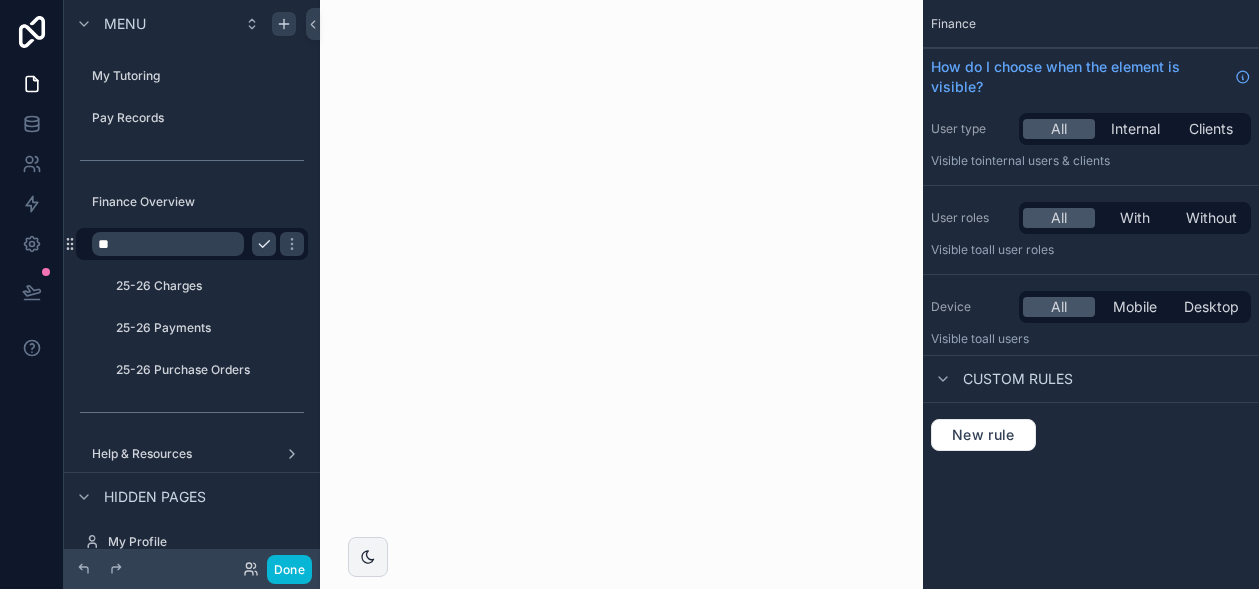 type on "*" 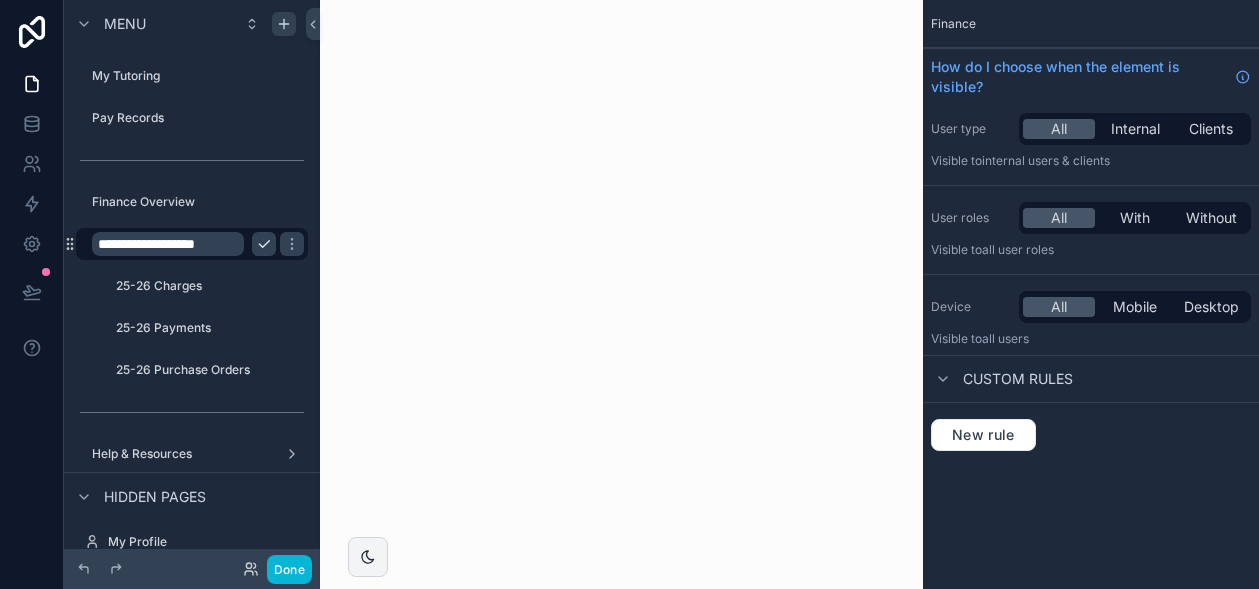 scroll, scrollTop: 0, scrollLeft: 3, axis: horizontal 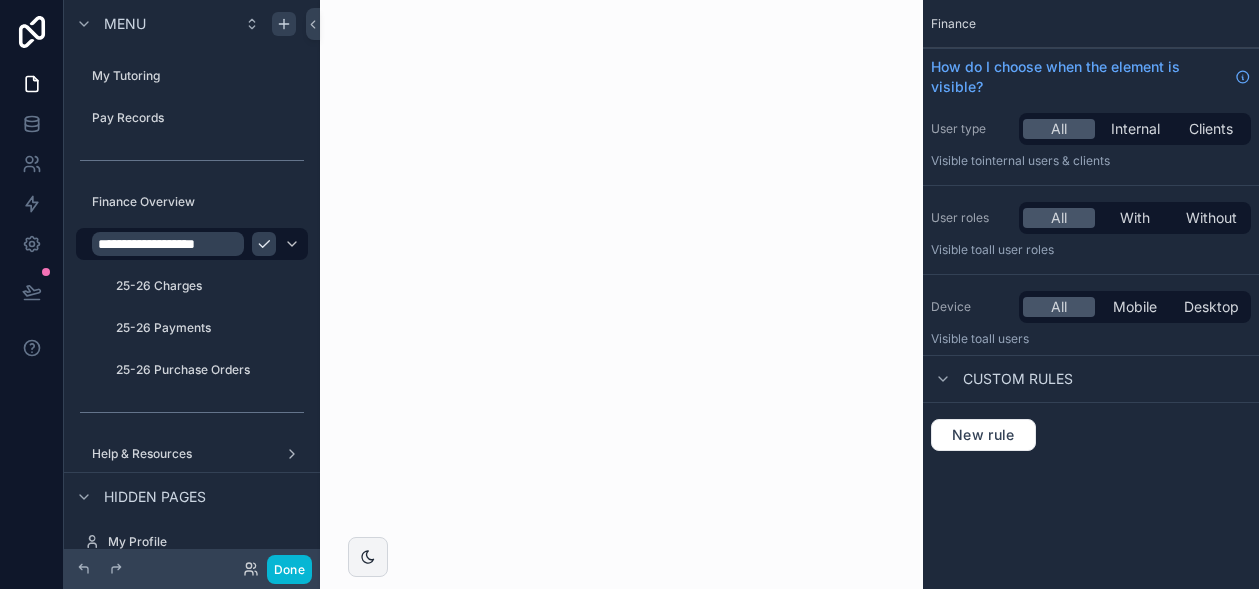 click 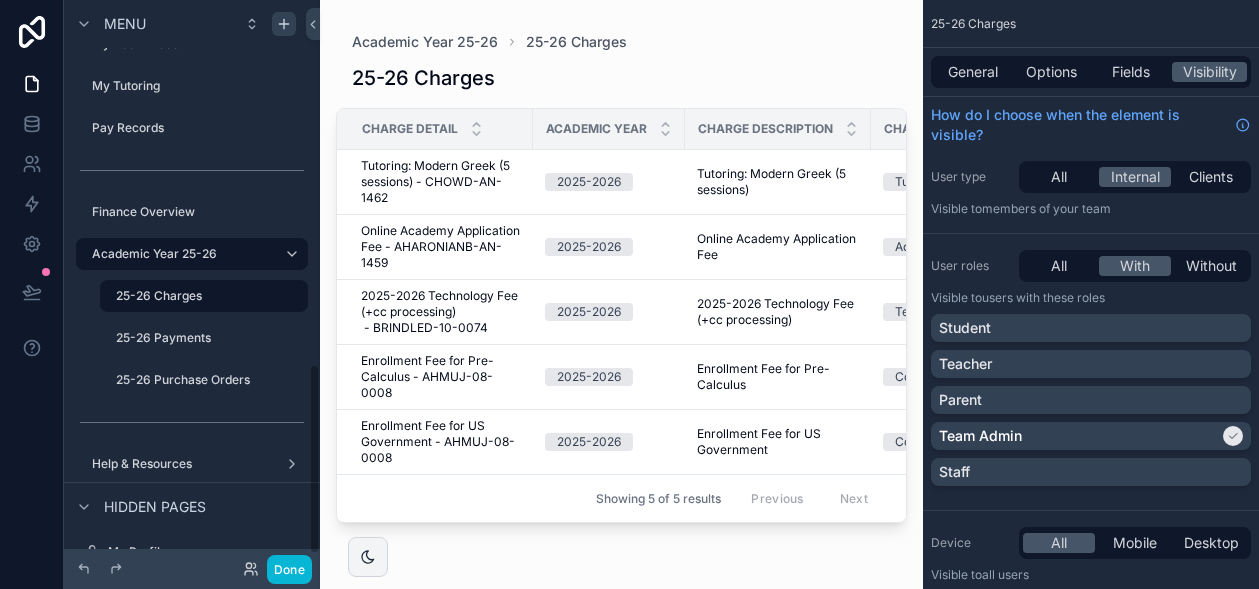 scroll, scrollTop: 1085, scrollLeft: 0, axis: vertical 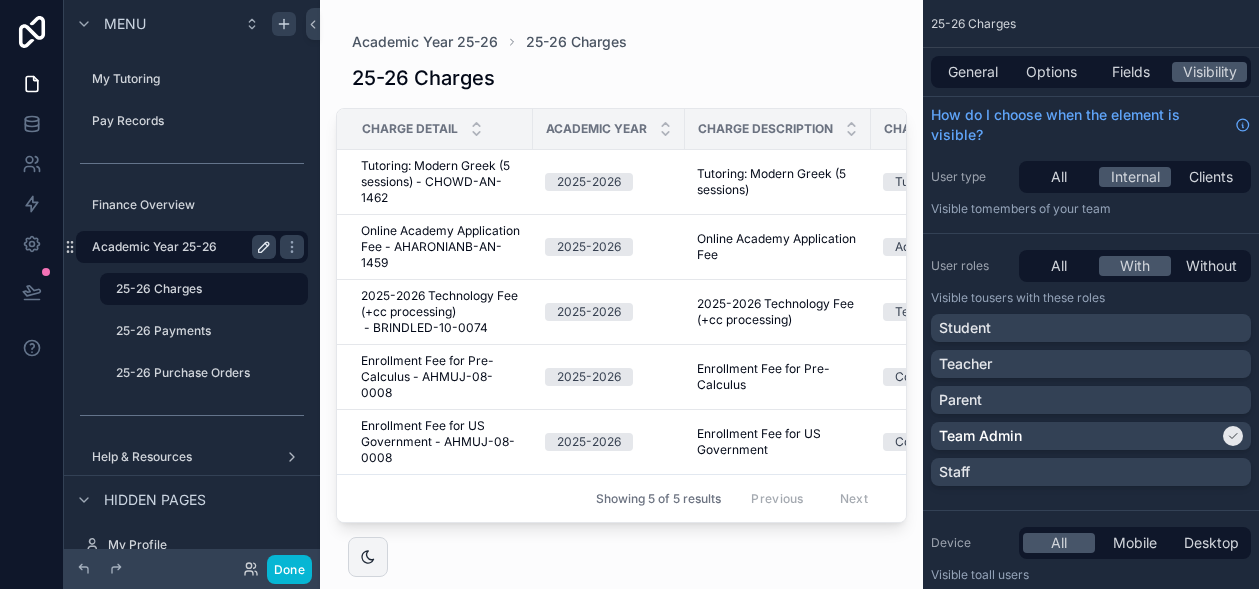 click on "Academic Year 25-26" at bounding box center [180, 247] 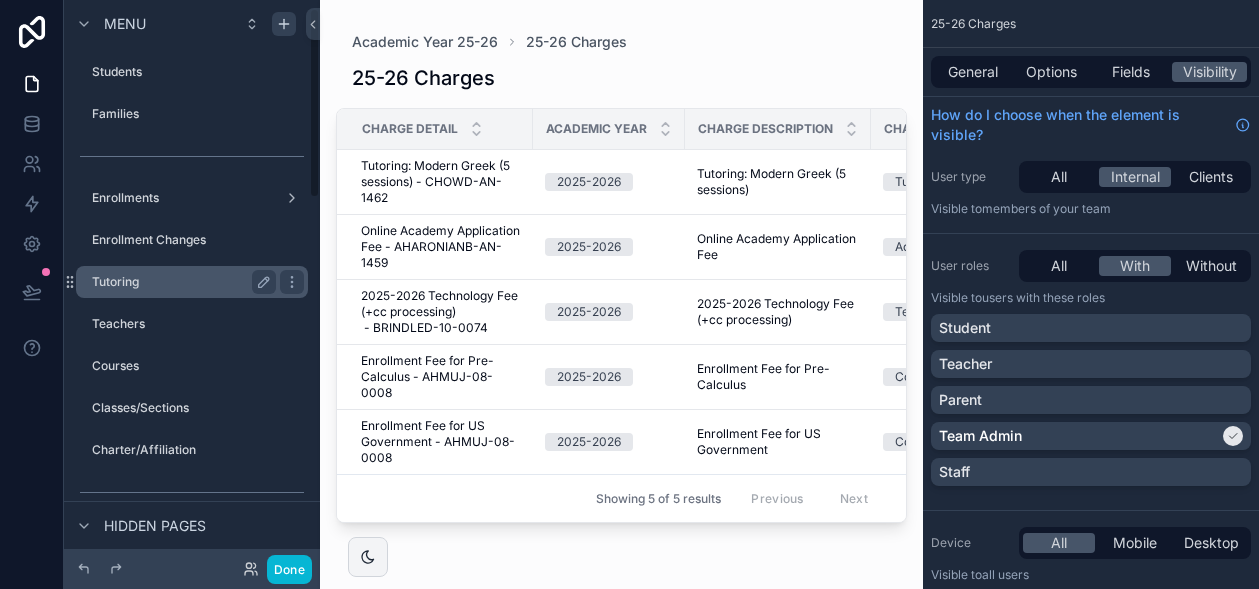 scroll, scrollTop: 16, scrollLeft: 0, axis: vertical 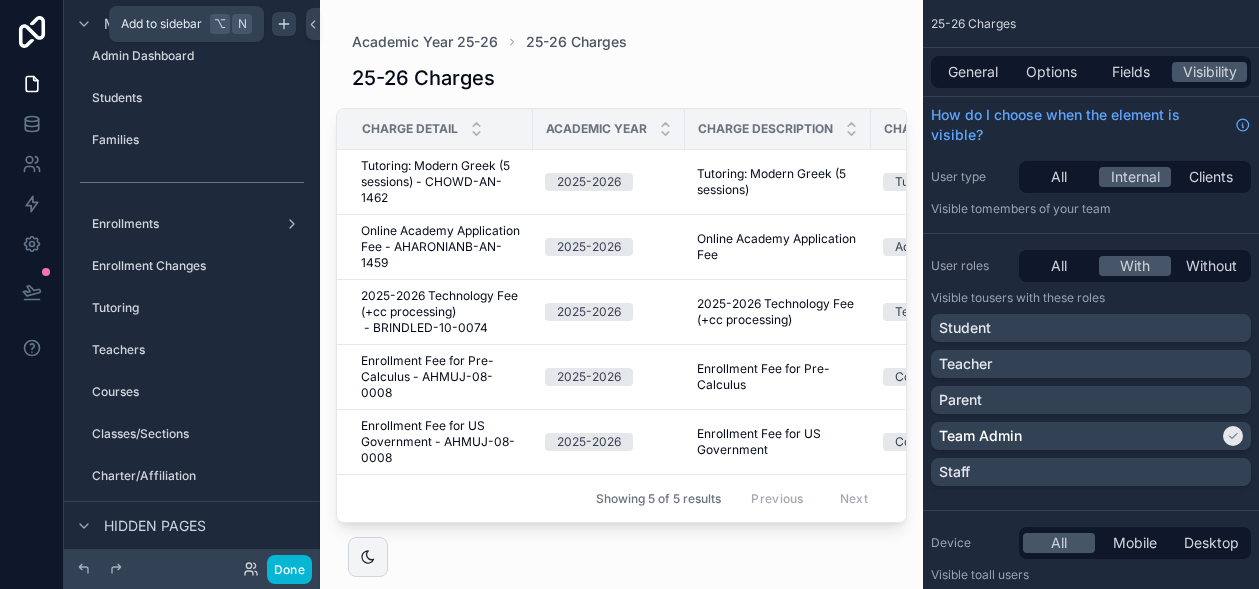 click 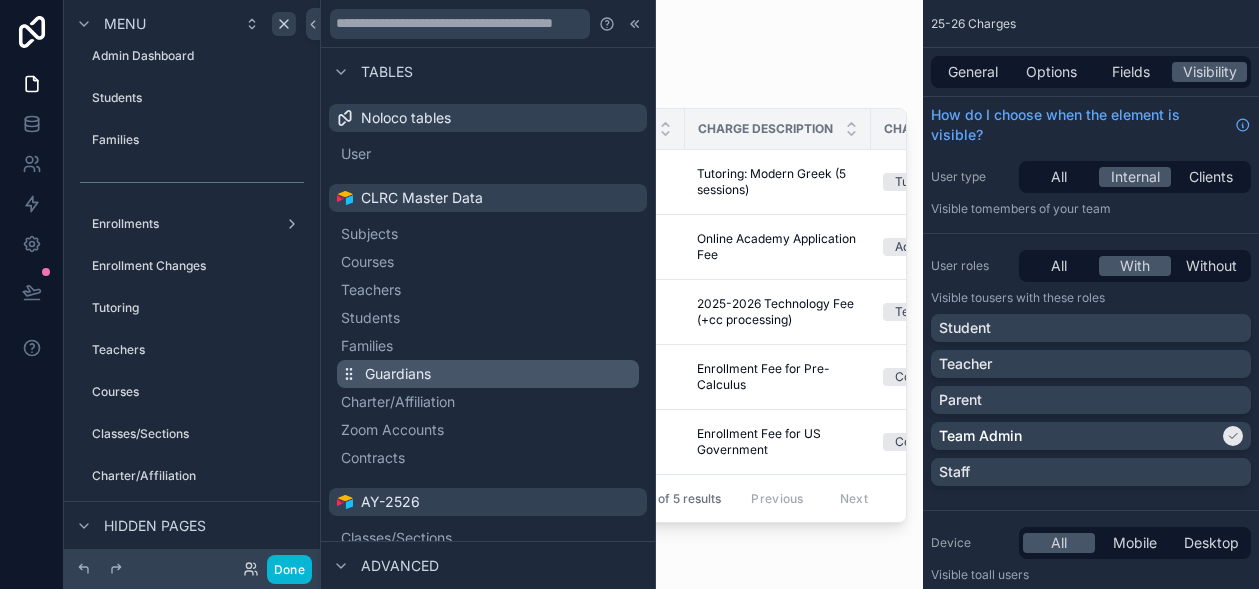 click on "Guardians" at bounding box center (488, 374) 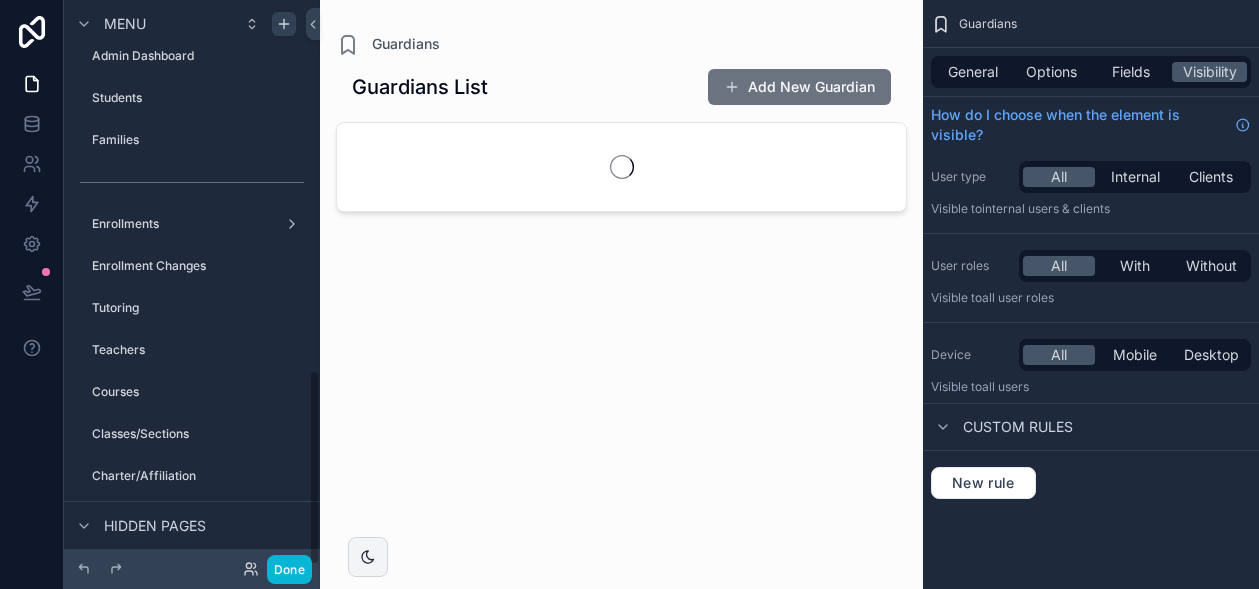 scroll, scrollTop: 1067, scrollLeft: 0, axis: vertical 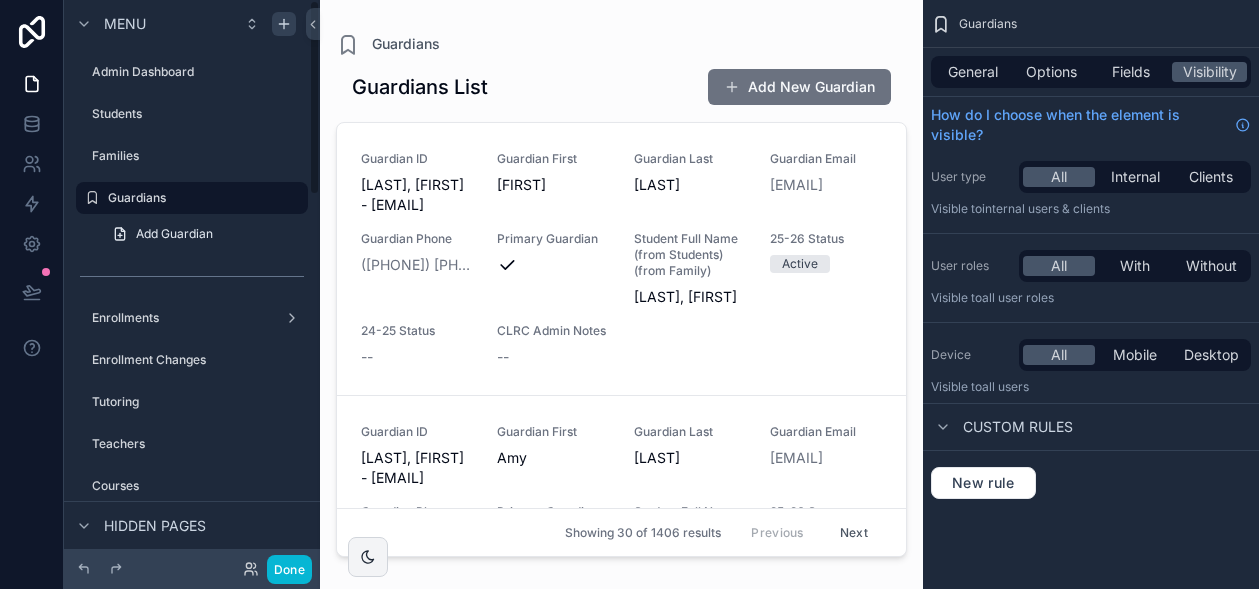 click at bounding box center (621, 282) 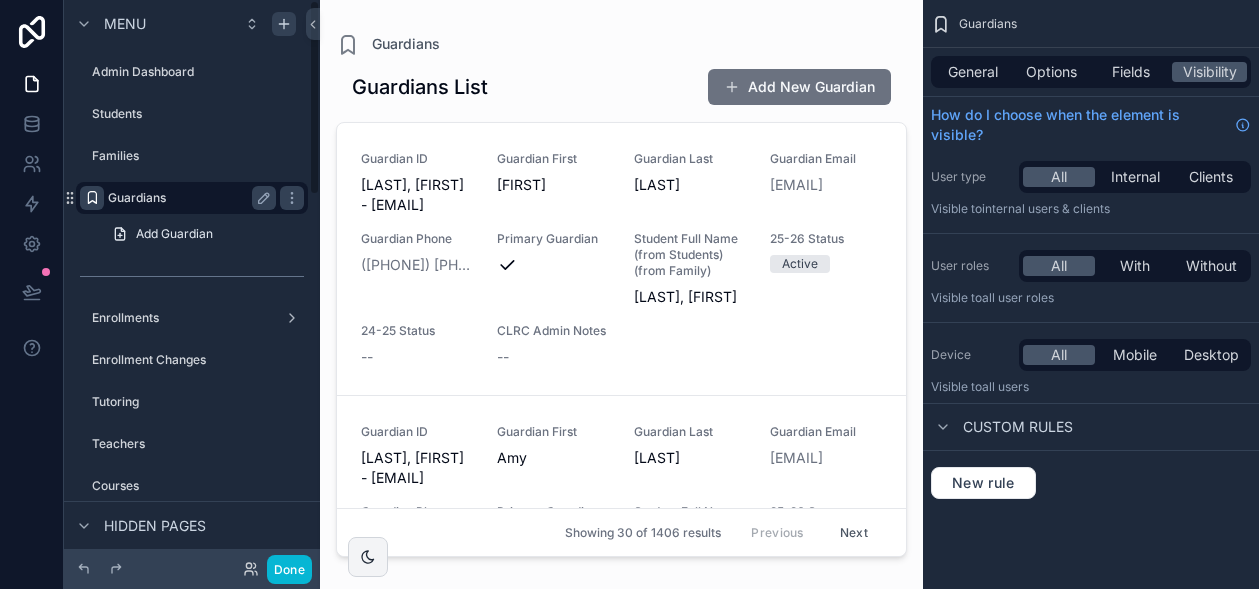click at bounding box center (92, 198) 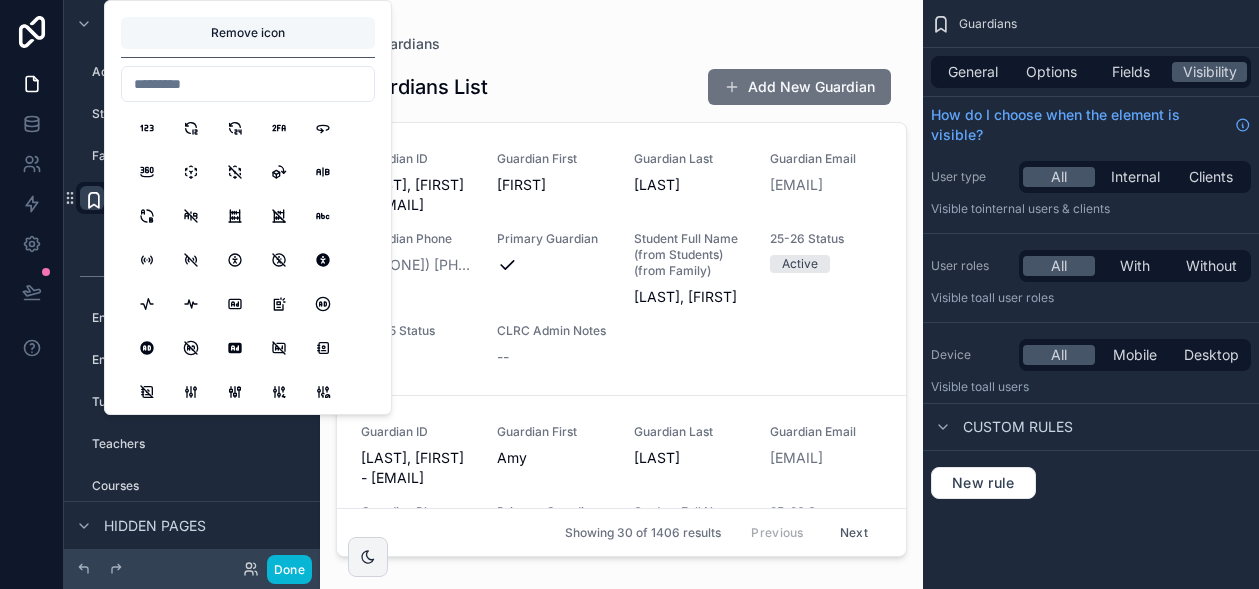 click on "Remove icon" at bounding box center [248, 33] 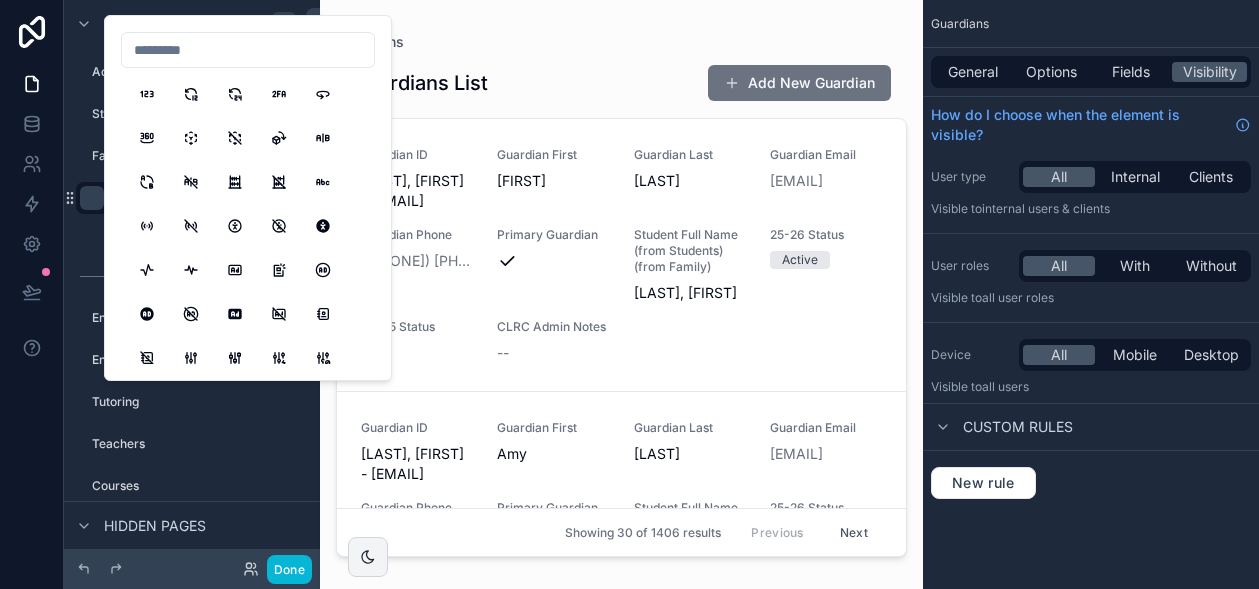 click on "Guardians Guardians List Add New Guardian Guardian ID [LAST], [FIRST] - [EMAIL] Guardian First [FIRST] Guardian Last [LAST] Guardian Email [EMAIL] Guardian Phone [PHONE] Primary Guardian Student Full Name (from Students) (from Family) [LAST], [FIRST] 25-26 Status Active 24-25 Status -- CLRC Admin Notes -- Guardian ID [LAST], [FIRST] - [EMAIL] Guardian First [FIRST] Guardian Last [LAST] Guardian Email [EMAIL] Guardian Phone -- Primary Guardian Student Full Name (from Students) (from Family) [LAST], [FIRST], [FIRST] 25-26 Status -- 24-25 Status -- CLRC Admin Notes -- Guardian ID [LAST], [FIRST] - [EMAIL] Guardian First [FIRST] Guardian Last [LAST] Guardian Email [EMAIL] Guardian Phone -- Primary Guardian -- Student Full Name (from Students) (from Family) [LAST], [FIRST] 25-26 Status -- 24-25 Status -- CLRC Admin Notes -- Guardian ID [LAST], [FIRST] - [EMAIL] Guardian First [FIRST] Guardian Last [LAST] -- -- -- --" at bounding box center [621, 282] 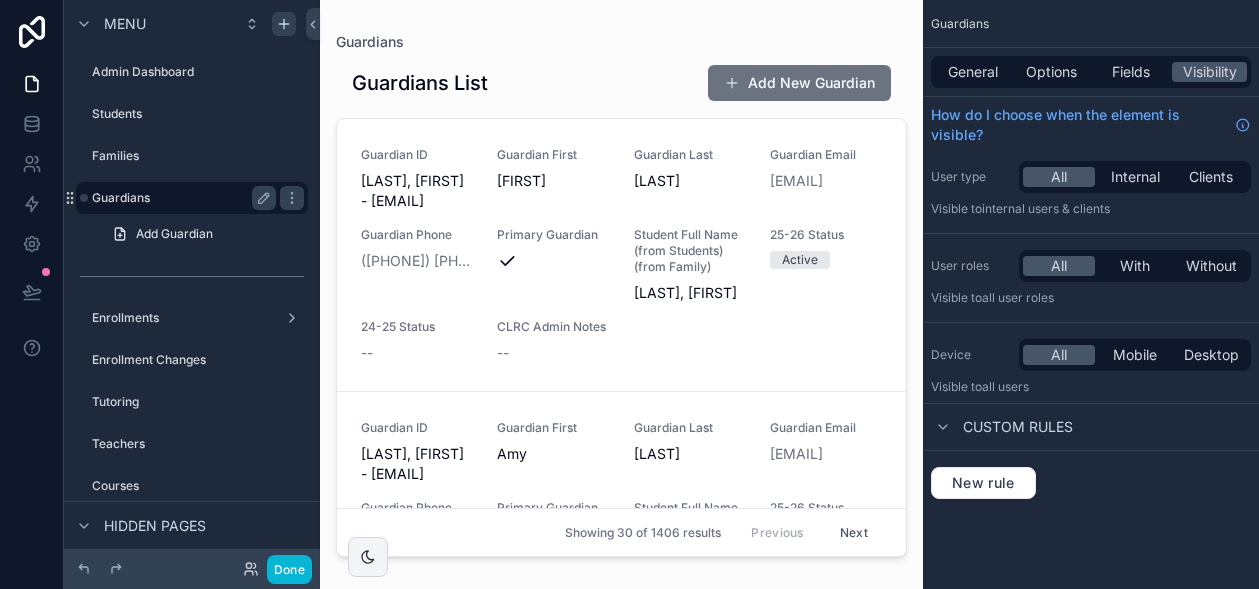 click on "Guardians List" at bounding box center [420, 83] 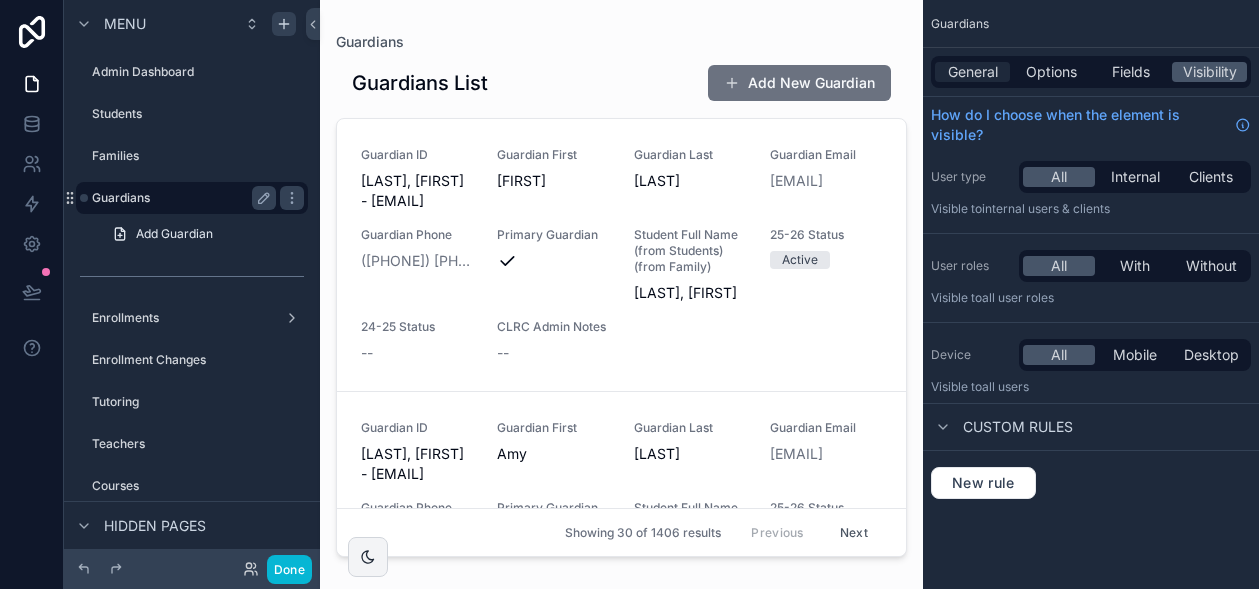 click on "General" at bounding box center (973, 72) 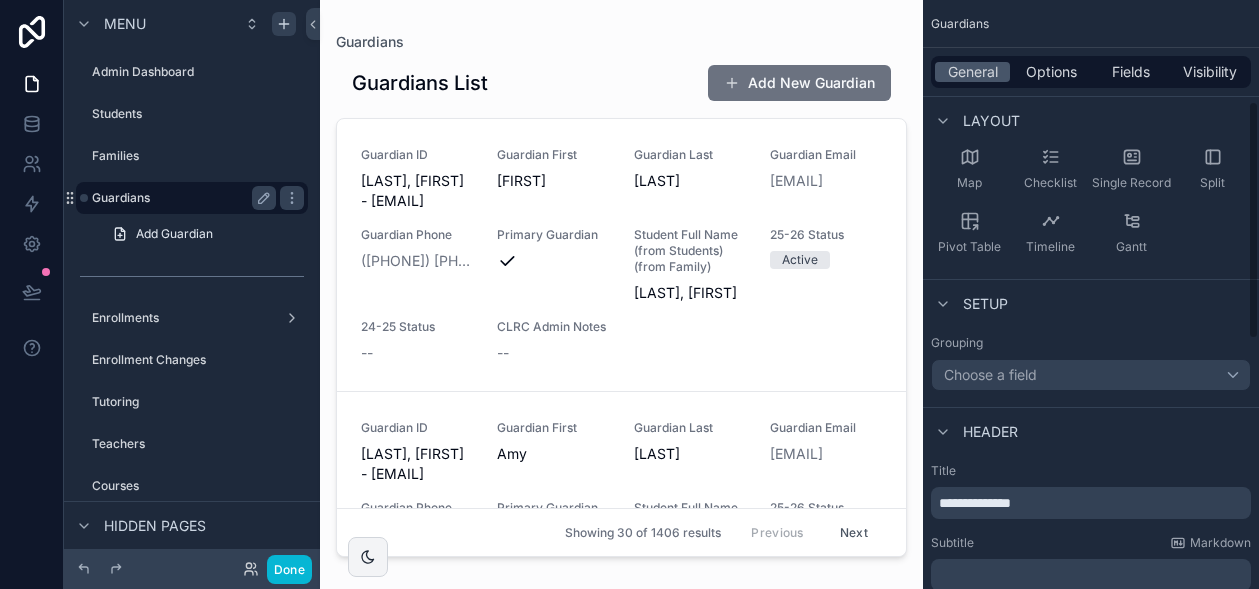scroll, scrollTop: 255, scrollLeft: 0, axis: vertical 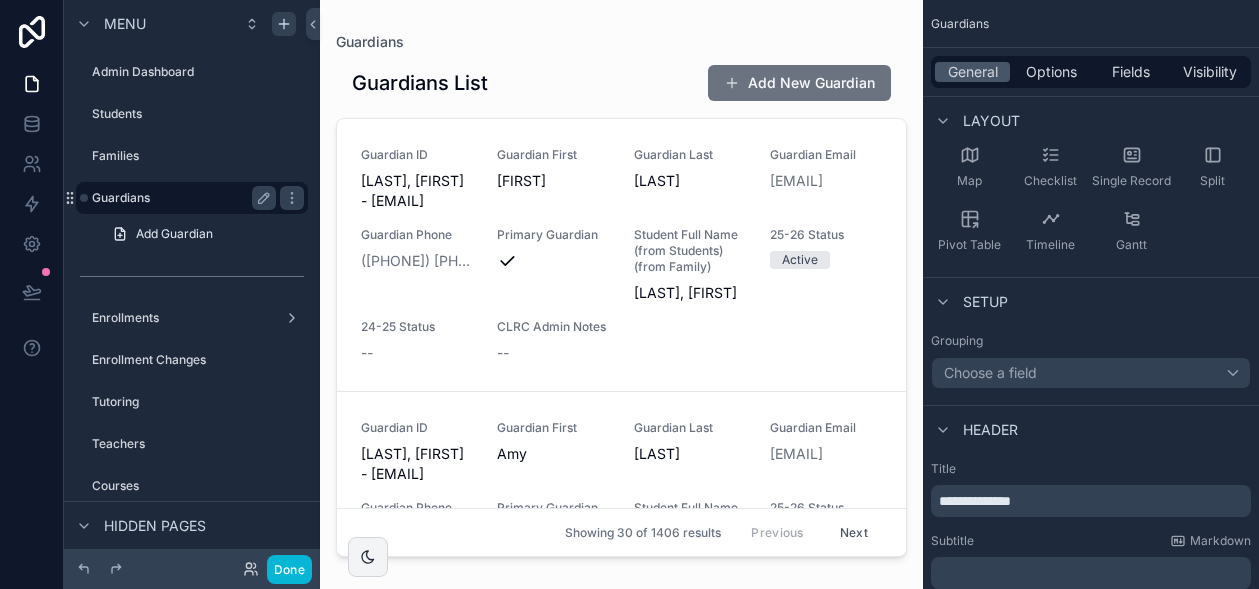 click on "**********" at bounding box center [975, 501] 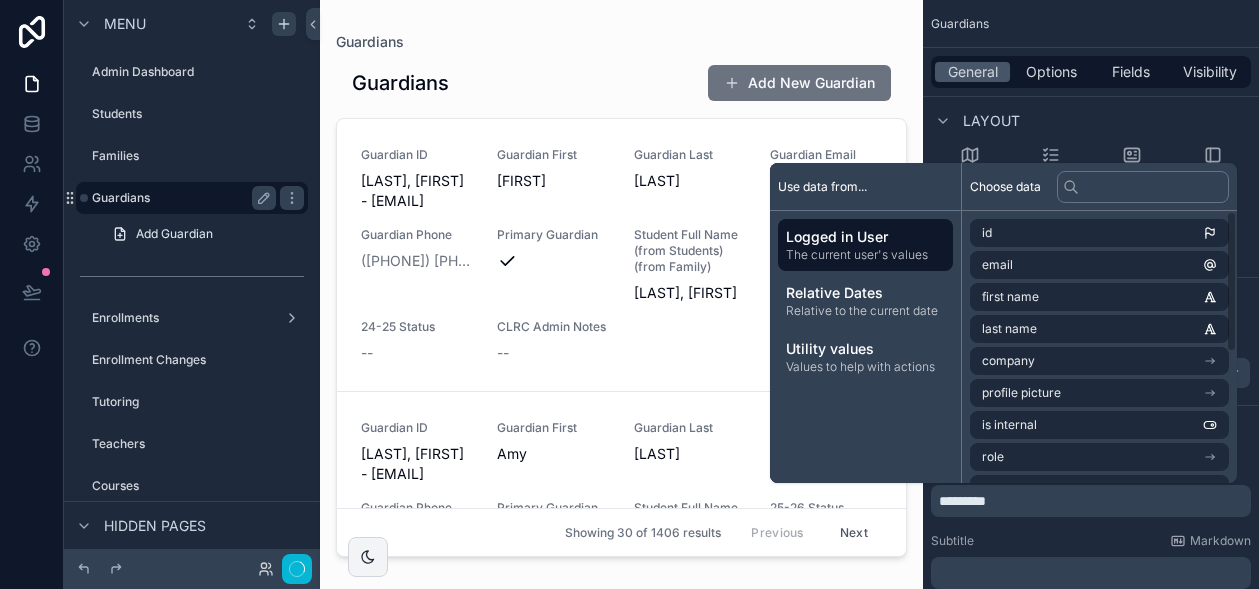 click on "Guardians Guardians Add New Guardian Guardian ID [LAST], [FIRST] - [EMAIL] Guardian First [FIRST] Guardian Last [LAST] Guardian Email [EMAIL] Guardian Phone ([PHONE]) Primary Guardian Student Full Name (from Students) (from Family) [LAST], [FIRST] 25-26 Status Active 24-25 Status -- CLRC Admin Notes -- Guardian ID [LAST], [FIRST] - [EMAIL] Guardian First [FIRST] Guardian Last [LAST] Guardian Email [EMAIL] Guardian Phone -- Primary Guardian Student Full Name (from Students) (from Family) [LAST], [FIRST], [FIRST] 25-26 Status -- 24-25 Status -- CLRC Admin Notes -- Guardian ID [LAST], [FIRST] - [EMAIL] Guardian First [FIRST] Guardian Last [LAST] Guardian Email [EMAIL] Guardian Phone -- Primary Guardian -- Student Full Name (from Students) (from Family) [LAST], [FIRST] 25-26 Status -- 24-25 Status -- CLRC Admin Notes -- Guardian ID [LAST], [FIRST] - [EMAIL] Guardian First [FIRST] Guardian Last [LAST] Guardian Email --" at bounding box center [621, 282] 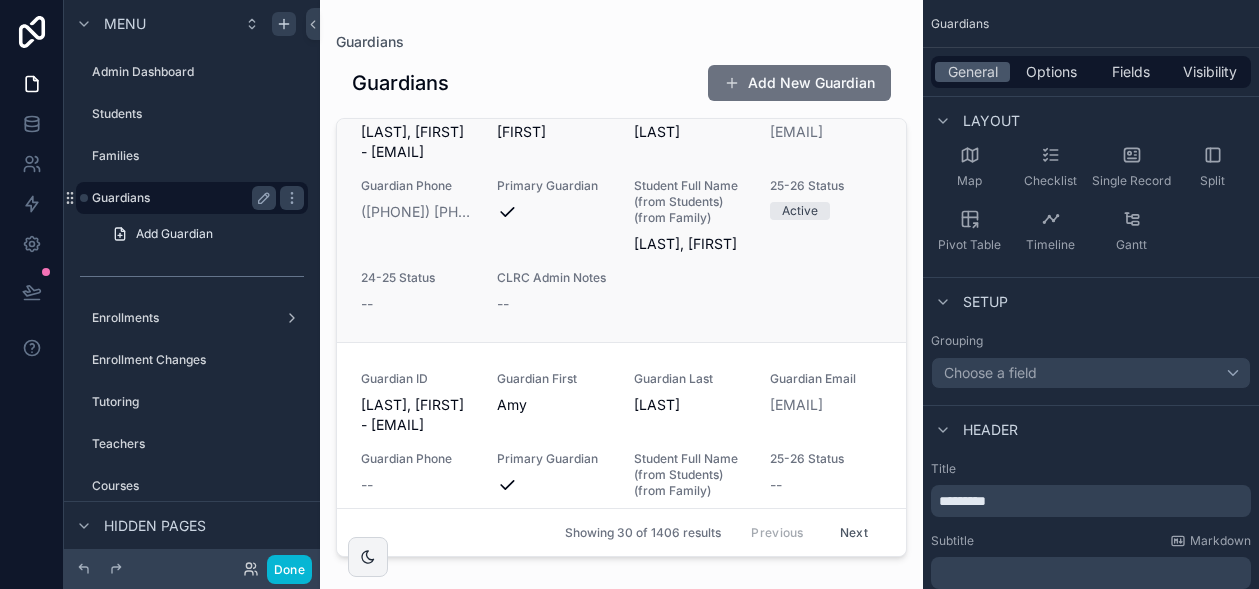 scroll, scrollTop: 0, scrollLeft: 0, axis: both 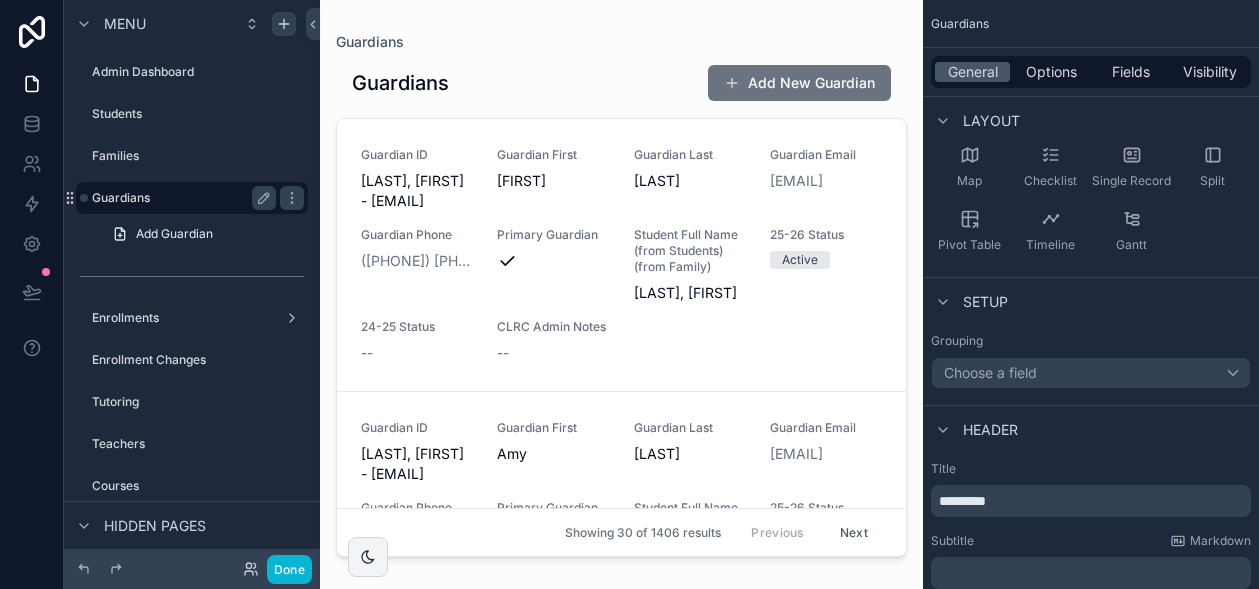 click on "Guardians Add New Guardian Guardian ID [LAST], [FIRST] - [EMAIL] Guardian First [FIRST] Guardian Last [LAST] Guardian Email [EMAIL] Guardian Phone ([PHONE]) Primary Guardian Student Full Name (from Students) (from Family) [LAST], [FIRST] 25-26 Status Active 24-25 Status -- CLRC Admin Notes -- Guardian ID [LAST], [FIRST] - [EMAIL] Guardian First [FIRST] Guardian Last [LAST] Guardian Email [EMAIL] Guardian Phone -- Primary Guardian Student Full Name (from Students) (from Family) [LAST], [FIRST], [FIRST] 25-26 Status -- 24-25 Status -- CLRC Admin Notes -- Guardian ID [LAST], [FIRST] - [EMAIL] Guardian First [FIRST] Guardian Last [LAST] Guardian Email [EMAIL] Guardian Phone -- Primary Guardian -- Student Full Name (from Students) (from Family) [LAST], [FIRST] 25-26 Status -- 24-25 Status -- CLRC Admin Notes -- Guardian ID [LAST], [FIRST] - [EMAIL] Guardian First [FIRST] Guardian Last [LAST] Guardian Email -- [FIRST]" at bounding box center [621, 314] 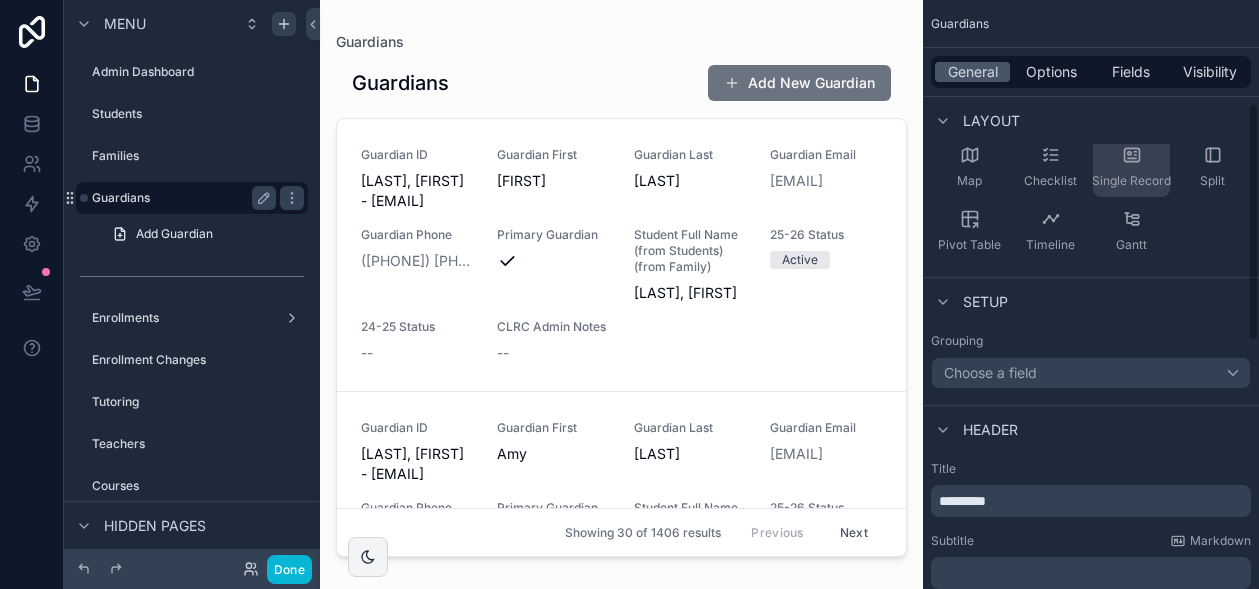 scroll, scrollTop: 0, scrollLeft: 0, axis: both 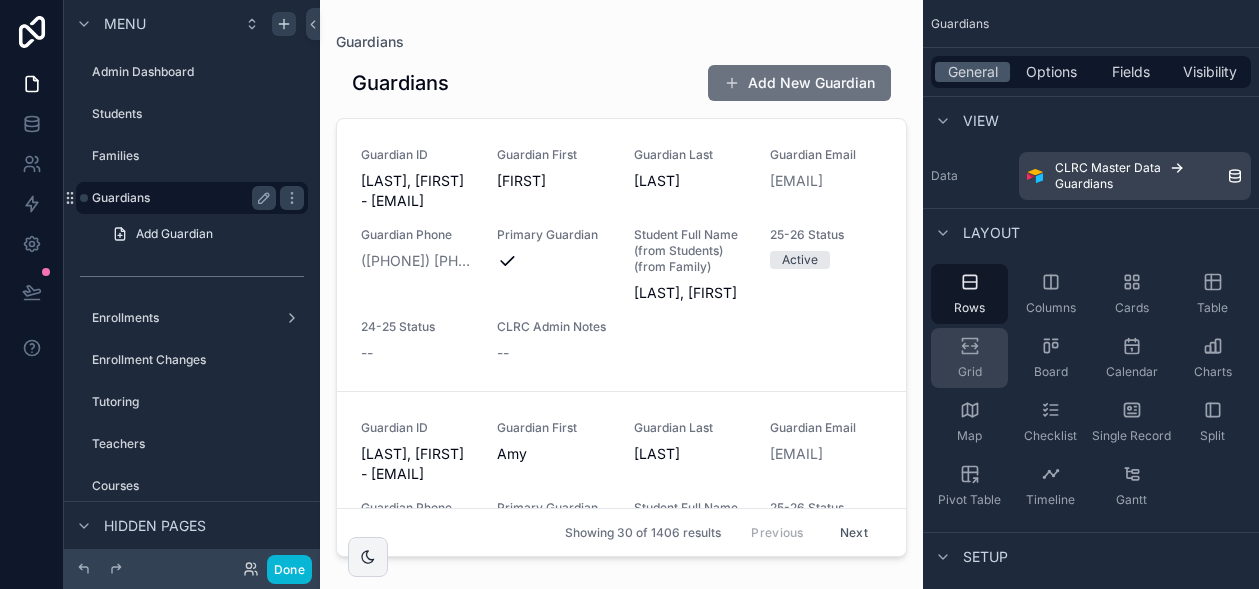 click 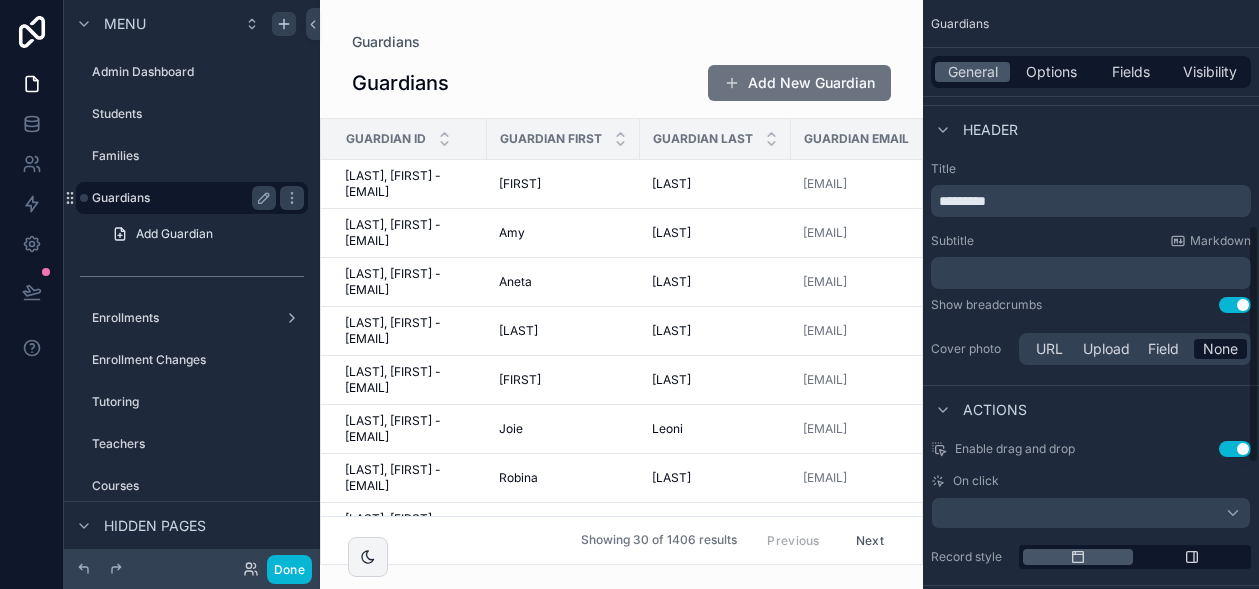 scroll, scrollTop: 629, scrollLeft: 0, axis: vertical 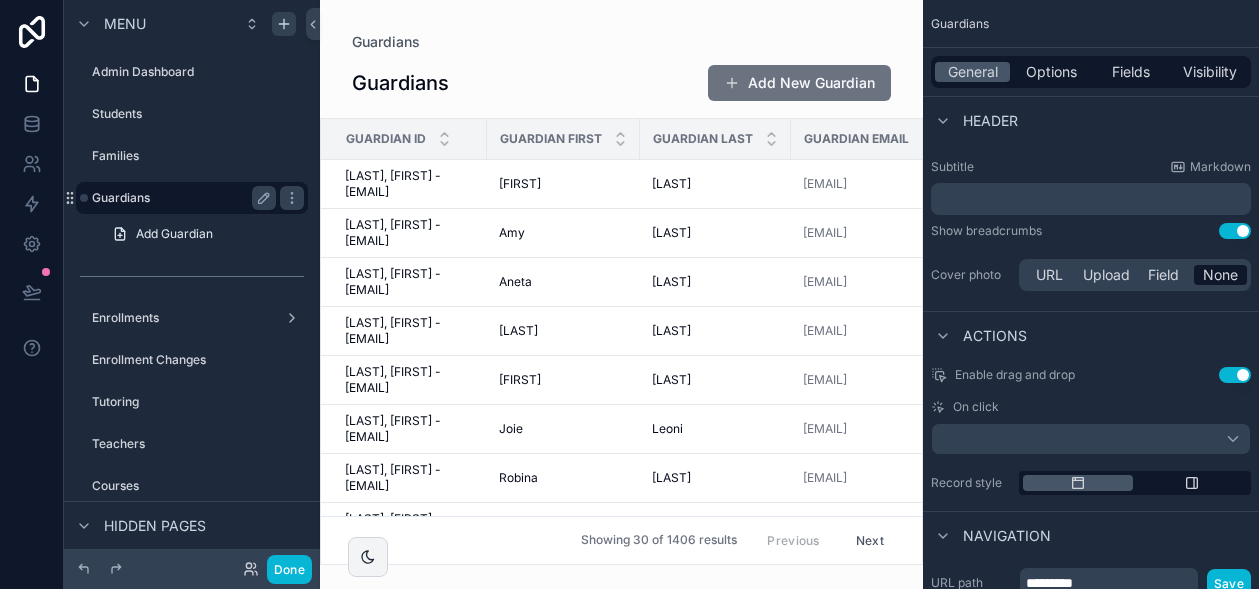 click on "Use setting" at bounding box center [1235, 375] 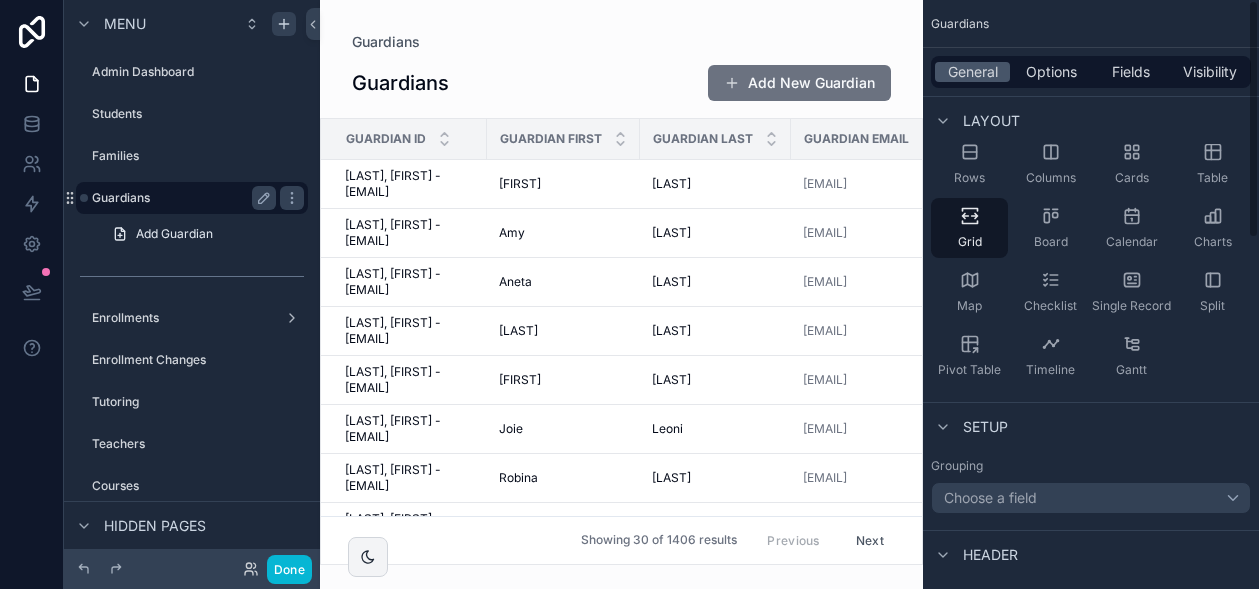 scroll, scrollTop: 0, scrollLeft: 0, axis: both 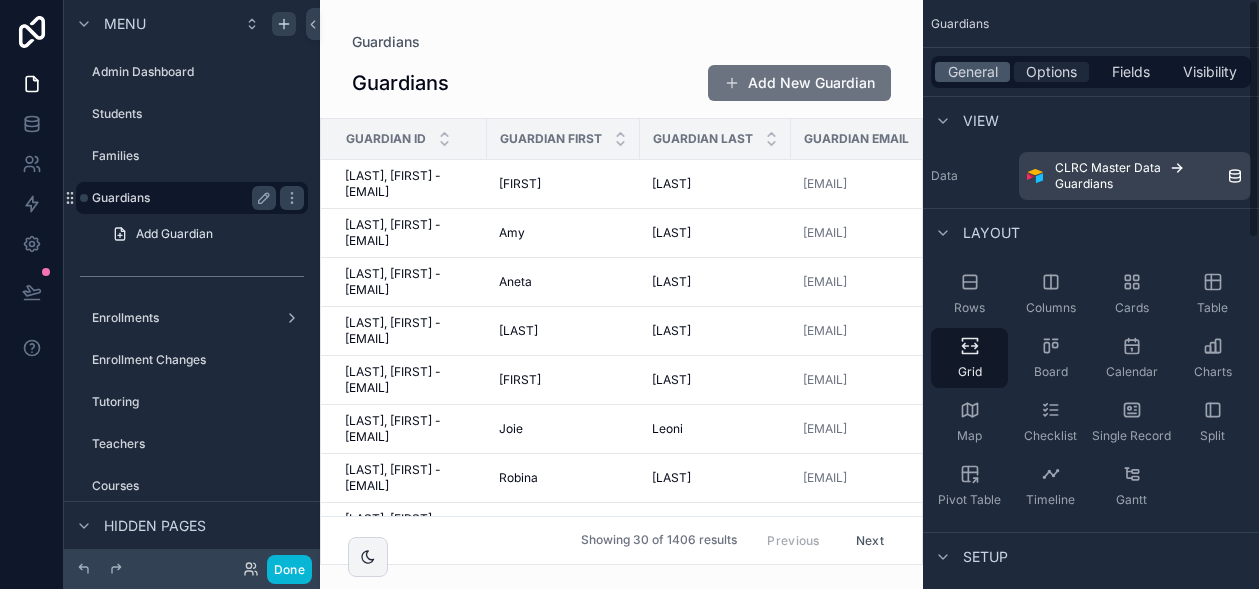 click on "Options" at bounding box center [1051, 72] 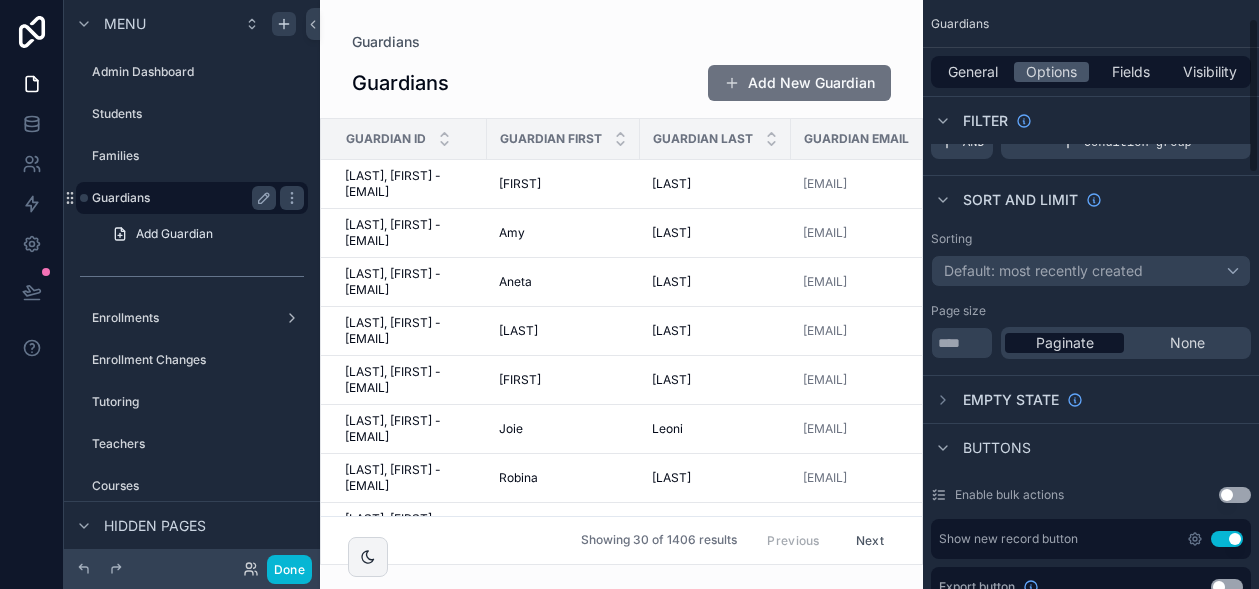 scroll, scrollTop: 80, scrollLeft: 0, axis: vertical 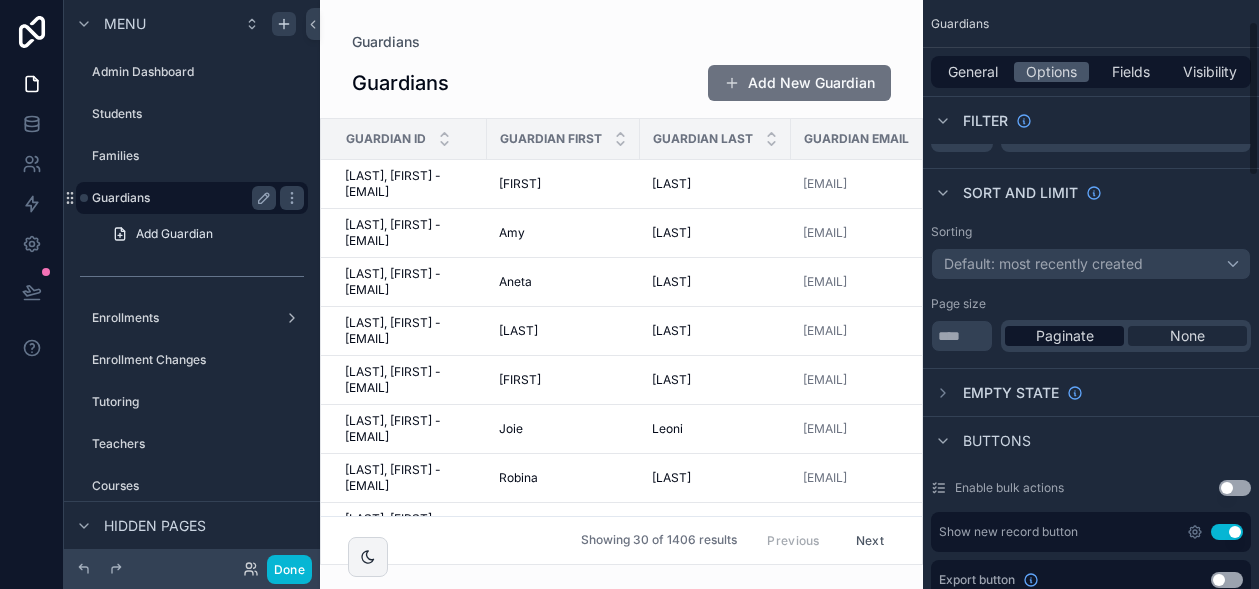click on "None" at bounding box center [1187, 336] 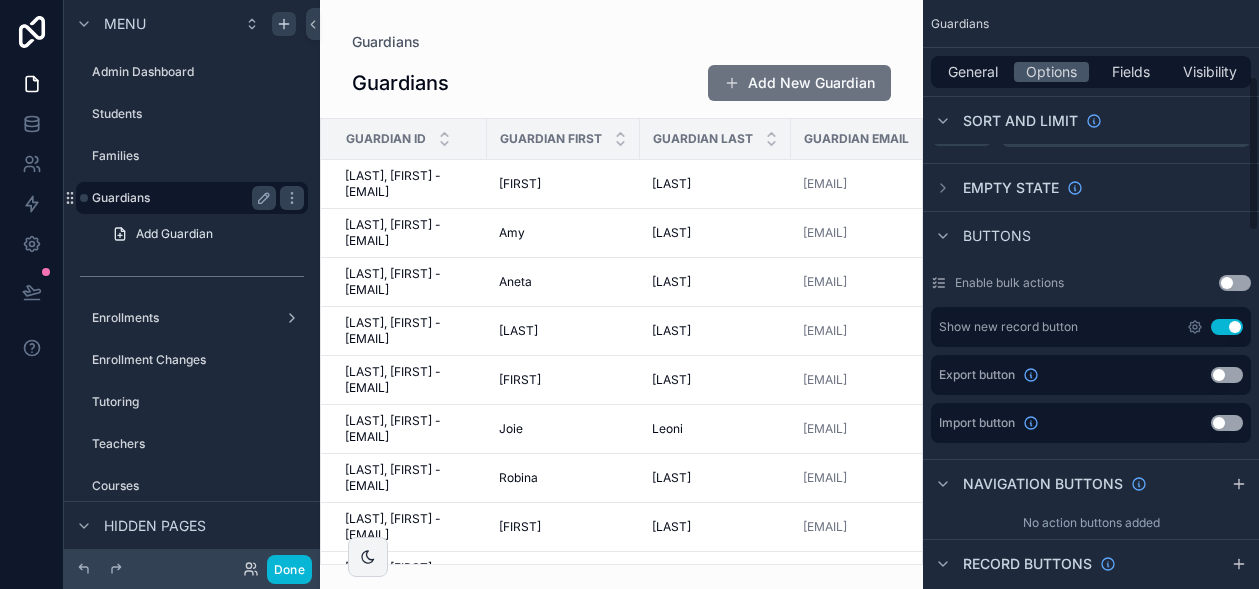 scroll, scrollTop: 291, scrollLeft: 0, axis: vertical 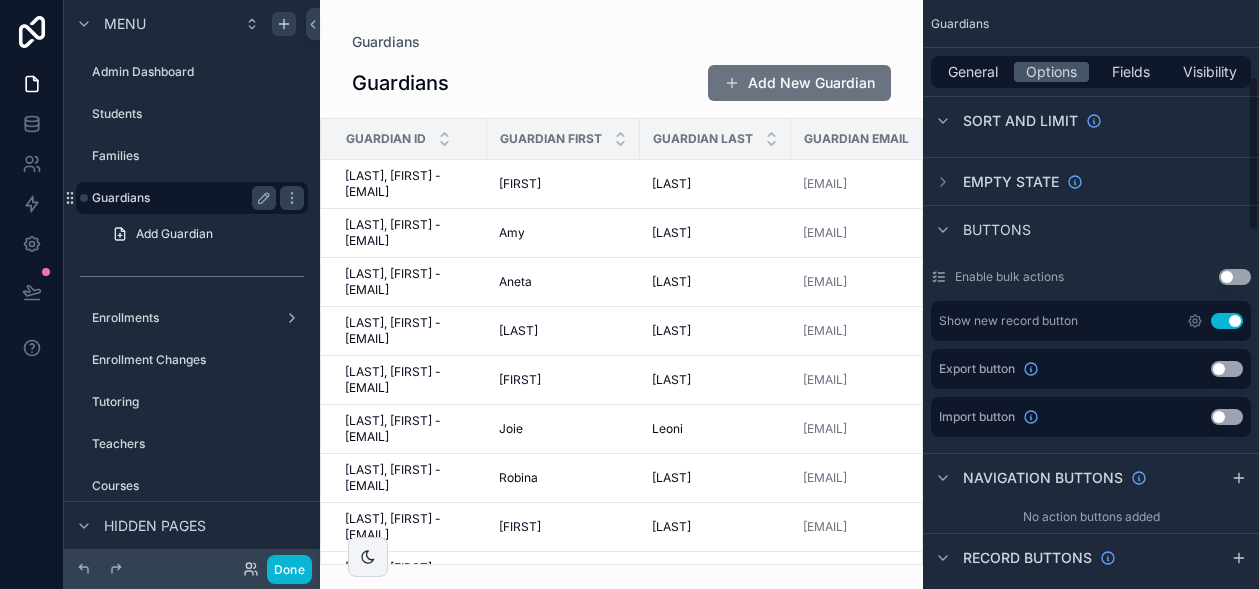 click on "Use setting" at bounding box center [1227, 321] 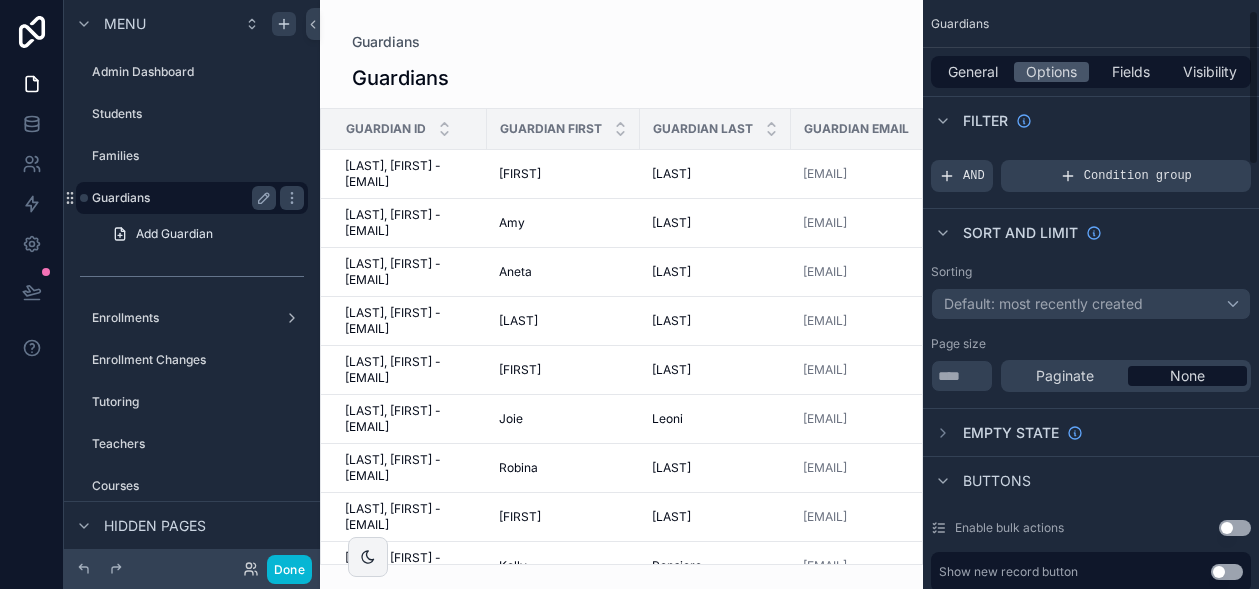 scroll, scrollTop: 0, scrollLeft: 0, axis: both 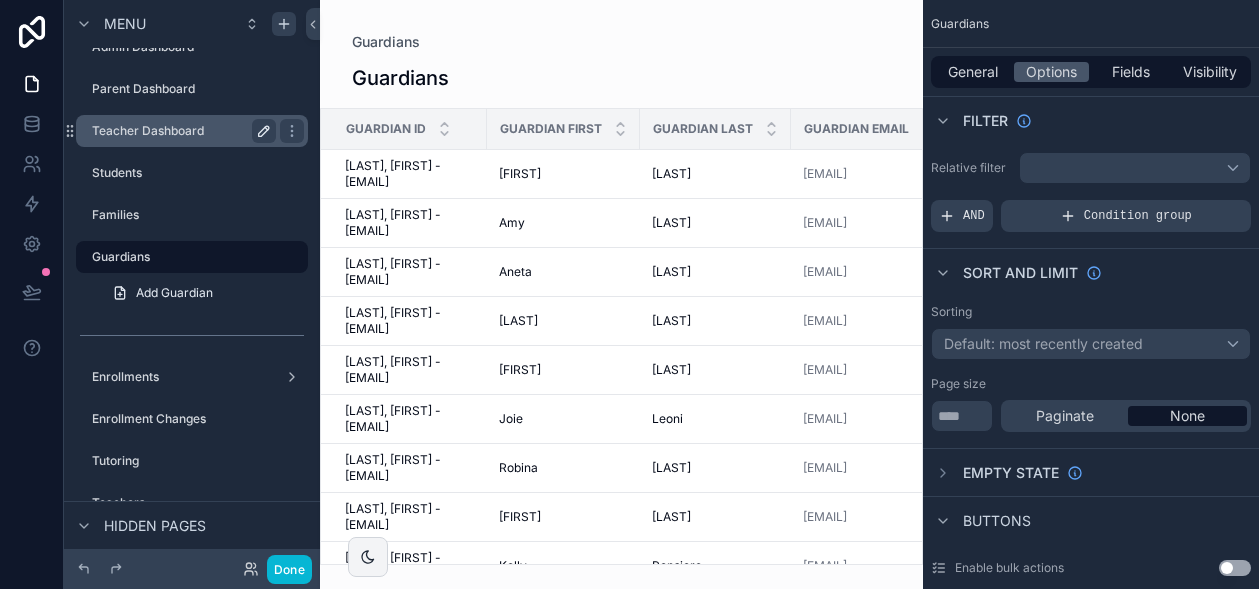 click 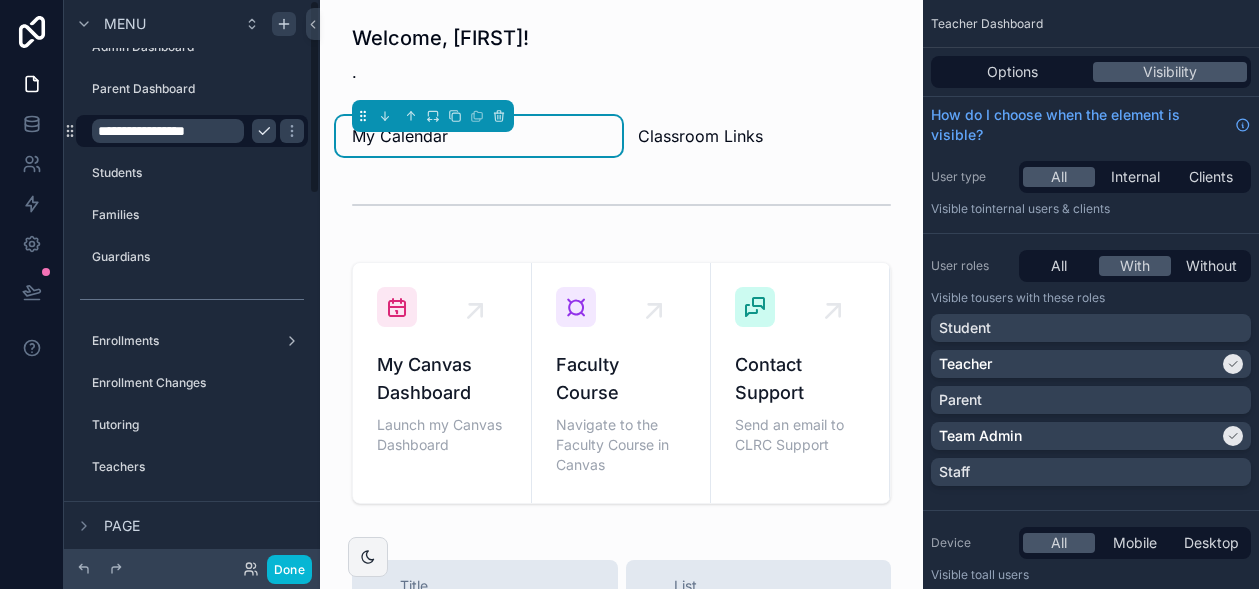 scroll, scrollTop: 0, scrollLeft: 0, axis: both 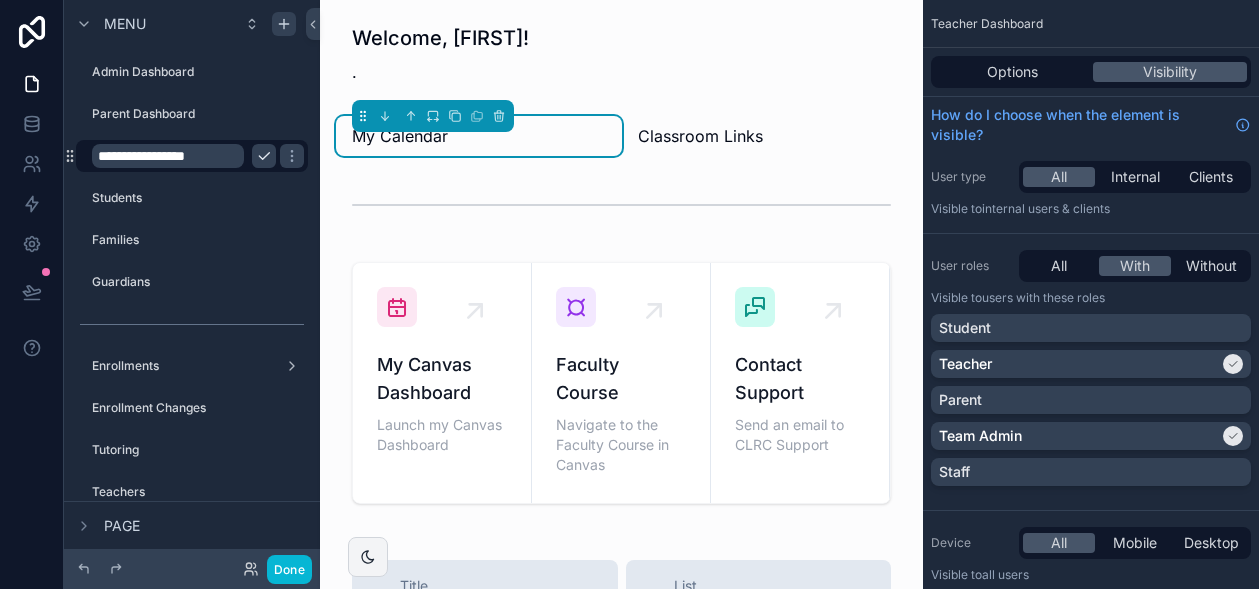 click 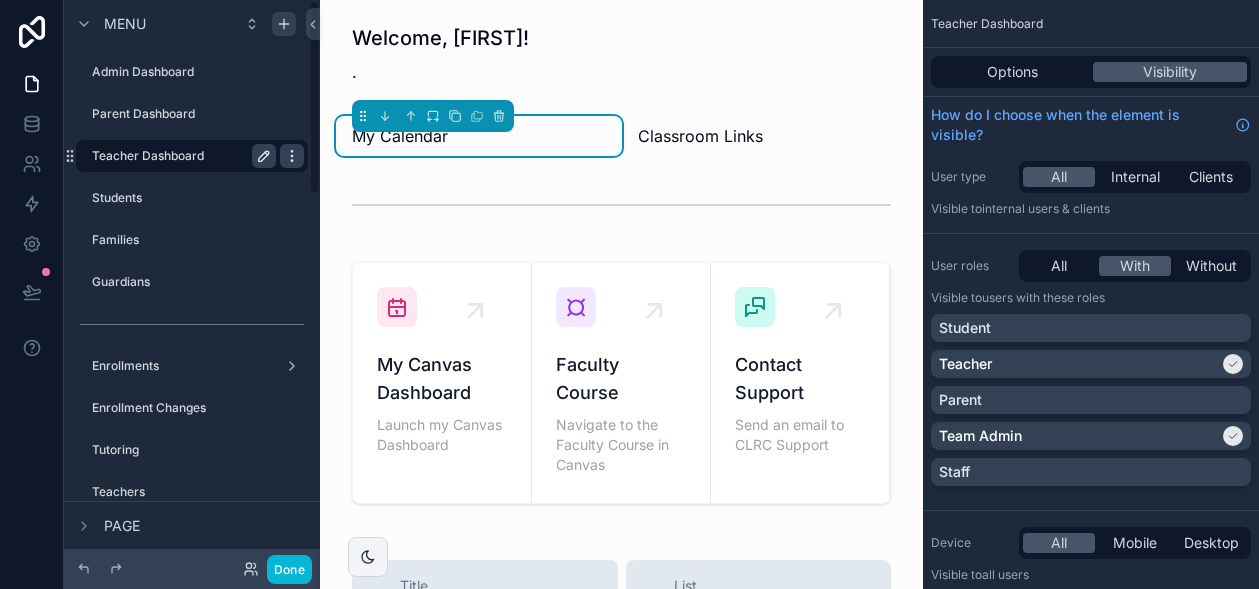 click 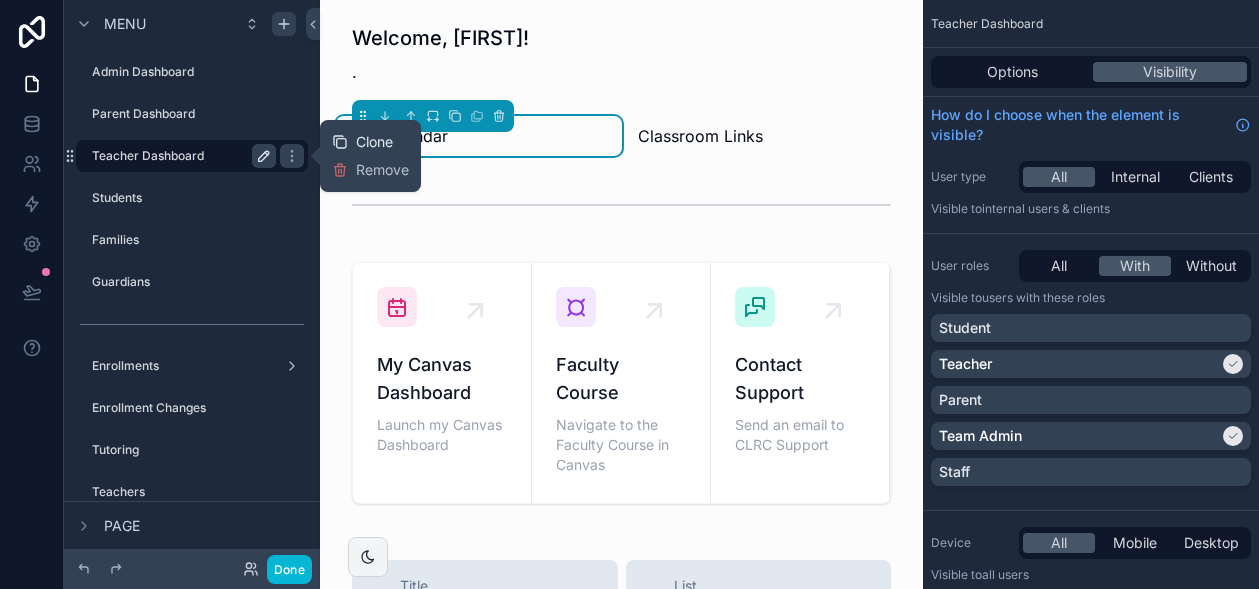click on "Clone" at bounding box center [374, 142] 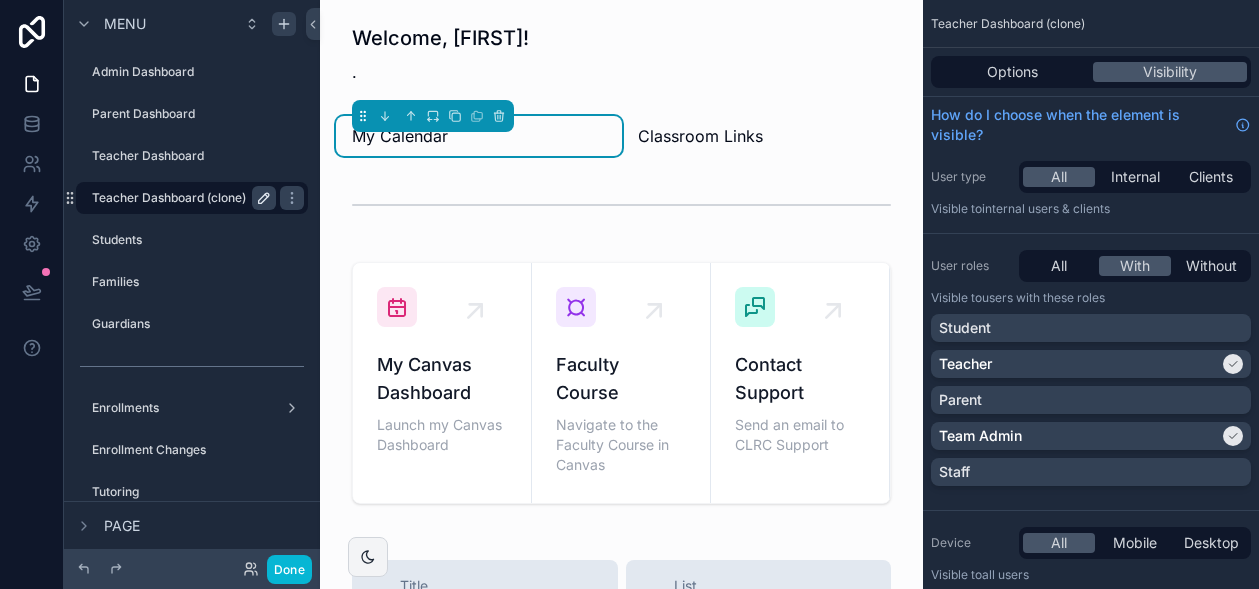 click 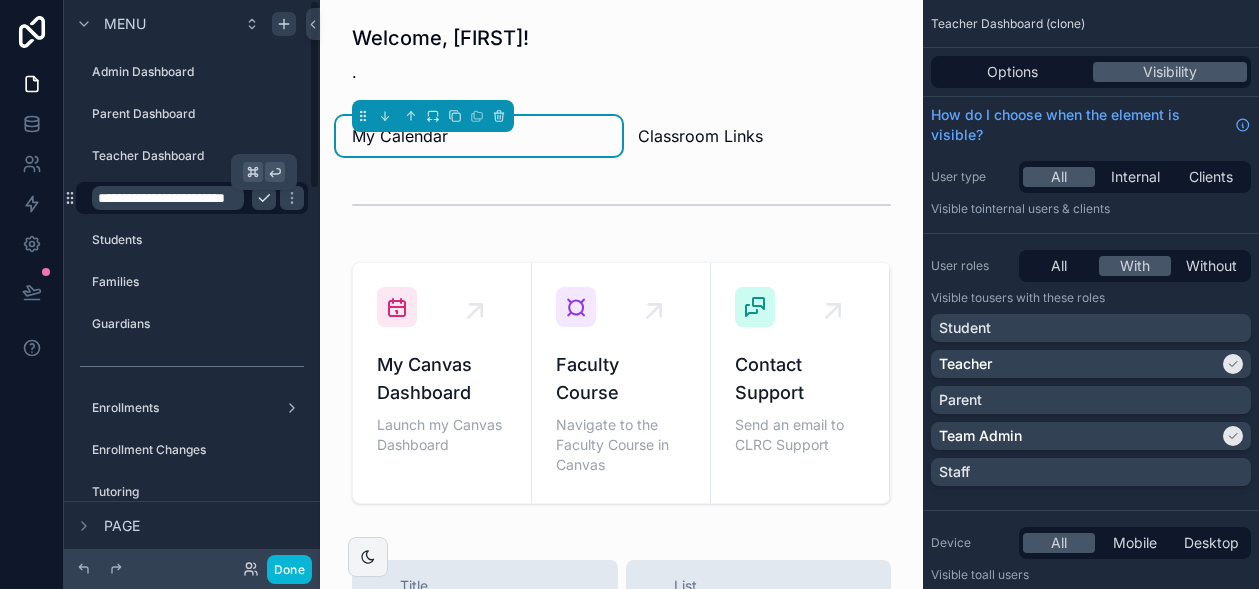 type 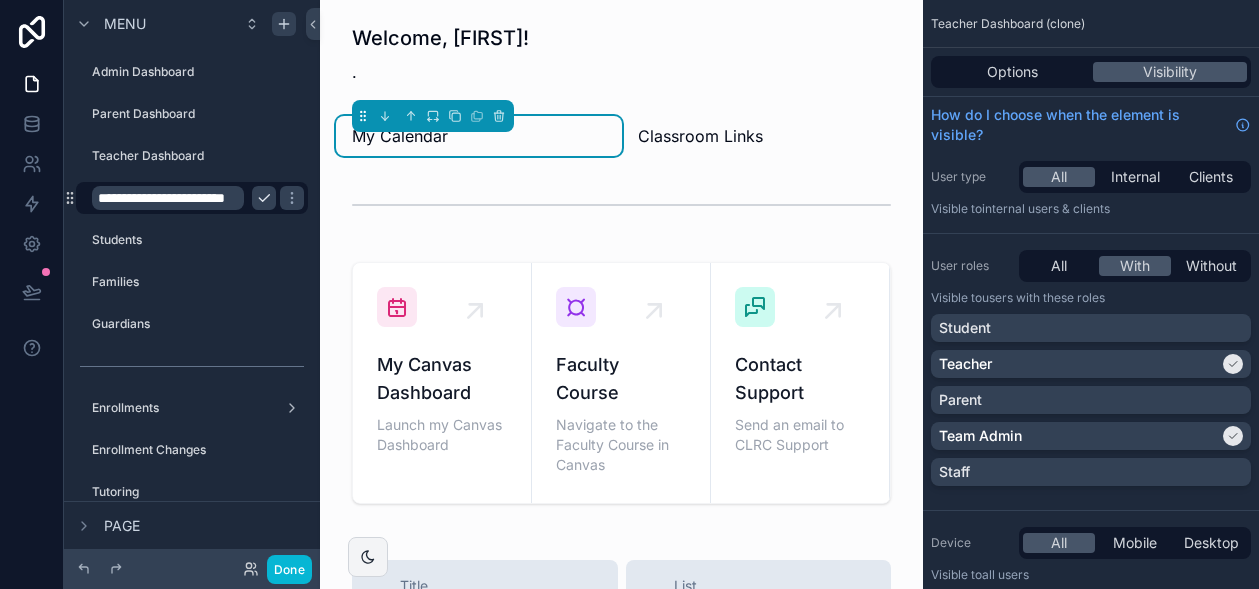 click on "**********" at bounding box center [168, 198] 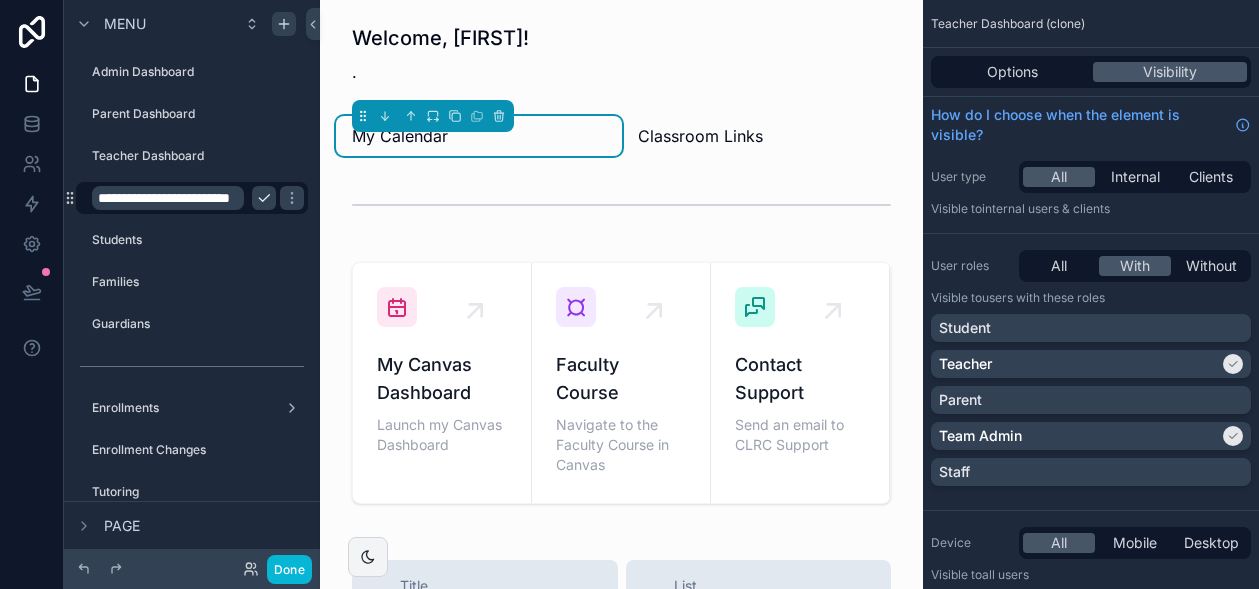 click on "**********" at bounding box center [168, 198] 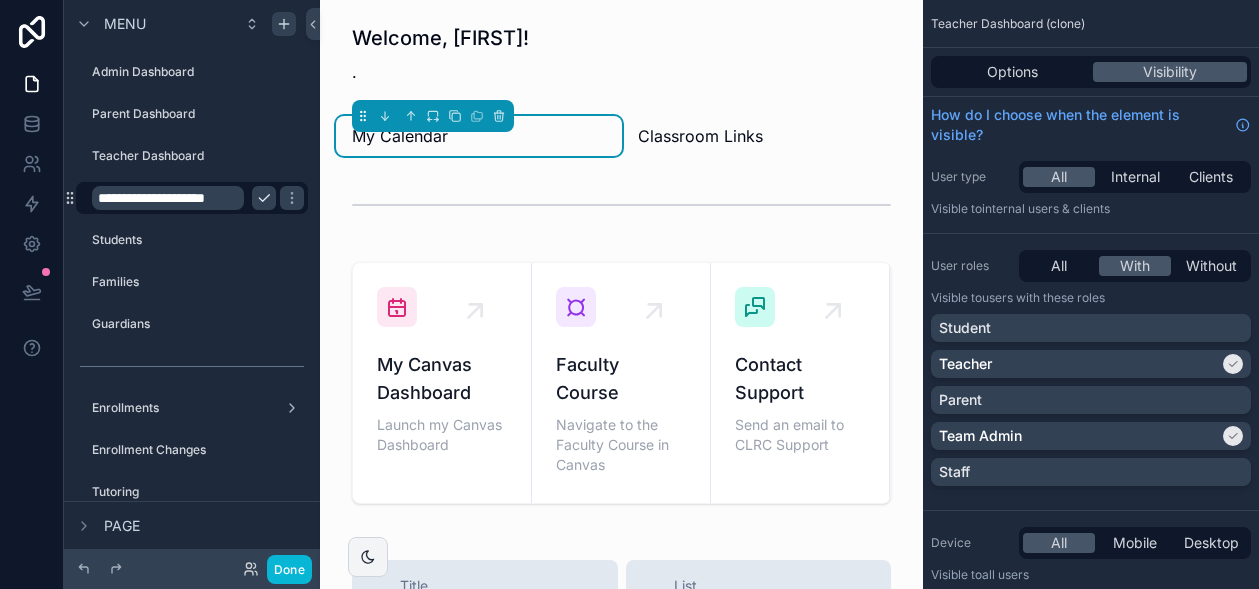 scroll, scrollTop: 0, scrollLeft: 0, axis: both 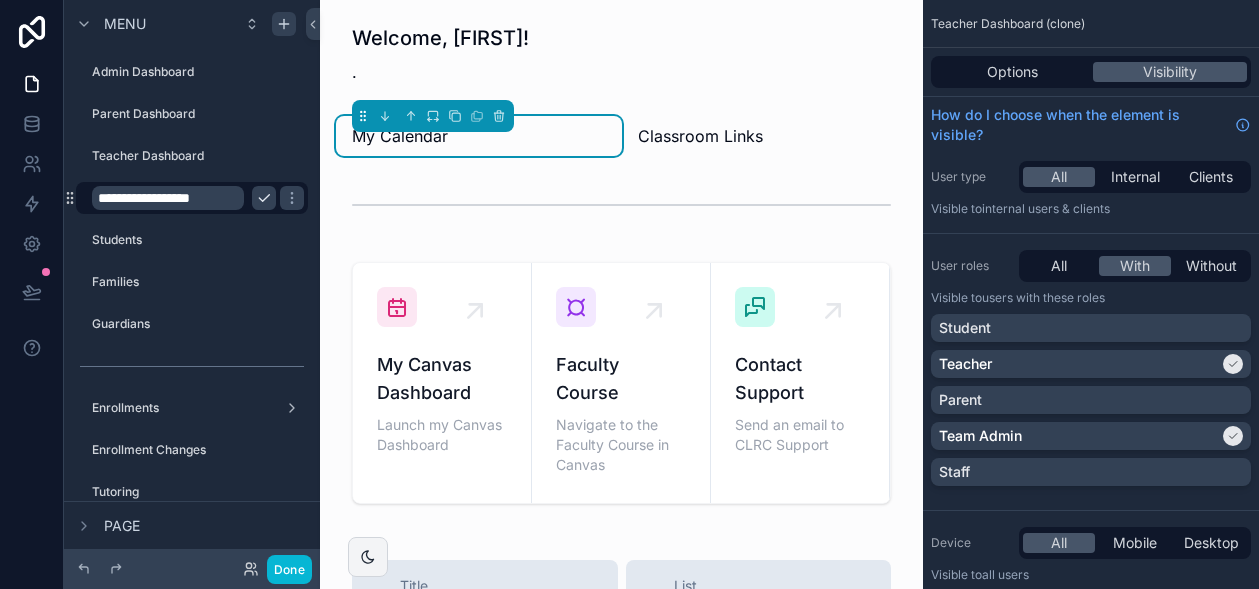 type on "**********" 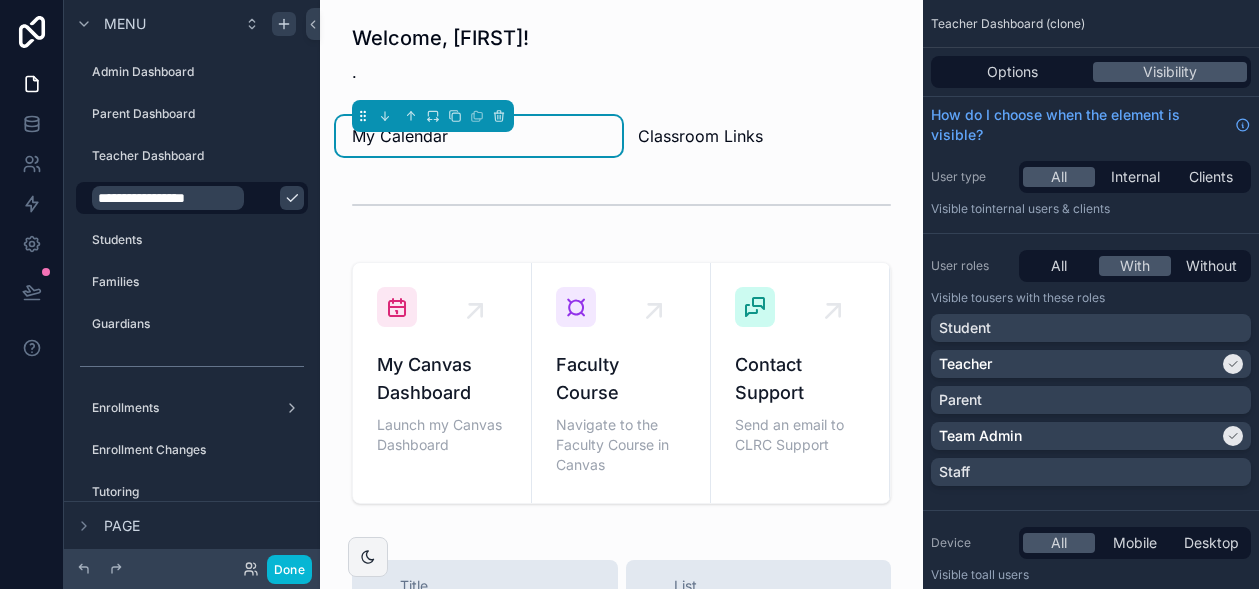 click 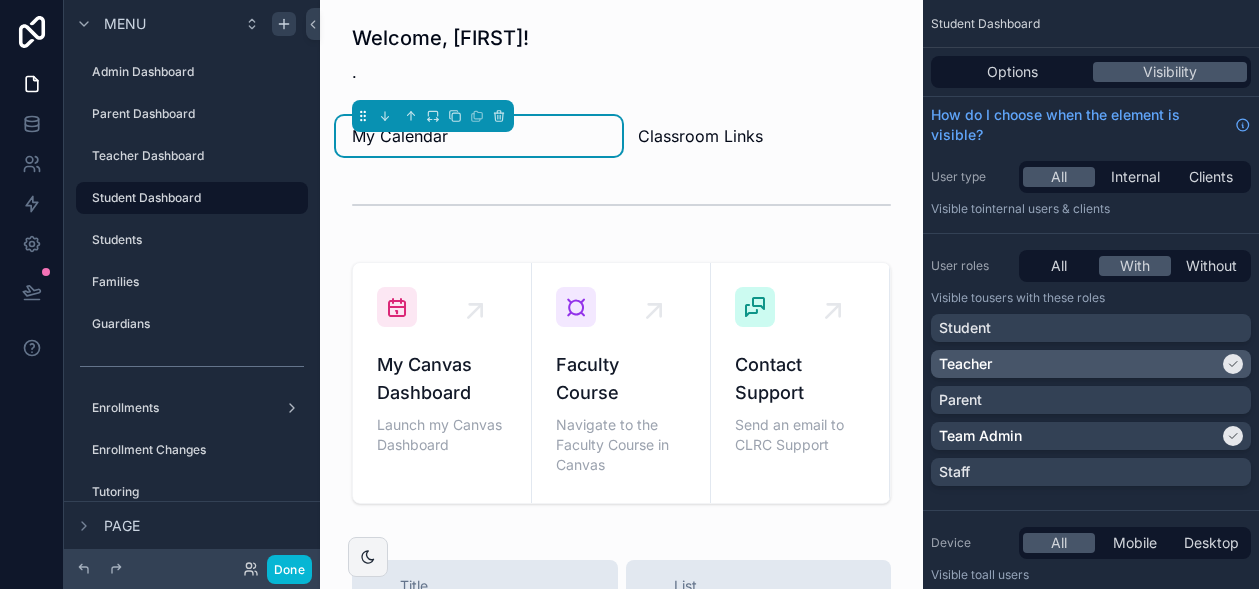 click on "Teacher" at bounding box center [1079, 364] 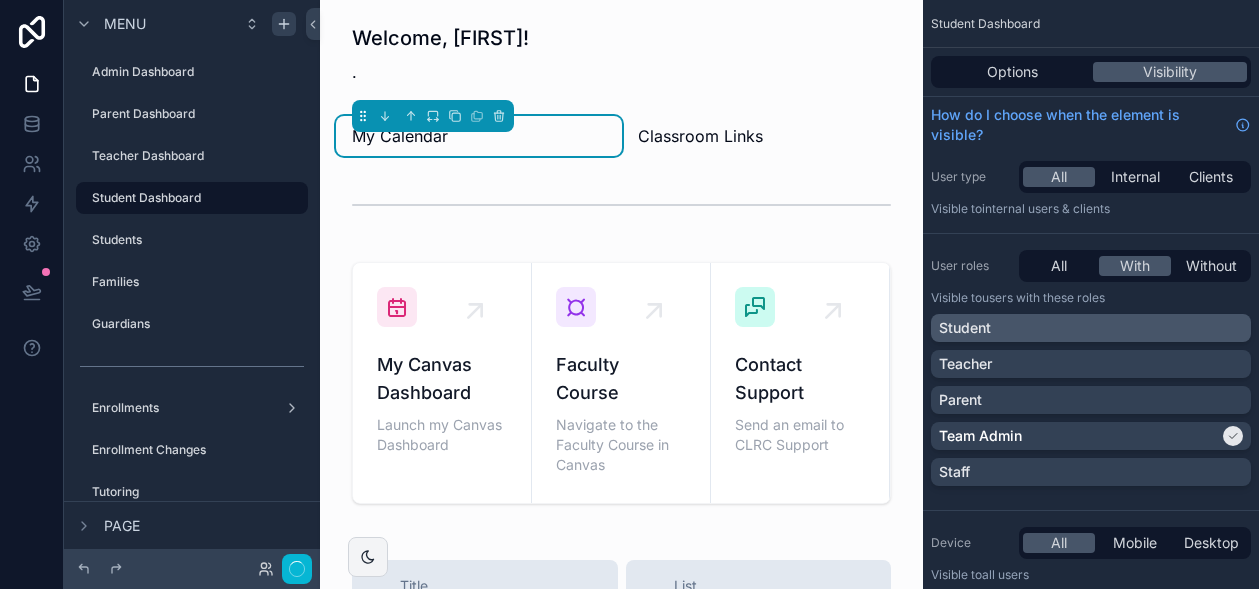 click on "Student" at bounding box center [1091, 328] 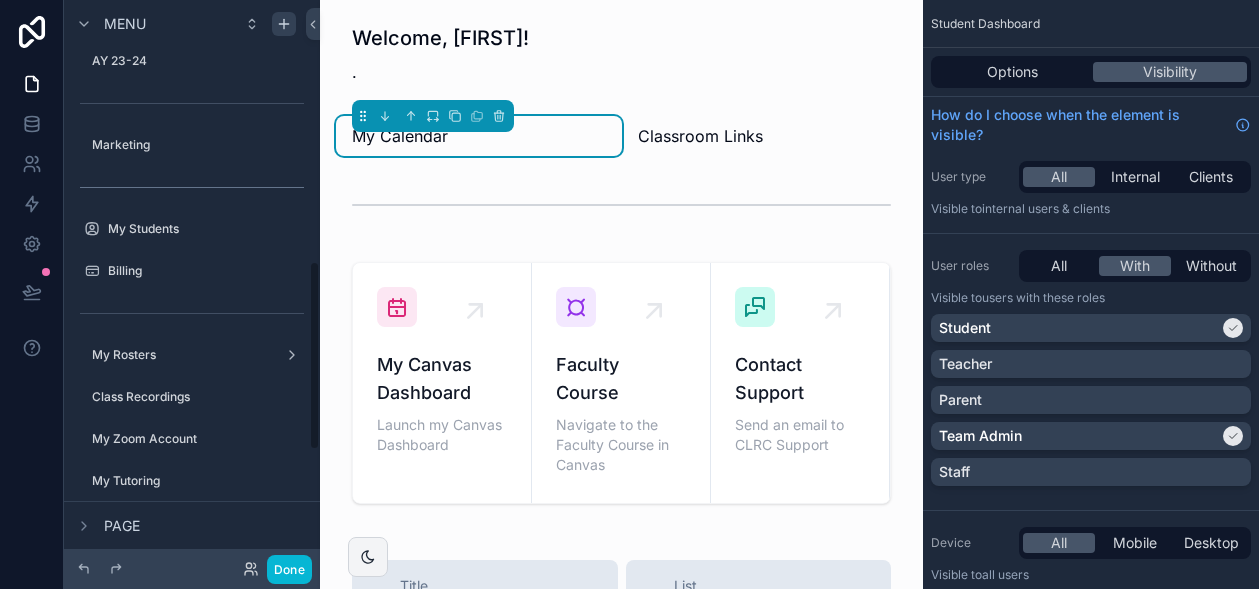 scroll, scrollTop: 781, scrollLeft: 0, axis: vertical 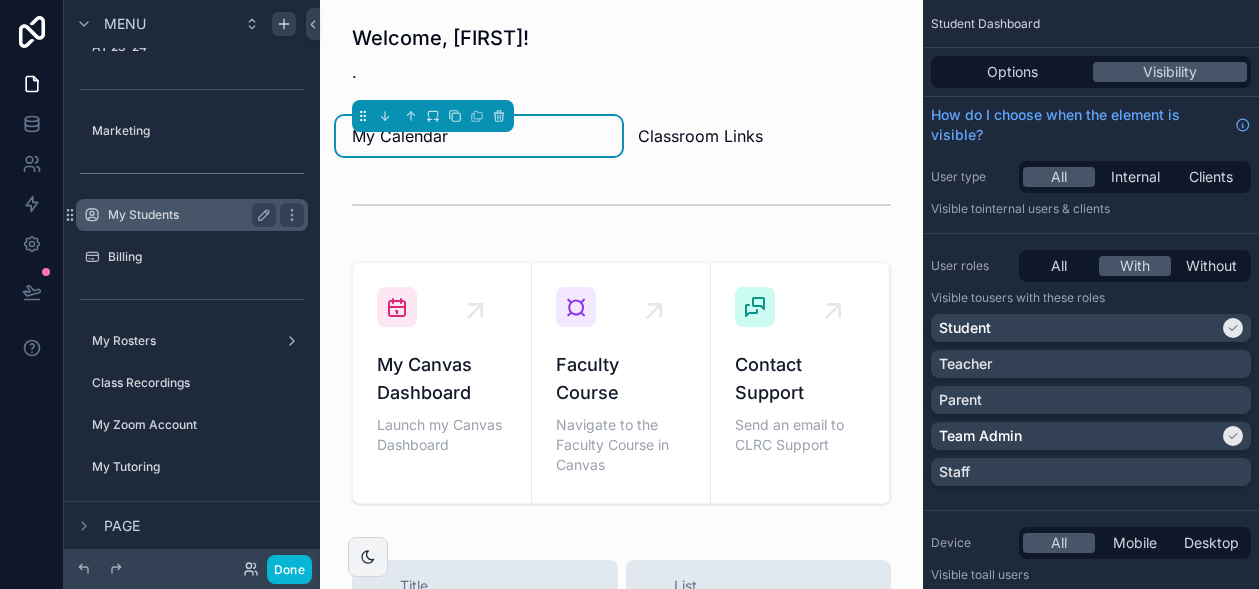 click on "My Students" at bounding box center (188, 215) 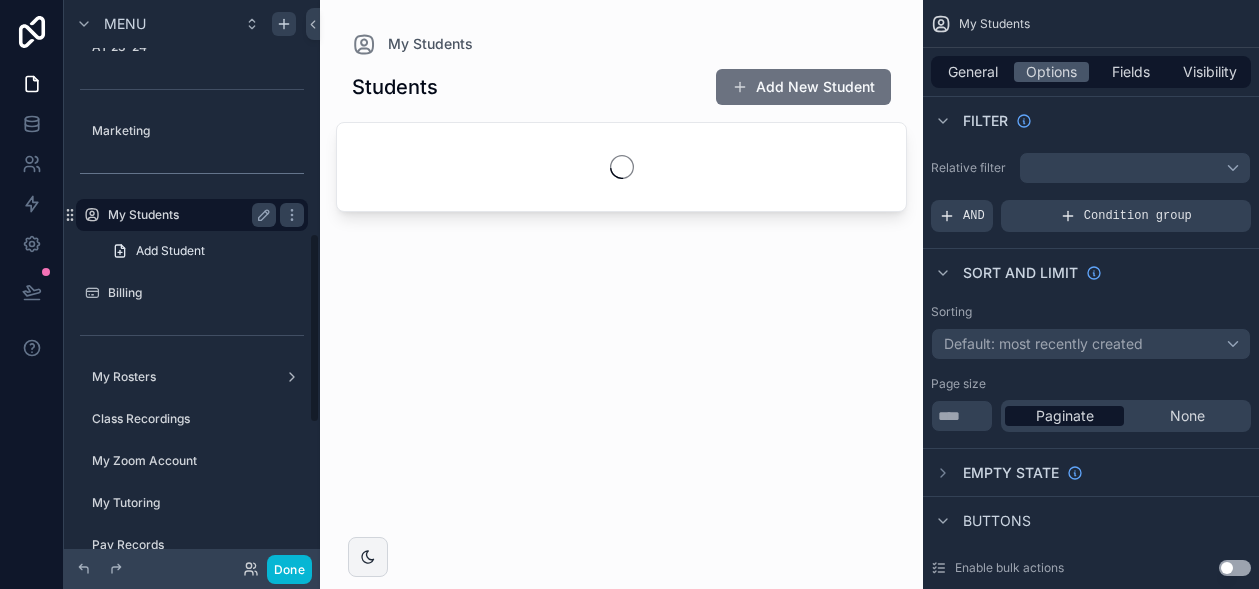 scroll, scrollTop: 691, scrollLeft: 0, axis: vertical 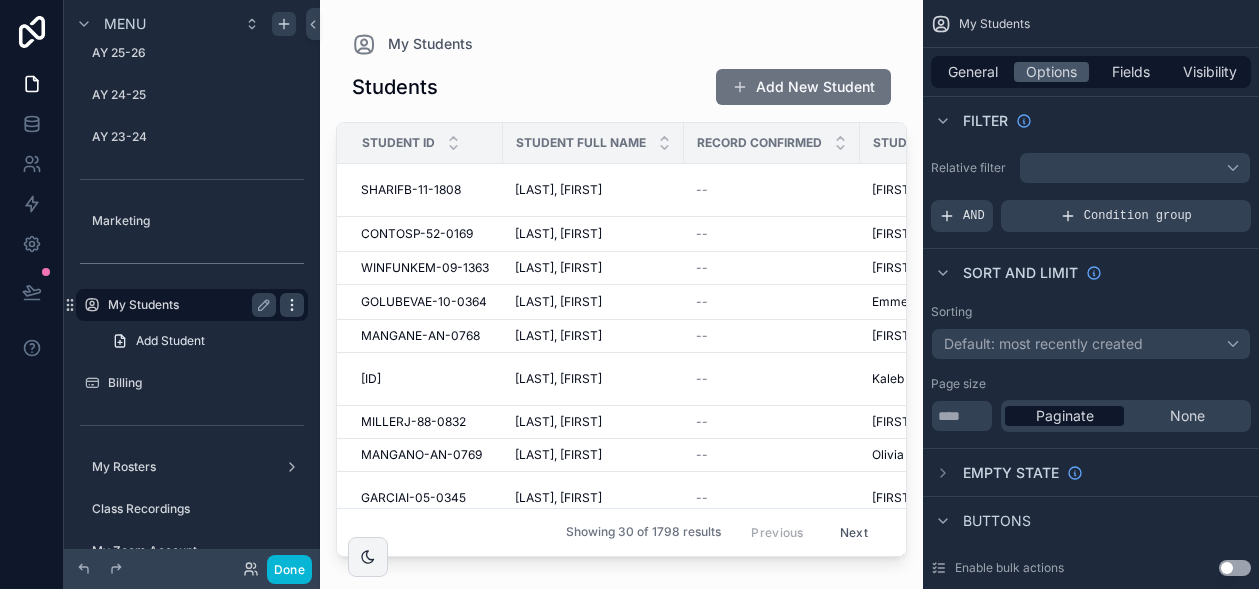 click 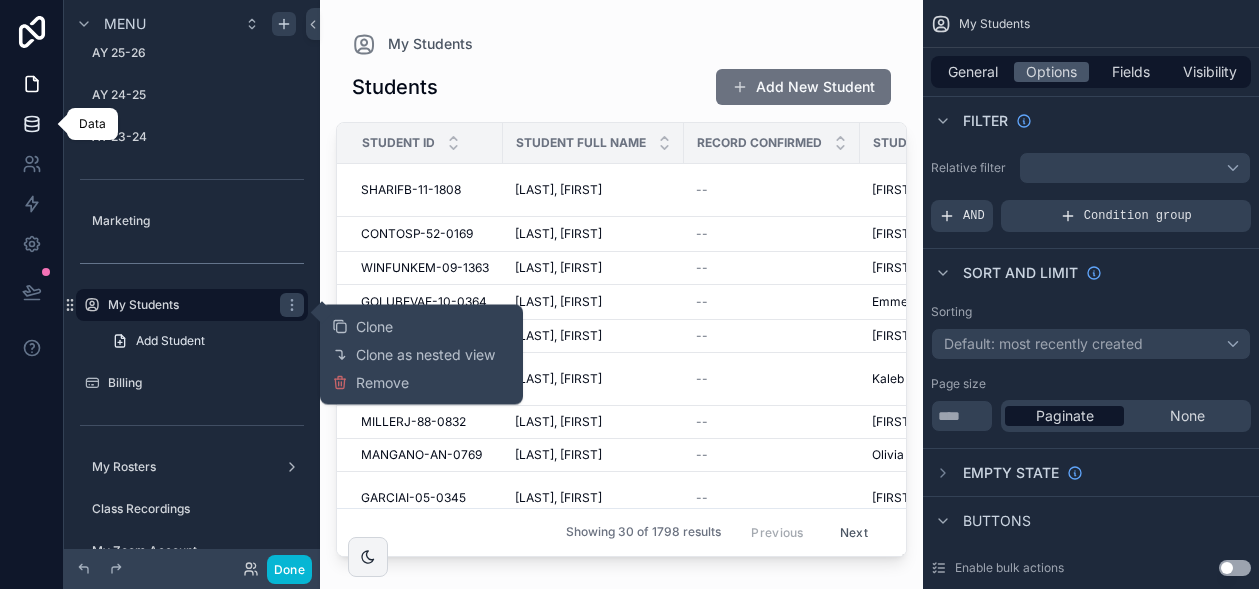click 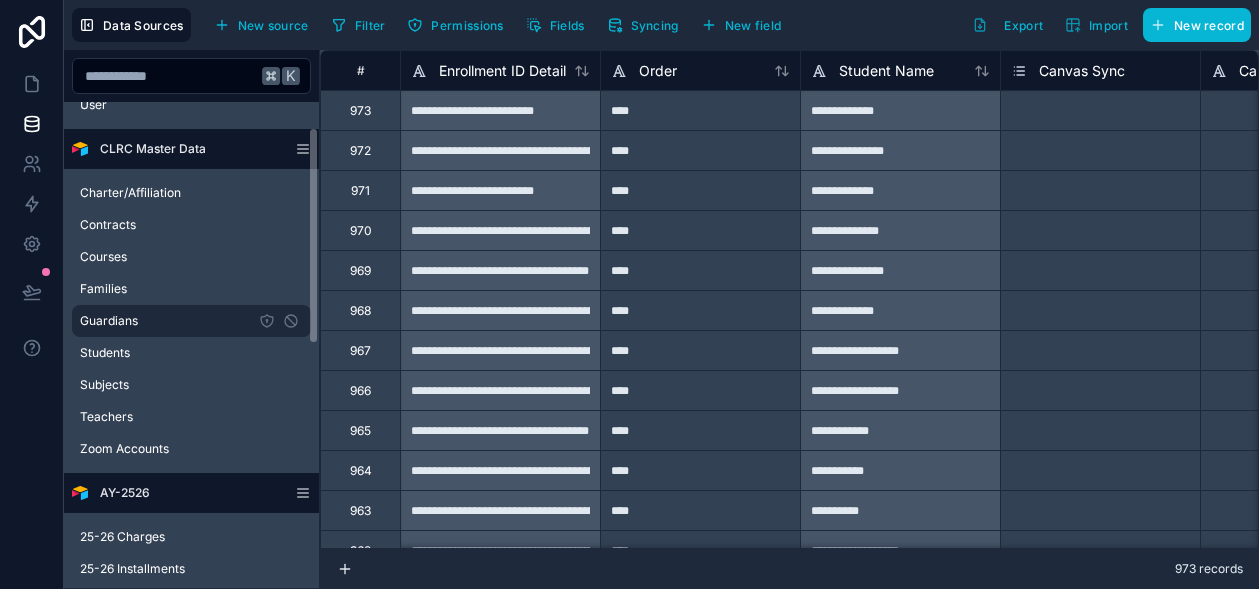 scroll, scrollTop: 63, scrollLeft: 0, axis: vertical 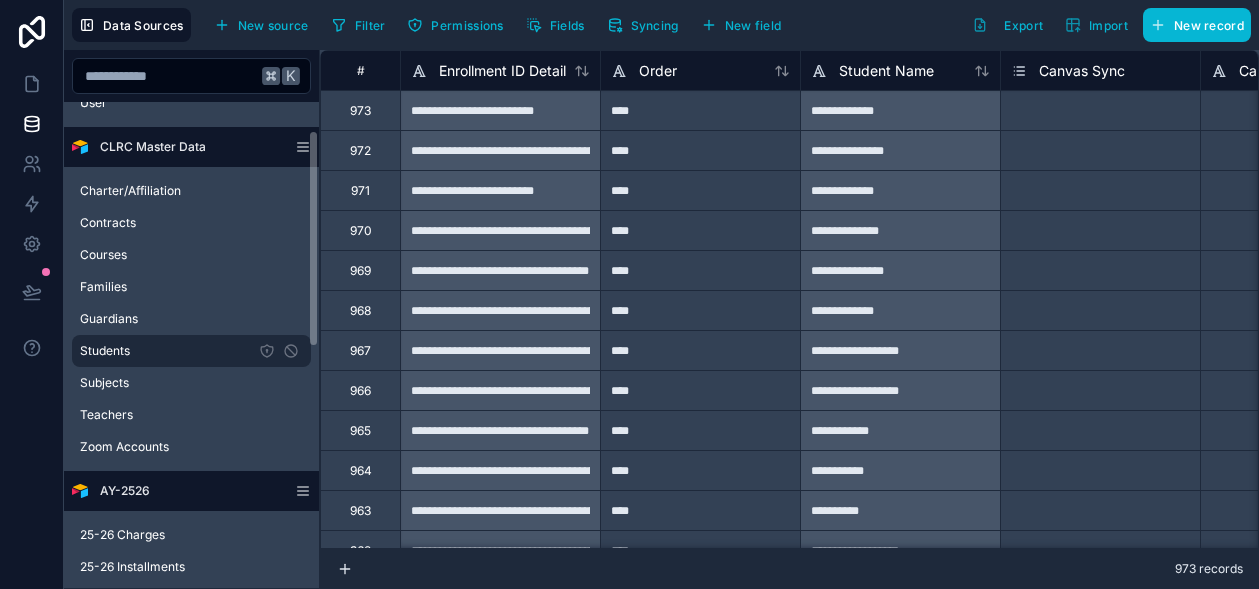 click on "Students" at bounding box center [191, 351] 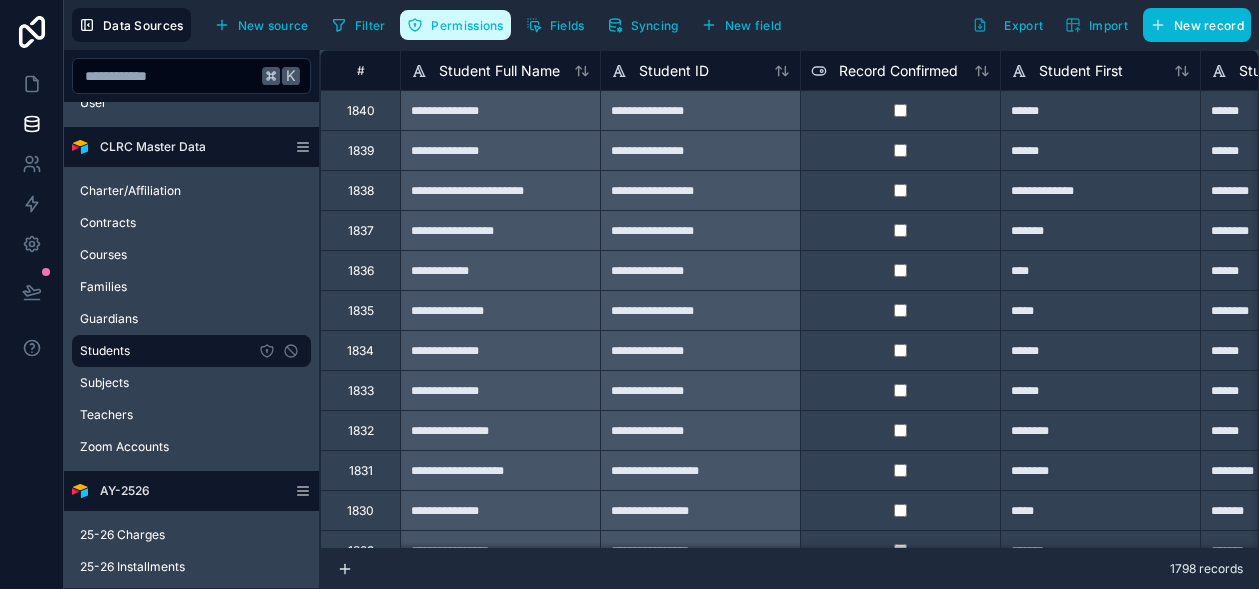 click on "Permissions" at bounding box center [467, 25] 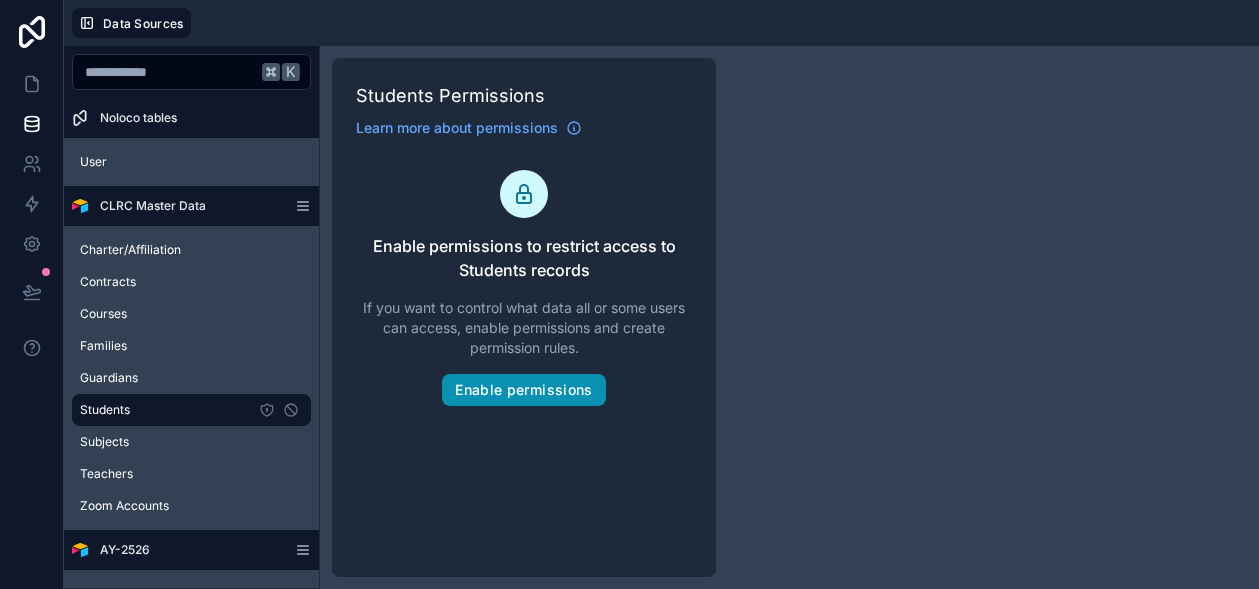 click on "Enable permissions" at bounding box center [523, 390] 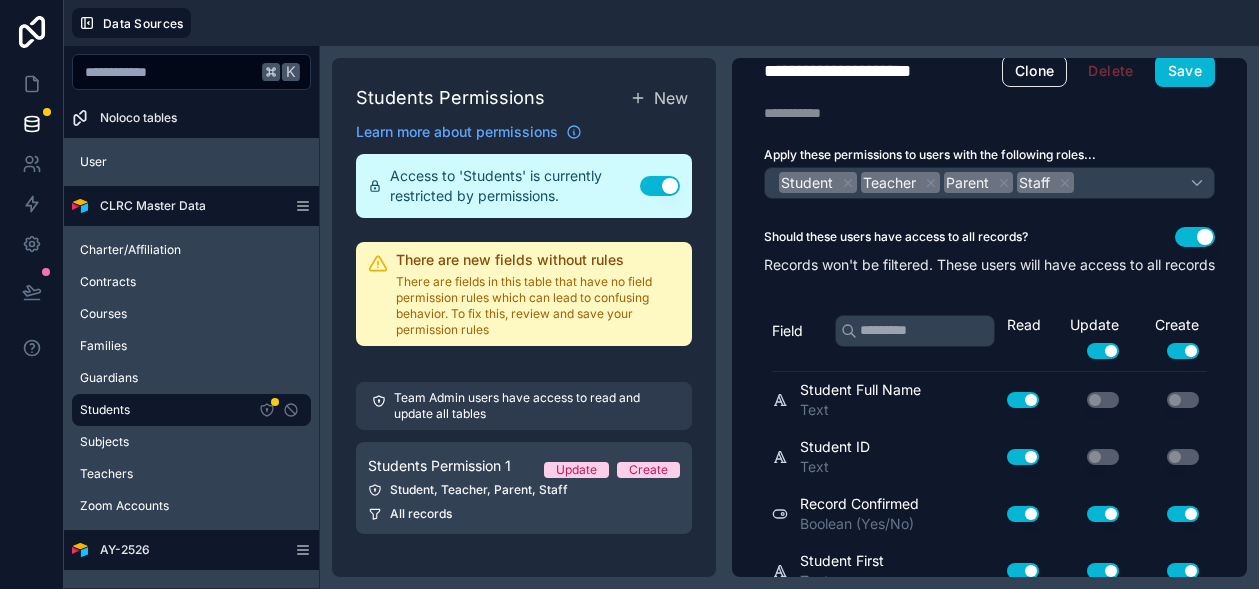 scroll, scrollTop: 9, scrollLeft: 0, axis: vertical 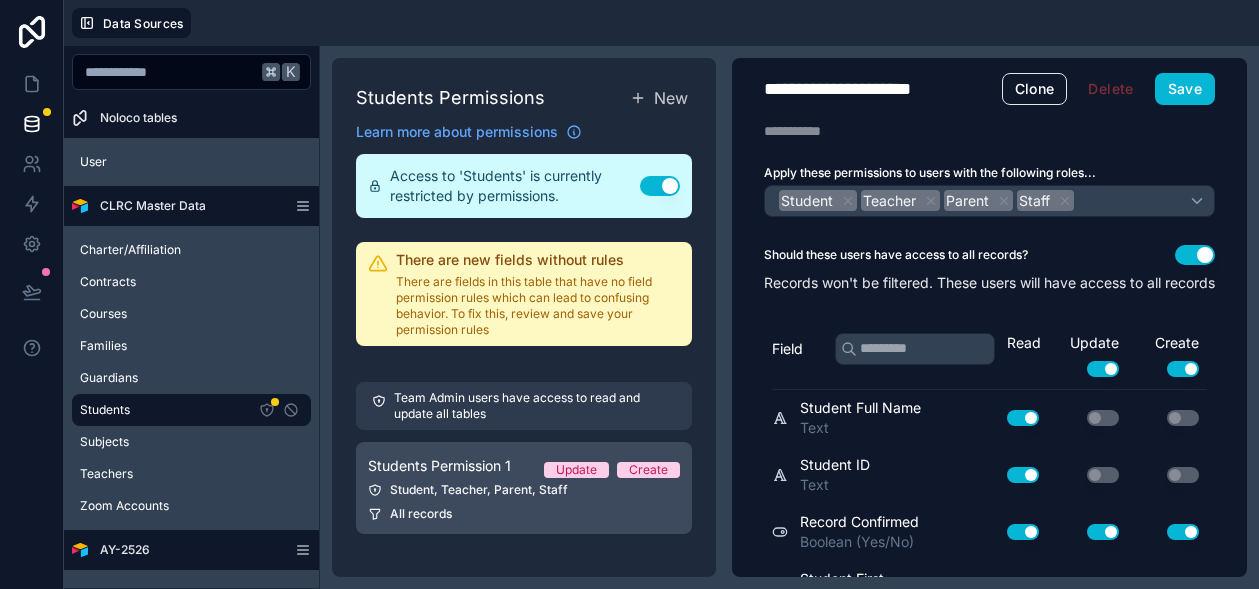click on "Students Permission 1" at bounding box center (439, 466) 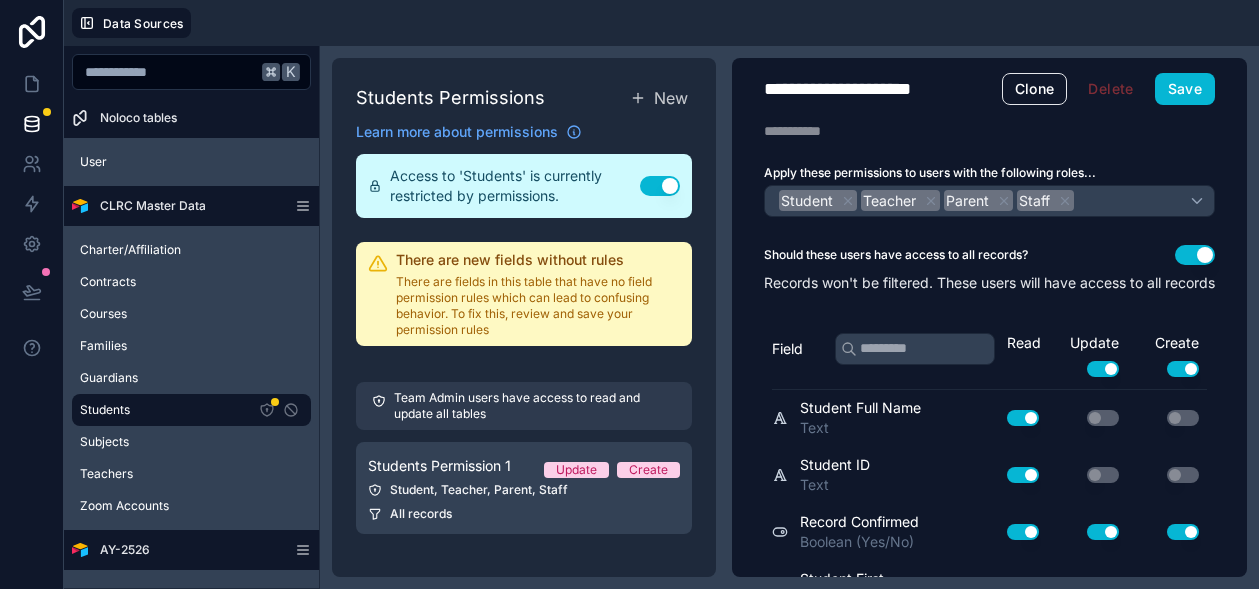 click on "**********" at bounding box center [865, 89] 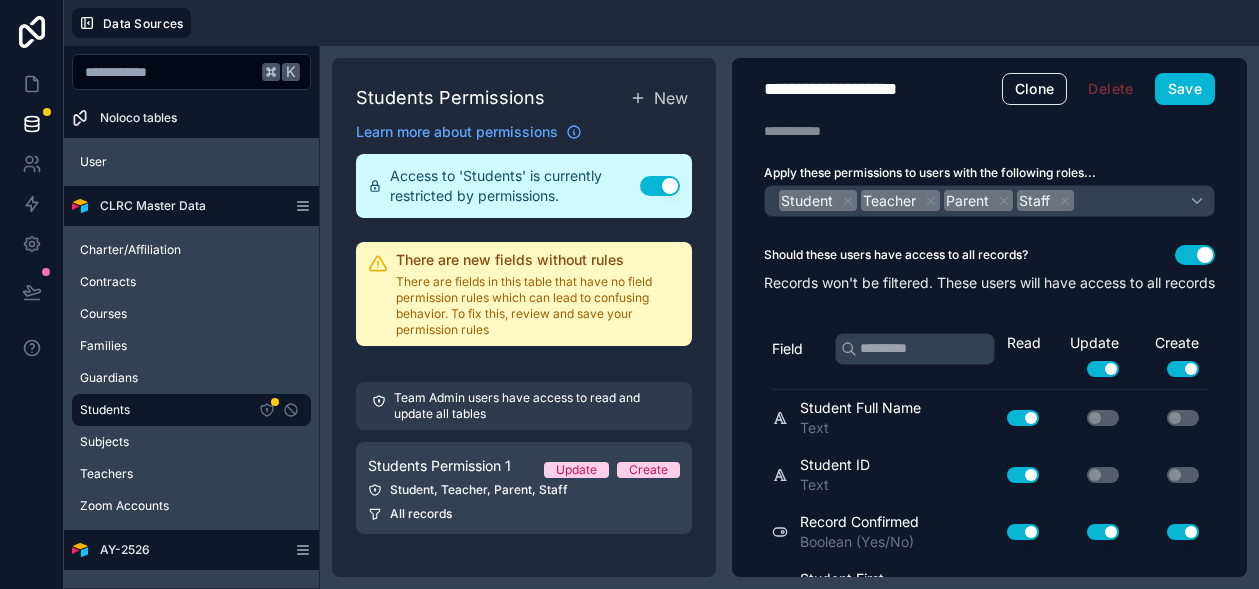 click on "Data Sources" at bounding box center (661, 23) 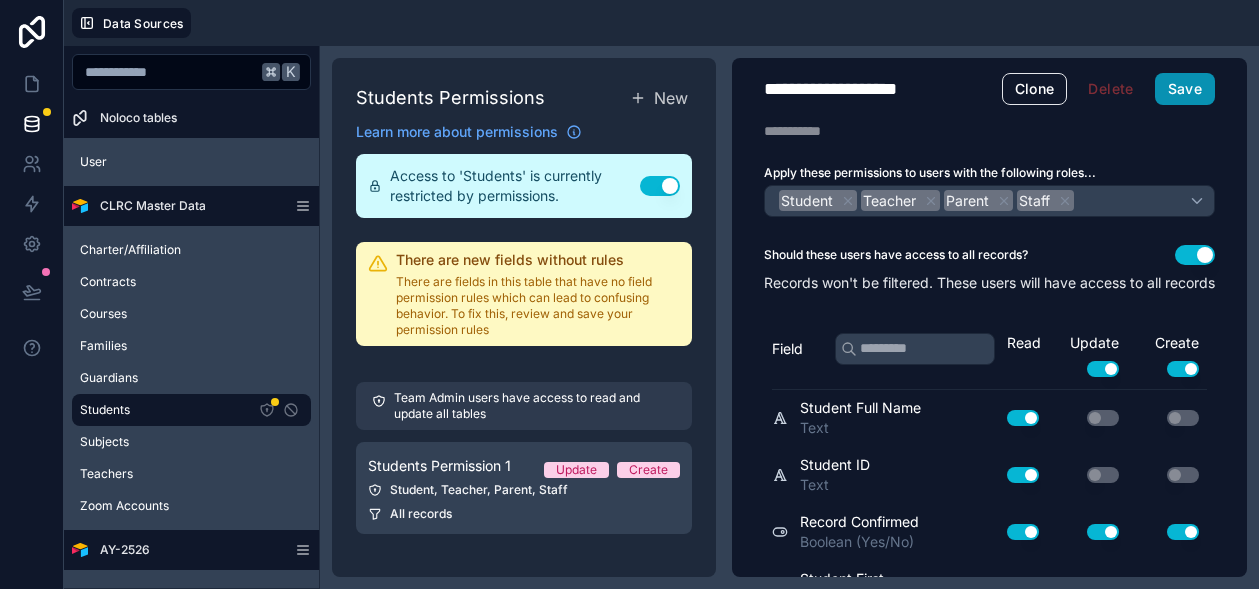 click on "Save" at bounding box center (1185, 89) 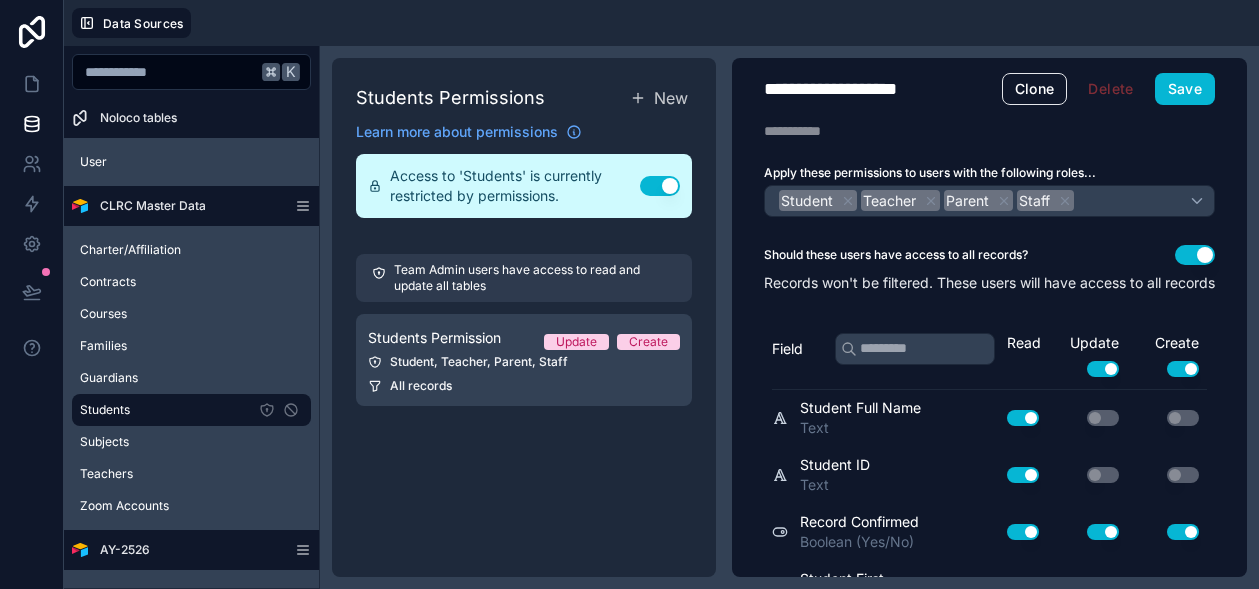 click on "**********" at bounding box center [859, 89] 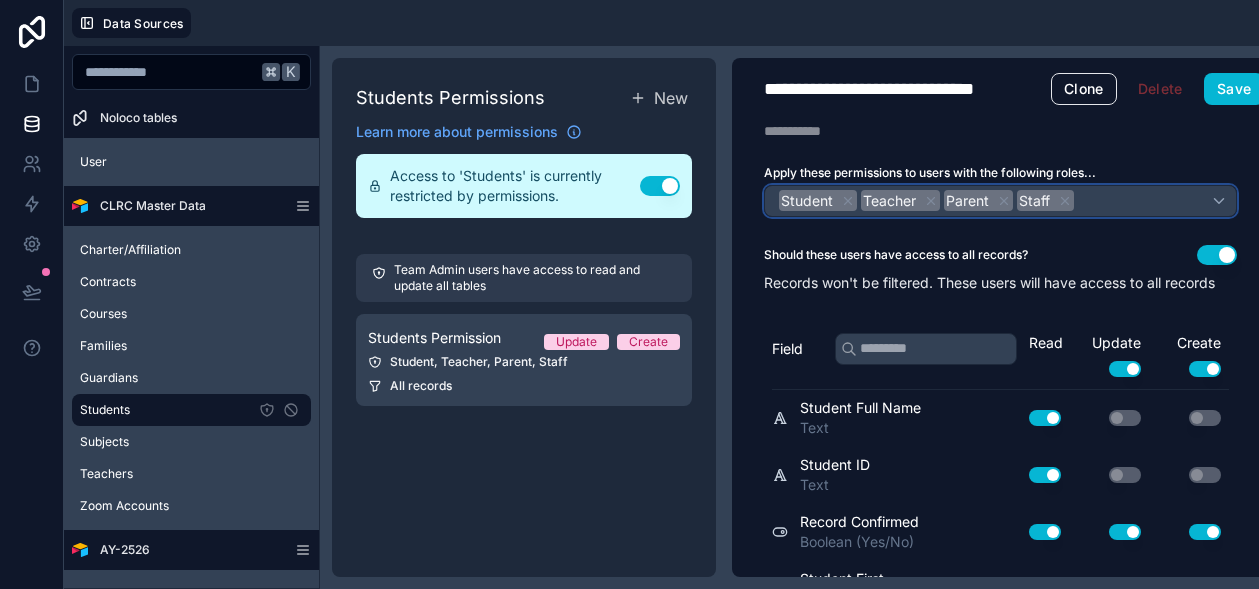 click on "Student" at bounding box center [818, 201] 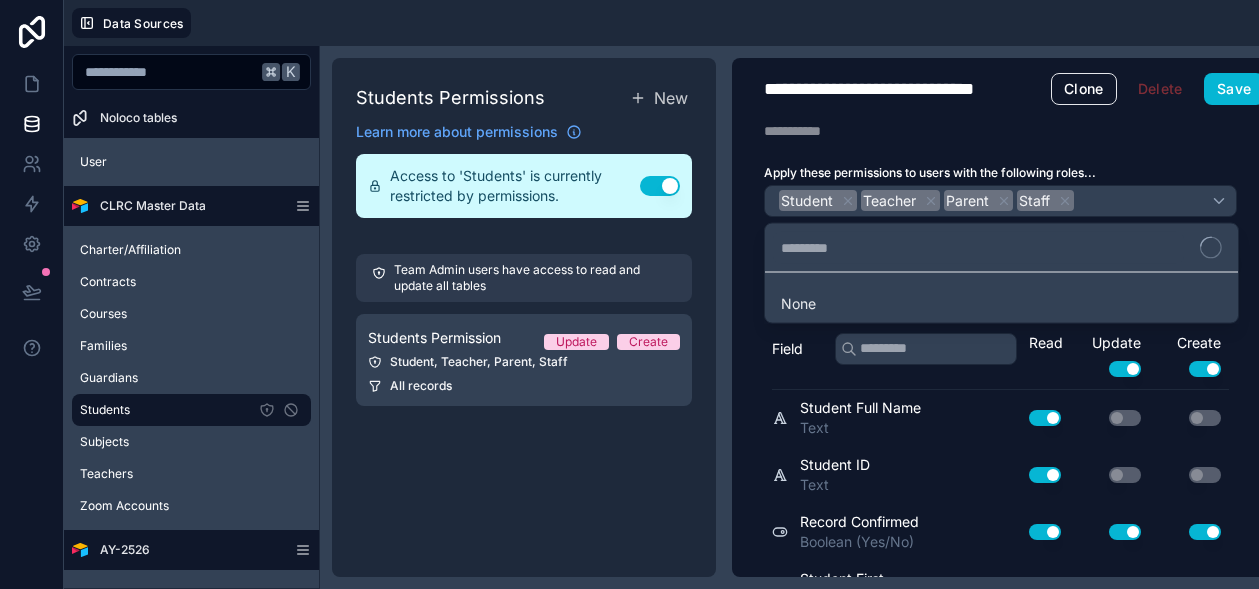 click at bounding box center [629, 294] 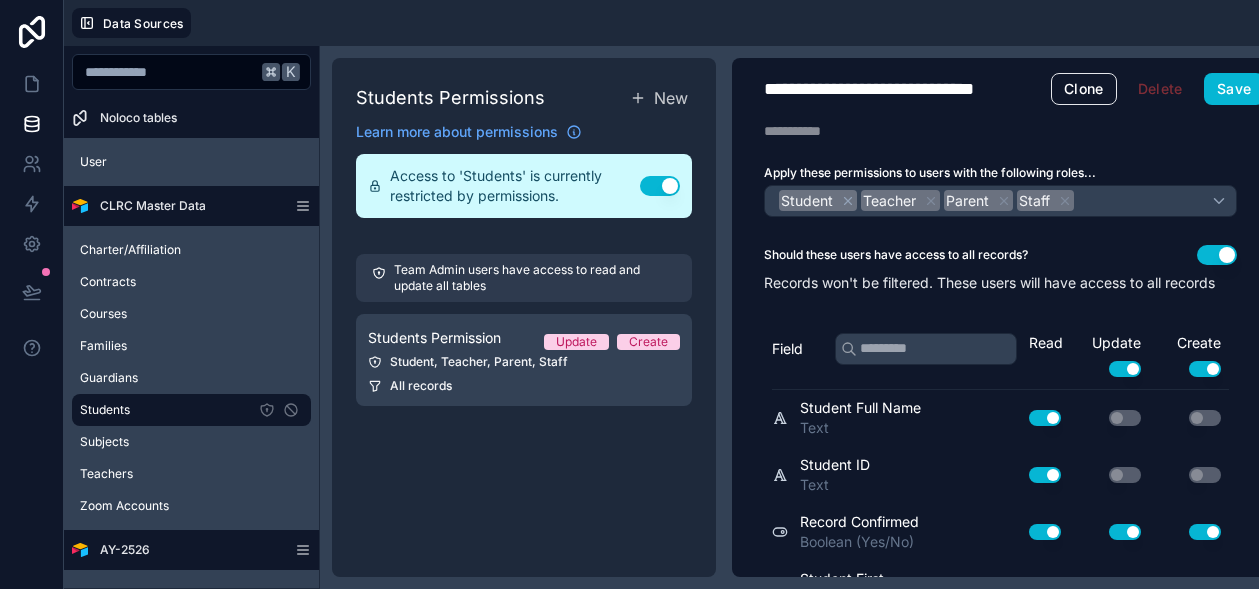 click 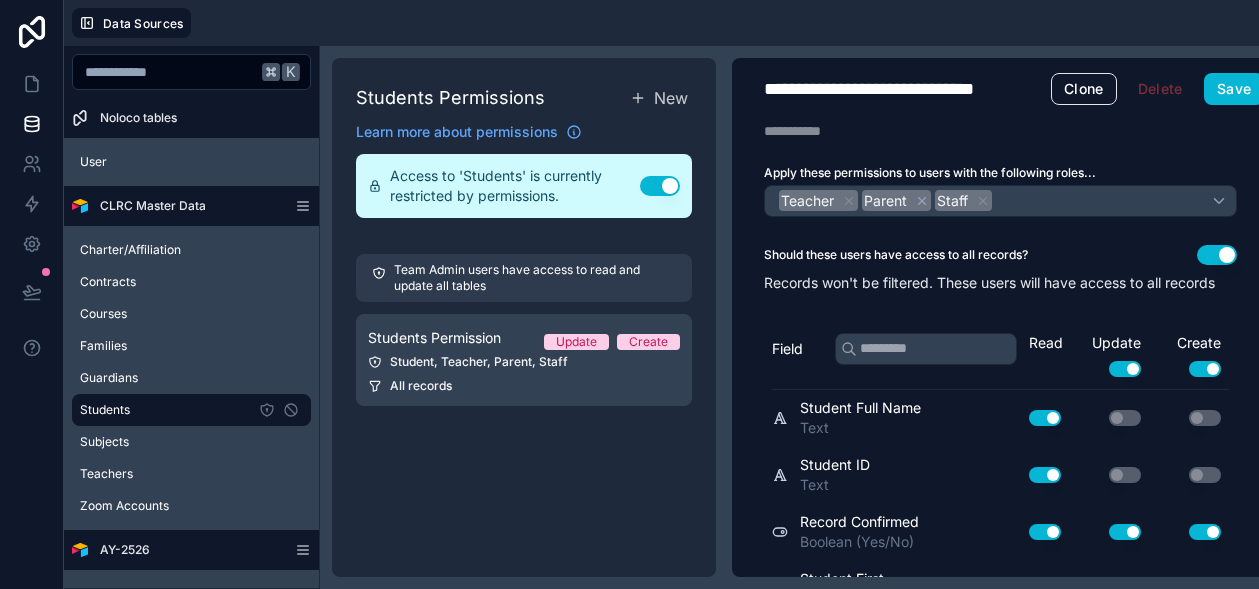 click 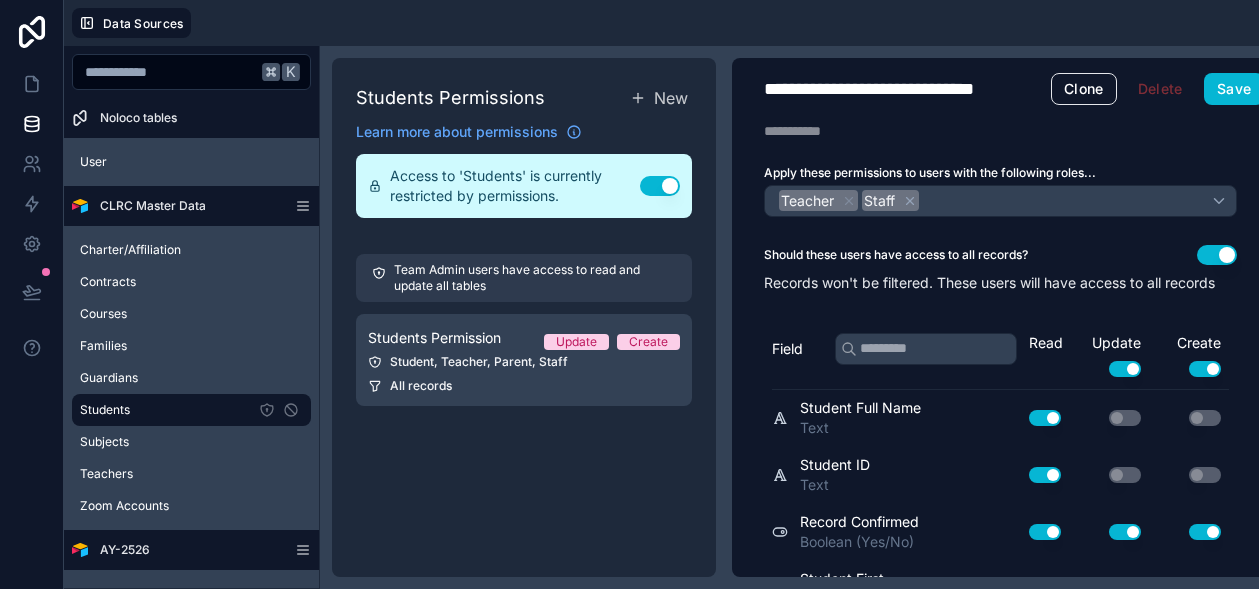 click 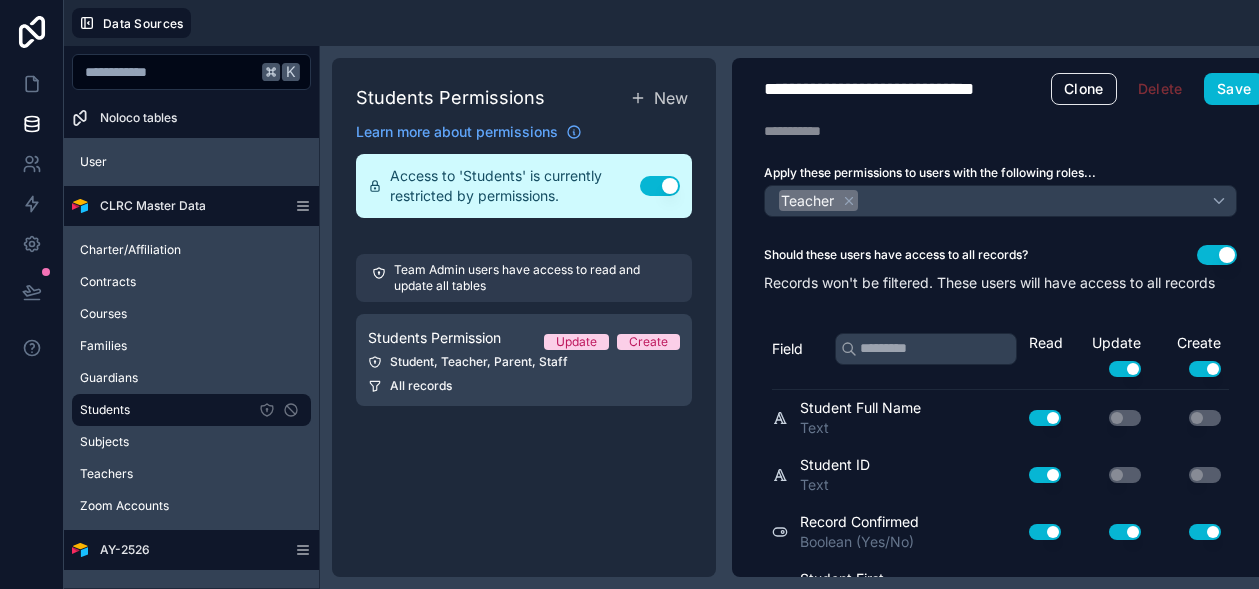 click 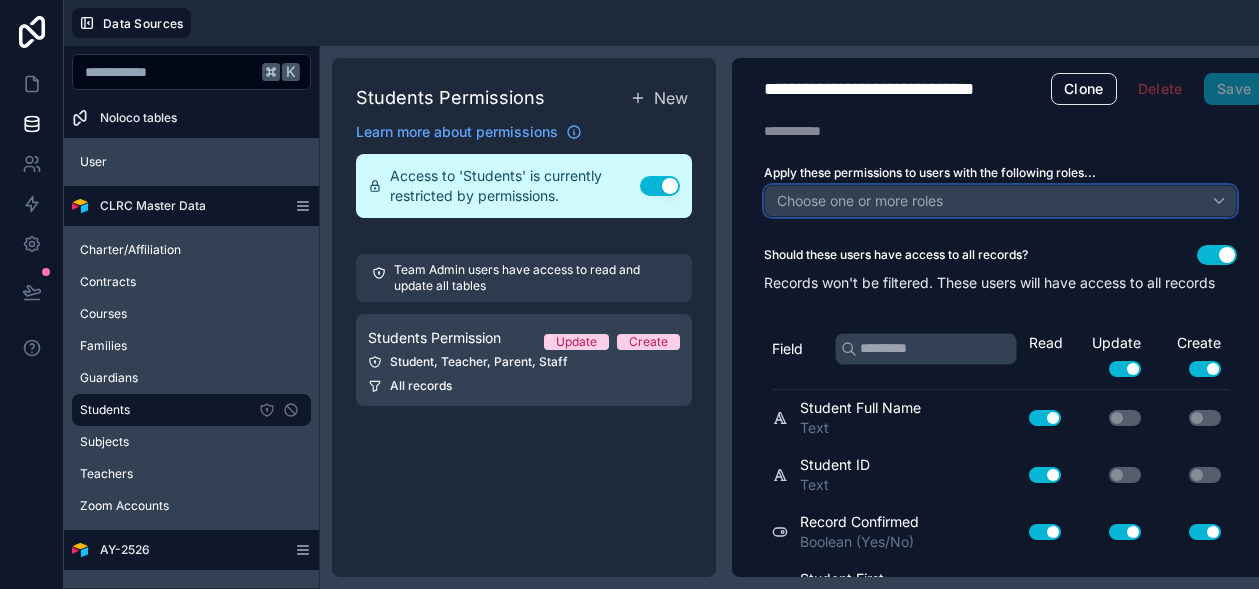 click on "Choose one or more roles" at bounding box center (860, 200) 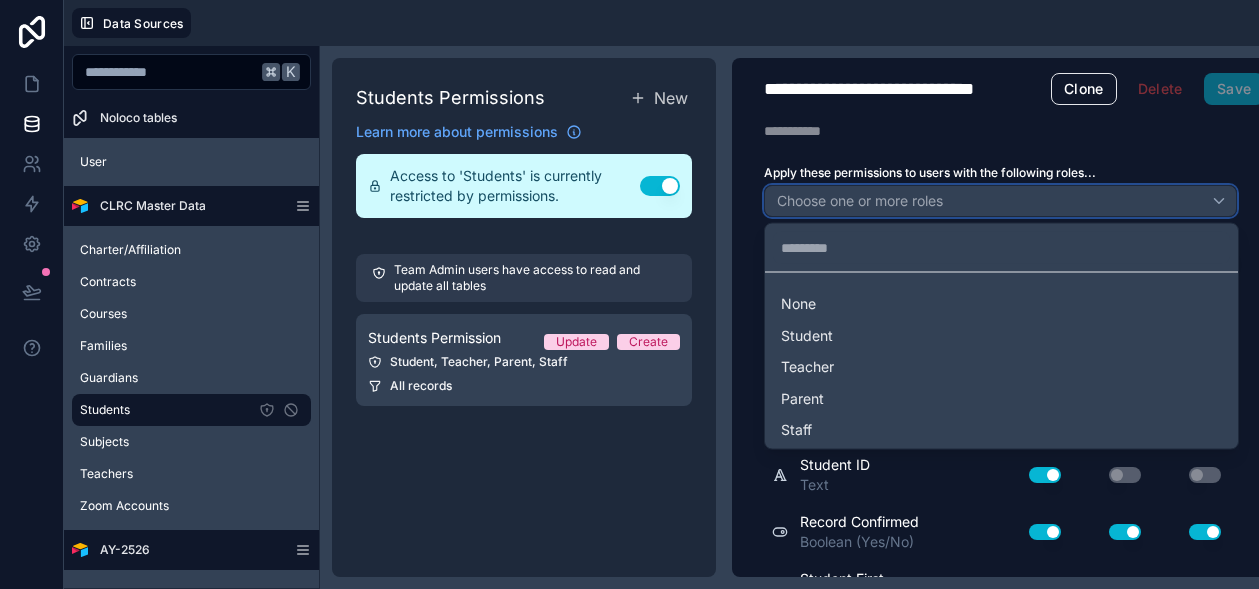 type 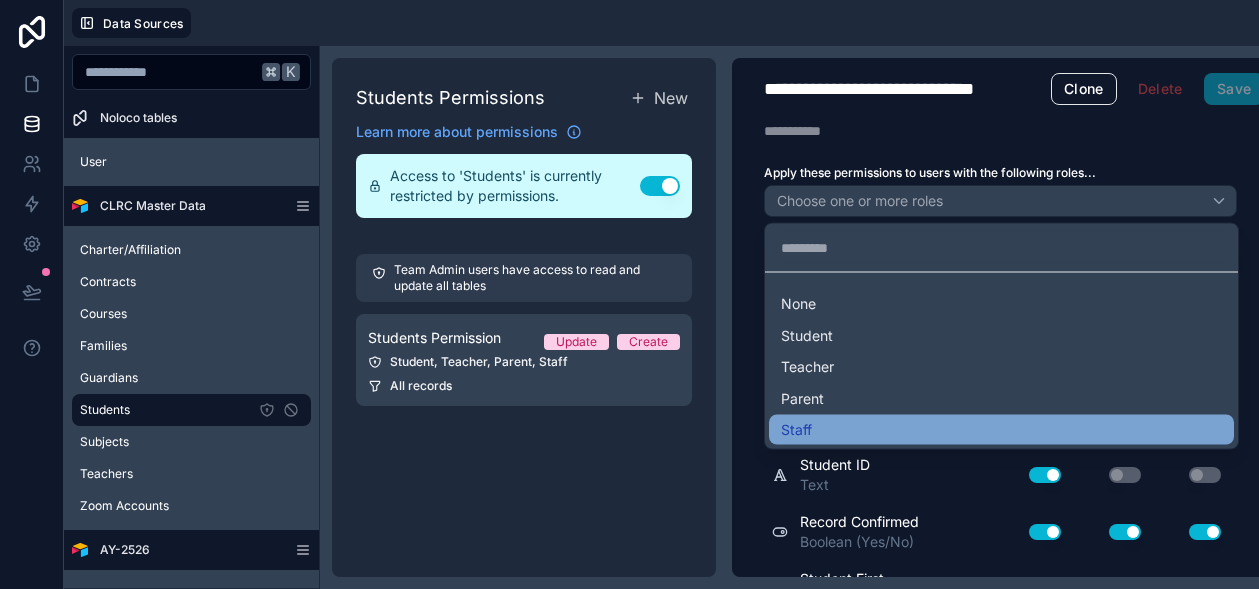 click on "Staff" at bounding box center (1001, 430) 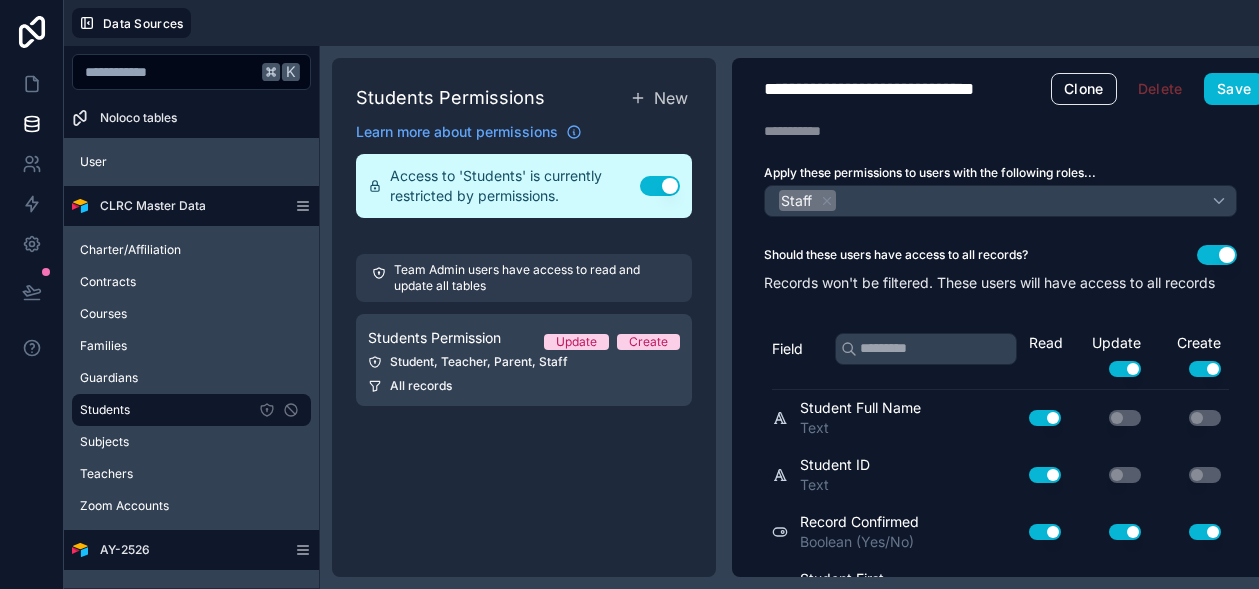 click on "**********" at bounding box center (907, 89) 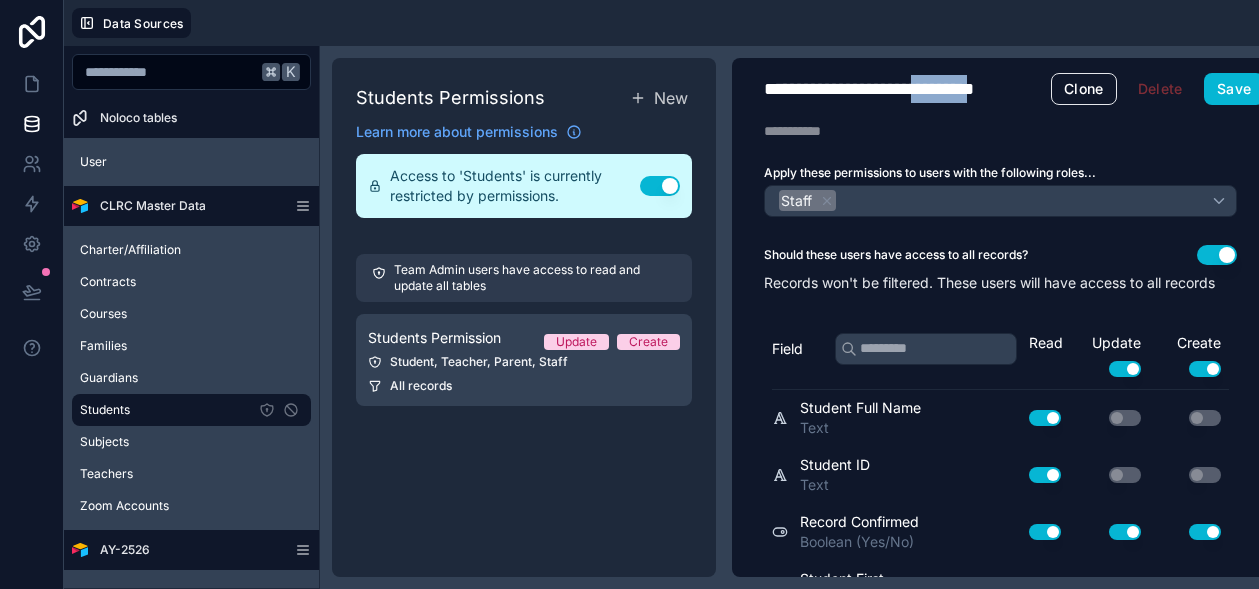 type on "**********" 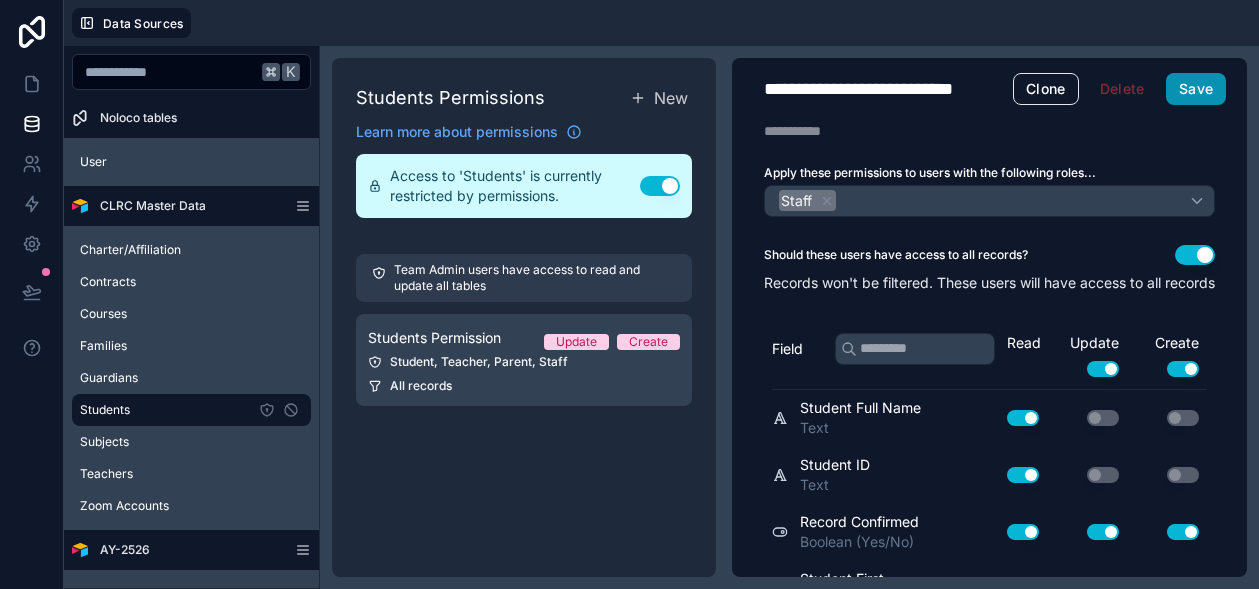 click on "Save" at bounding box center (1196, 89) 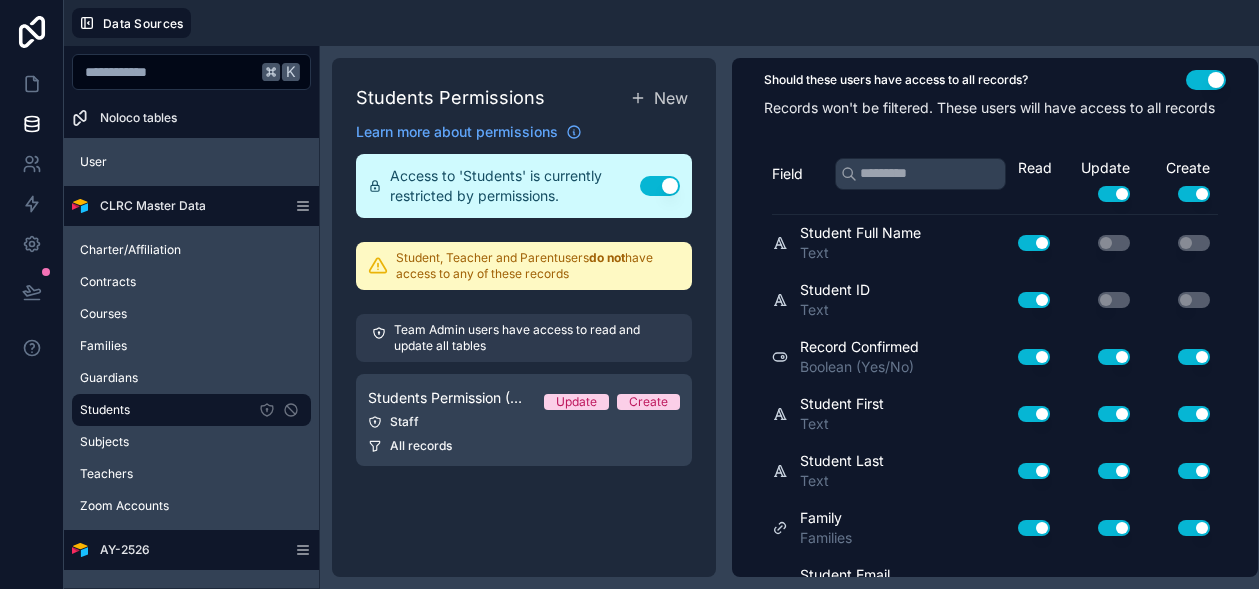 scroll, scrollTop: 186, scrollLeft: 0, axis: vertical 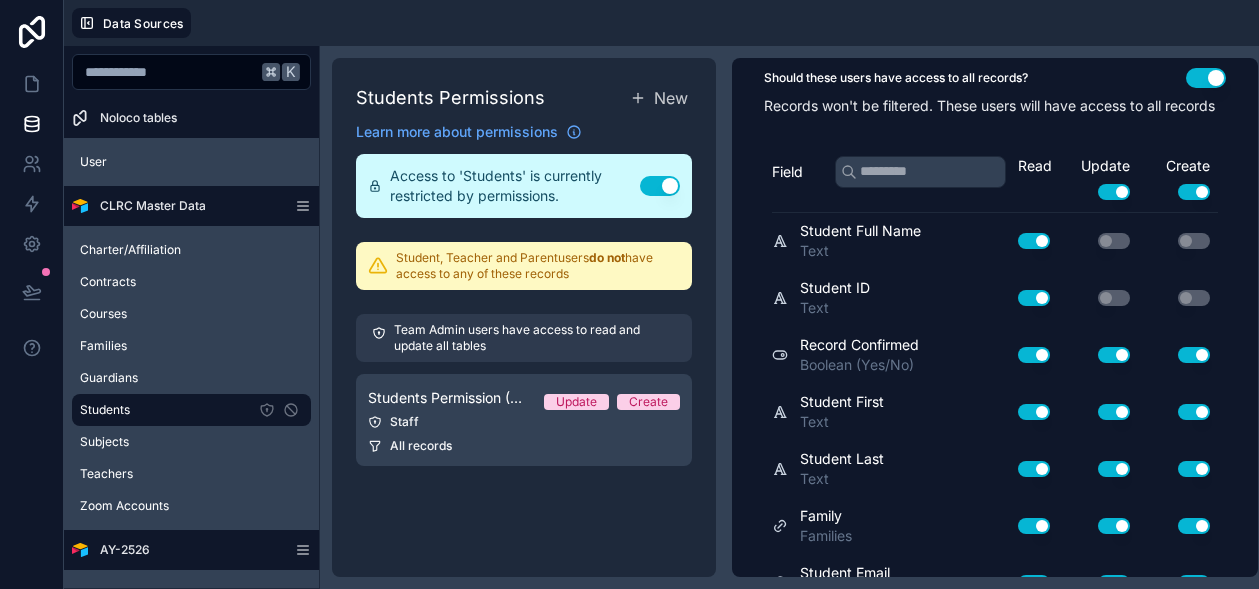 click on "Use setting" at bounding box center [1194, 192] 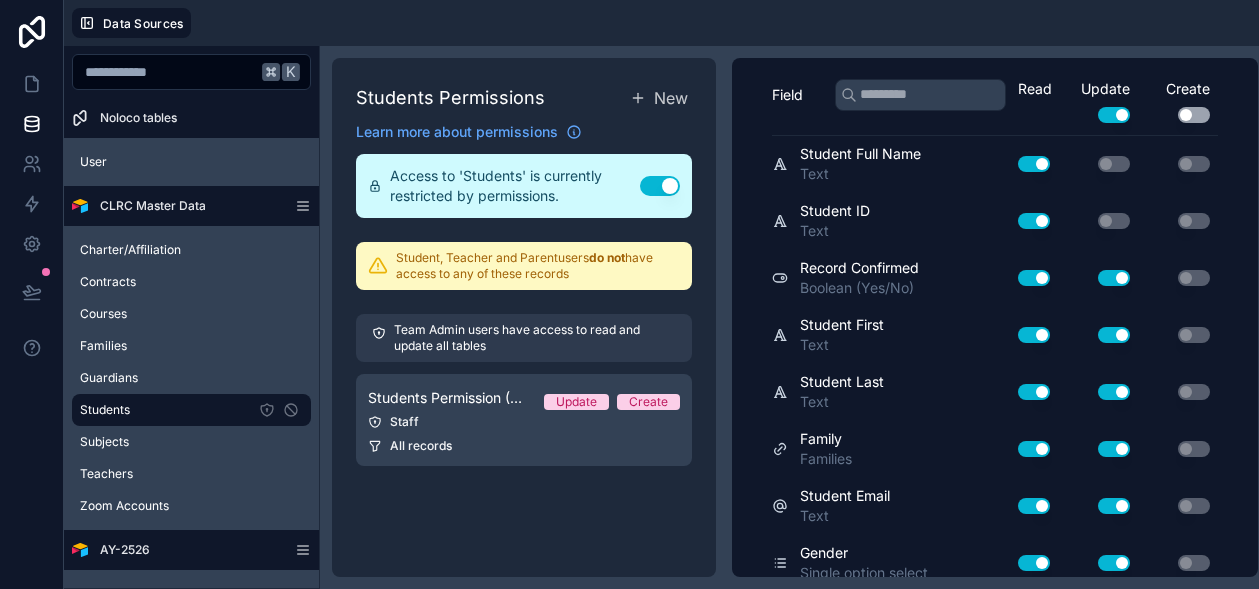 scroll, scrollTop: 279, scrollLeft: 0, axis: vertical 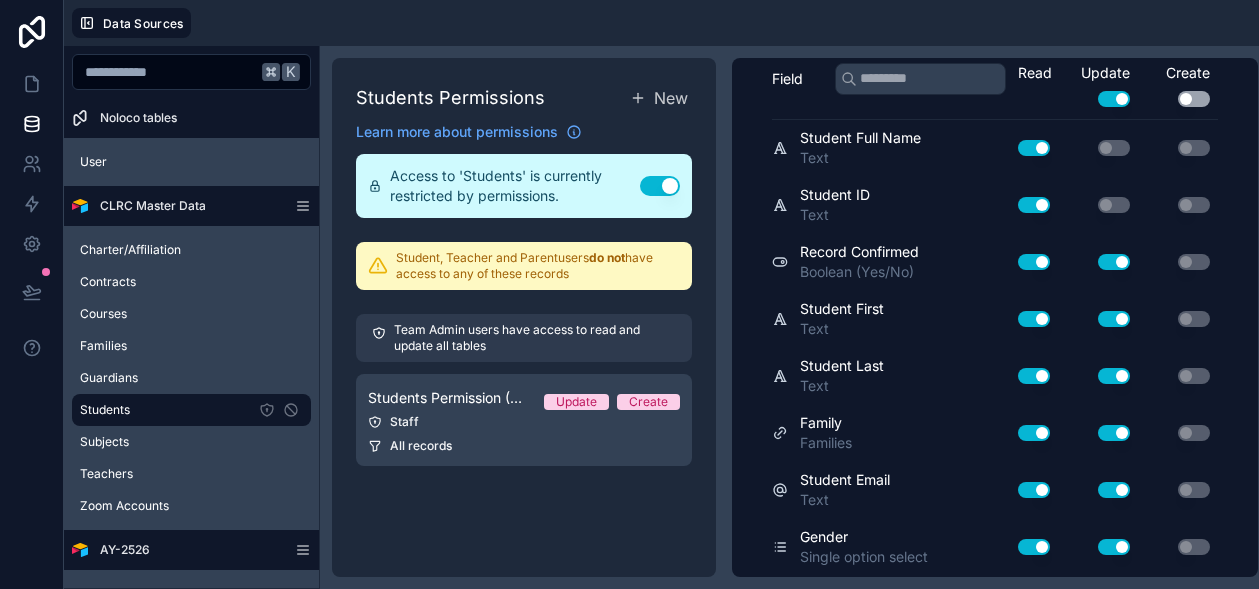 click on "Use setting" at bounding box center (1034, 262) 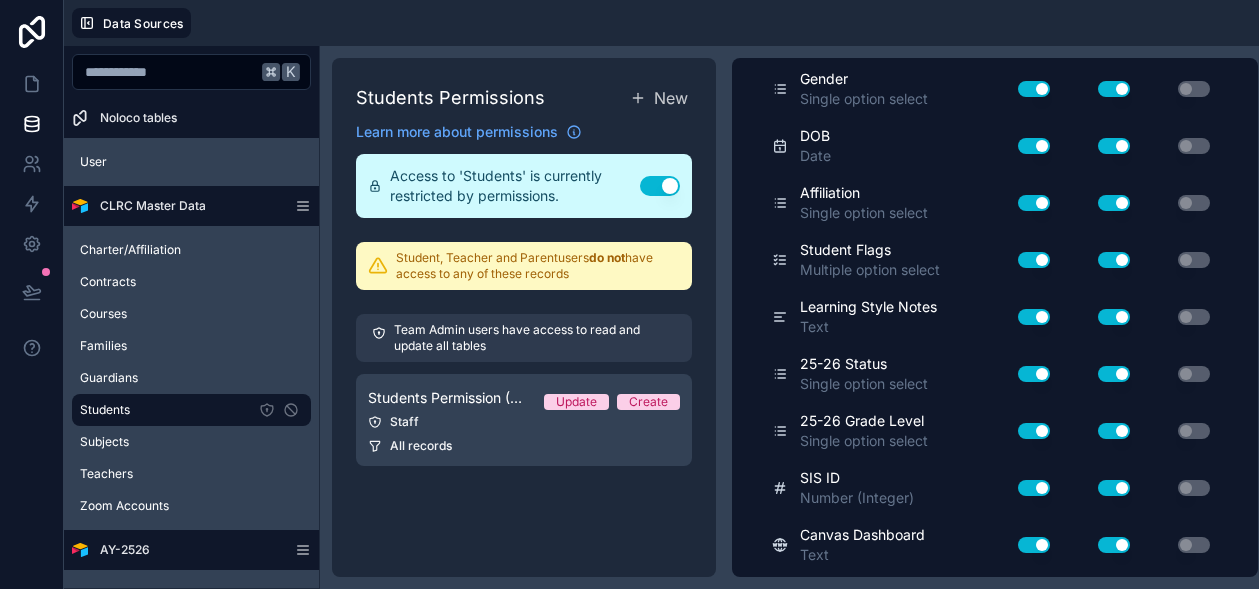 scroll, scrollTop: 742, scrollLeft: 0, axis: vertical 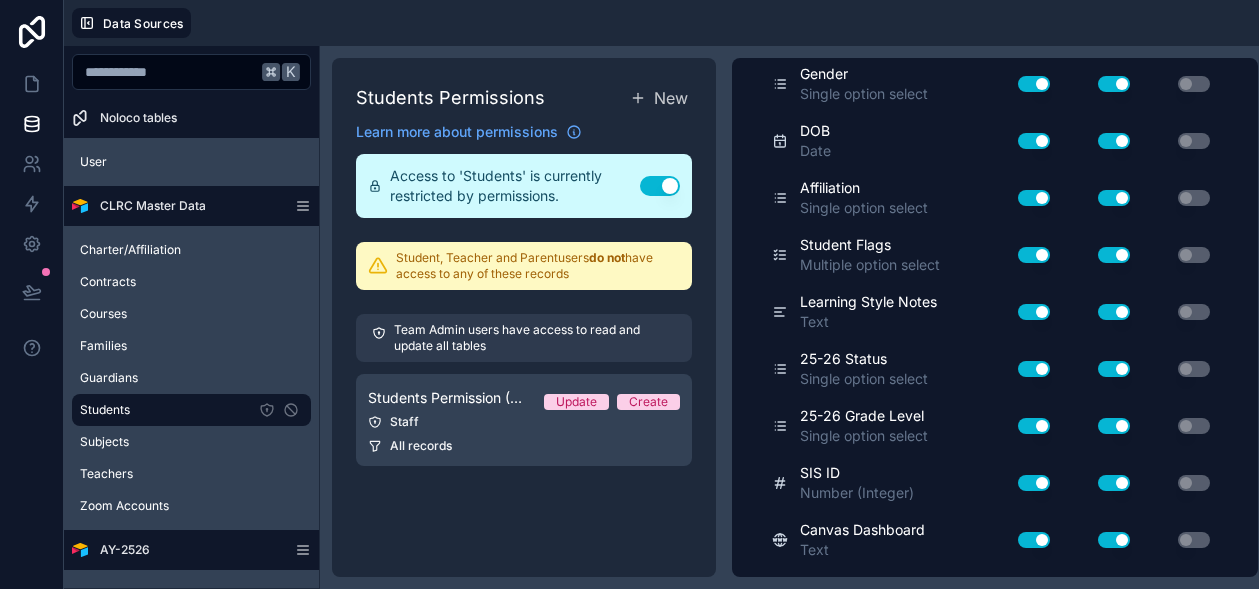 click on "Use setting" at bounding box center [1034, 255] 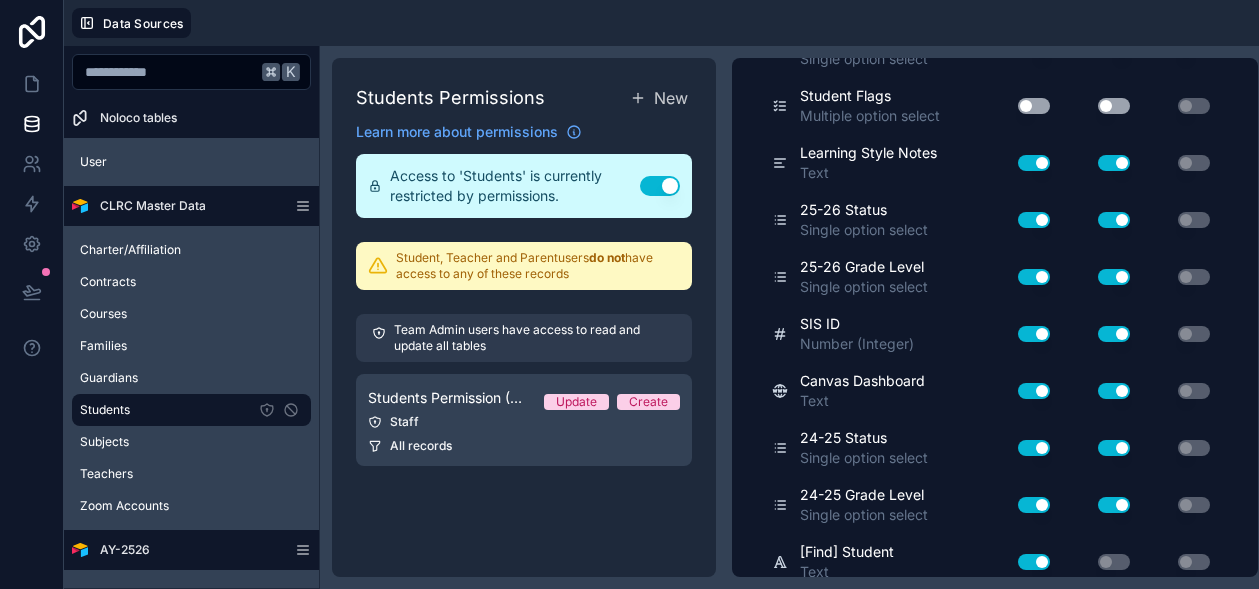 scroll, scrollTop: 890, scrollLeft: 0, axis: vertical 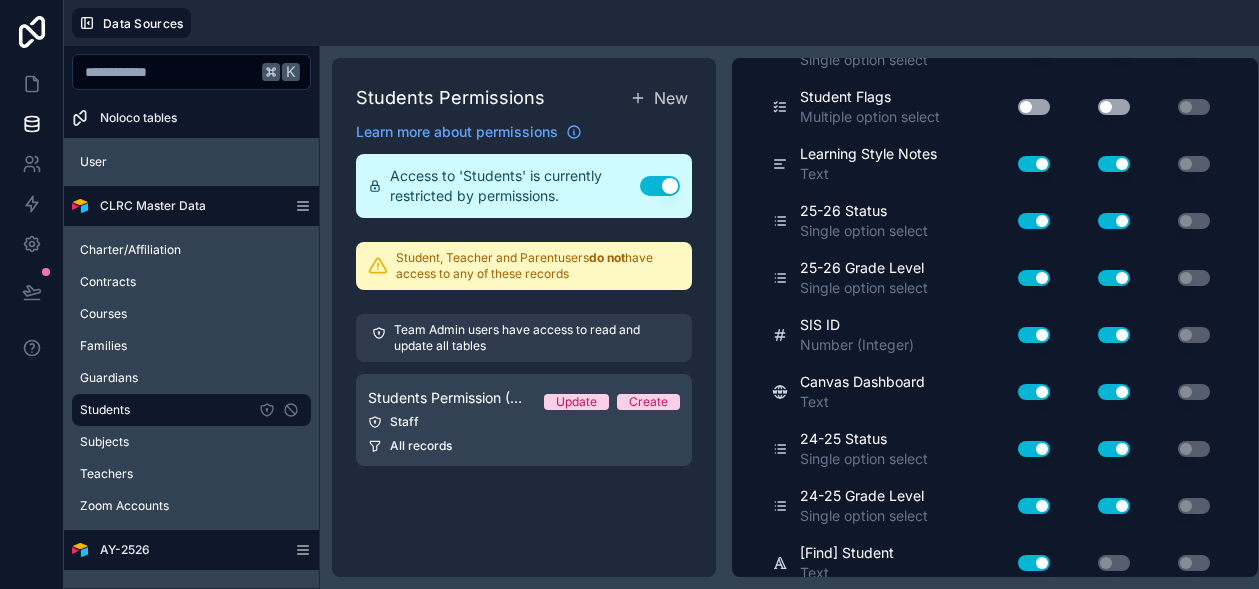 click on "Use setting" at bounding box center (1034, 335) 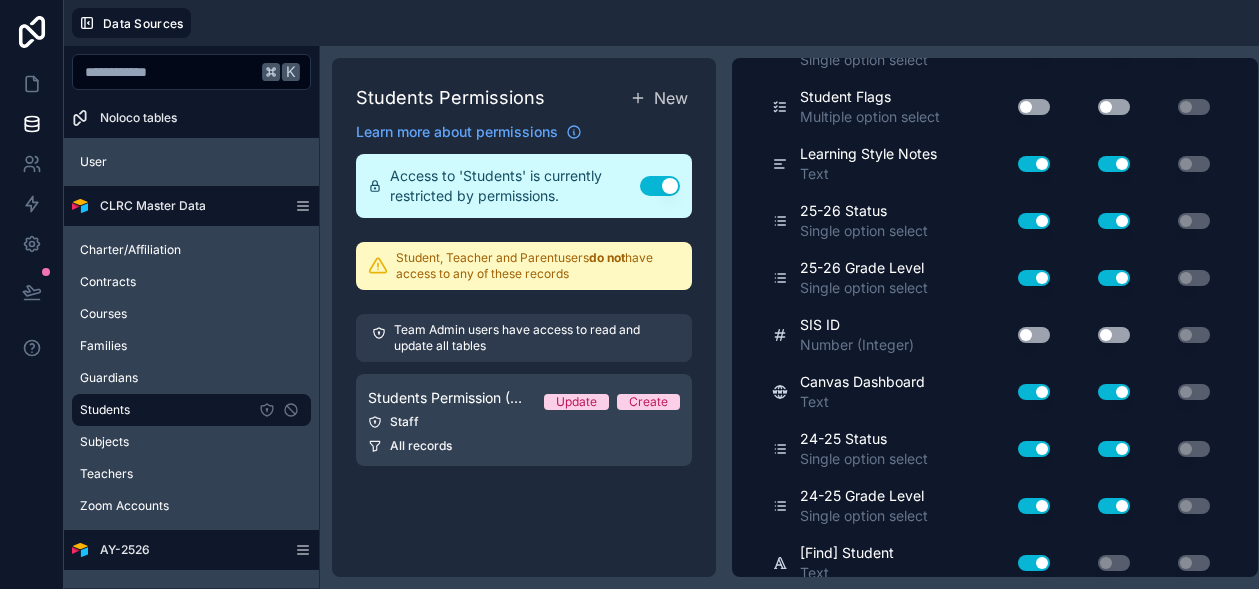 click on "Use setting" at bounding box center (1034, 392) 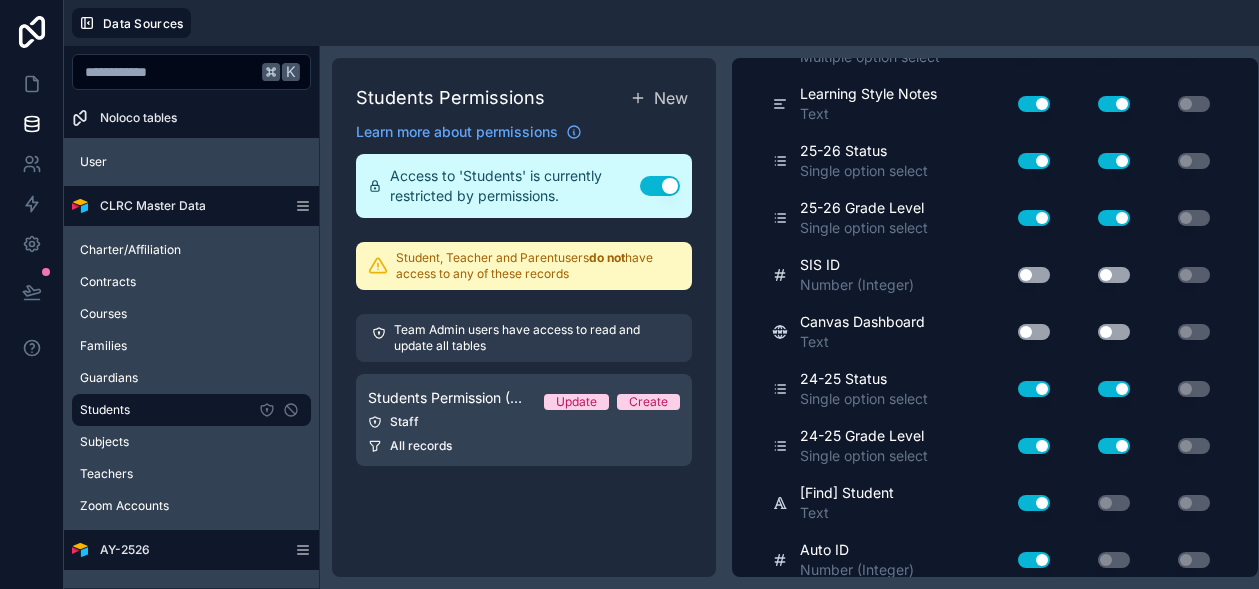 scroll, scrollTop: 948, scrollLeft: 0, axis: vertical 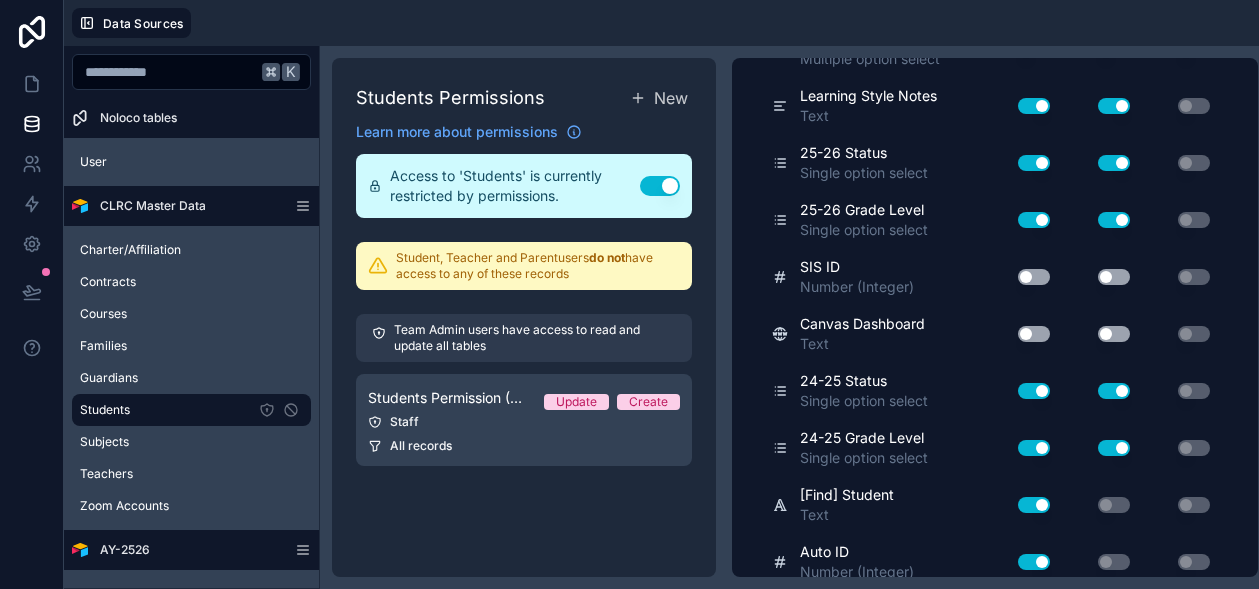 click on "Use setting" at bounding box center (1034, 505) 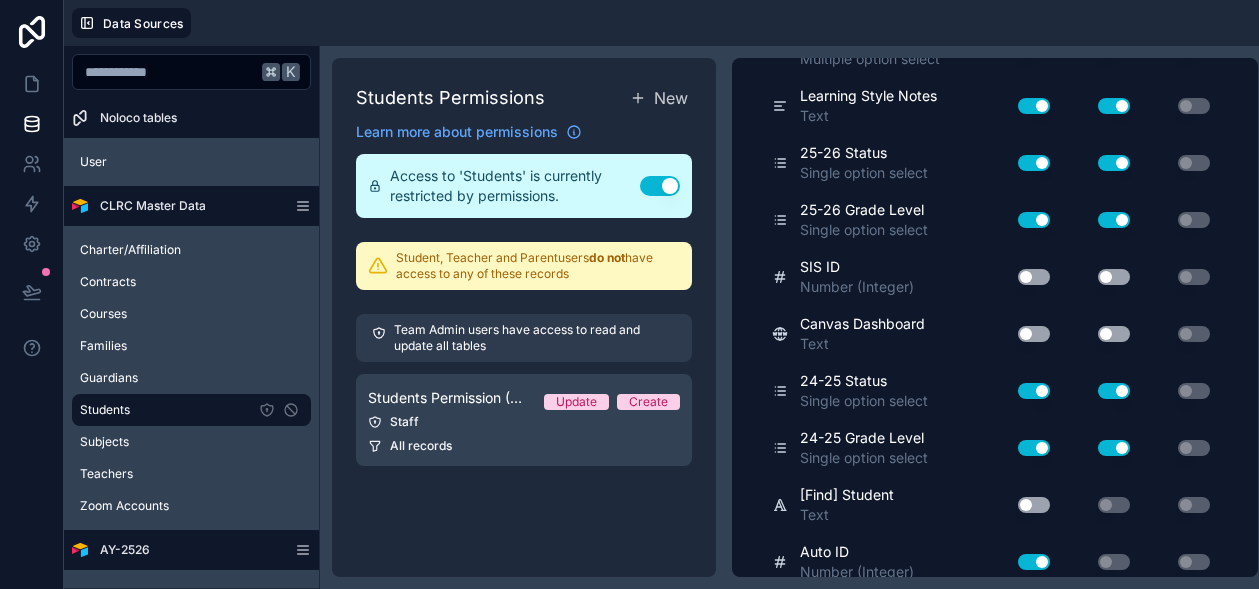 click on "Use setting" at bounding box center (1034, 448) 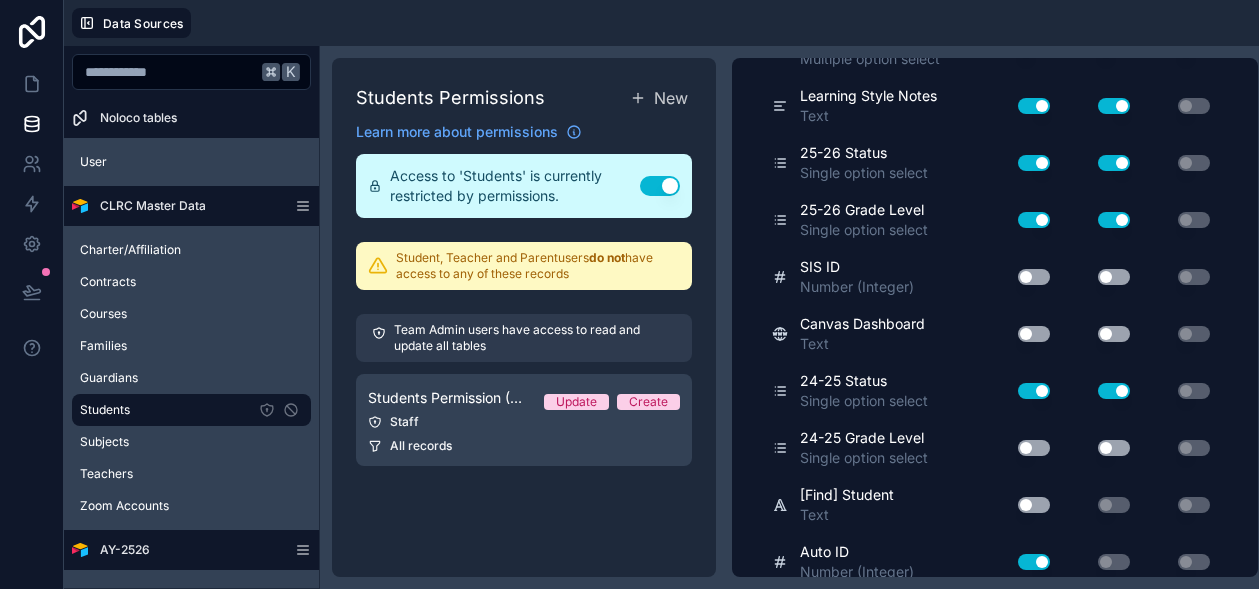 click on "Use setting" at bounding box center (1034, 391) 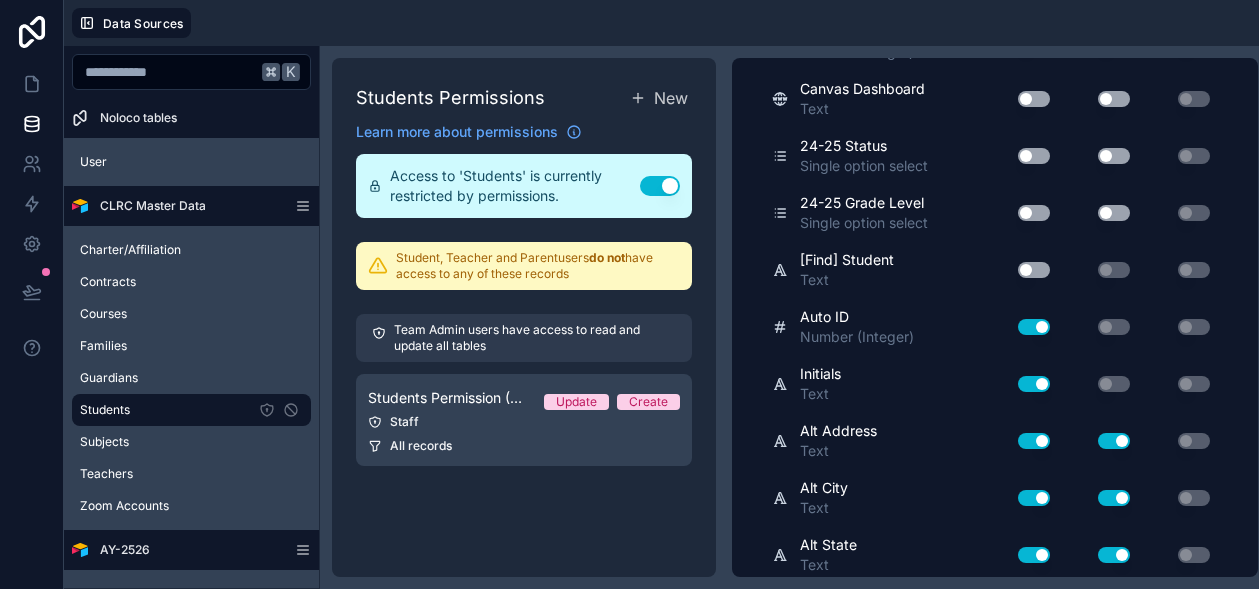 scroll, scrollTop: 1184, scrollLeft: 0, axis: vertical 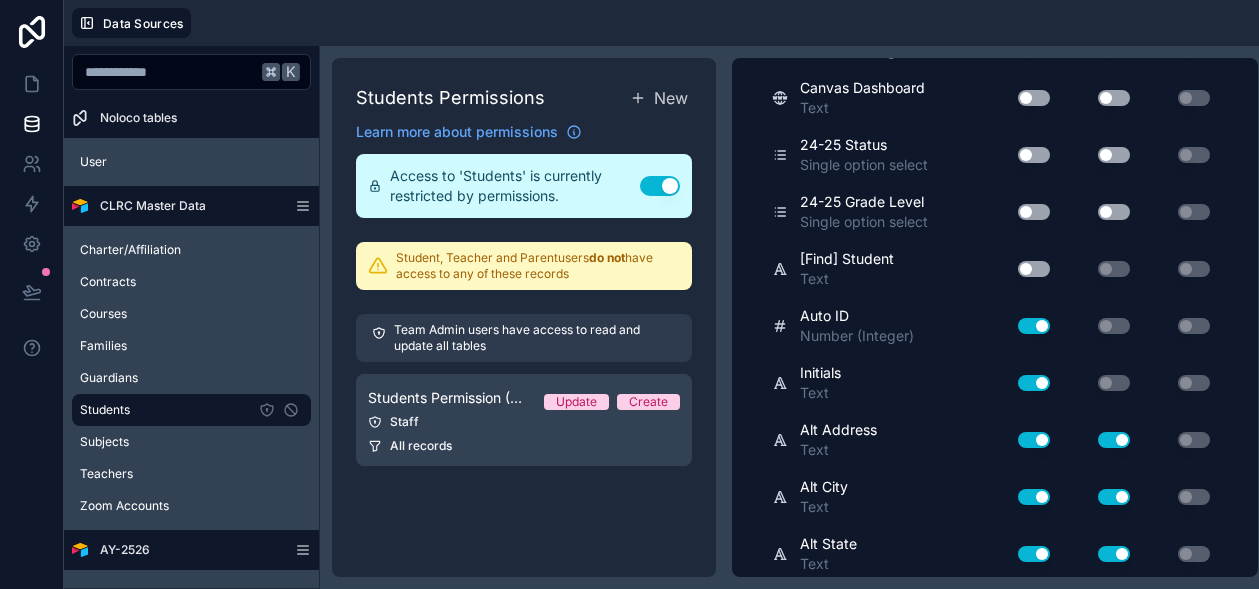 click on "Use setting" at bounding box center (1034, 326) 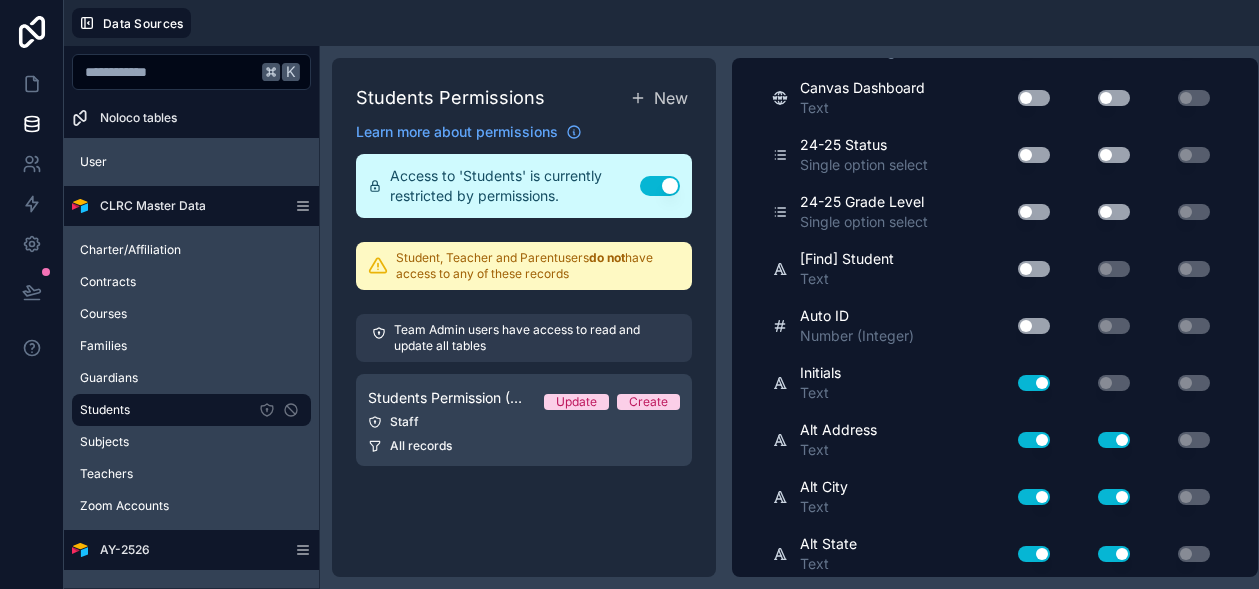 click on "Use setting" at bounding box center (1034, 383) 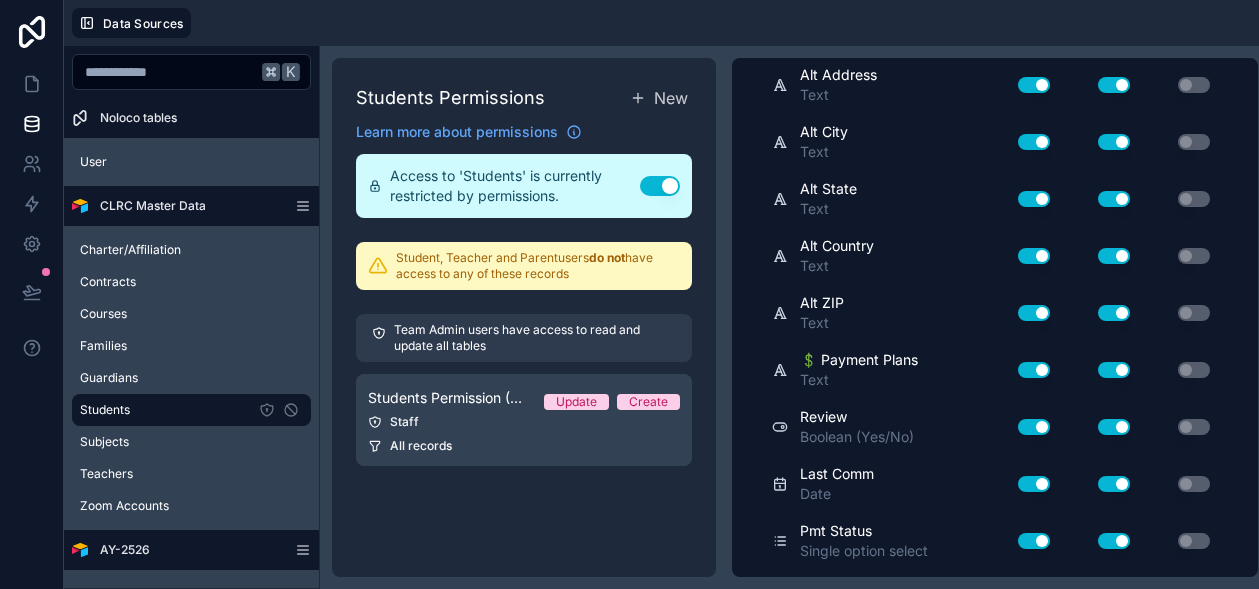 scroll, scrollTop: 1564, scrollLeft: 0, axis: vertical 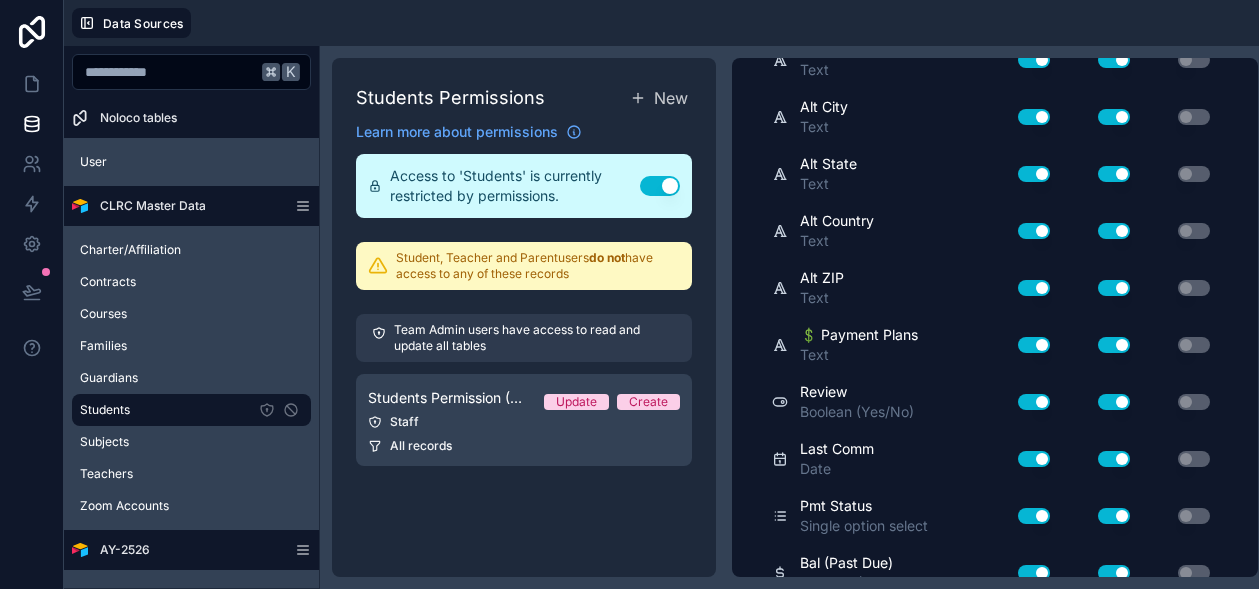 click on "Use setting" at bounding box center (1034, 345) 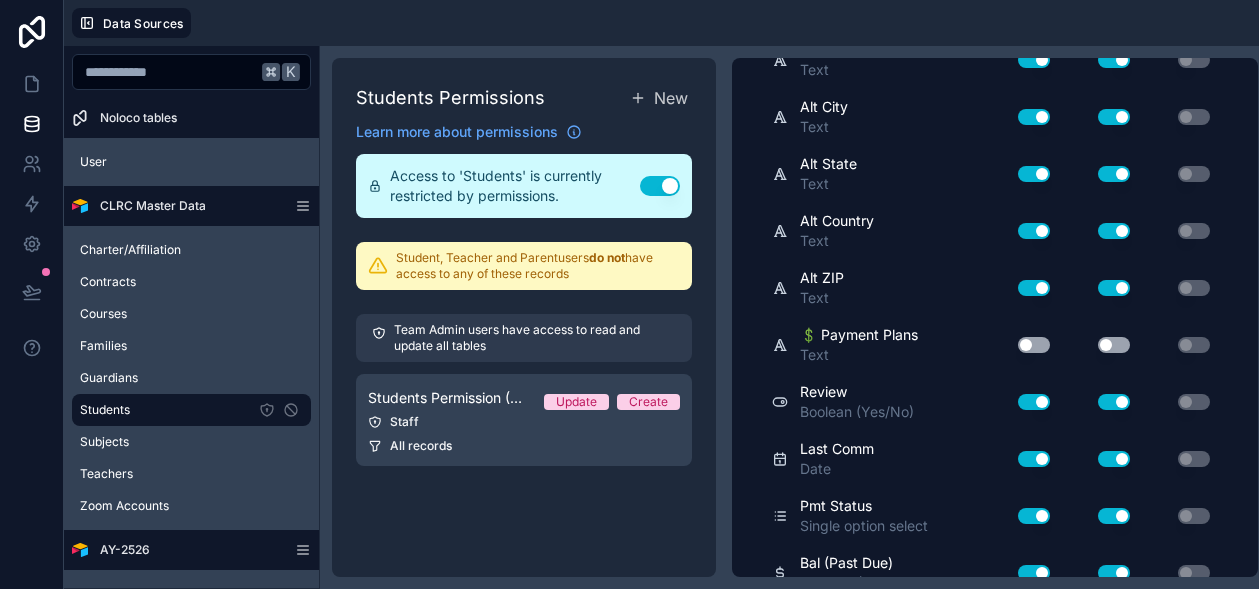 click on "Use setting" at bounding box center [1034, 402] 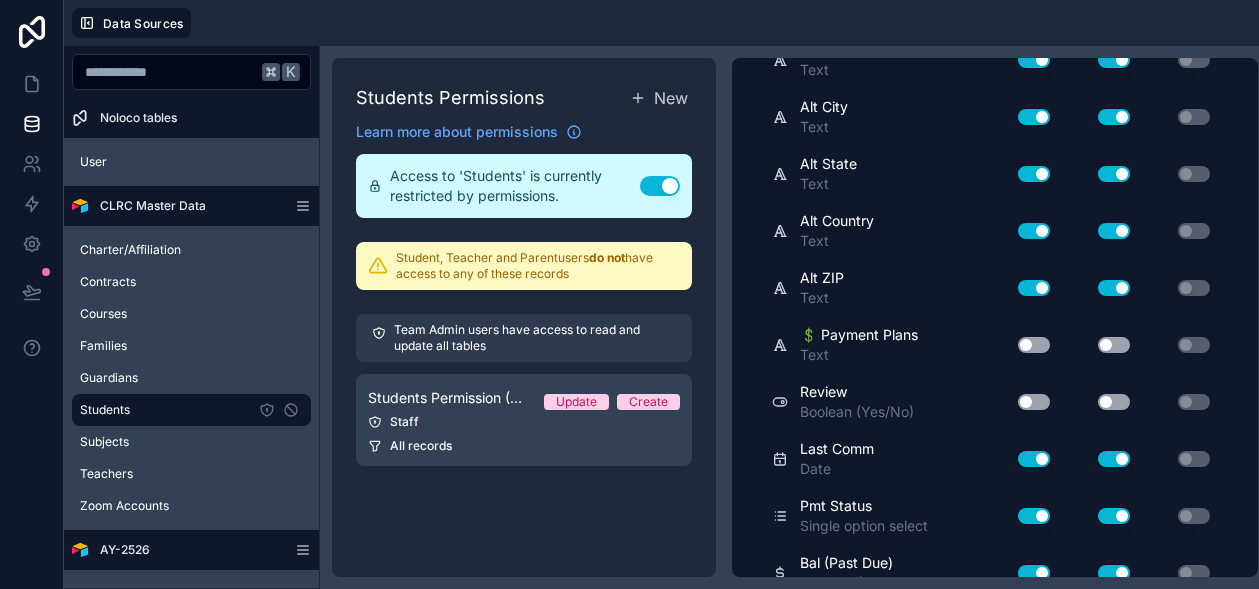 click on "Use setting" at bounding box center [1034, 459] 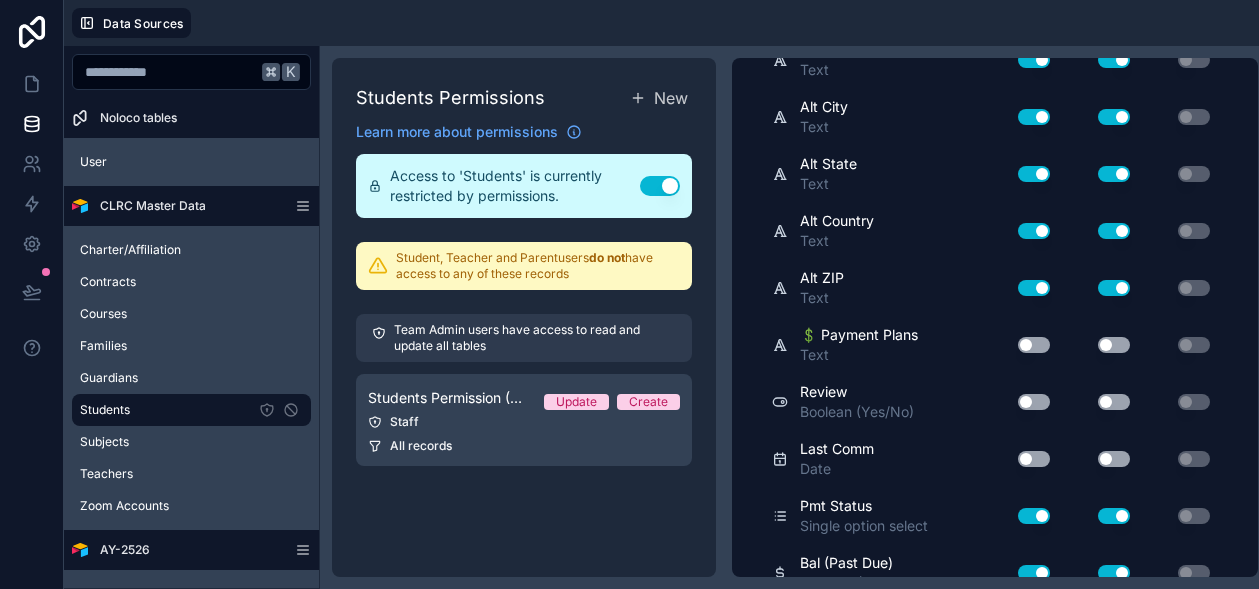 click on "Use setting" at bounding box center (1034, 516) 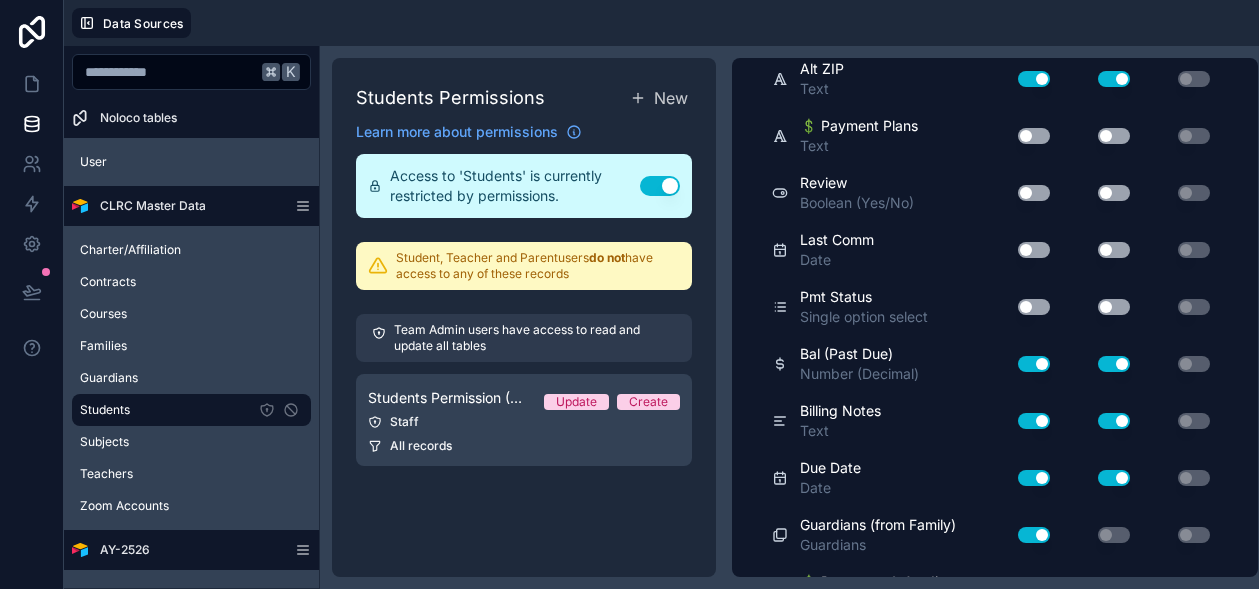 scroll, scrollTop: 1941, scrollLeft: 0, axis: vertical 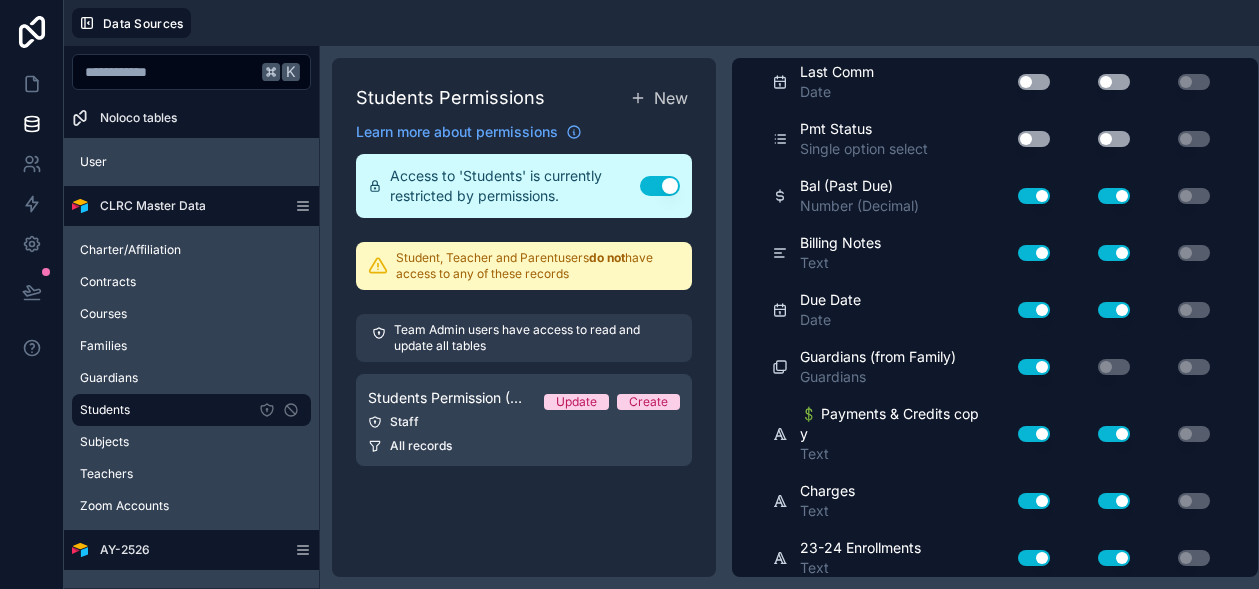 click on "Use setting" at bounding box center (1034, 196) 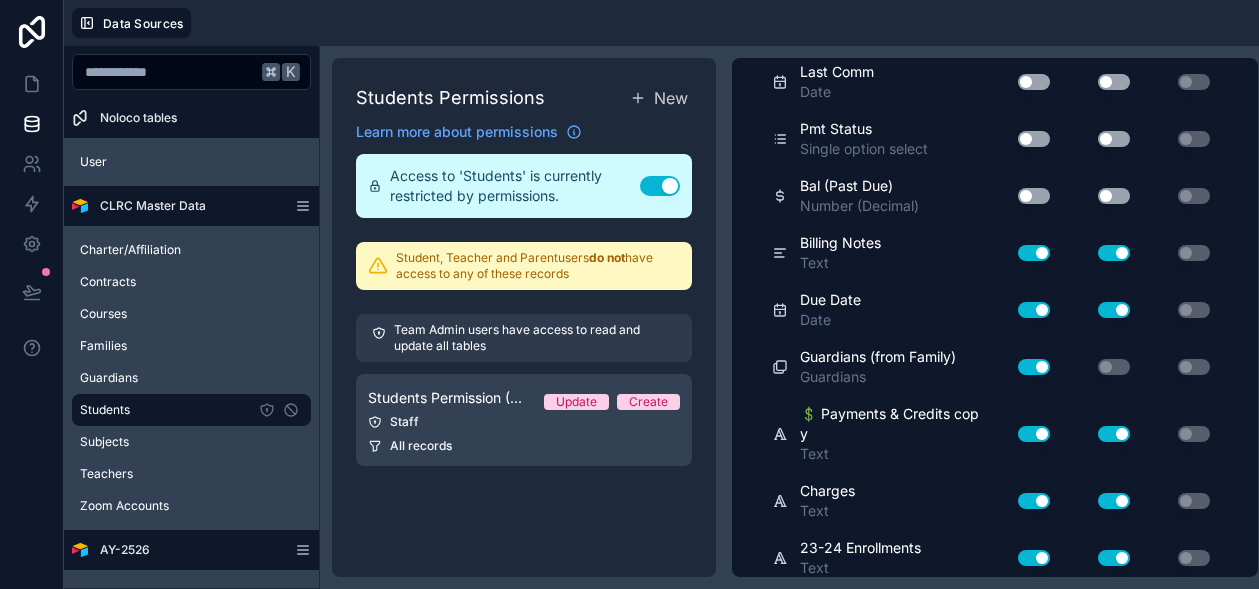 click on "Use setting" at bounding box center [1034, 253] 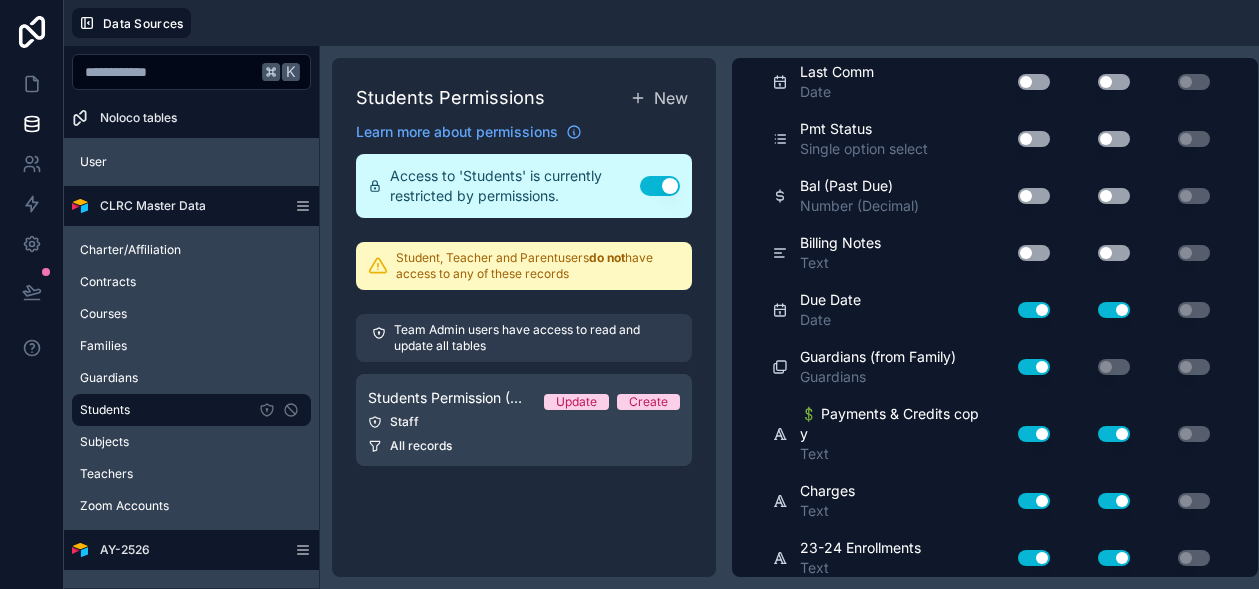 click on "Use setting" at bounding box center [1034, 310] 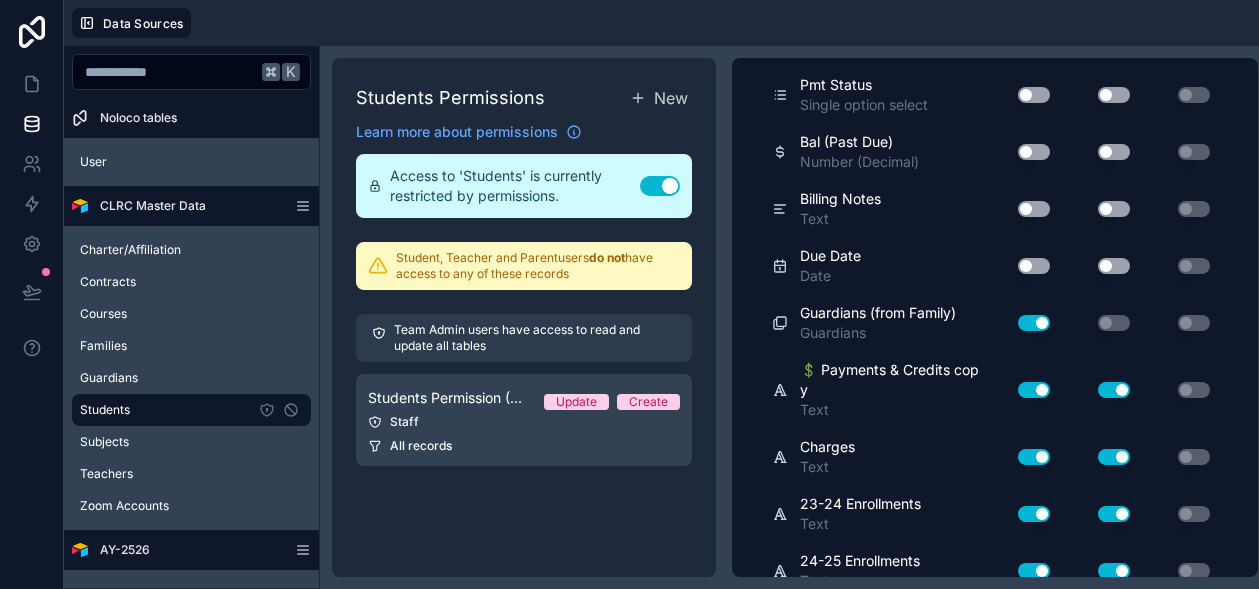 scroll, scrollTop: 1994, scrollLeft: 0, axis: vertical 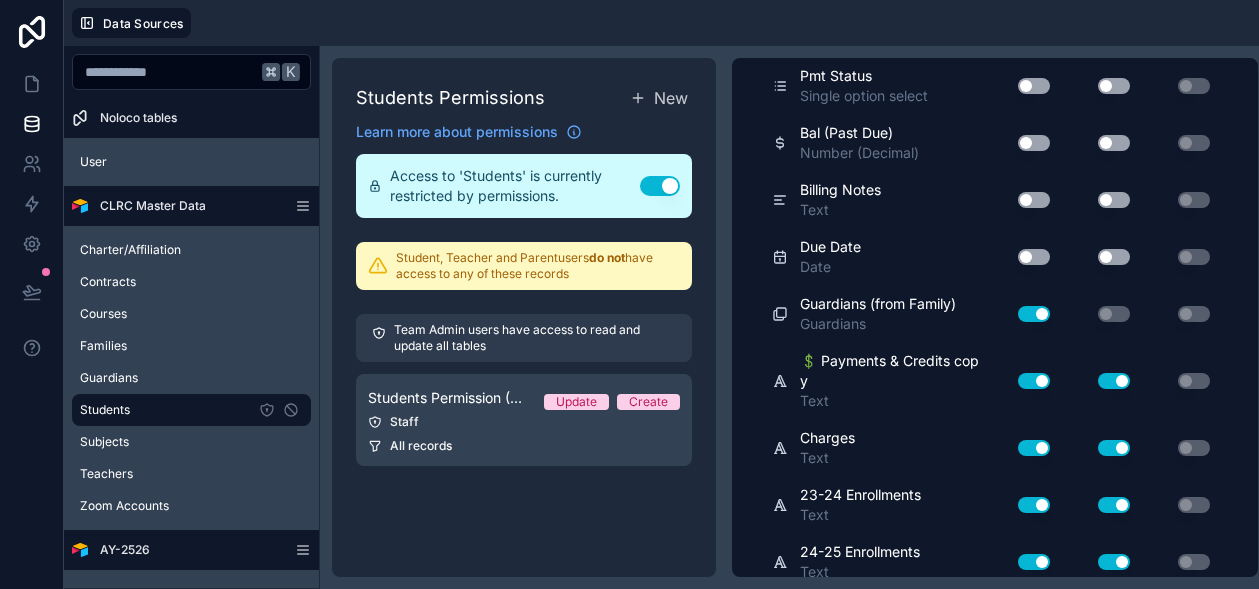 click on "Use setting" at bounding box center (1034, 381) 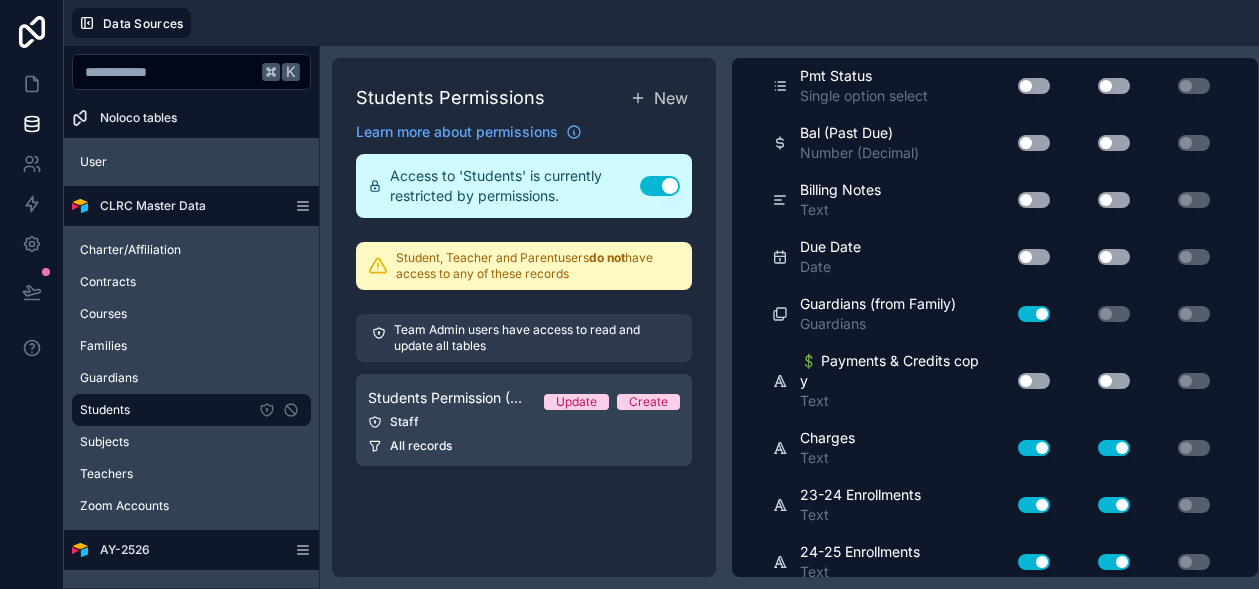 click on "Use setting" at bounding box center [1034, 448] 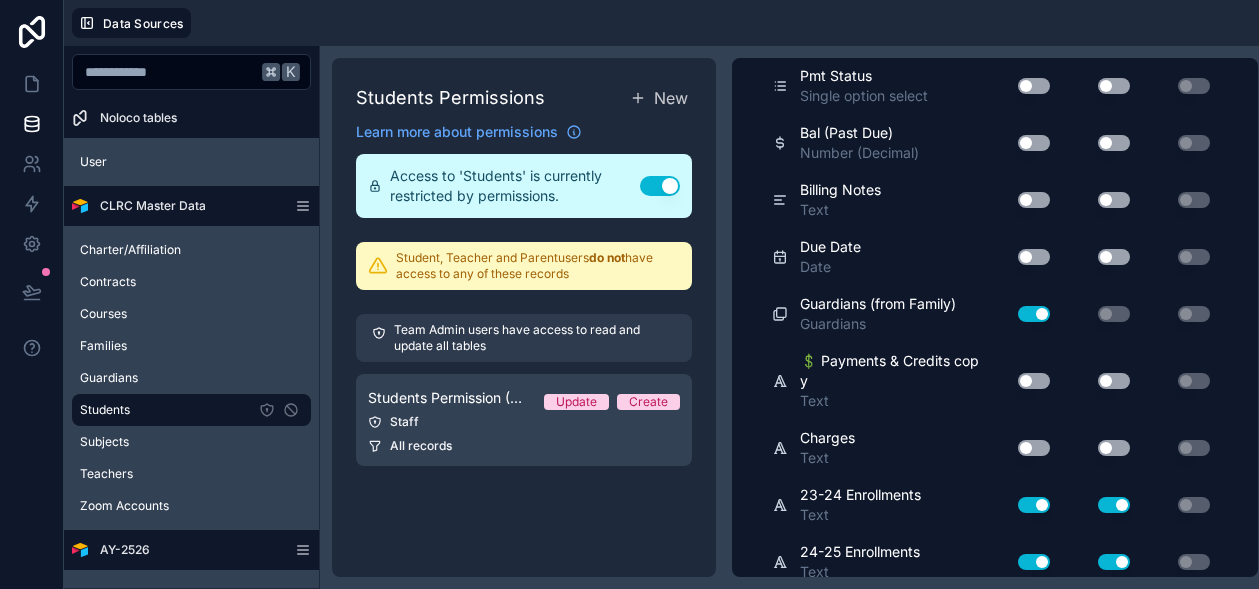 click on "Use setting" at bounding box center [1034, 505] 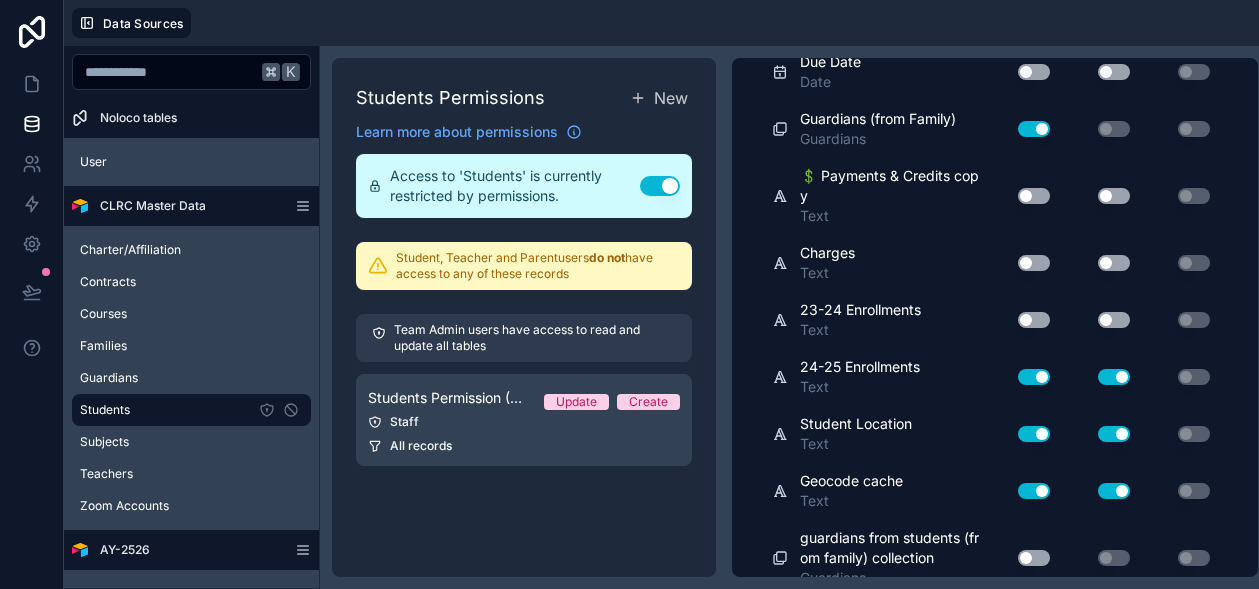scroll, scrollTop: 2198, scrollLeft: 0, axis: vertical 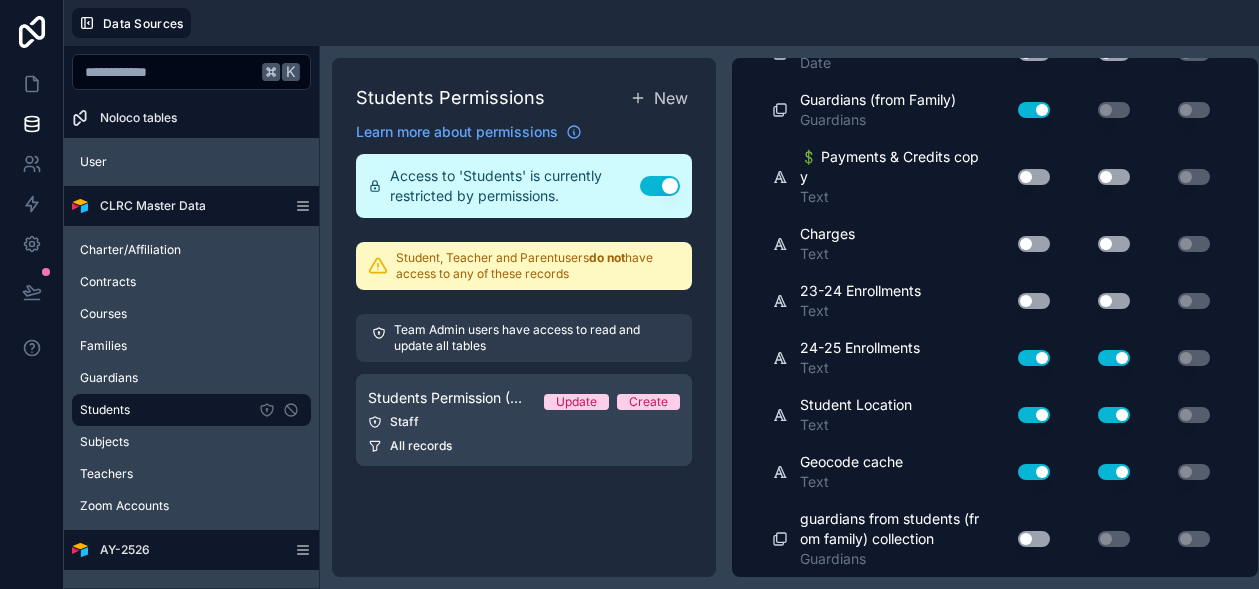click on "Use setting" at bounding box center (1034, 358) 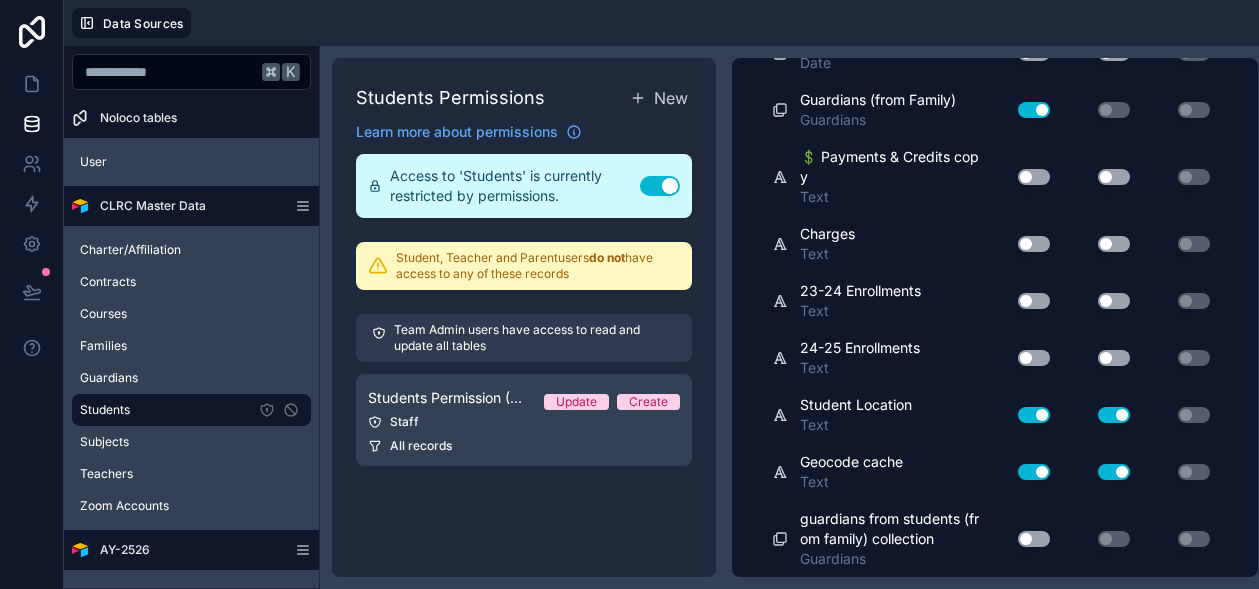 click on "Use setting" at bounding box center [1026, 415] 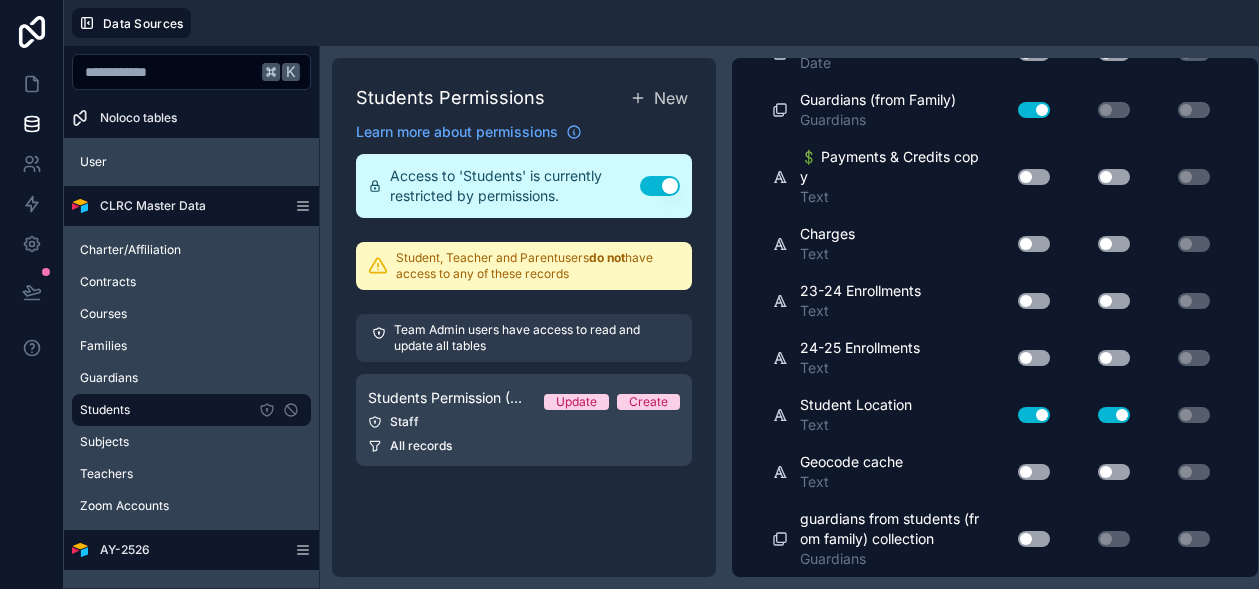 click on "Use setting" at bounding box center (1034, 415) 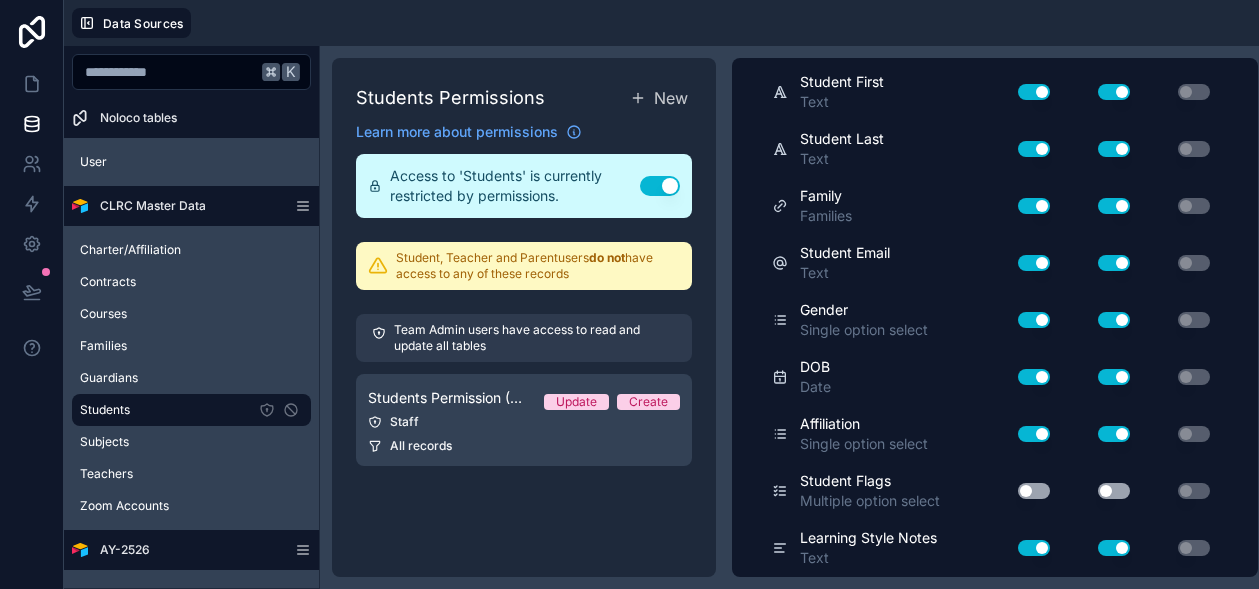 scroll, scrollTop: 0, scrollLeft: 0, axis: both 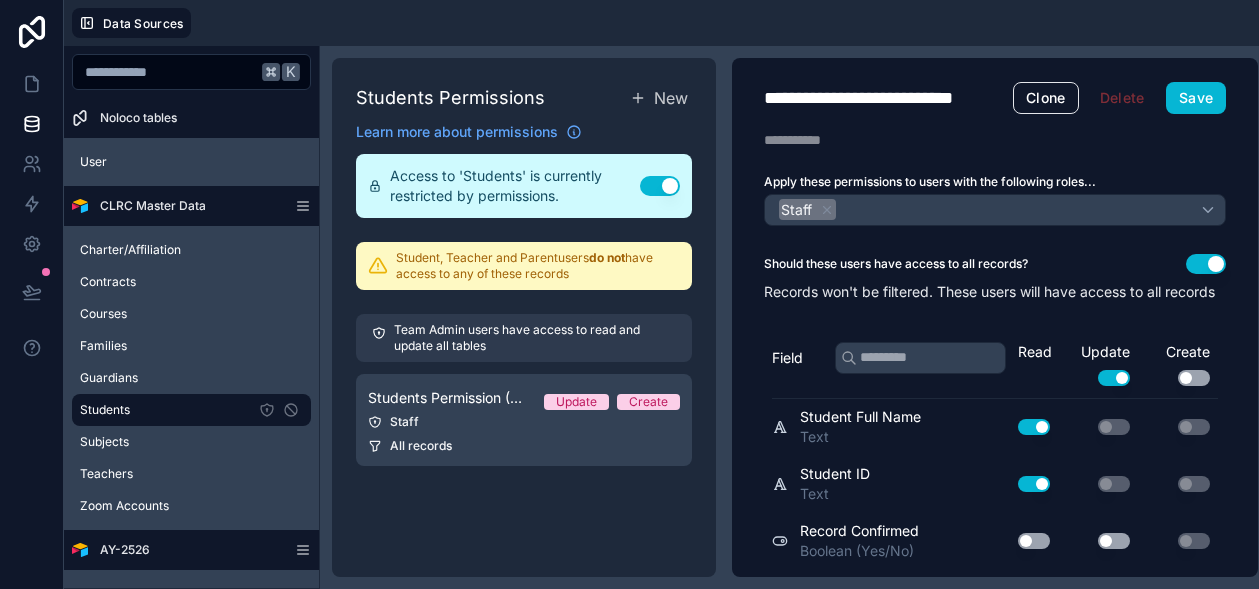 click on "Description" at bounding box center [995, 140] 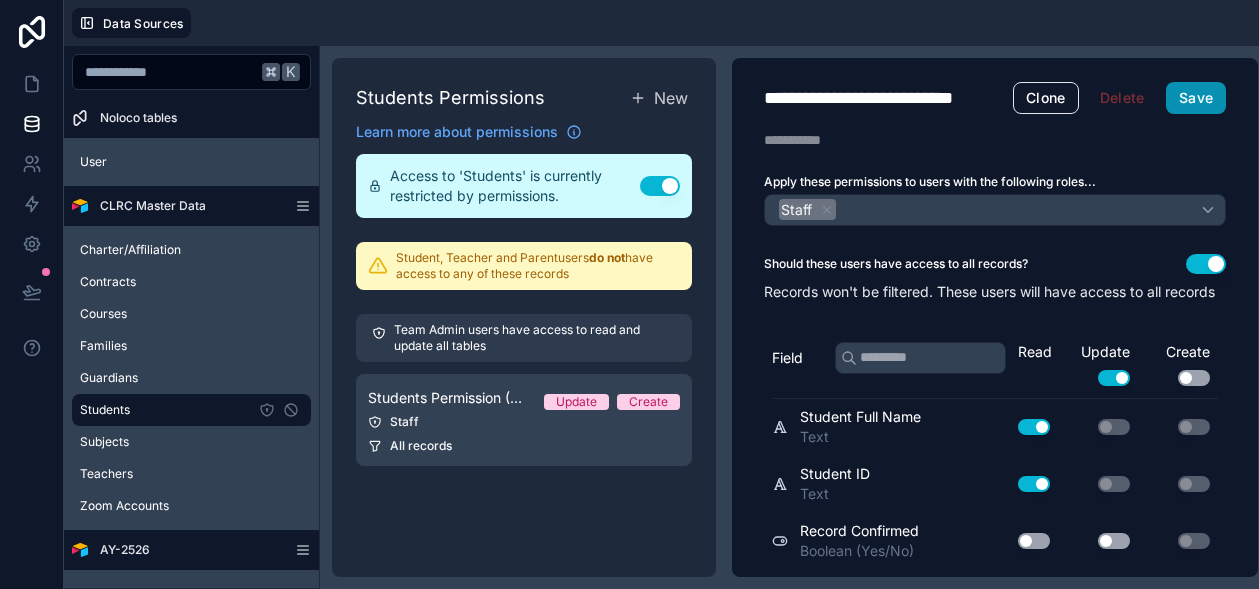 click on "Save" at bounding box center (1196, 98) 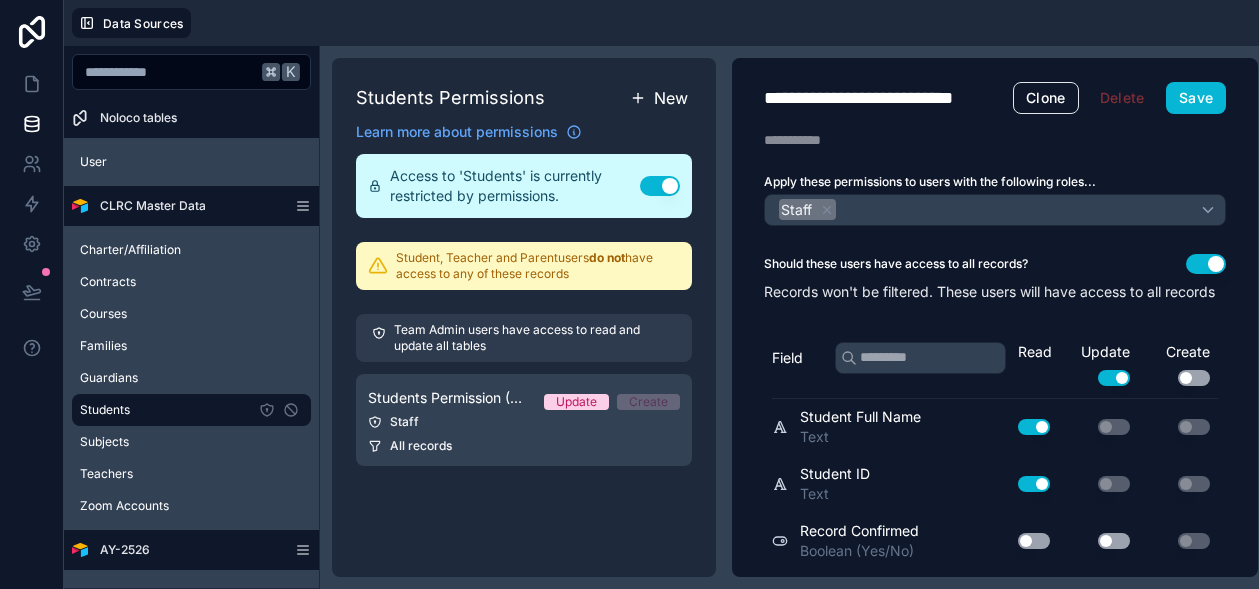 click on "New" at bounding box center (671, 98) 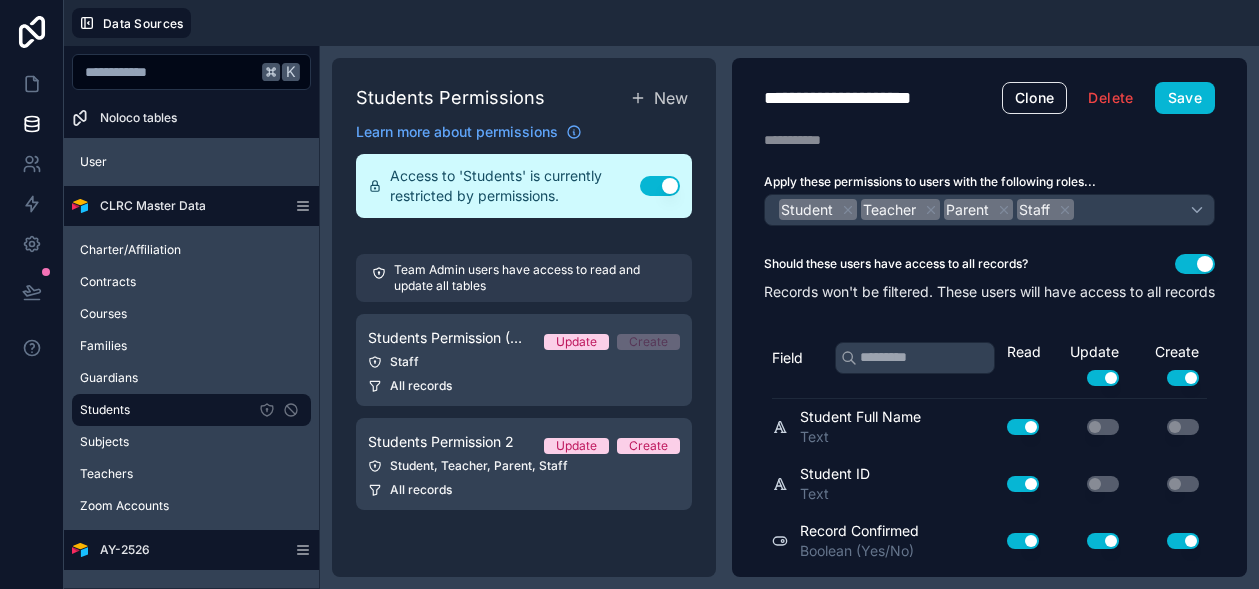 click on "**********" at bounding box center (867, 98) 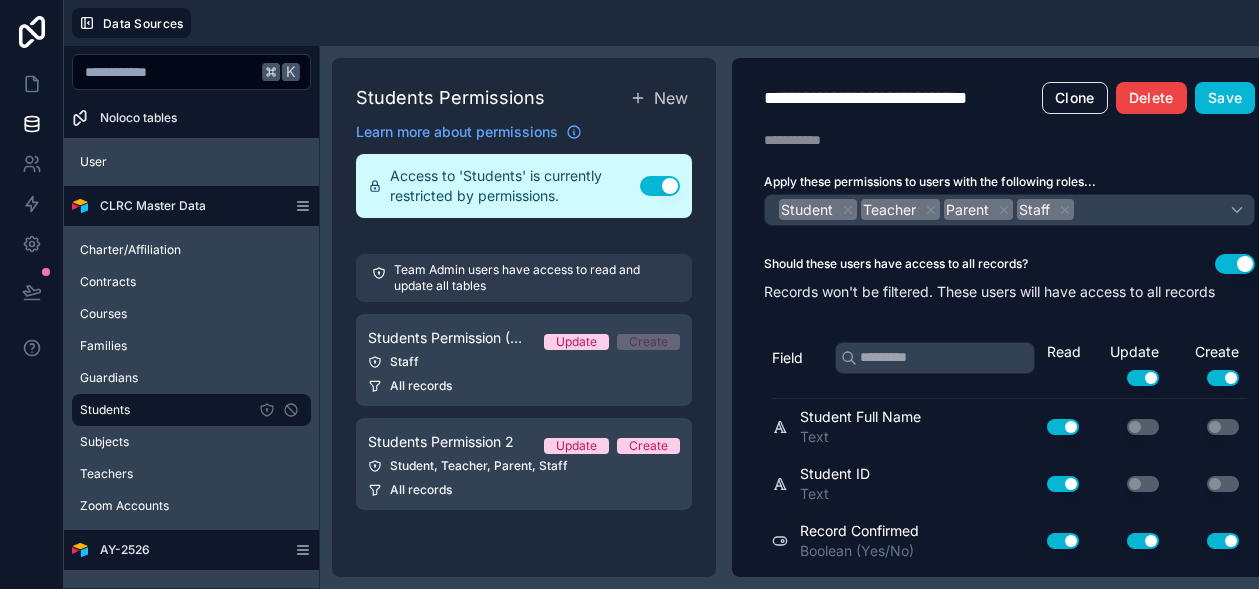 click on "Delete" at bounding box center (1151, 98) 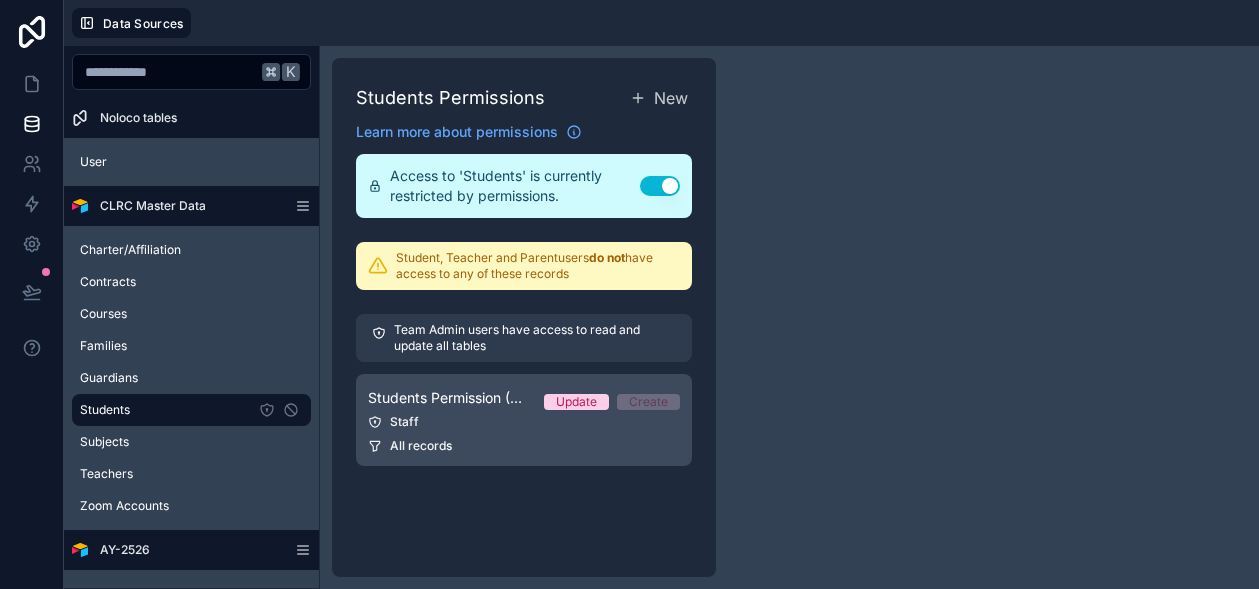 click on "Students Permission (Staff)" at bounding box center (448, 398) 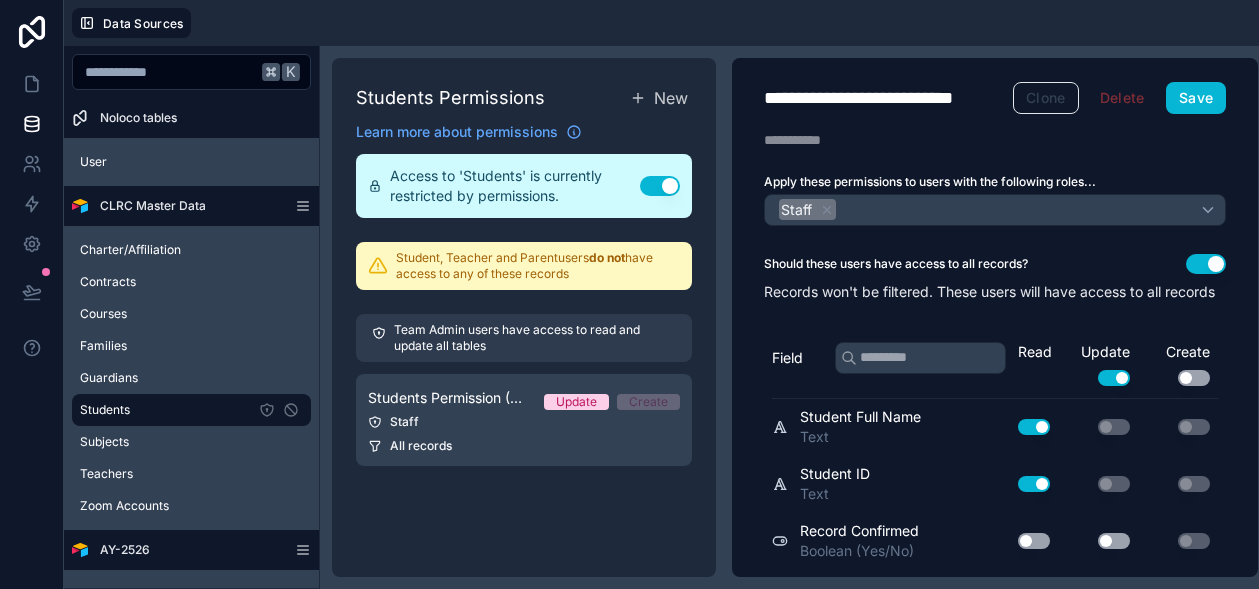 click on "Clone" at bounding box center [1046, 98] 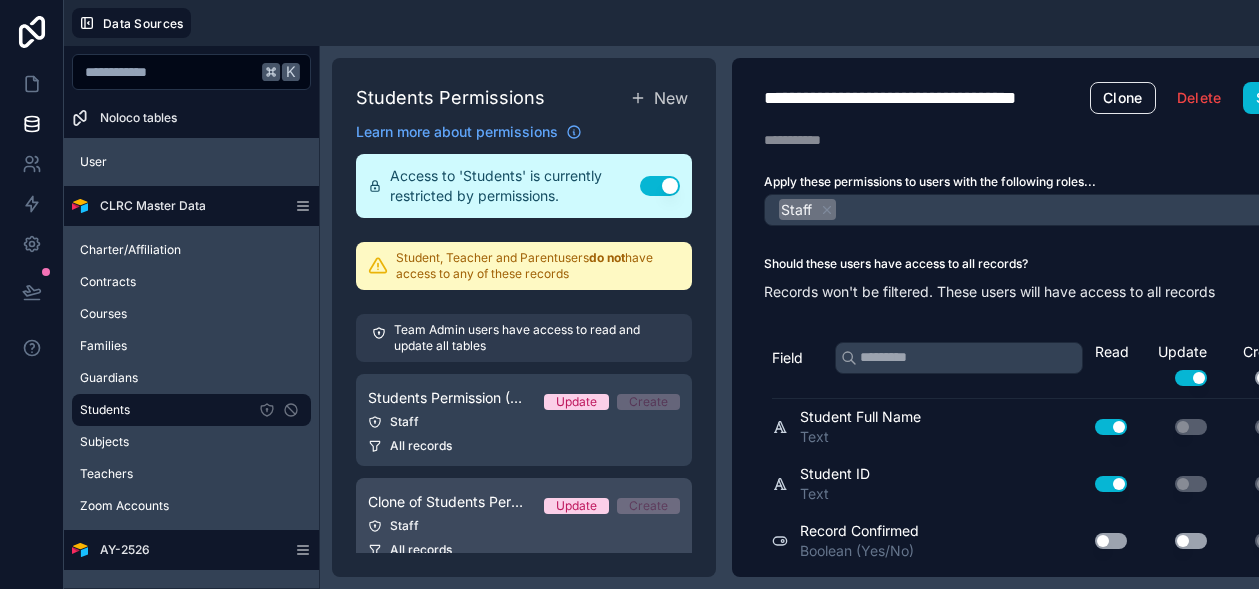 click on "Clone of Students Permission (Staff)" at bounding box center [448, 502] 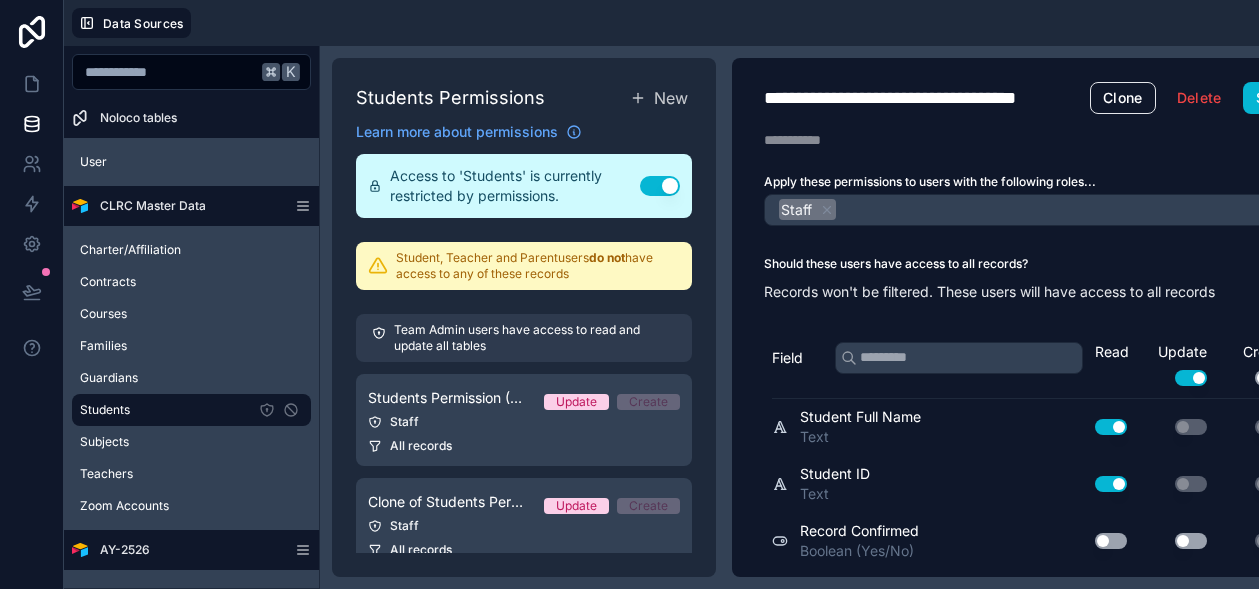 click on "**********" at bounding box center (927, 98) 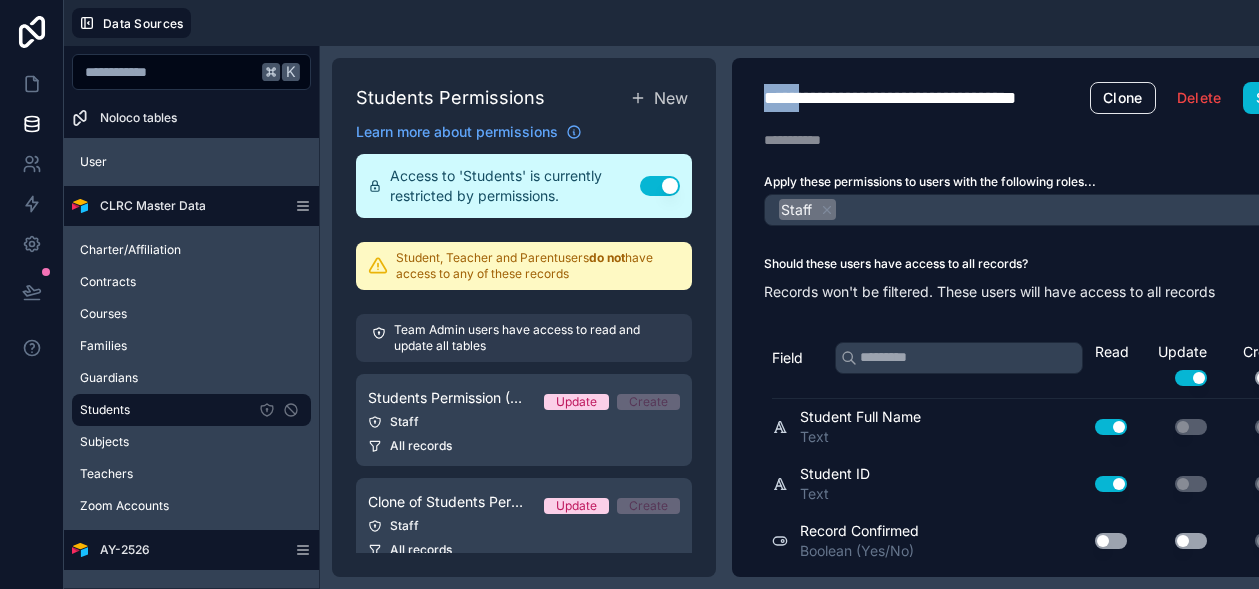 type on "**********" 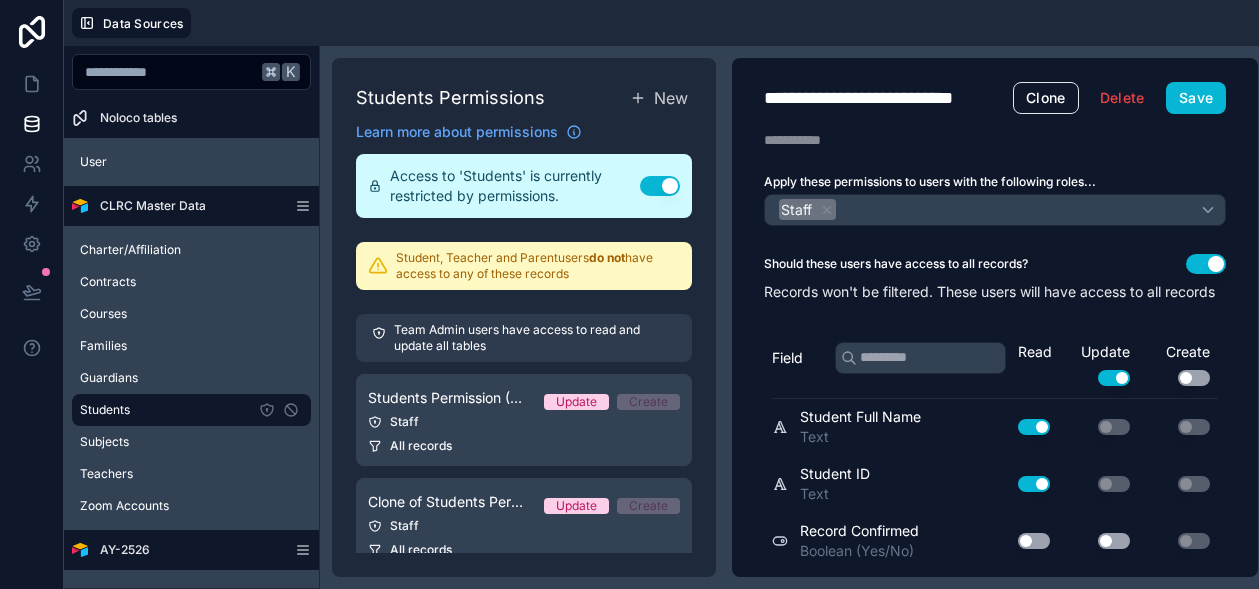 click on "**********" at bounding box center (888, 98) 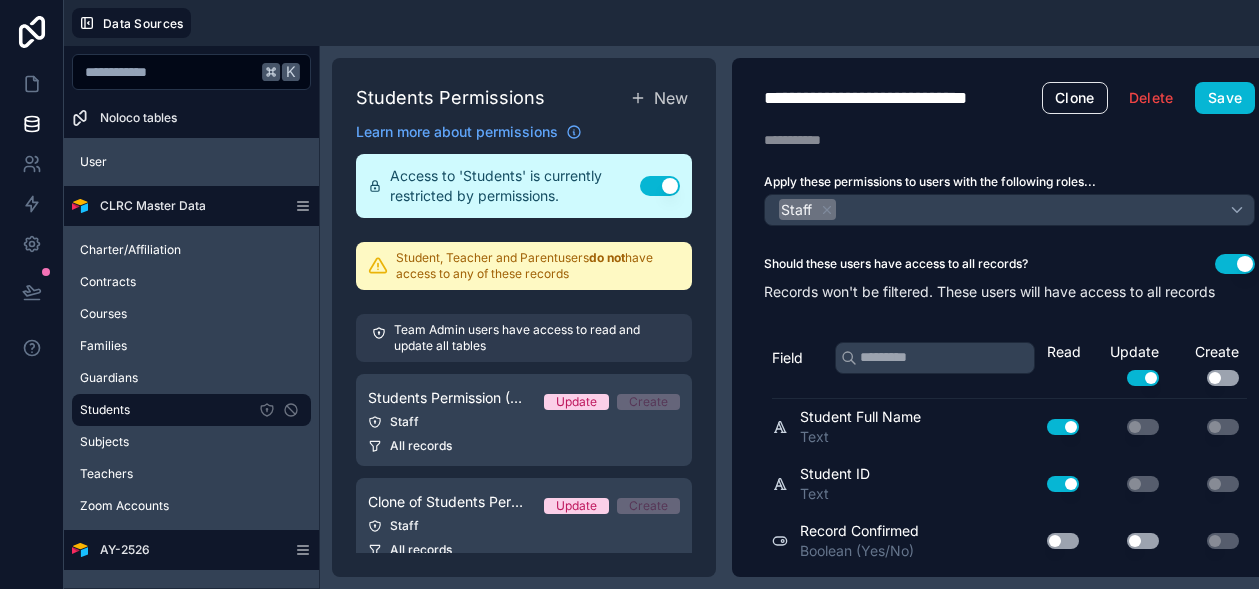 click on "**********" at bounding box center (809, 317) 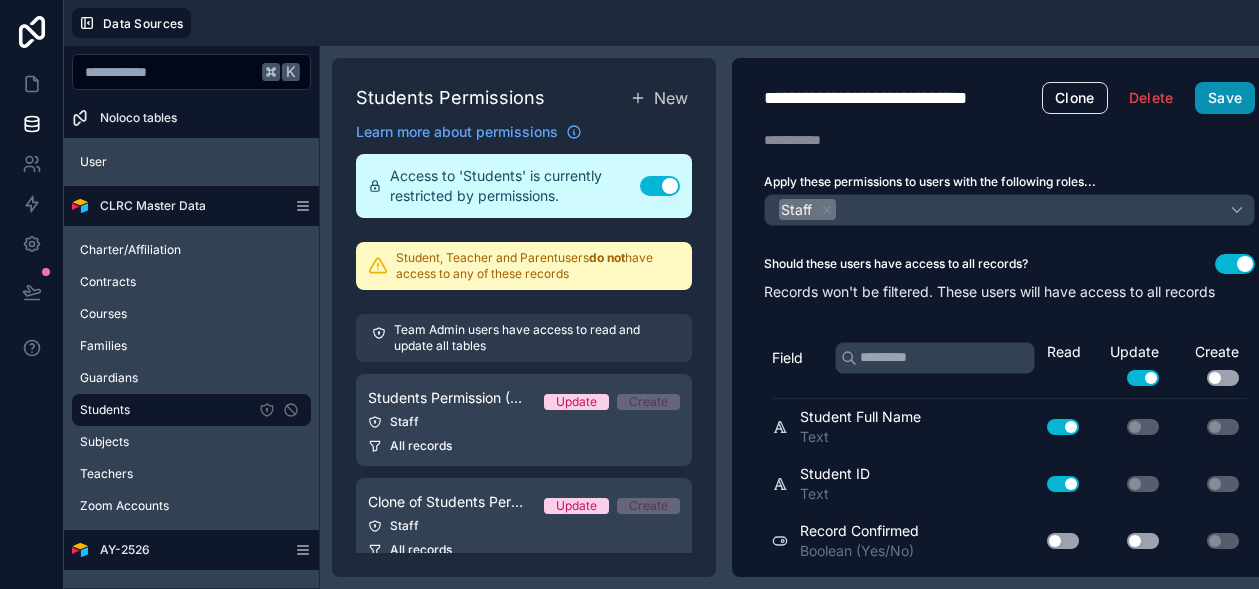click on "Save" at bounding box center (1225, 98) 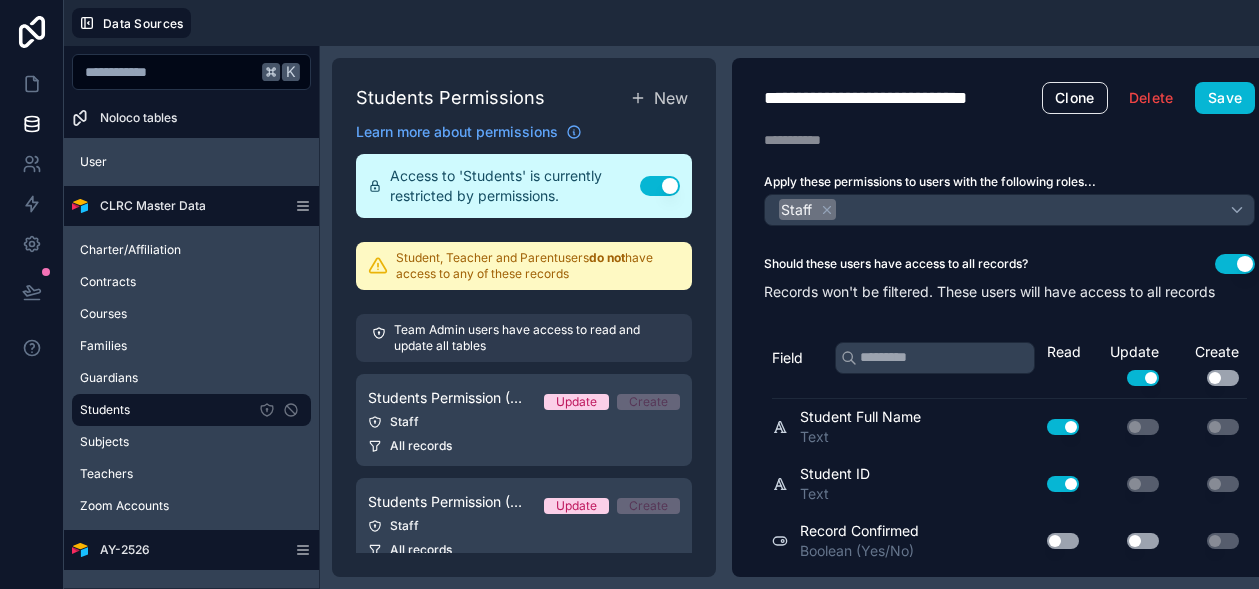 click 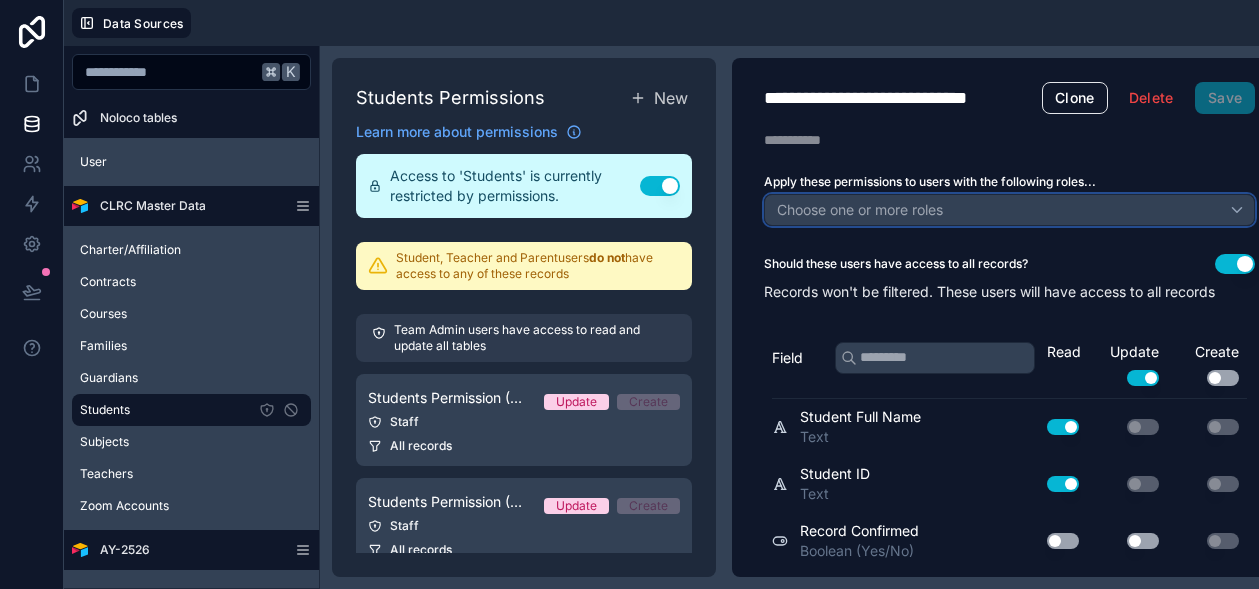 click on "Choose one or more roles" at bounding box center [860, 209] 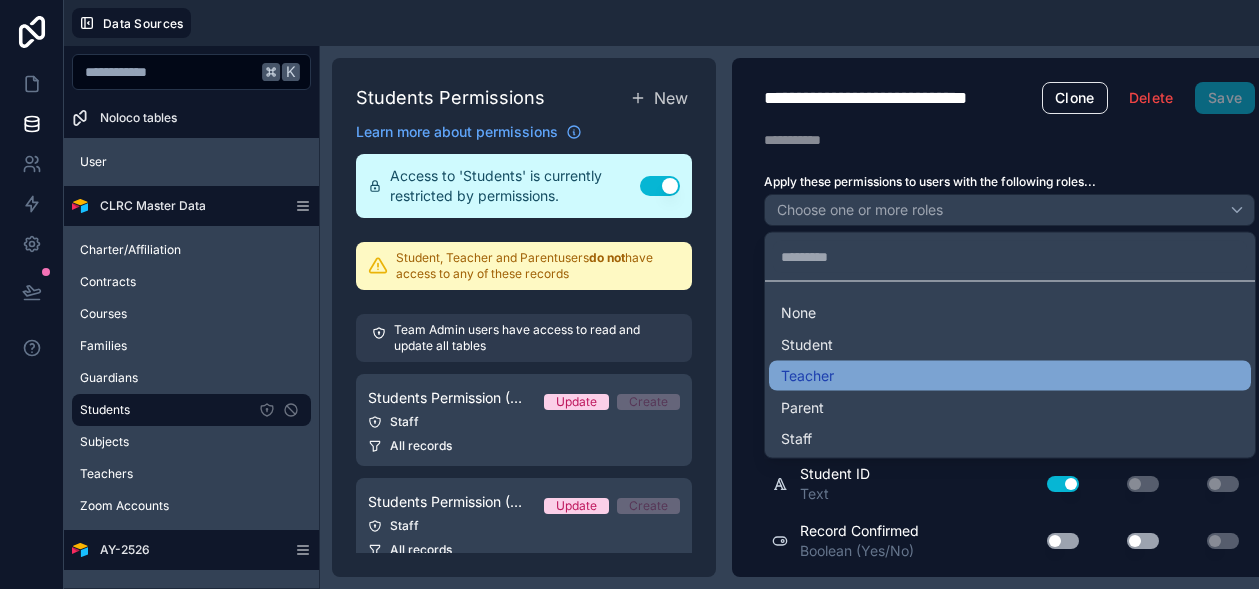 click on "Teacher" at bounding box center (1010, 376) 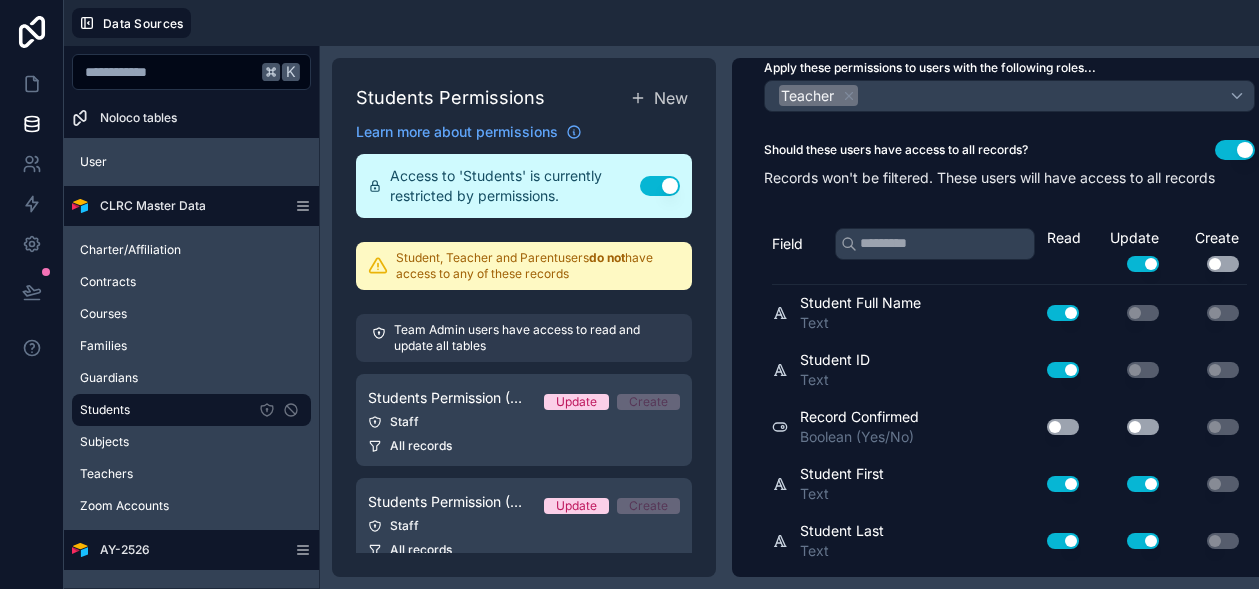 scroll, scrollTop: 111, scrollLeft: 0, axis: vertical 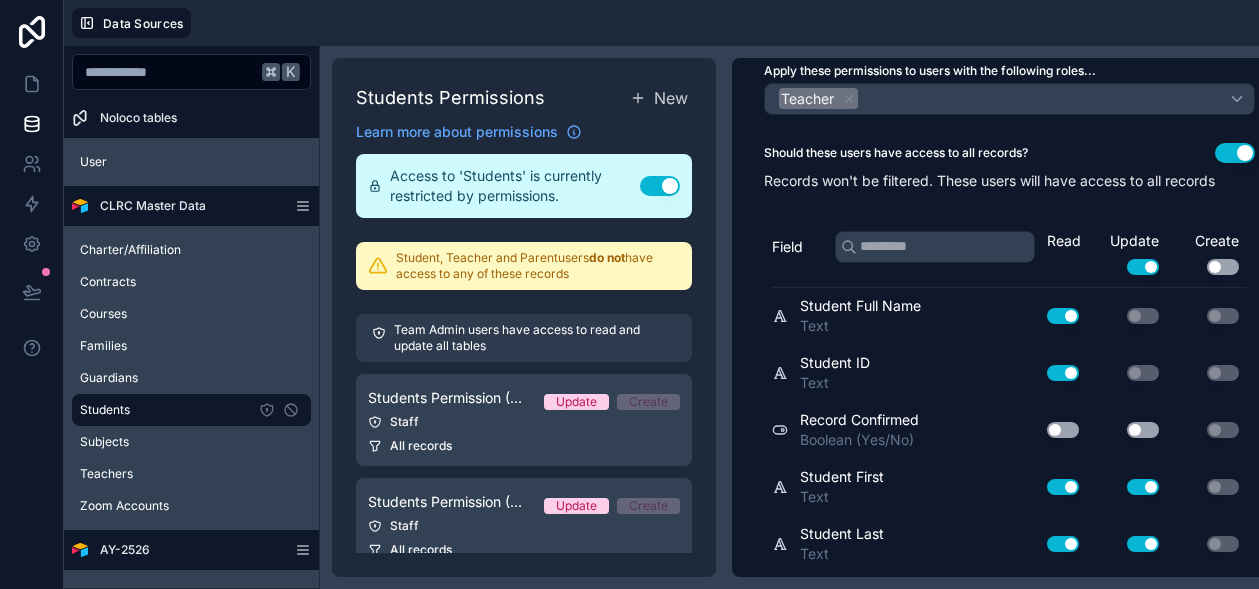 click on "Use setting" at bounding box center (1235, 153) 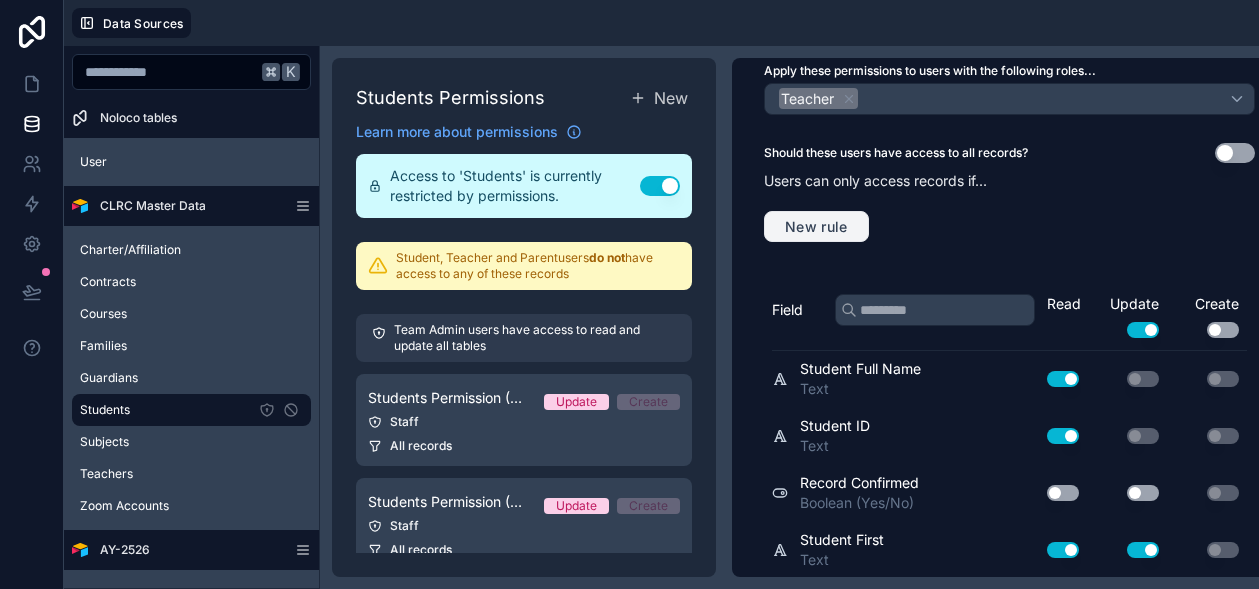 click on "New rule" at bounding box center [816, 227] 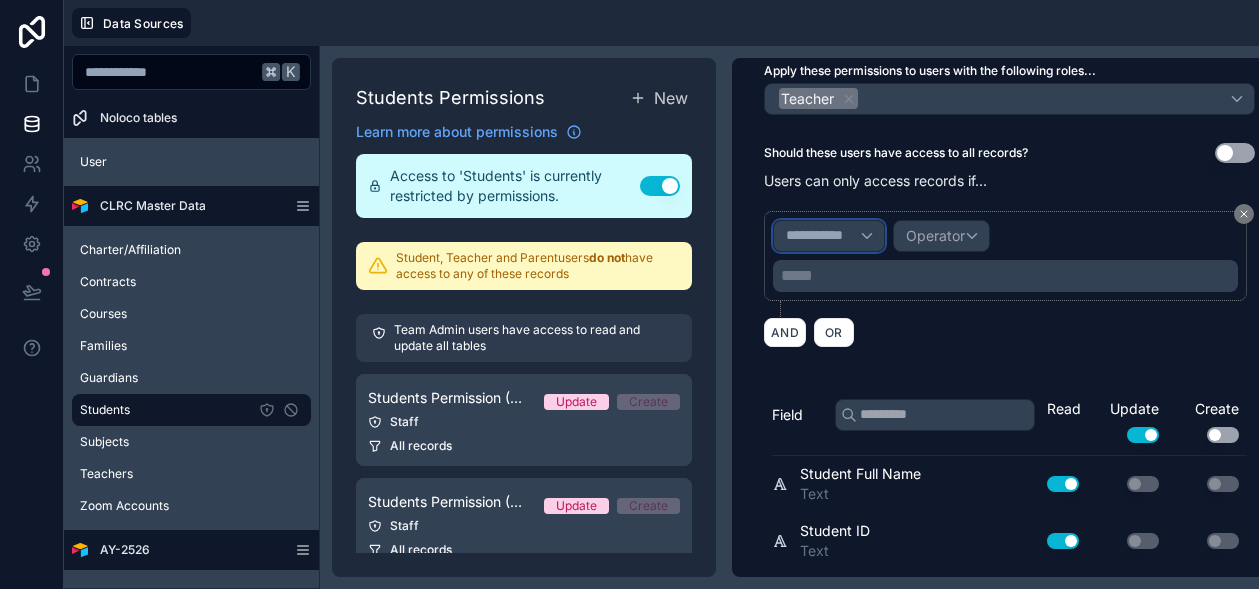 click on "**********" at bounding box center [829, 236] 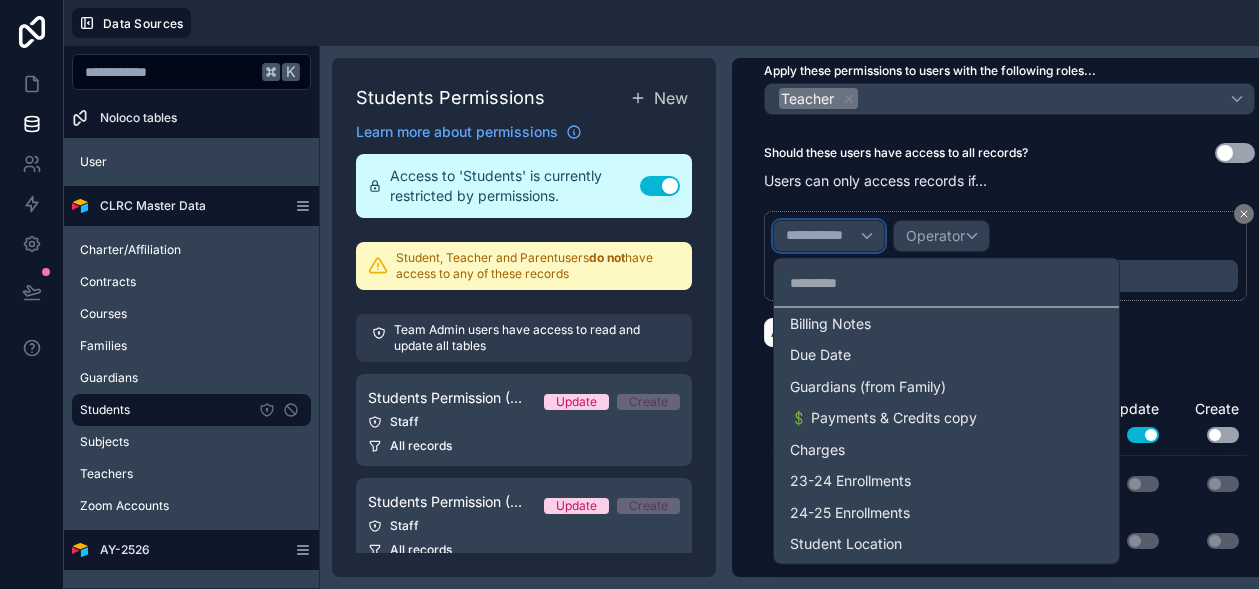 scroll, scrollTop: 1179, scrollLeft: 0, axis: vertical 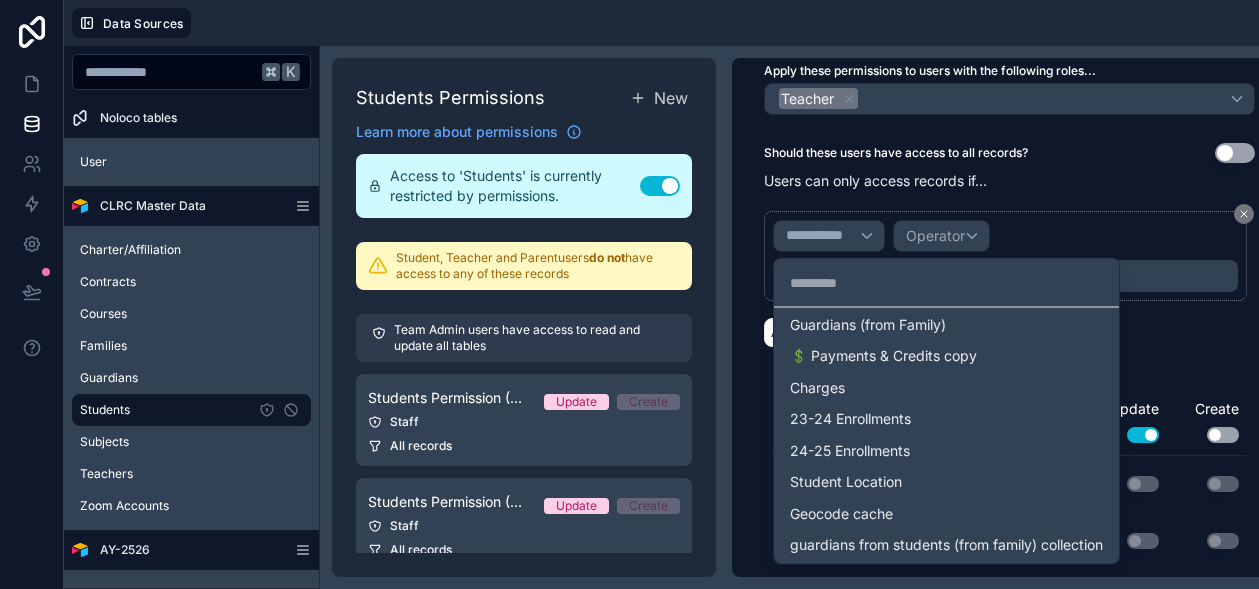 click at bounding box center [629, 294] 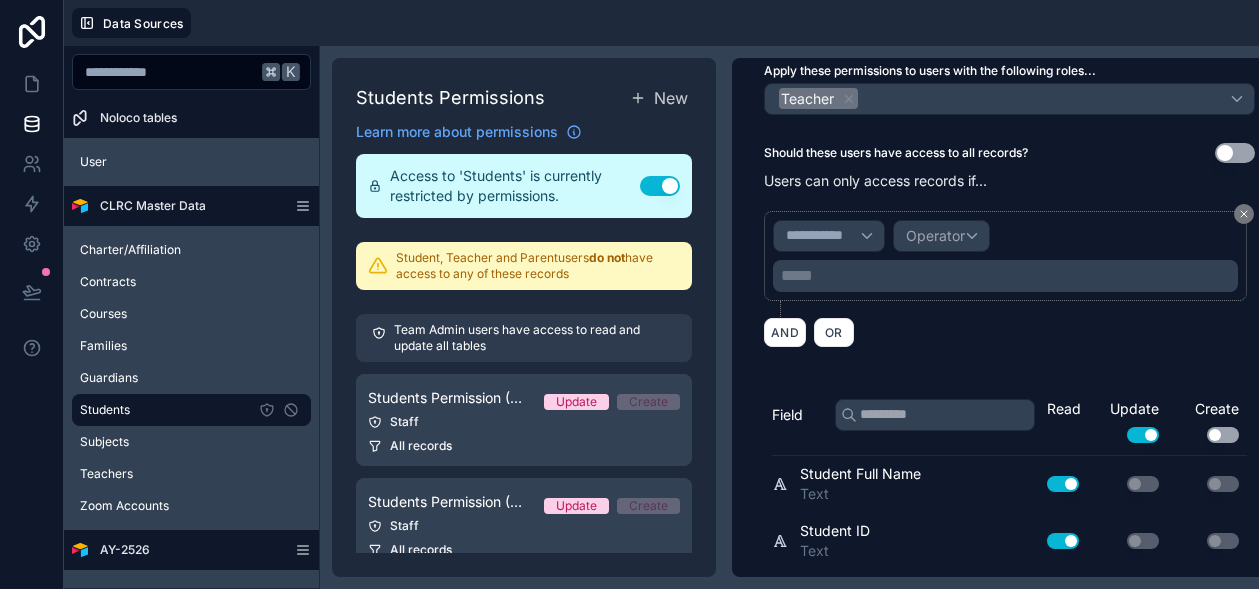 click on "Use setting" at bounding box center (1235, 153) 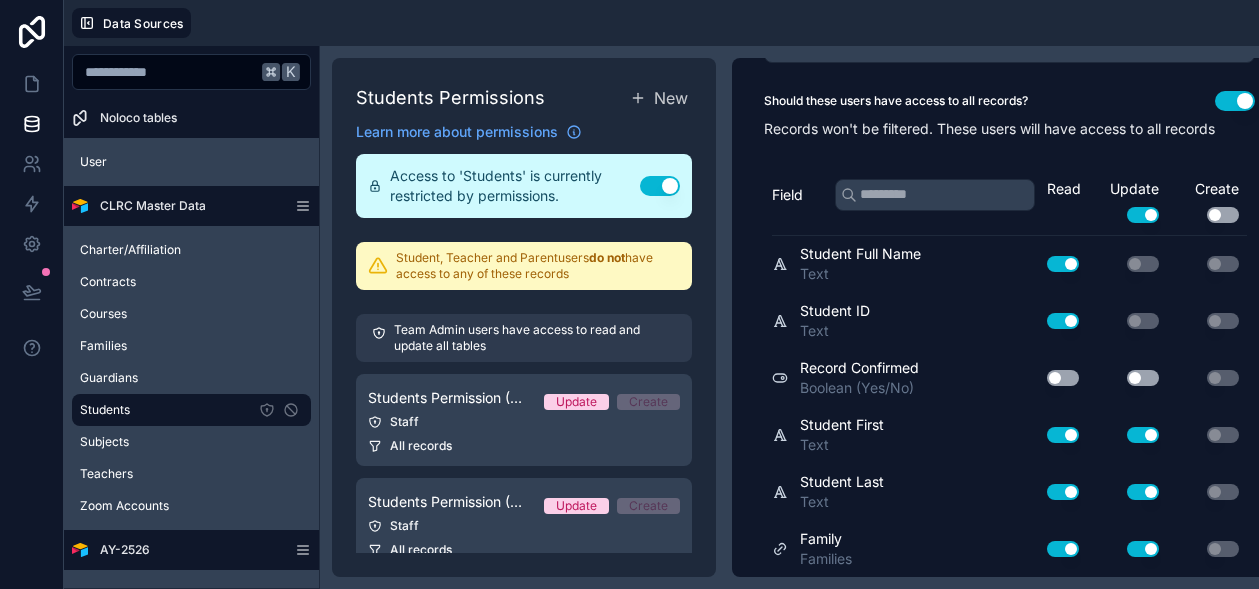 scroll, scrollTop: 177, scrollLeft: 0, axis: vertical 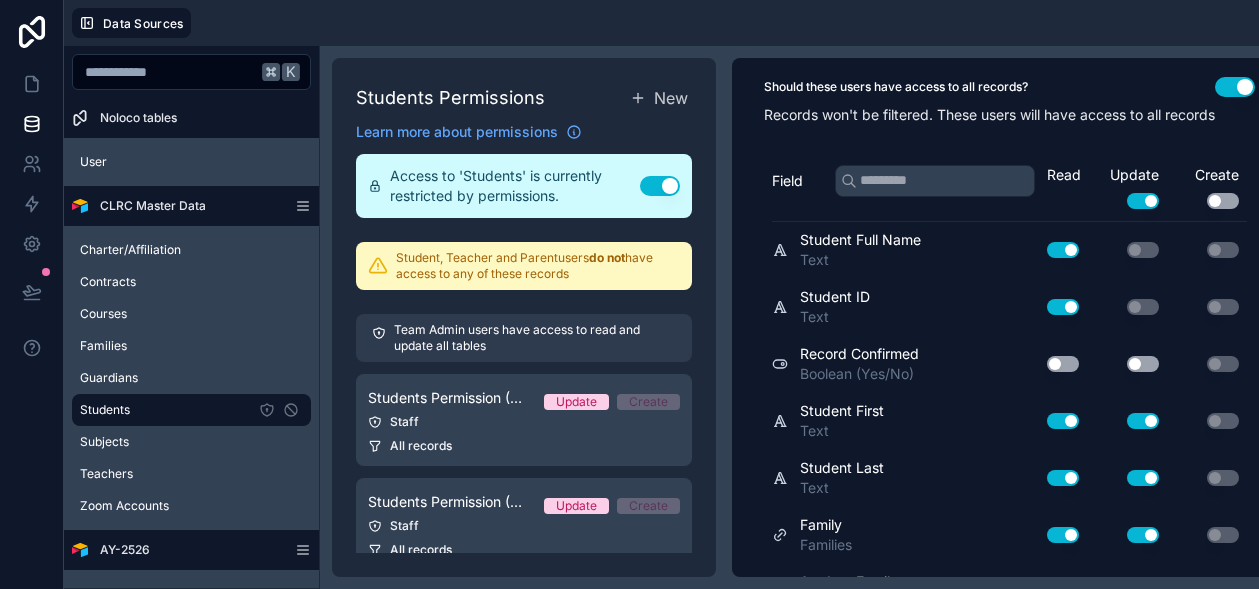 click on "Use setting" at bounding box center (1143, 201) 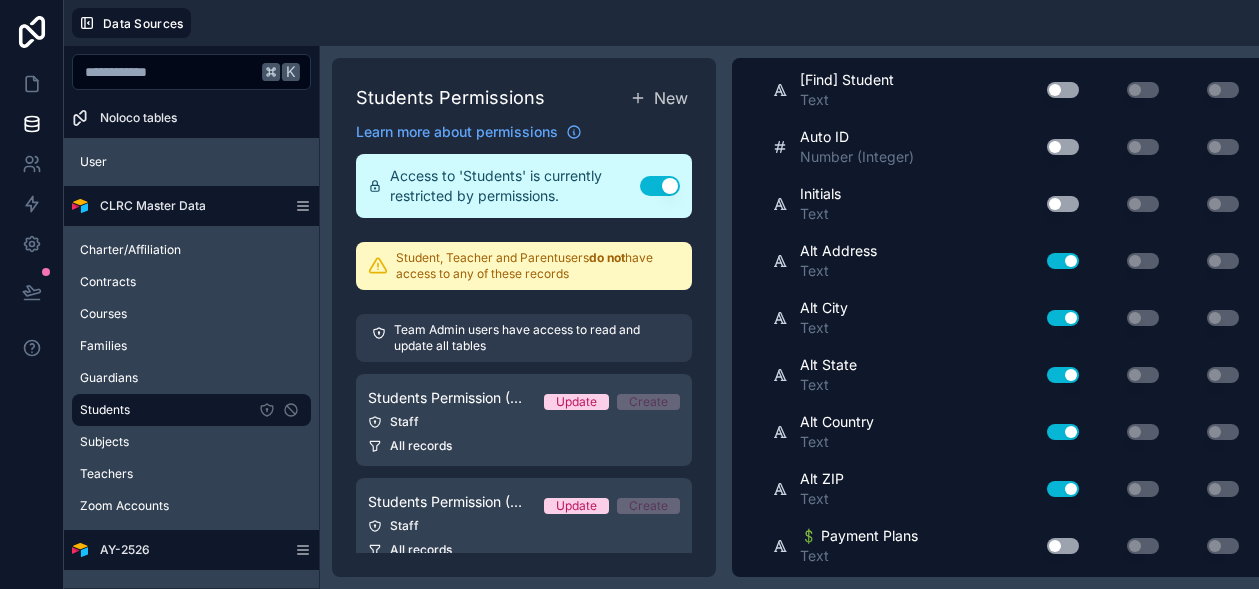 scroll, scrollTop: 1373, scrollLeft: 0, axis: vertical 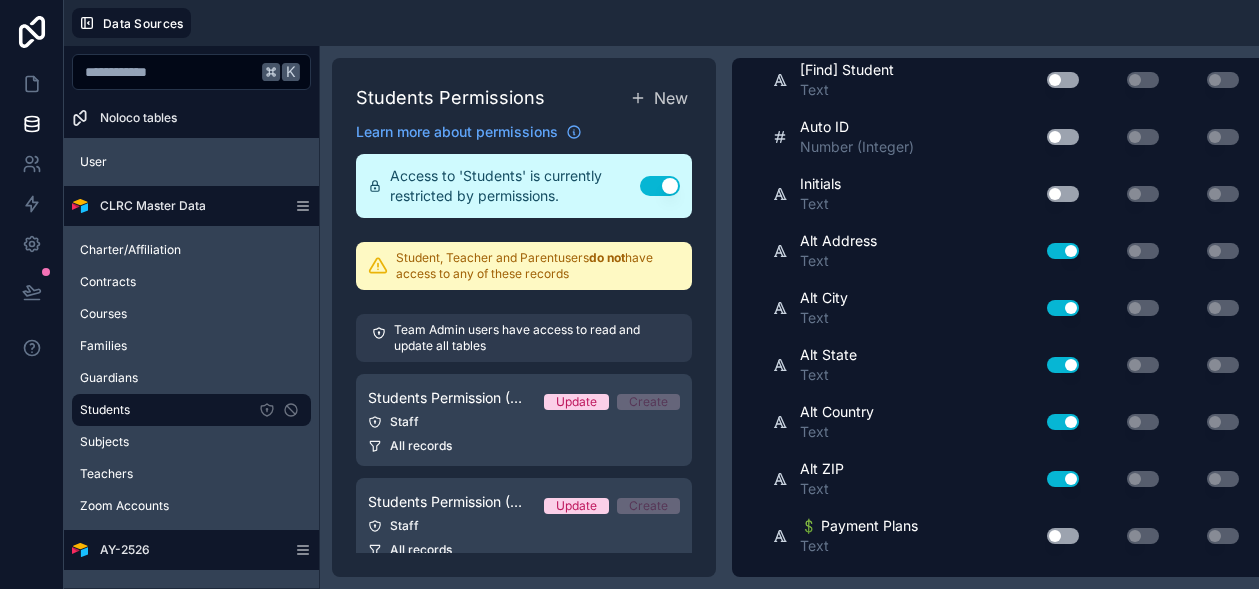 click on "Use setting" at bounding box center [1063, 251] 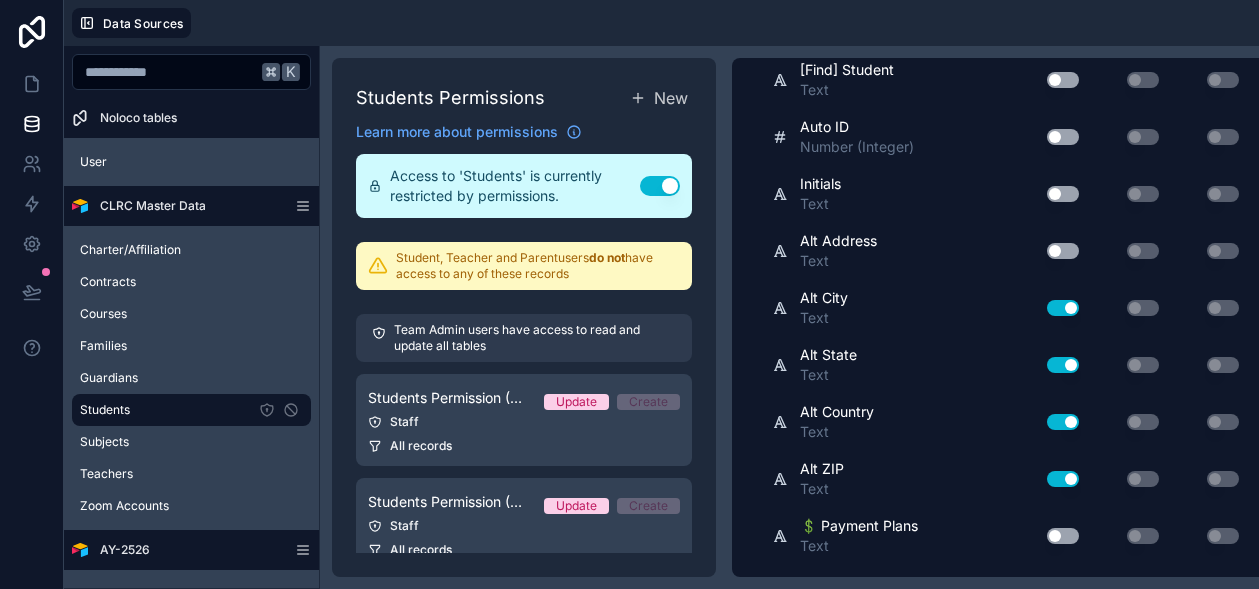 click on "Use setting" at bounding box center (1063, 308) 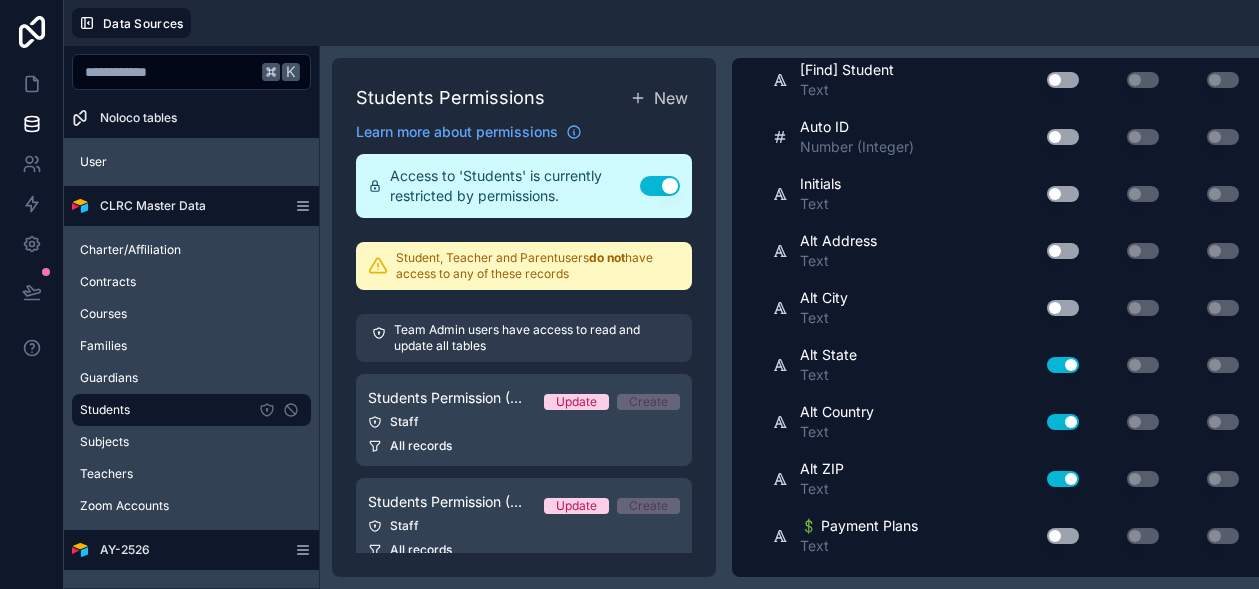 click on "Use setting" at bounding box center (1063, 365) 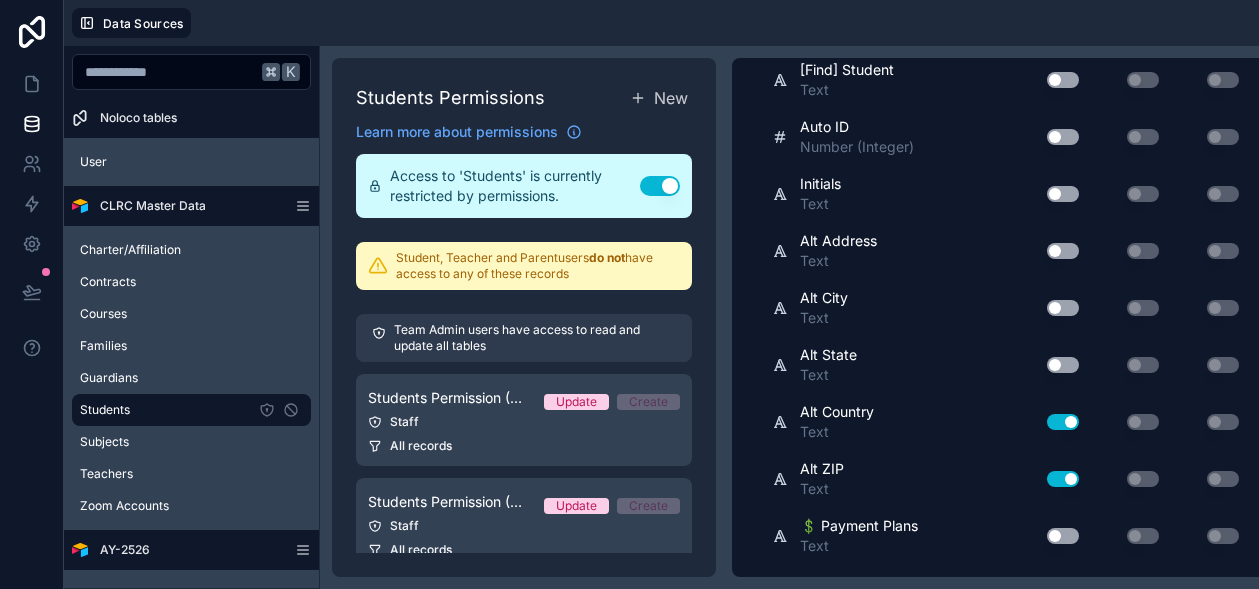click on "Use setting" at bounding box center (1063, 422) 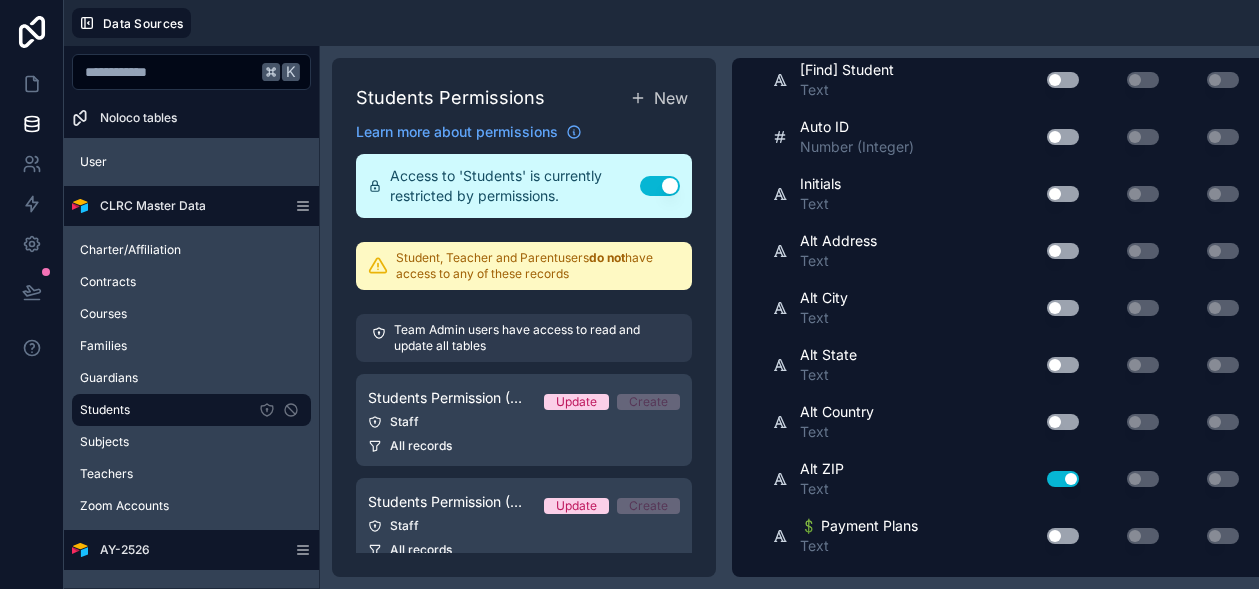 click on "Use setting" at bounding box center (1063, 479) 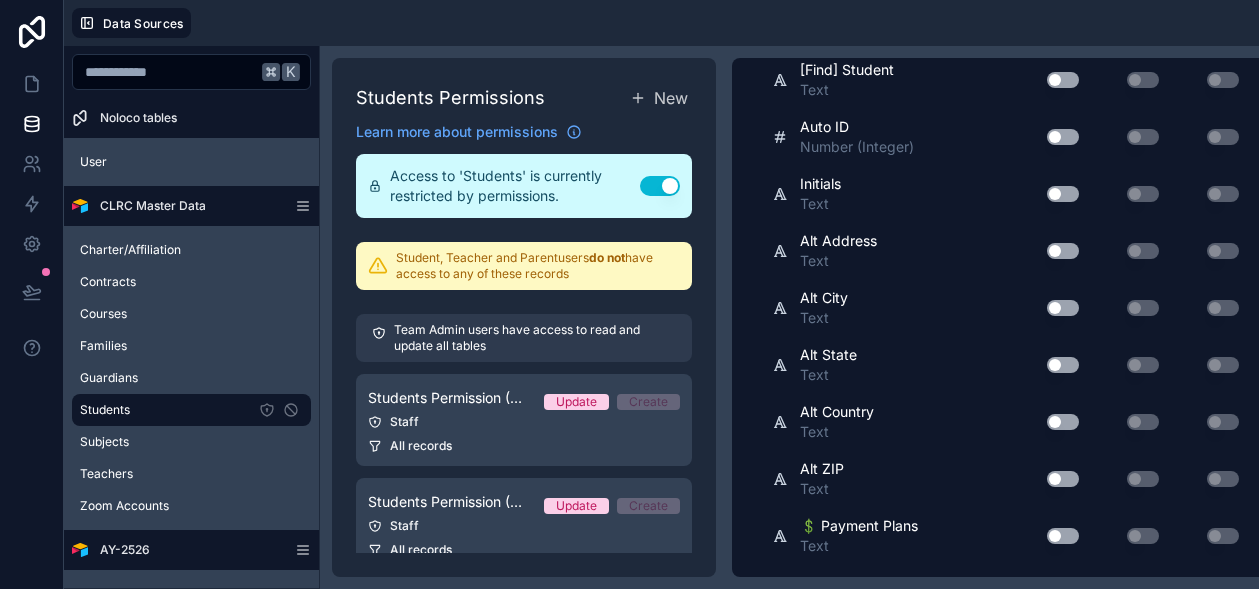 click on "Use setting" at bounding box center (1063, 365) 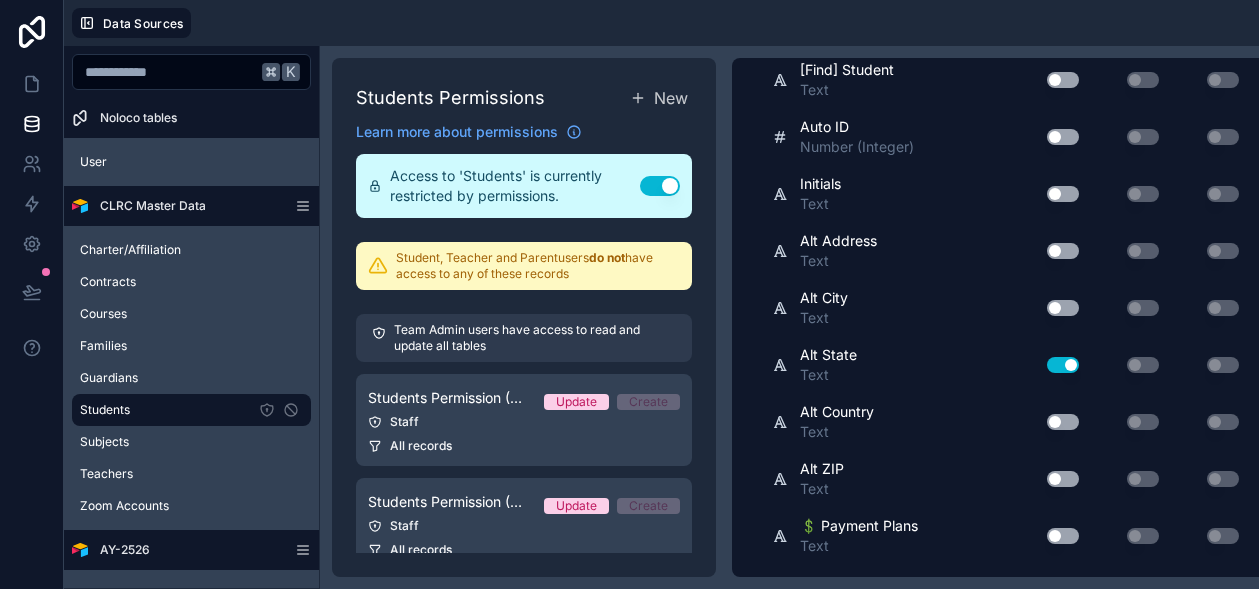 click on "Use setting" at bounding box center [1055, 422] 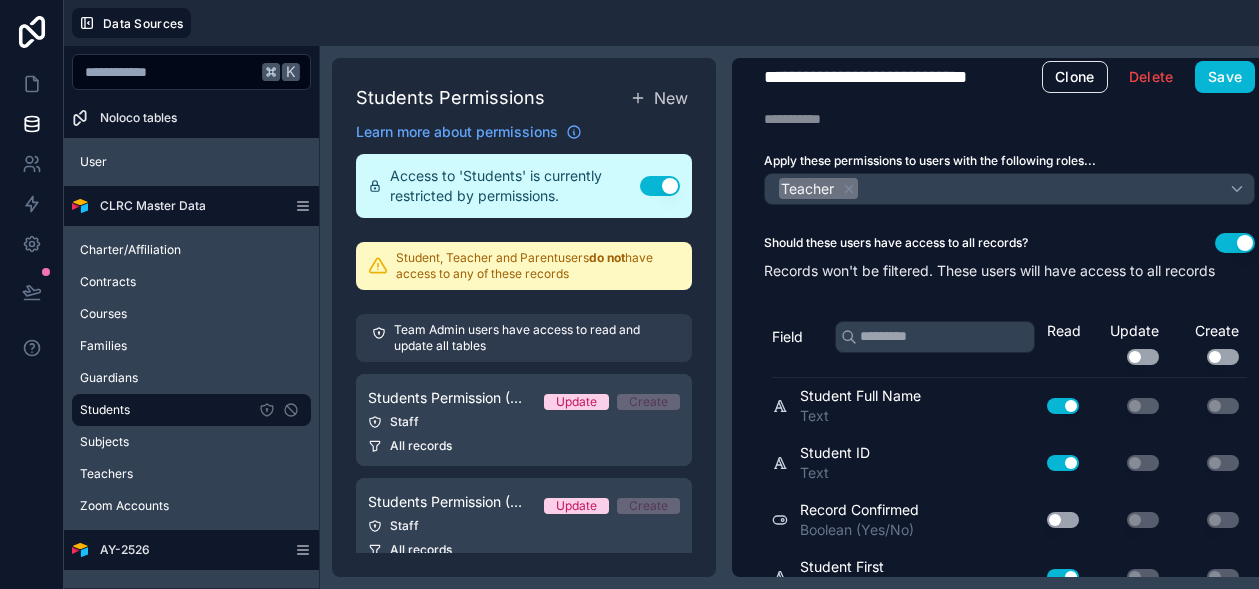 scroll, scrollTop: 0, scrollLeft: 0, axis: both 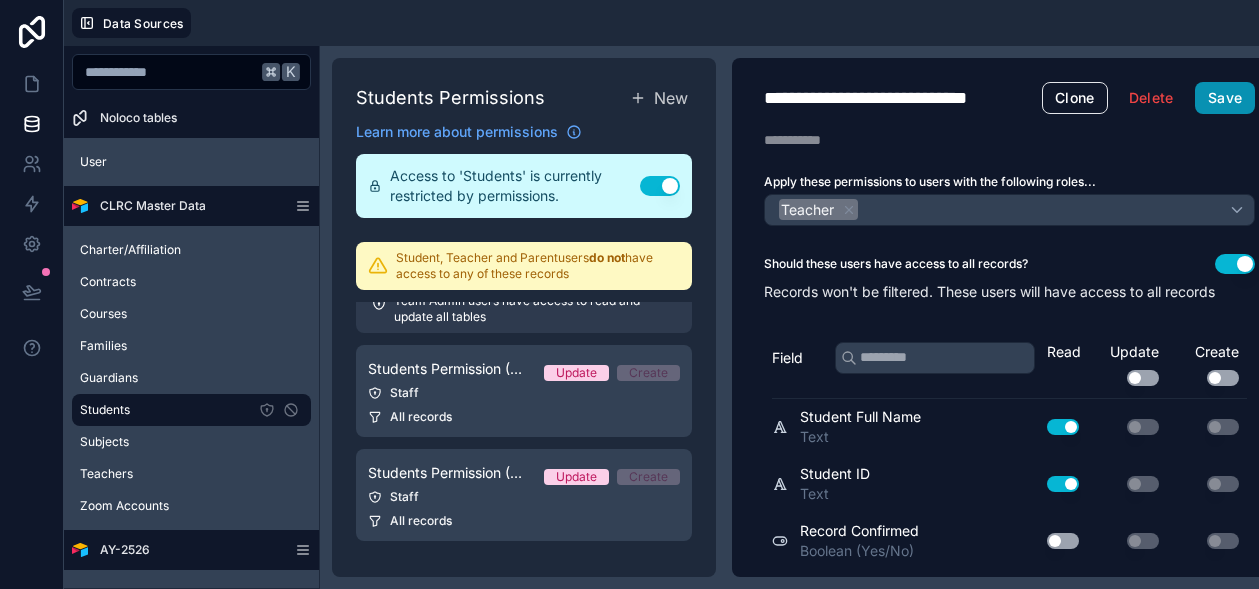 click on "Save" at bounding box center [1225, 98] 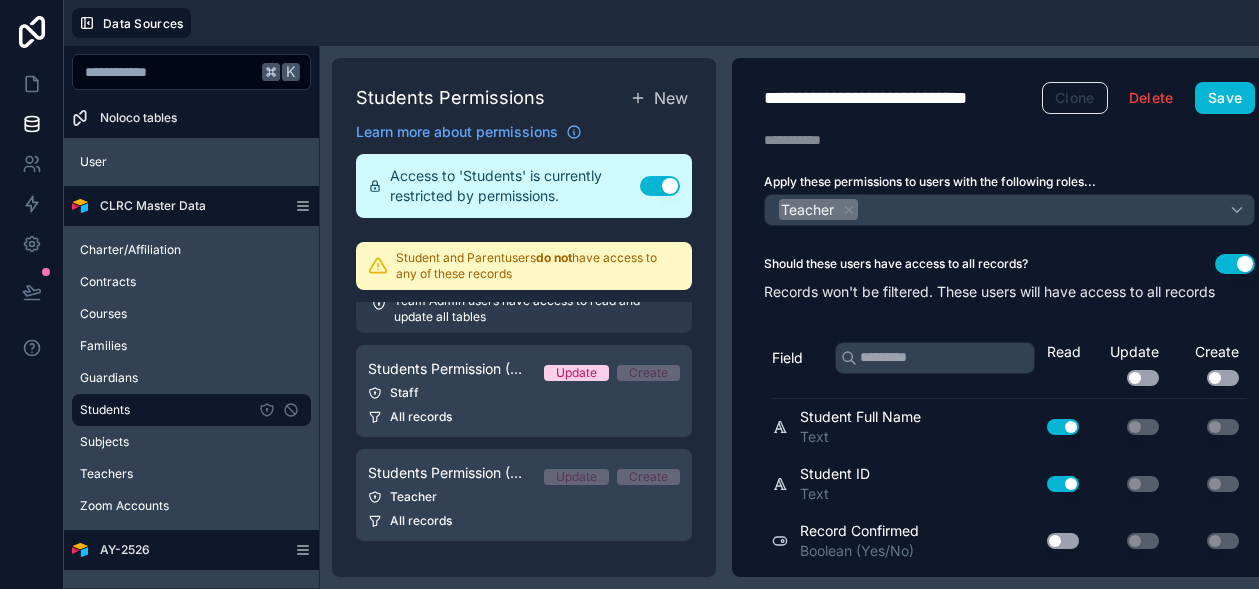 click on "Clone" at bounding box center [1075, 98] 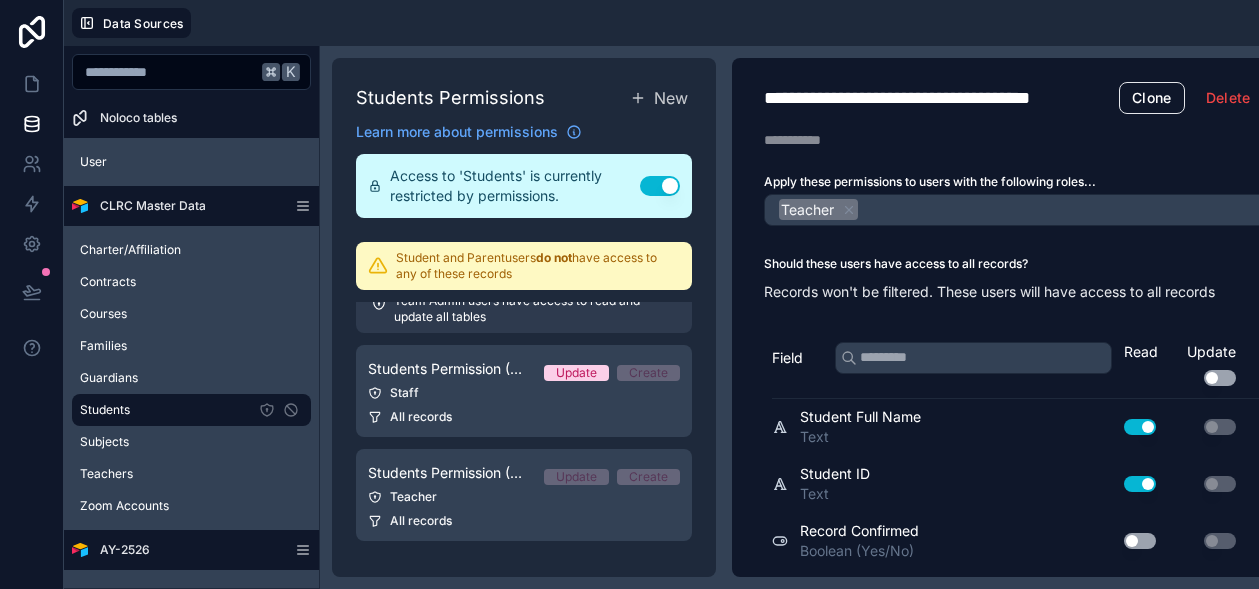 scroll, scrollTop: 133, scrollLeft: 0, axis: vertical 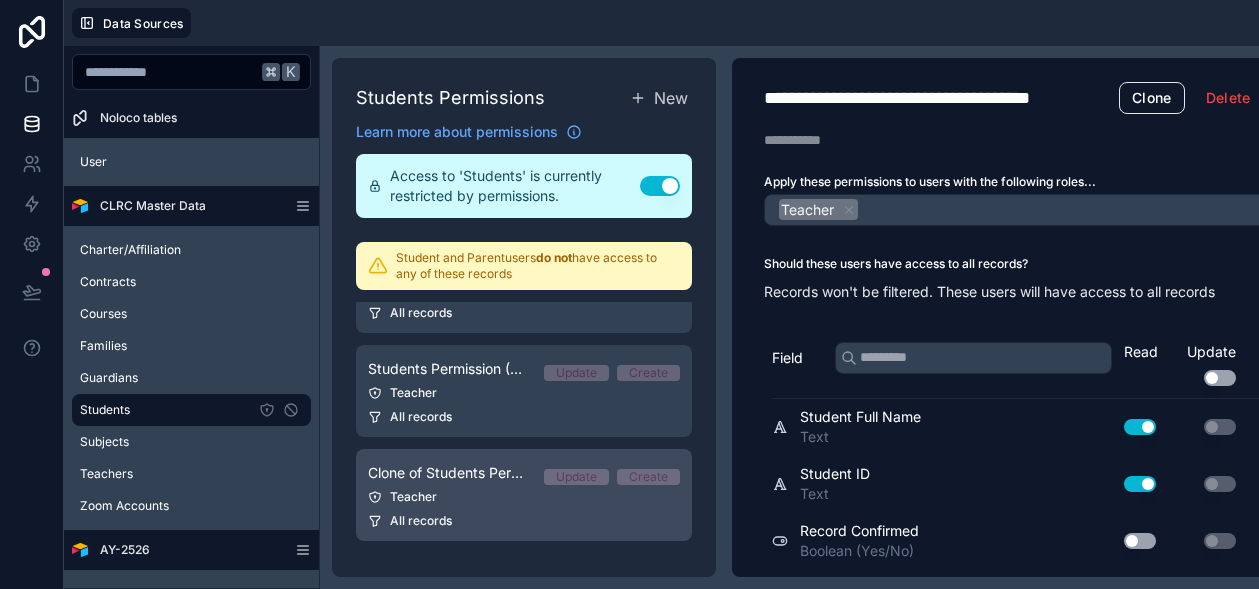 click on "Clone of Students Permission (Teacher)" at bounding box center (448, 473) 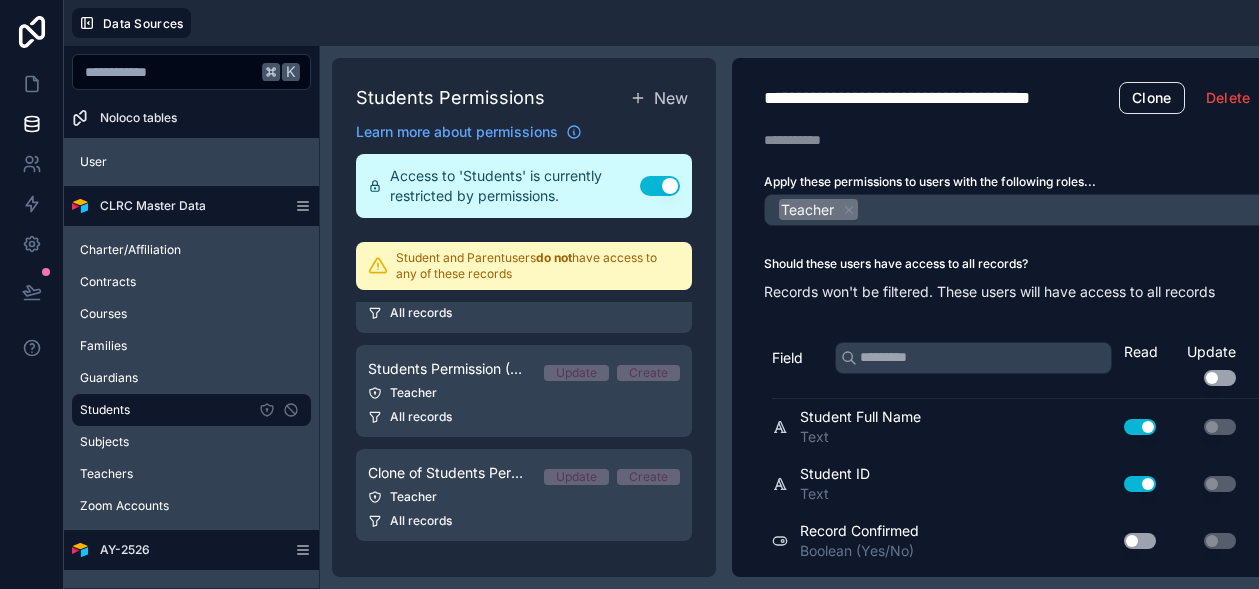 click on "**********" at bounding box center [941, 98] 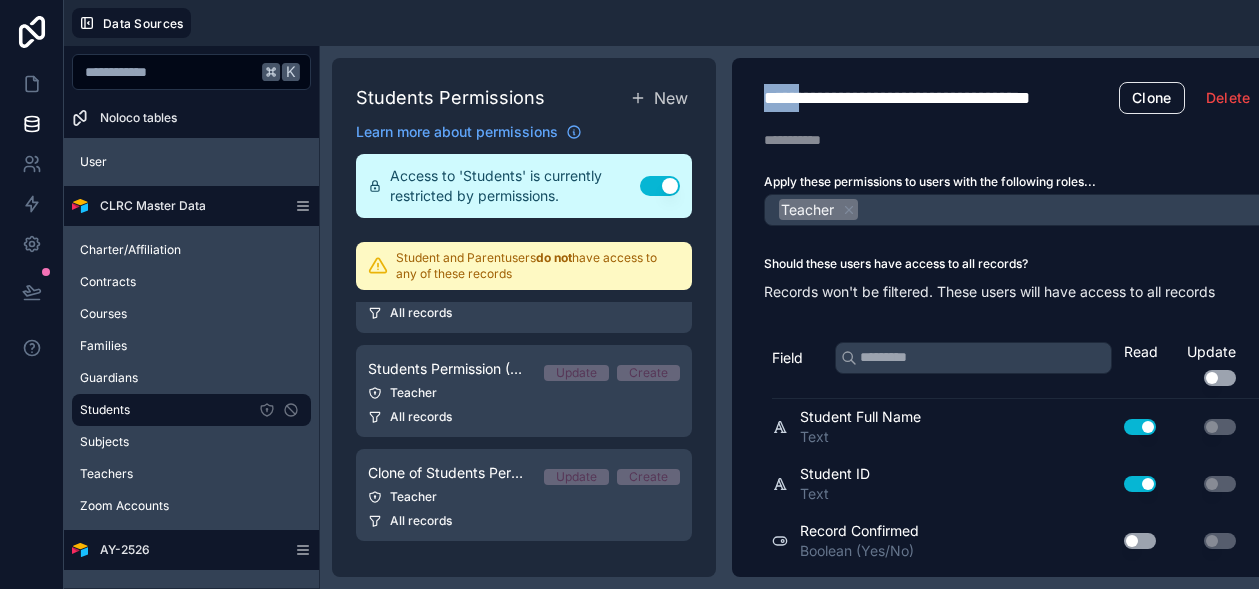 type on "**********" 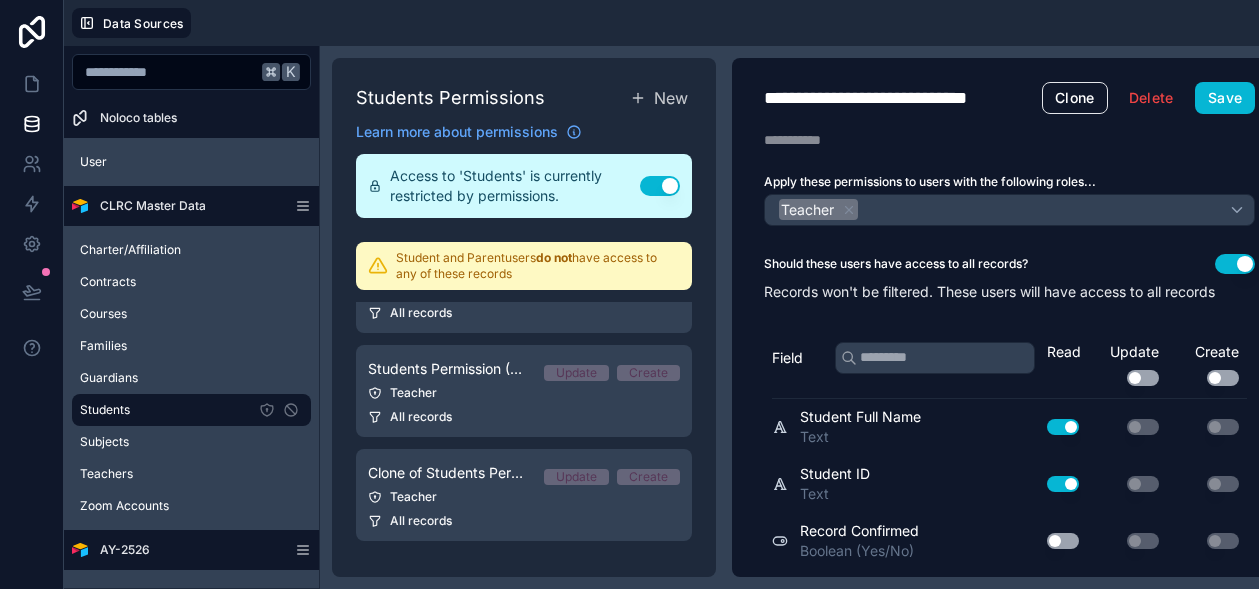click on "**********" at bounding box center [903, 98] 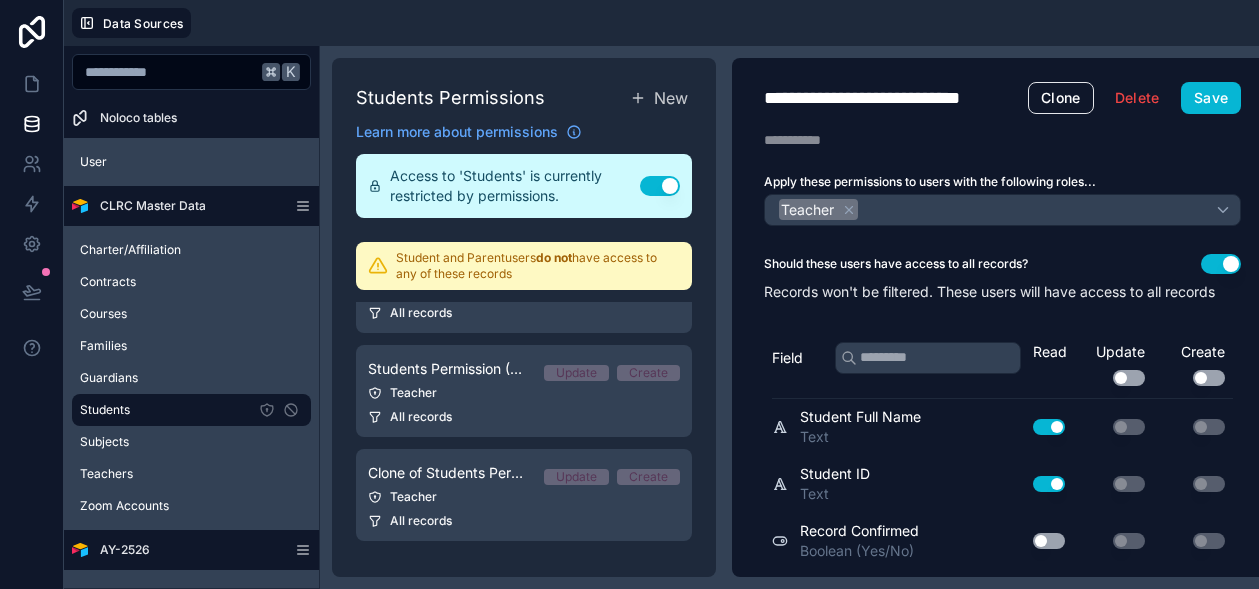 click 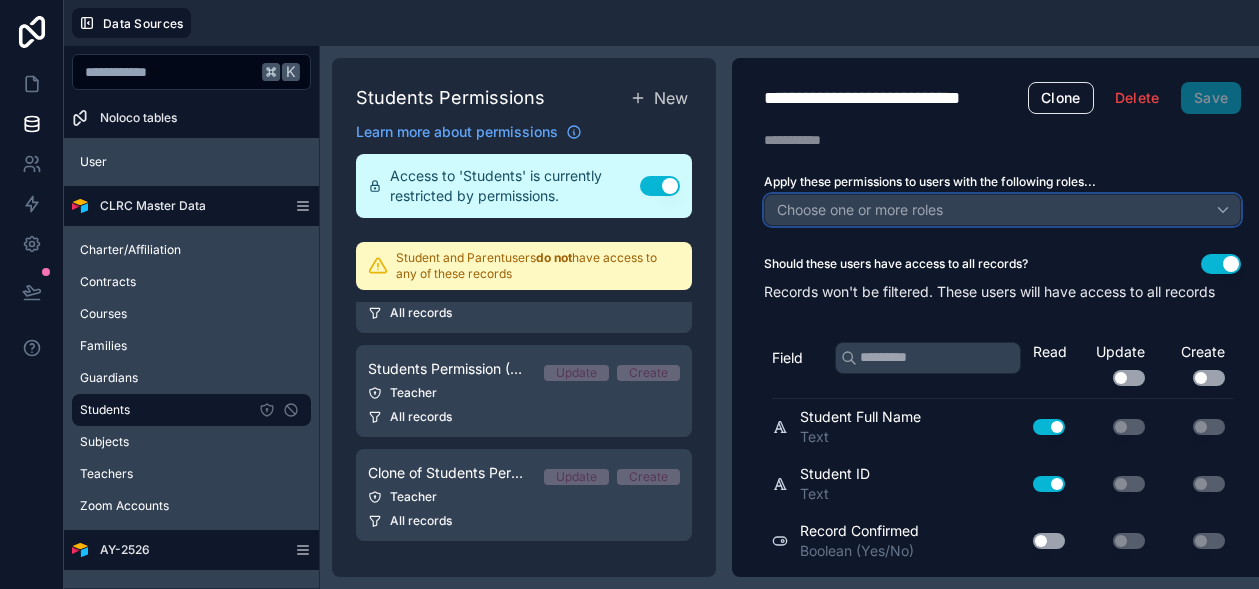 click on "Choose one or more roles" at bounding box center (860, 209) 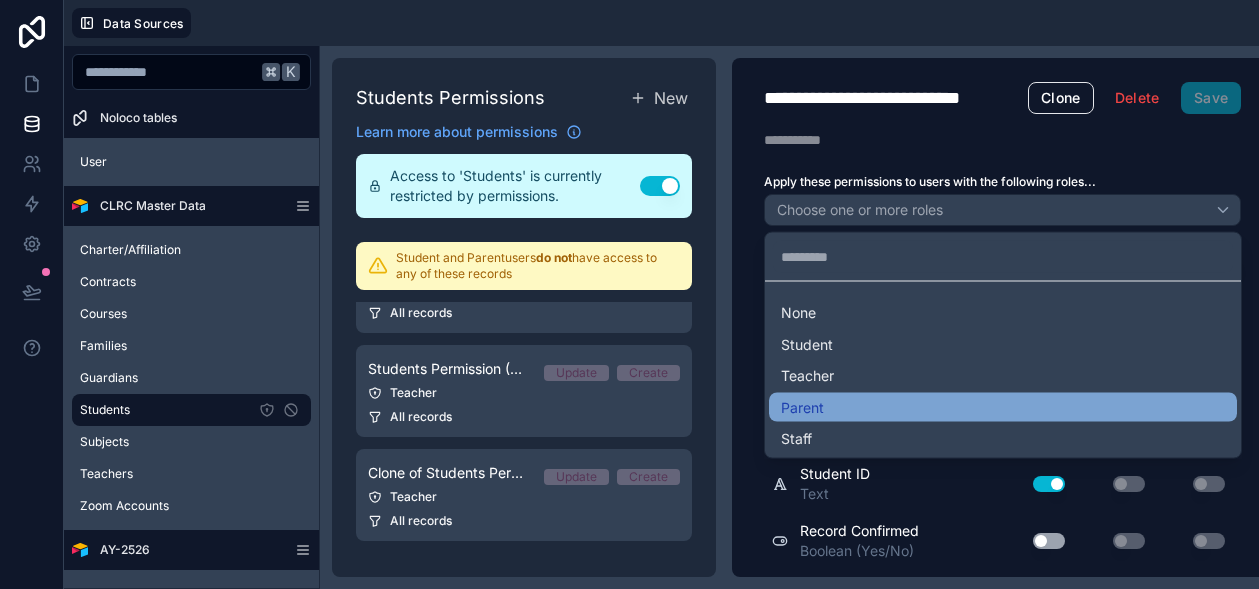 click on "Parent" at bounding box center (1003, 407) 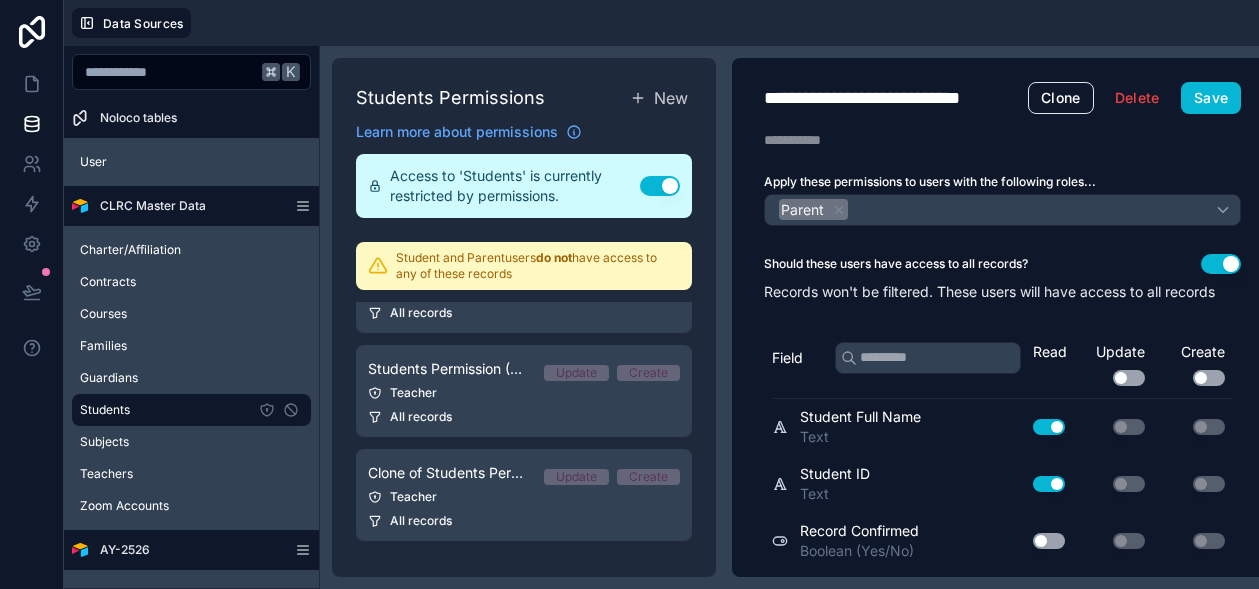 click on "Use setting" at bounding box center (1221, 264) 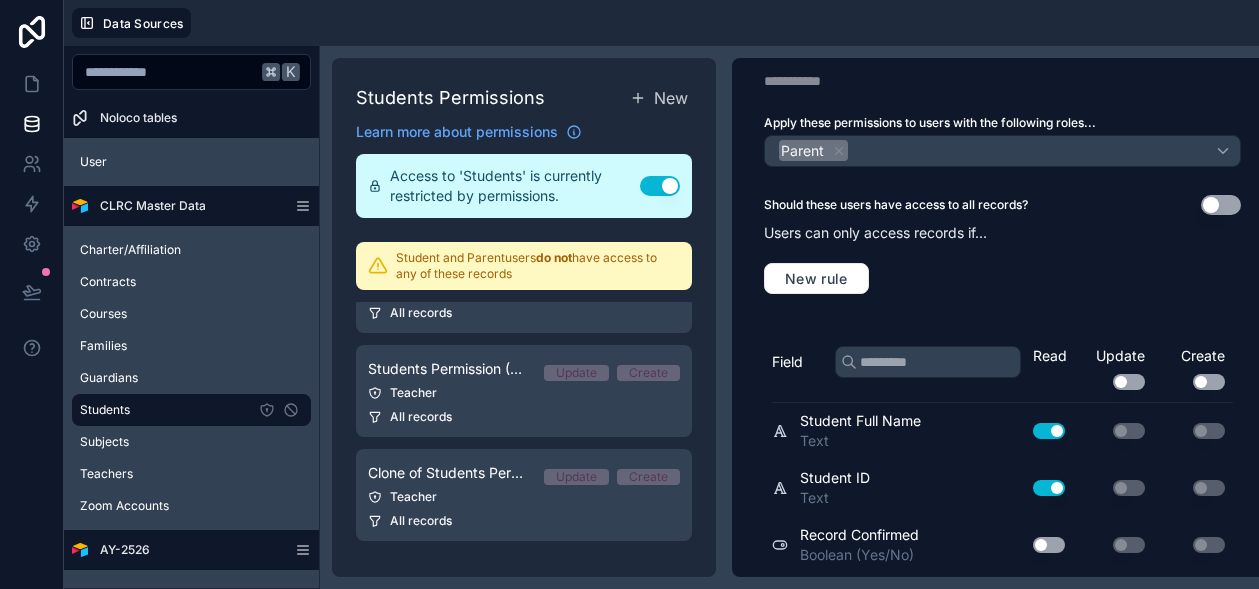 scroll, scrollTop: 63, scrollLeft: 0, axis: vertical 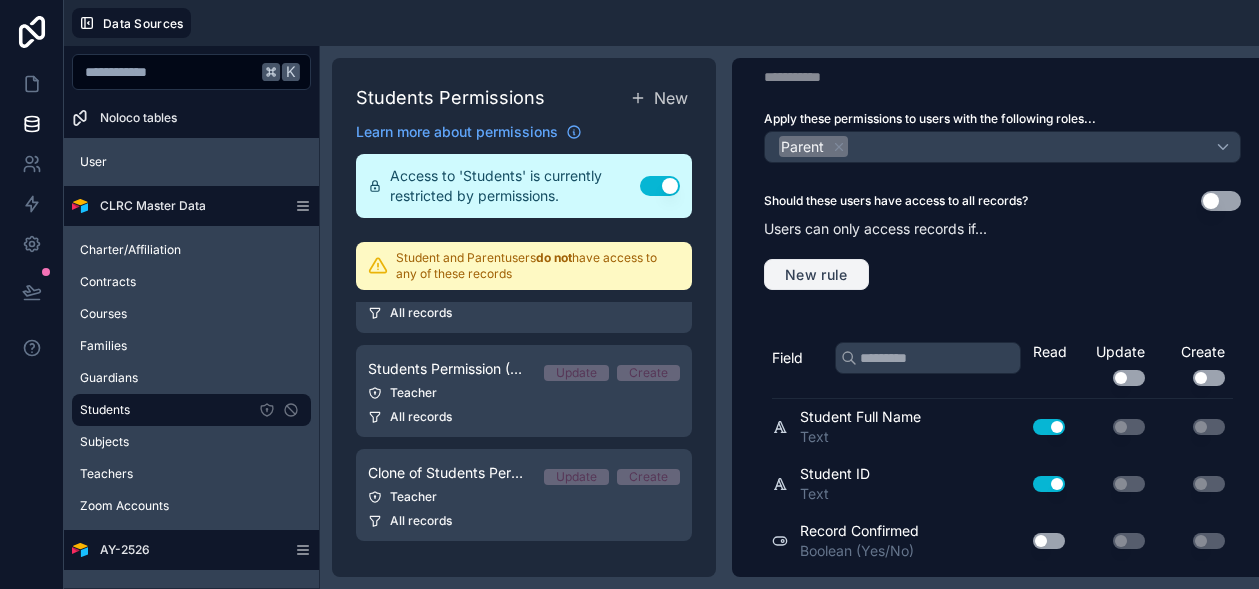 click on "New rule" at bounding box center [816, 275] 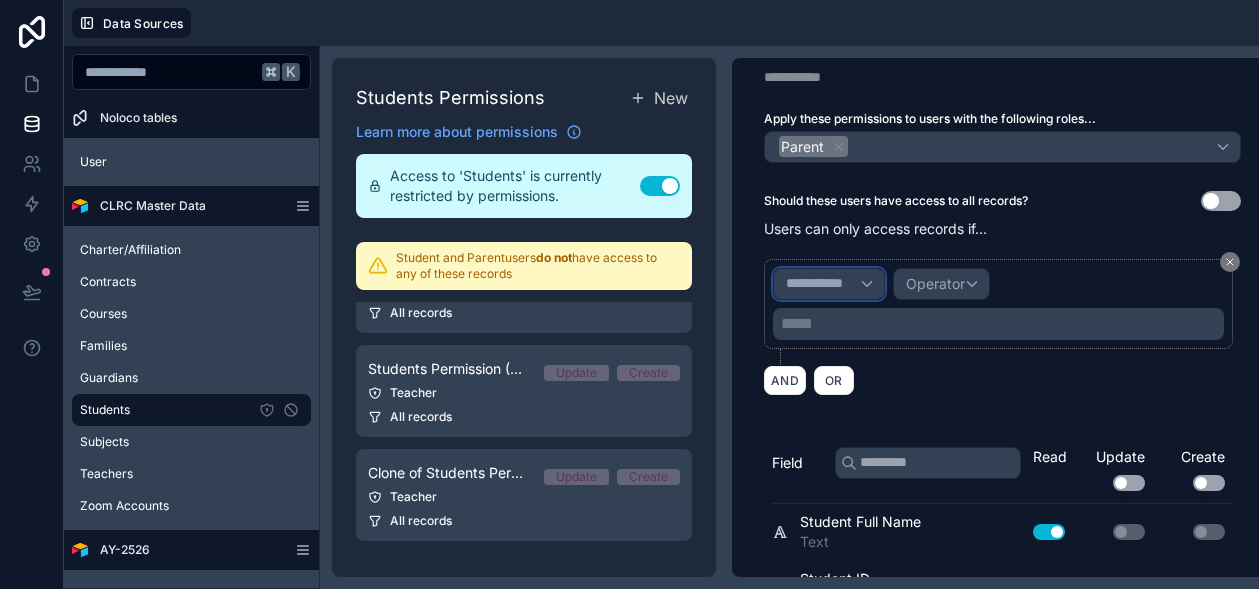 click on "**********" at bounding box center (823, 284) 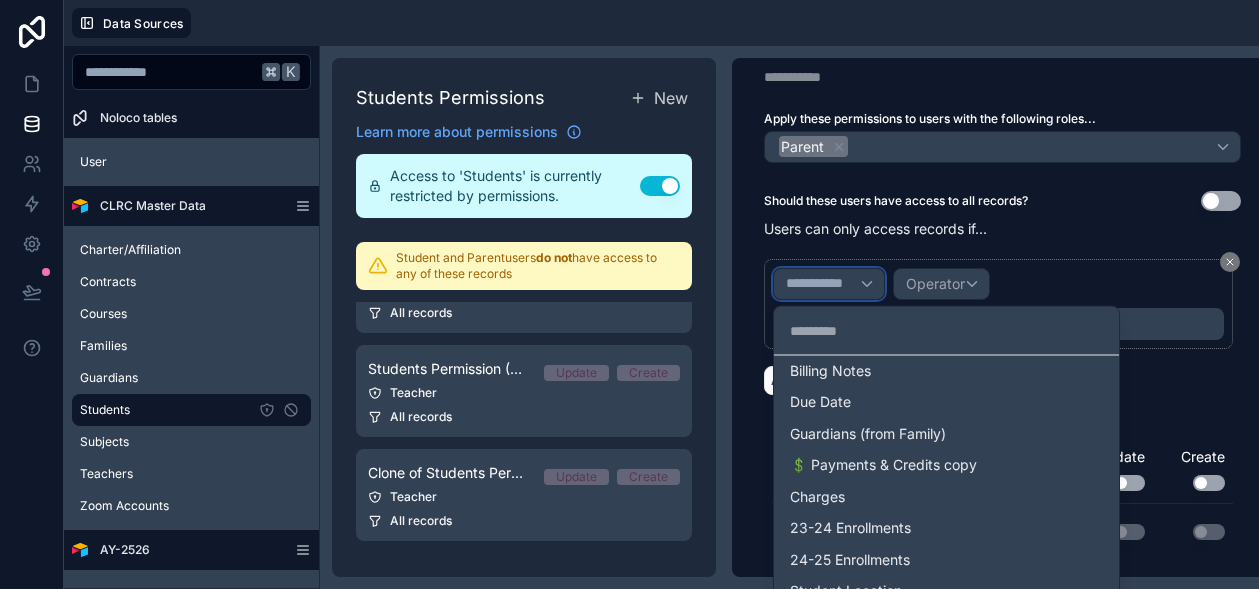 scroll, scrollTop: 1117, scrollLeft: 0, axis: vertical 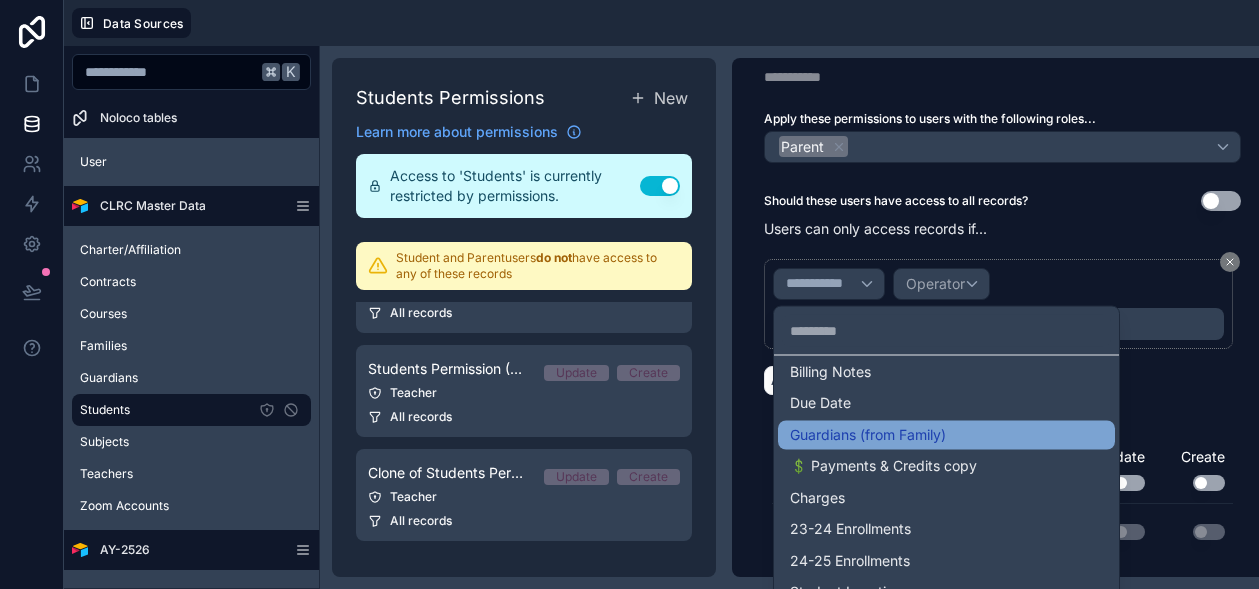 click on "Guardians (from Family)" at bounding box center (868, 435) 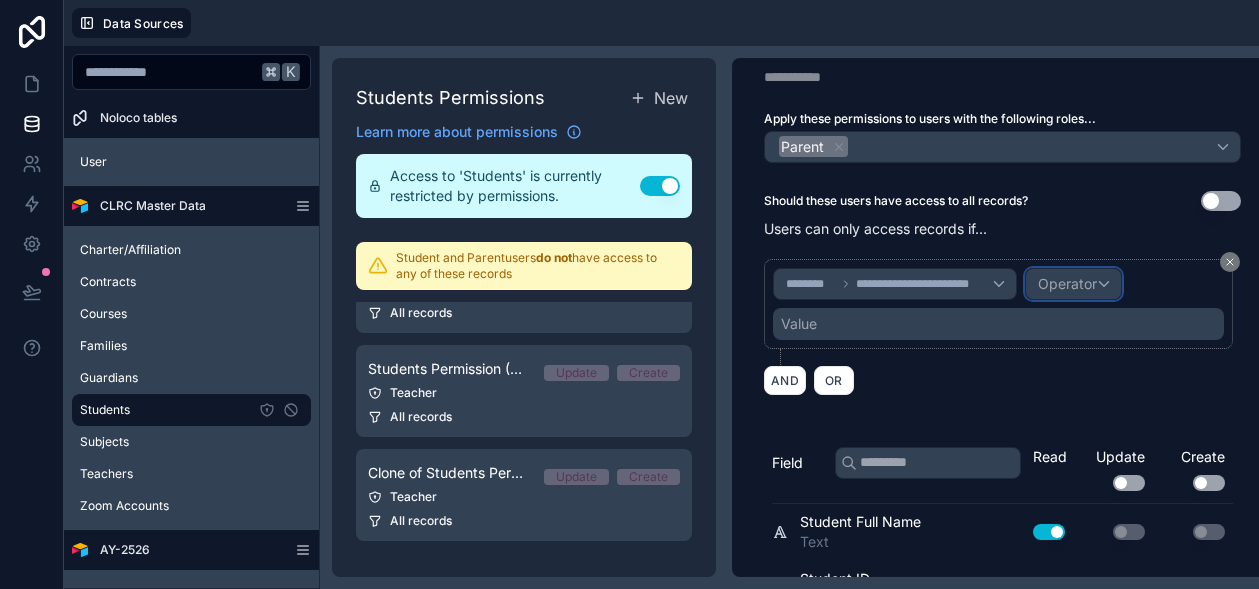 click on "Operator" at bounding box center (1067, 283) 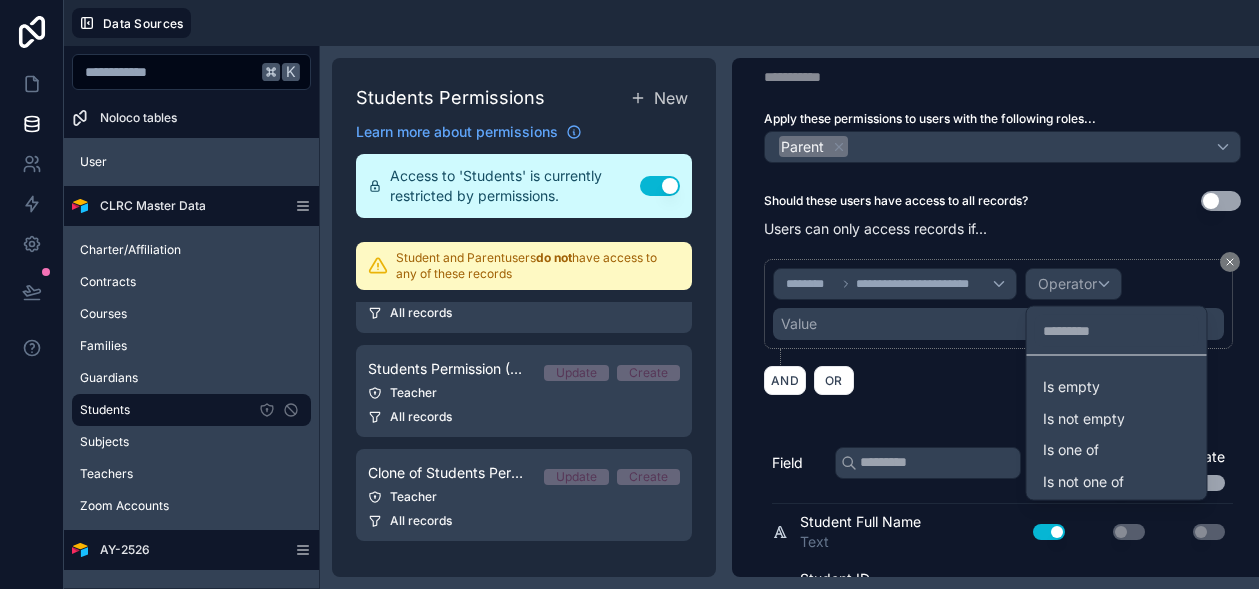 click at bounding box center (629, 294) 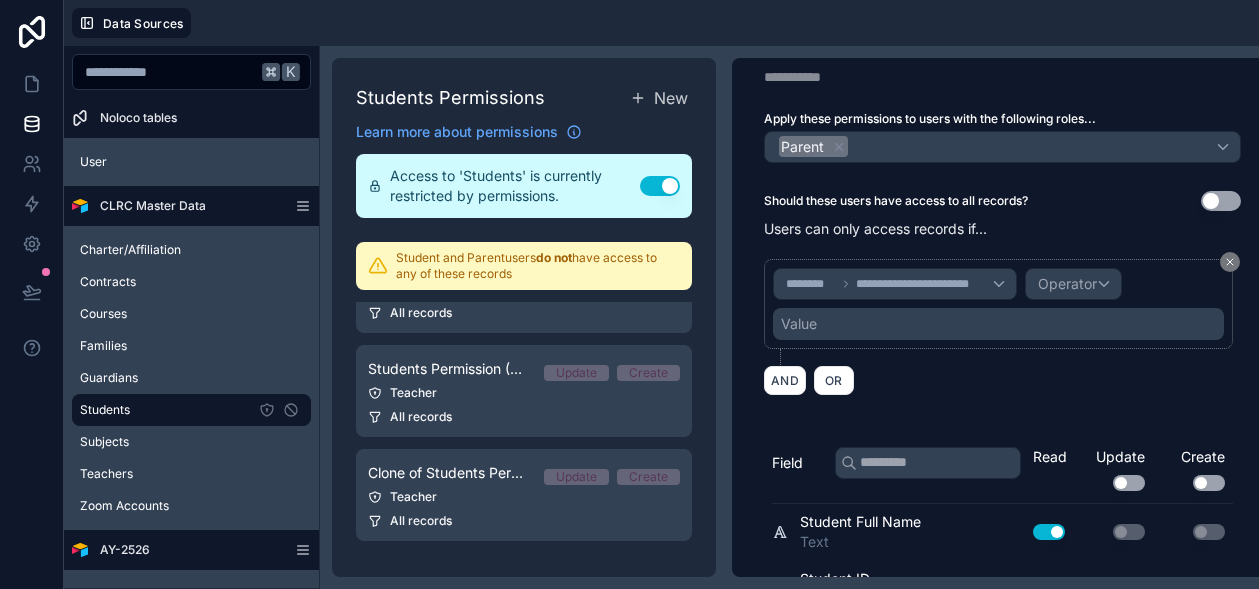 click on "Value" at bounding box center [998, 324] 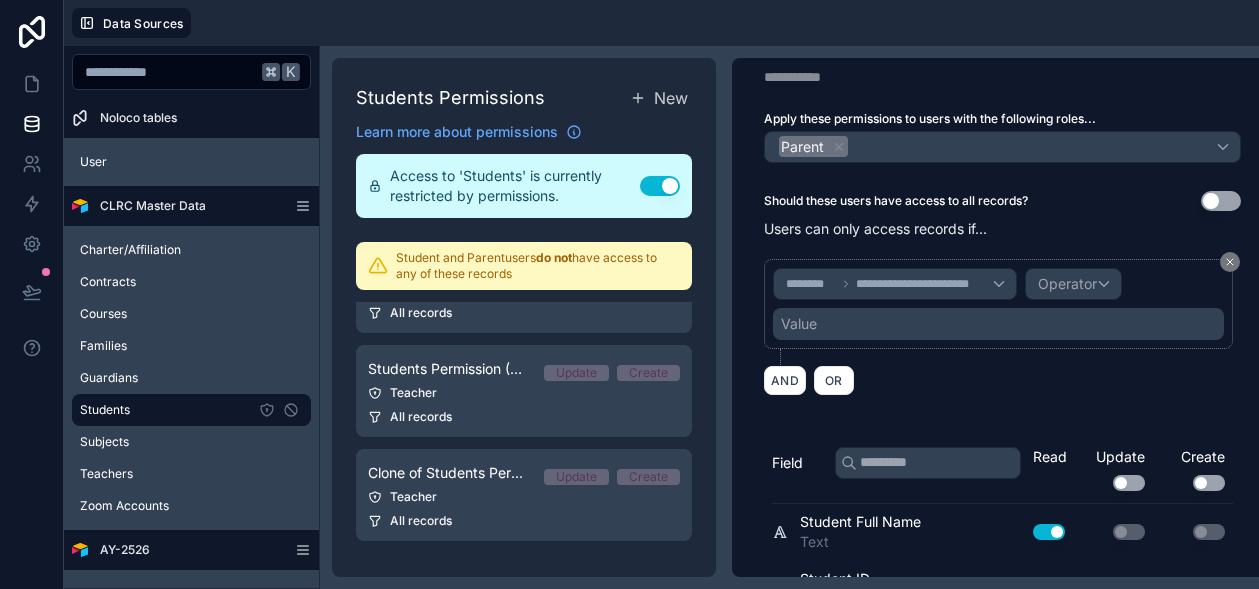 click on "Value" at bounding box center (799, 324) 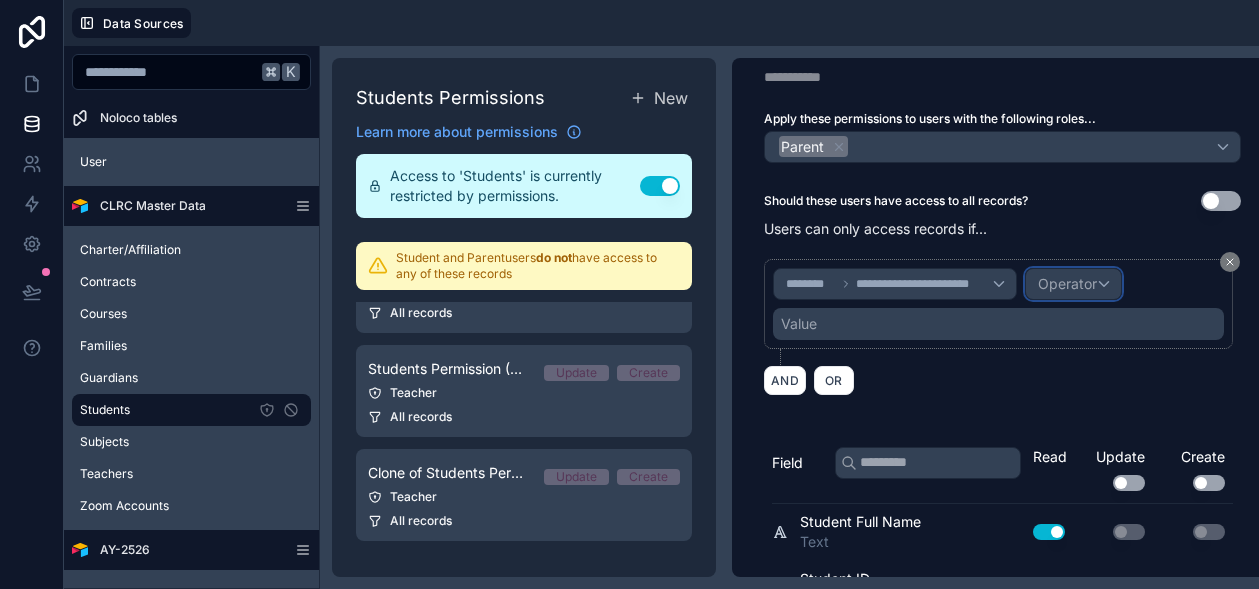 click on "Operator" at bounding box center [1067, 283] 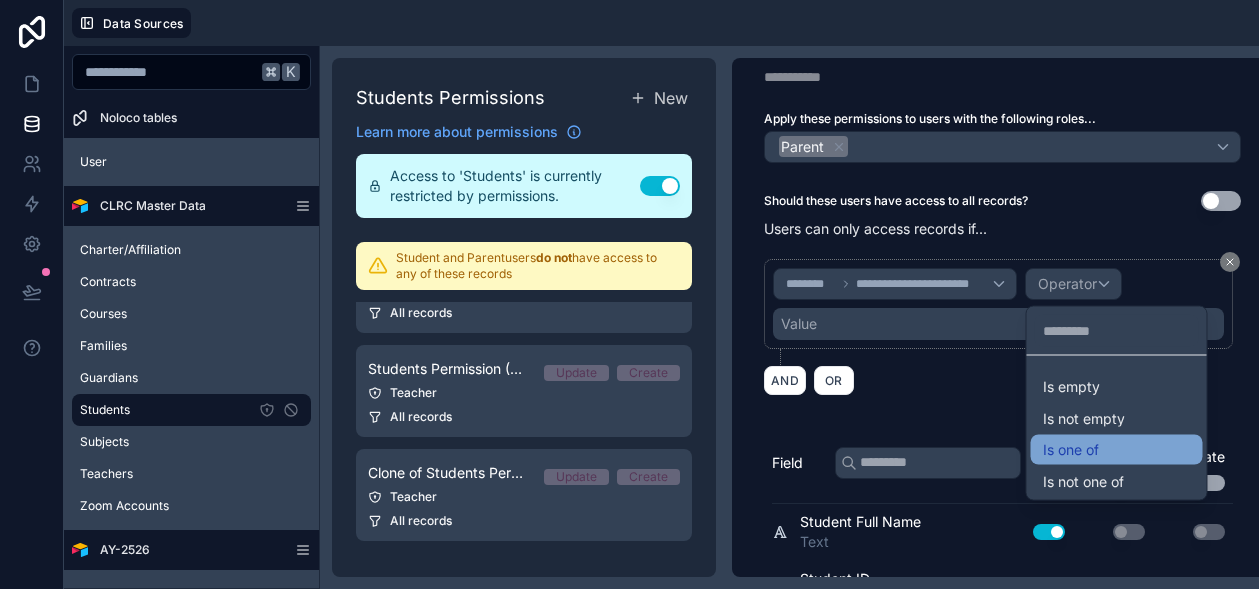 click on "Is one of" at bounding box center (1071, 450) 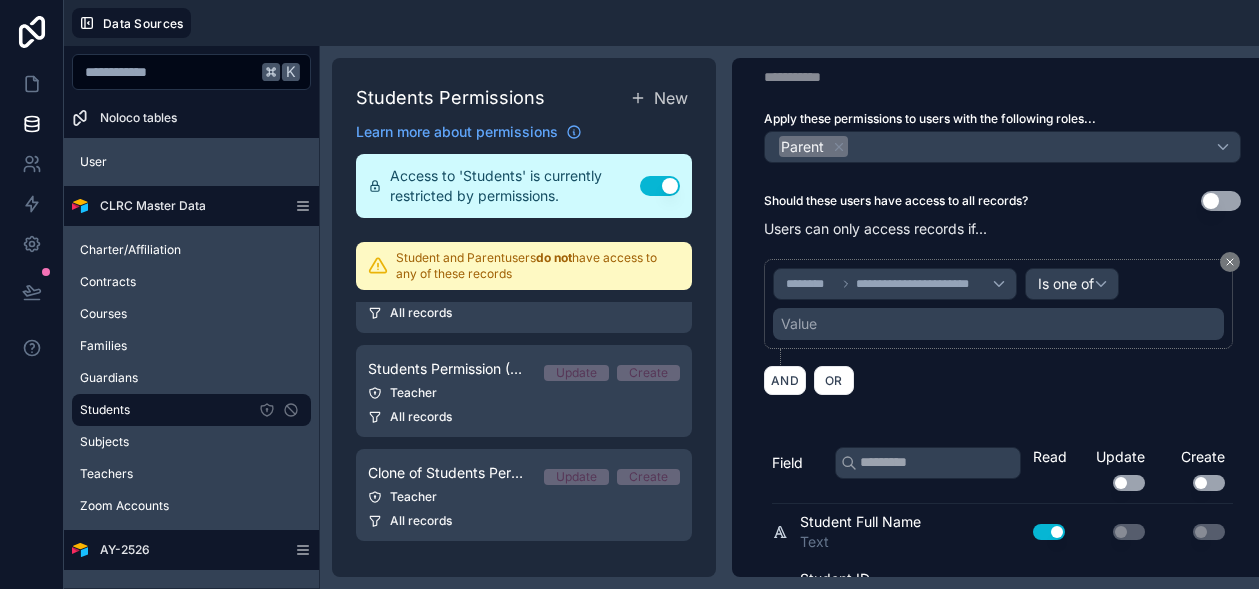 click on "Value" at bounding box center (998, 324) 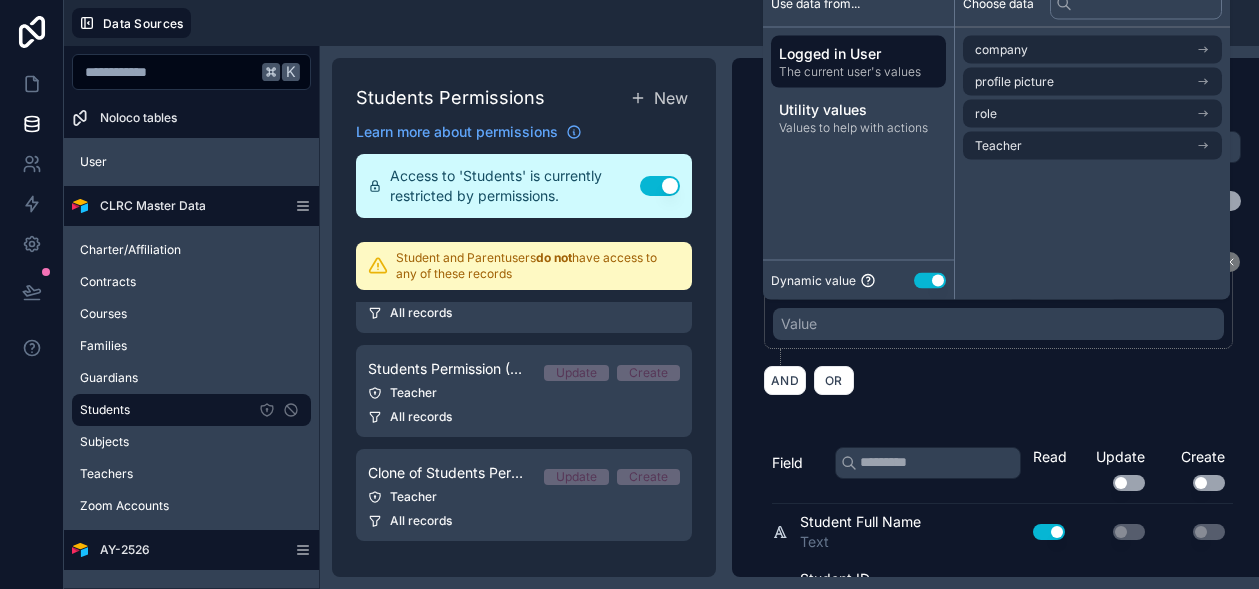 click on "Use setting" at bounding box center [930, 280] 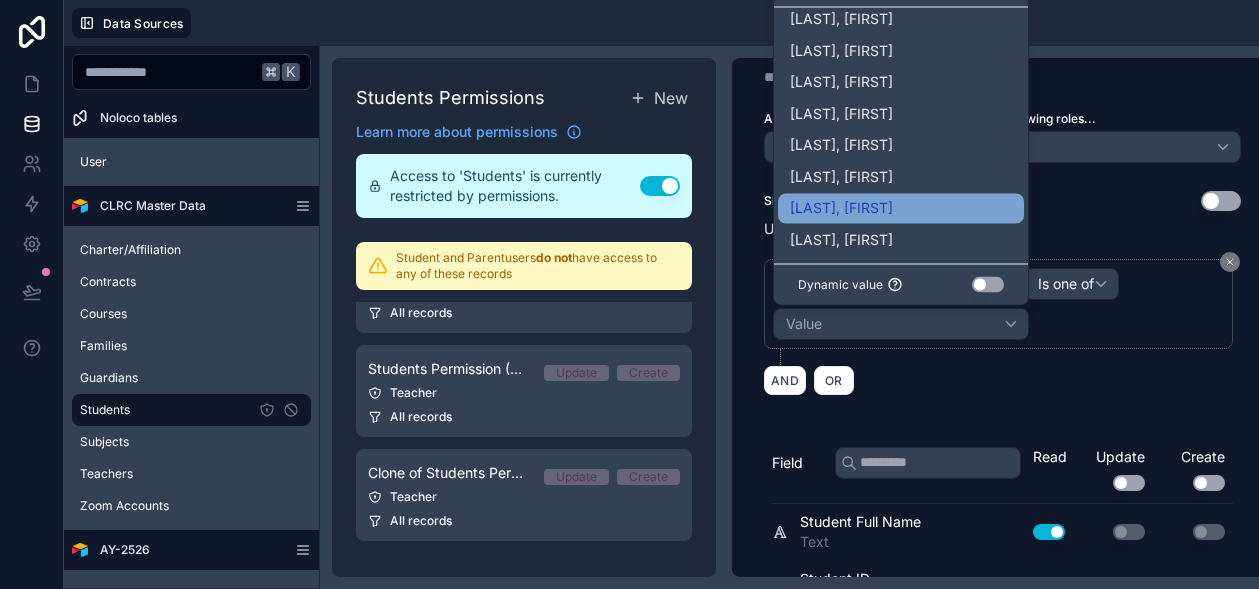 scroll, scrollTop: 0, scrollLeft: 0, axis: both 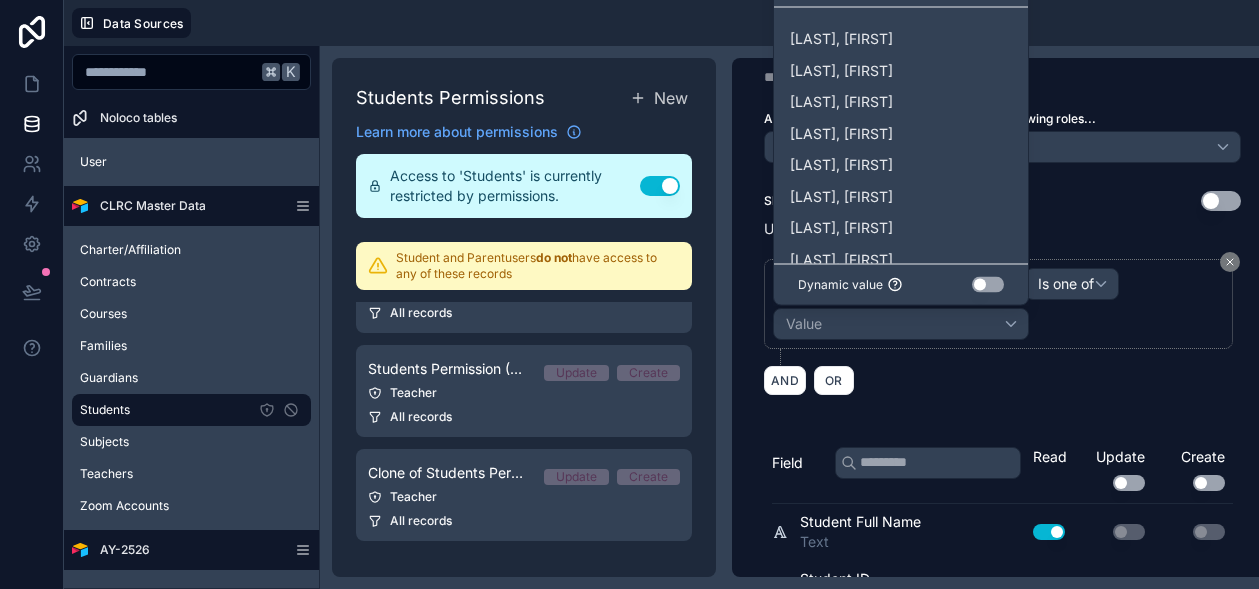 click on "Use setting" at bounding box center (988, 285) 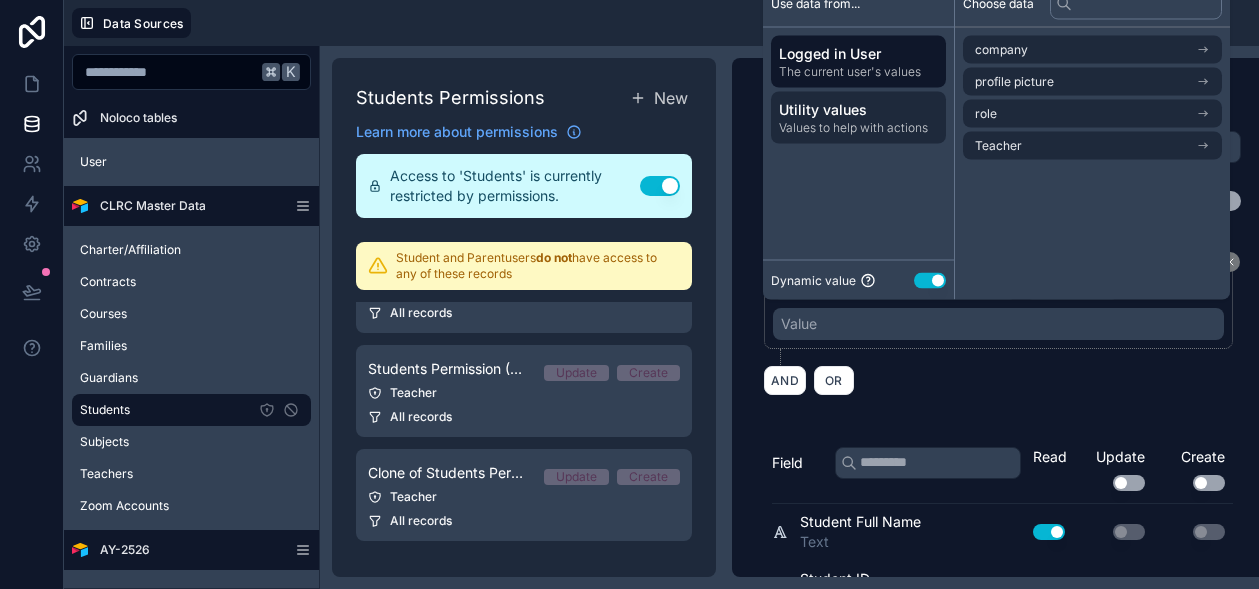 click on "Values to help with actions" at bounding box center [858, 128] 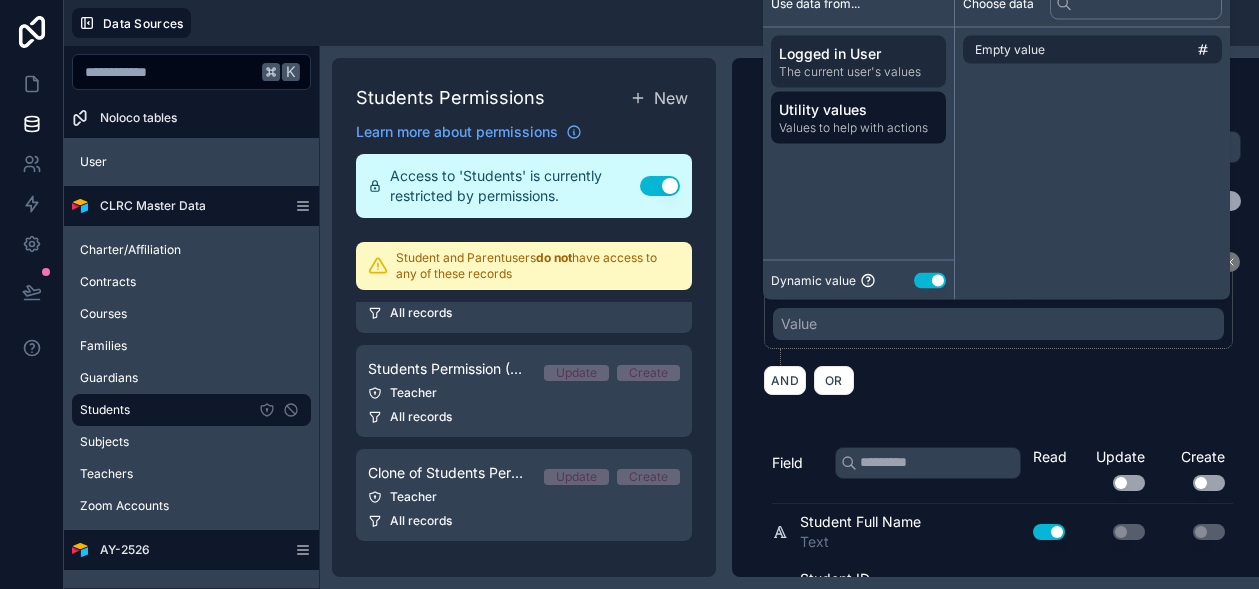 click on "Logged in User" at bounding box center (858, 54) 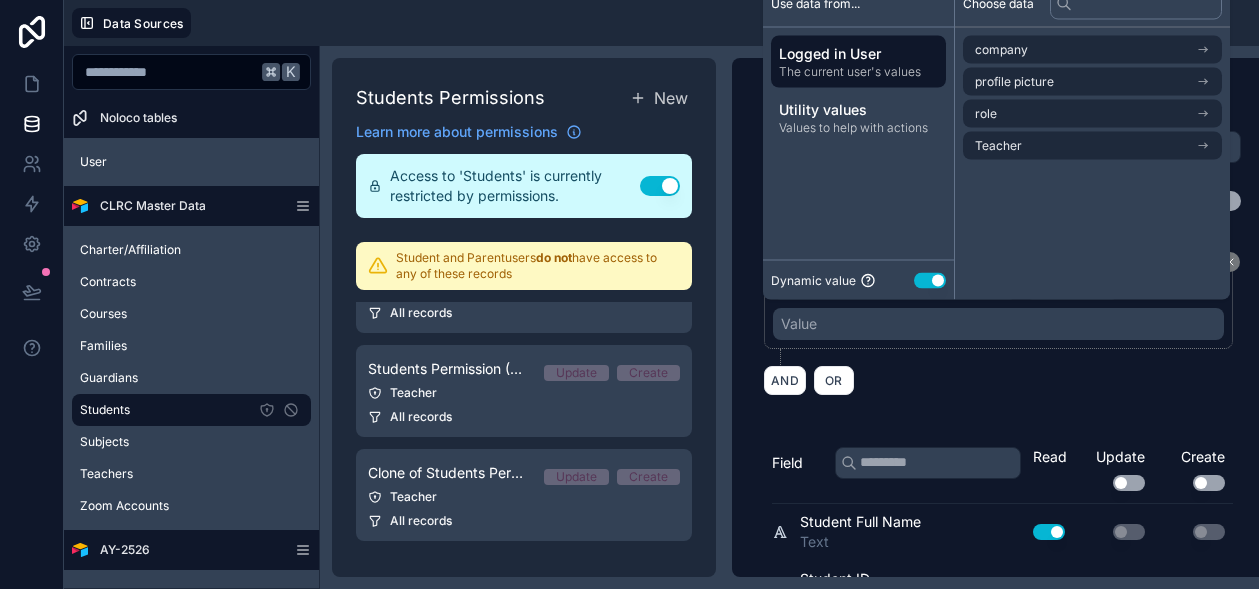 click on "Apply these permissions to users with the following roles... Parent" at bounding box center [1002, 137] 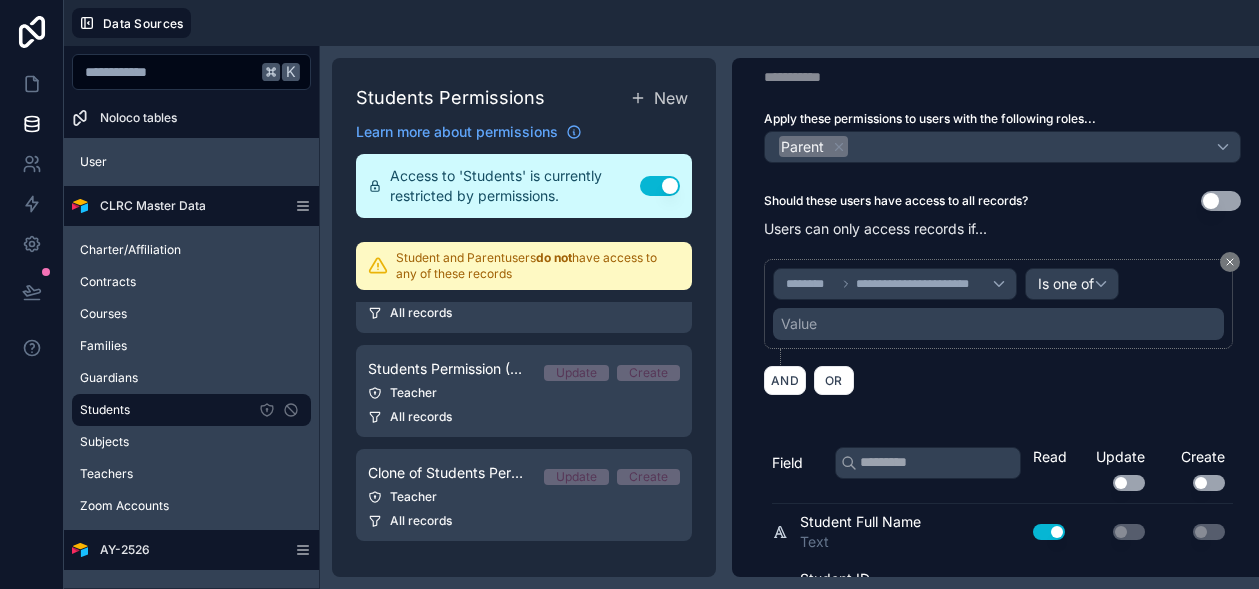 scroll, scrollTop: 0, scrollLeft: 0, axis: both 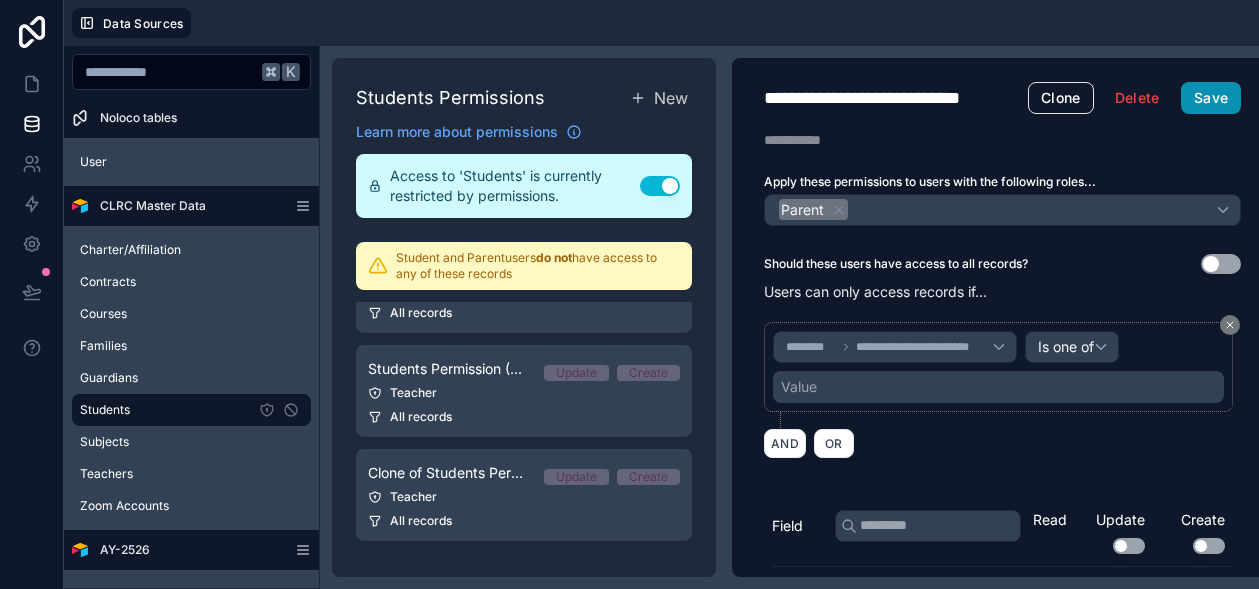 click on "Save" at bounding box center (1211, 98) 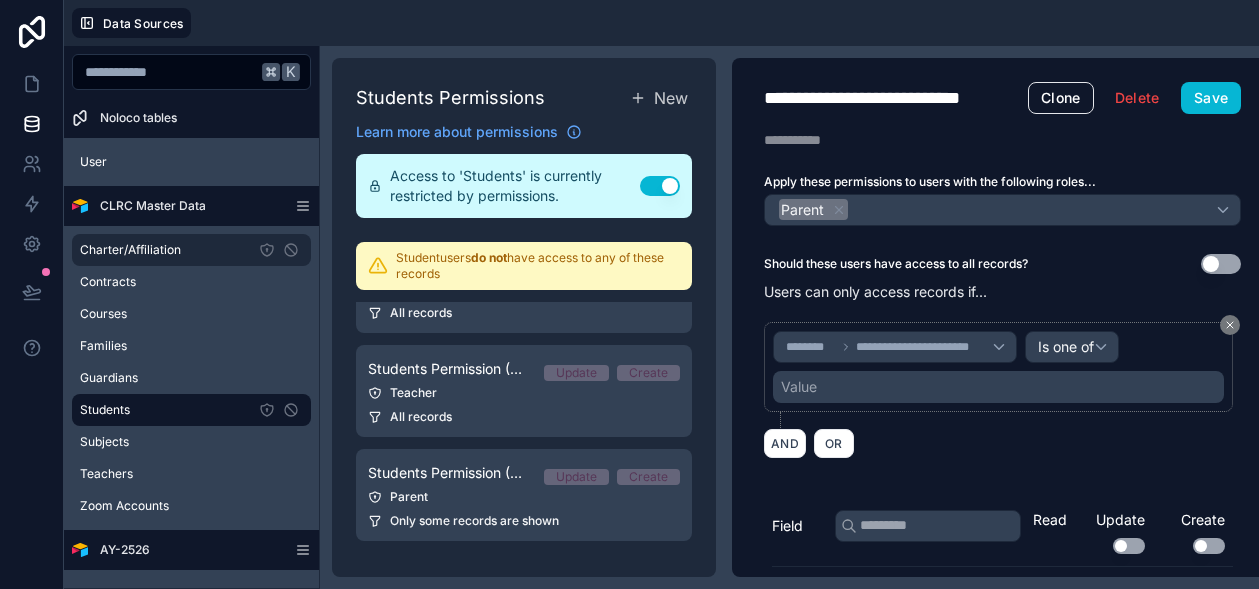 click on "Charter/Affiliation" at bounding box center [191, 250] 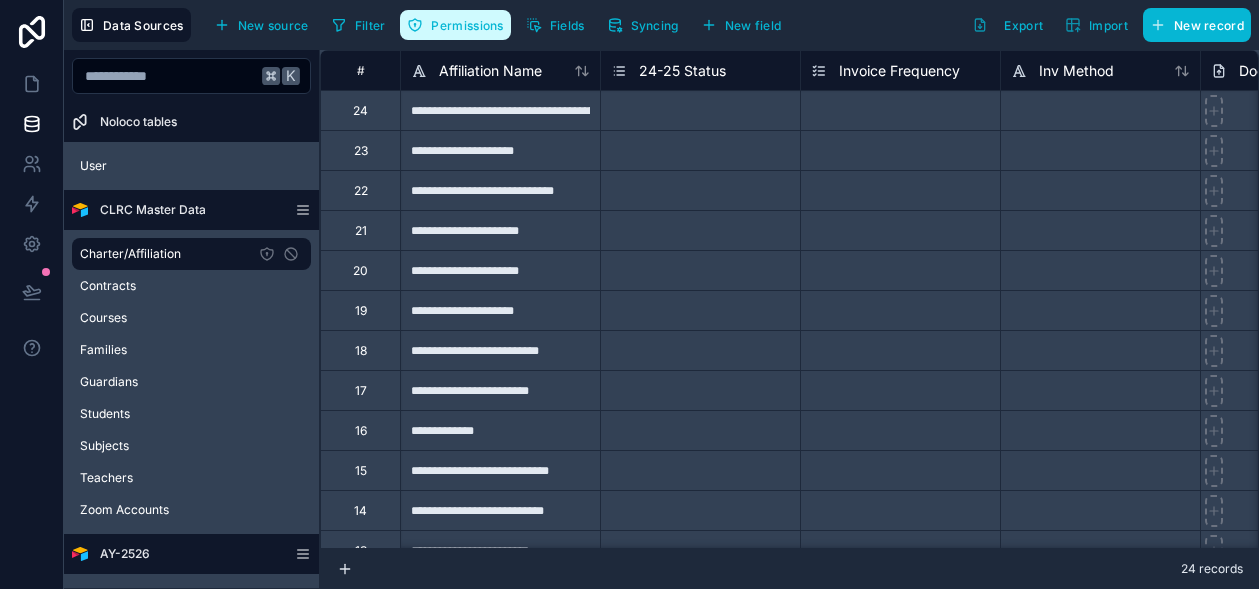 click on "Permissions" at bounding box center [467, 25] 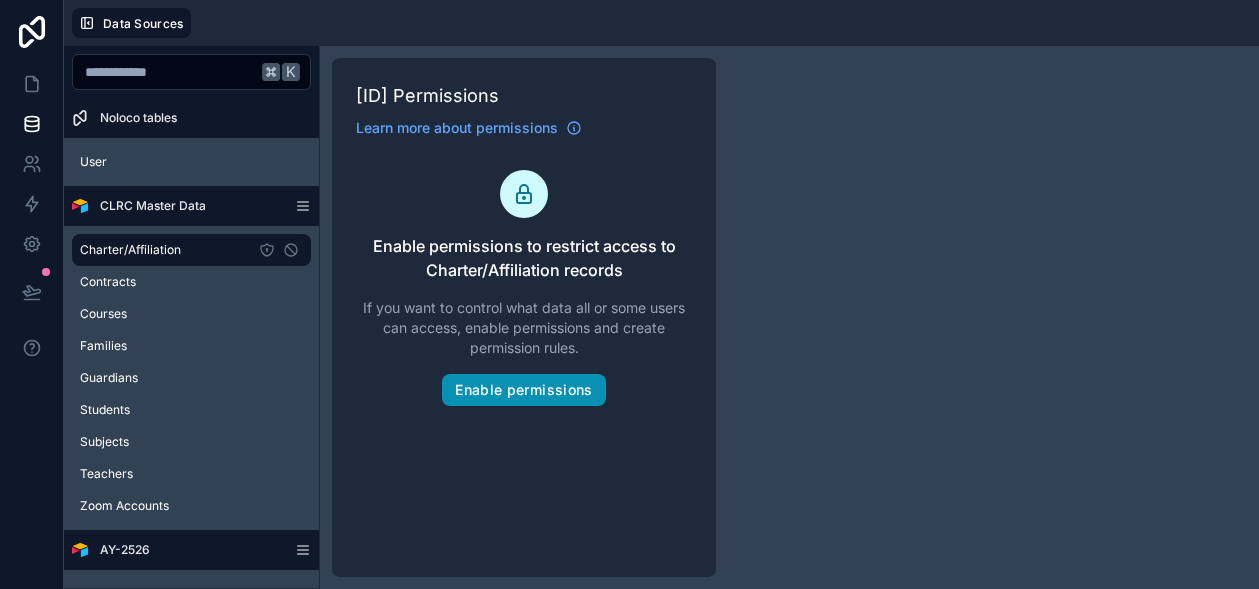 click on "Enable permissions" at bounding box center [523, 390] 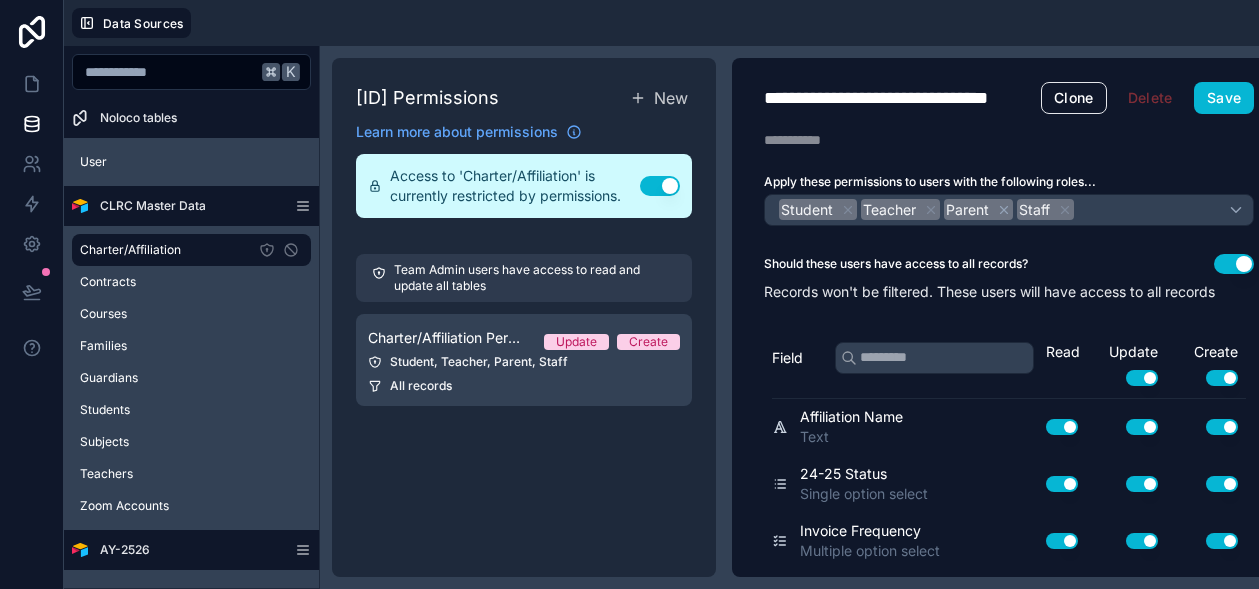click 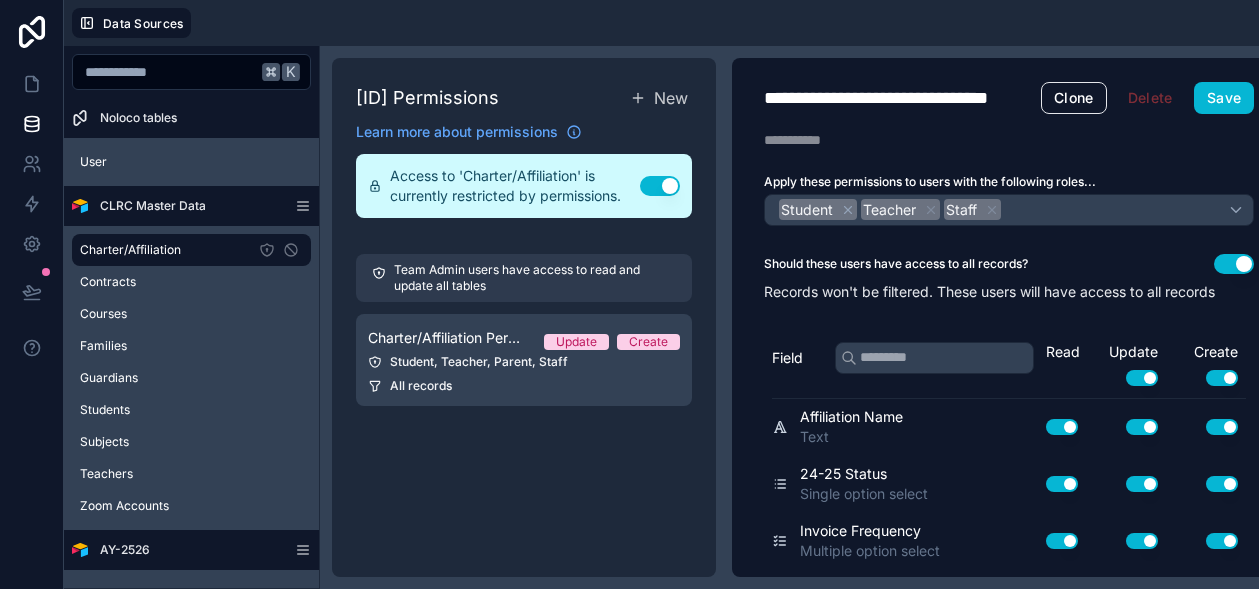 click 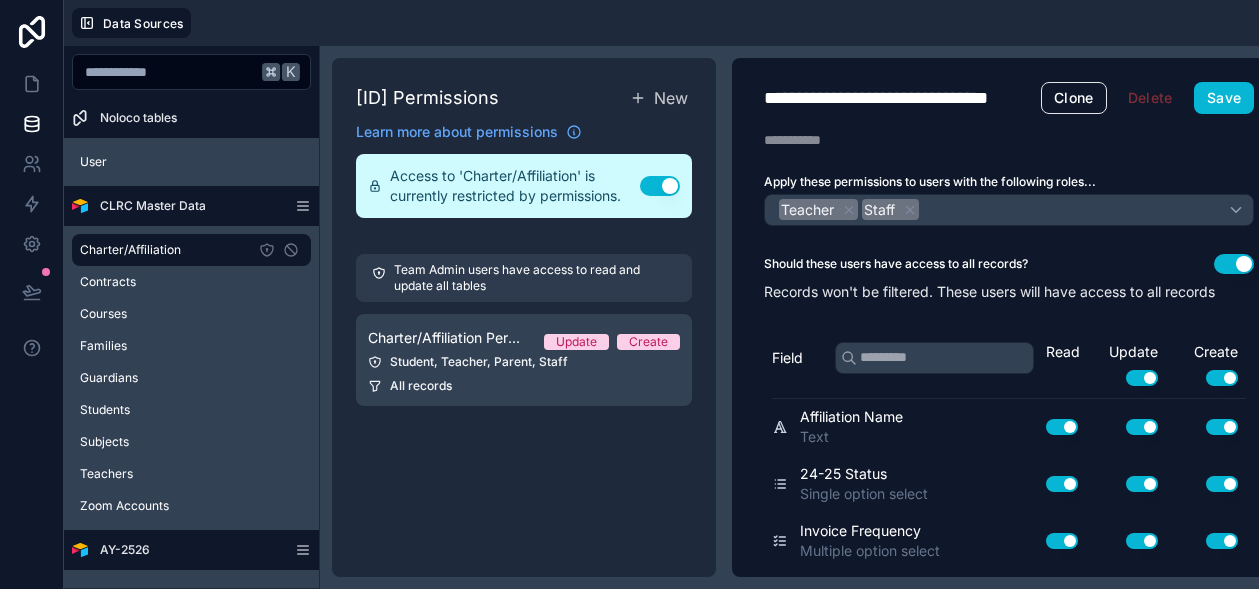 click on "**********" at bounding box center [902, 98] 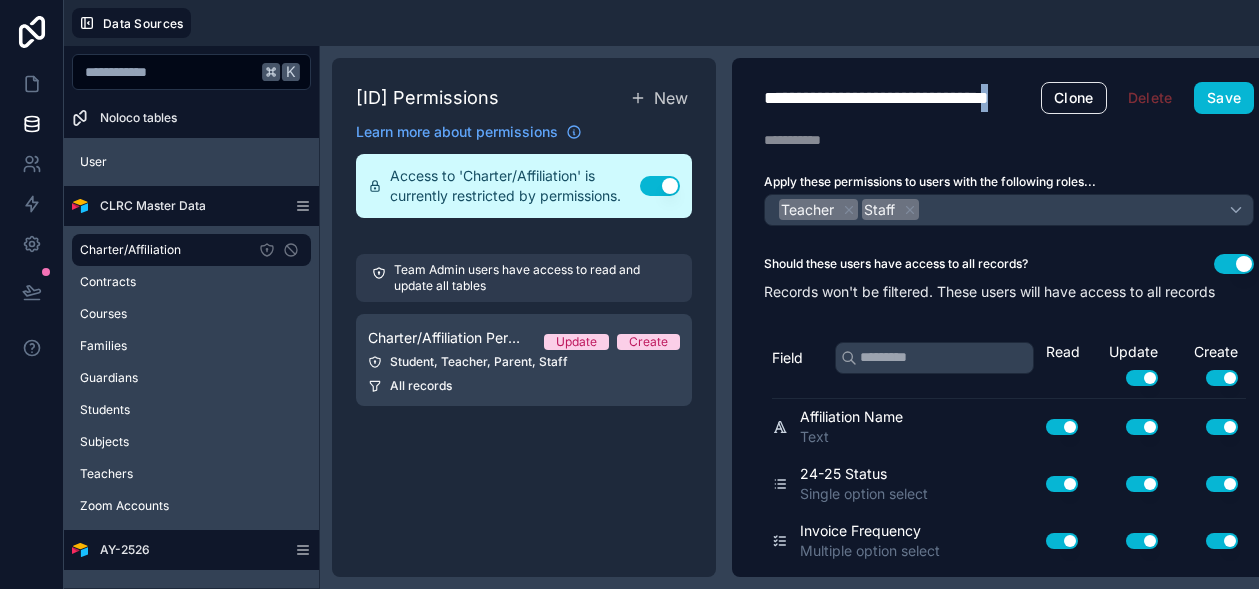 type on "**********" 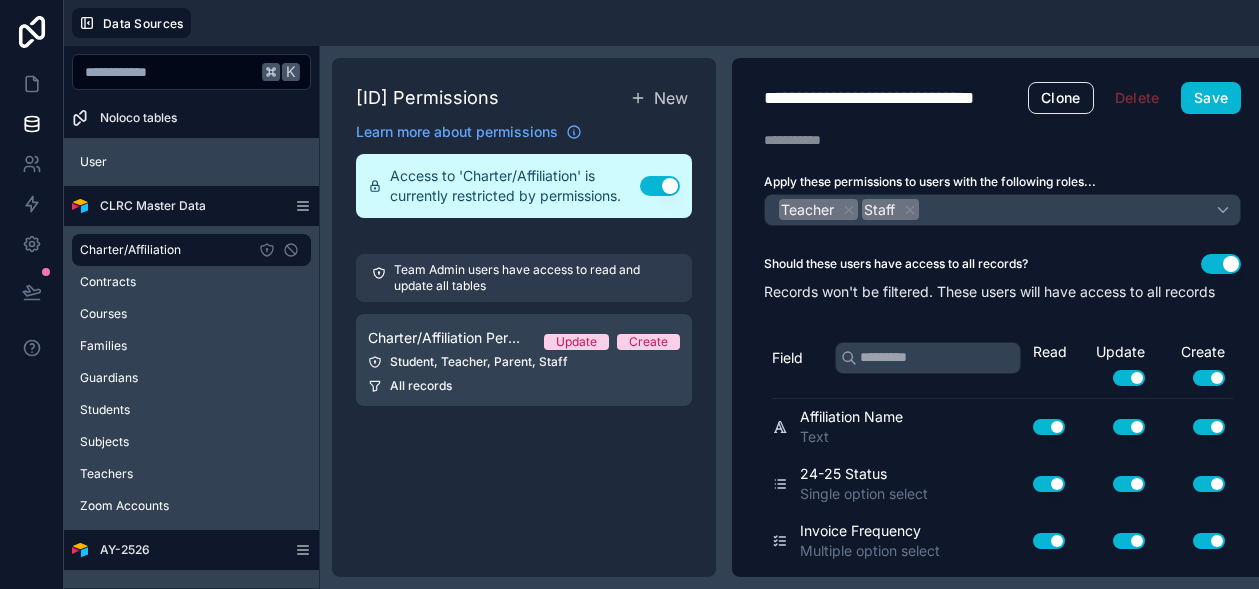 click on "Description" at bounding box center [1002, 140] 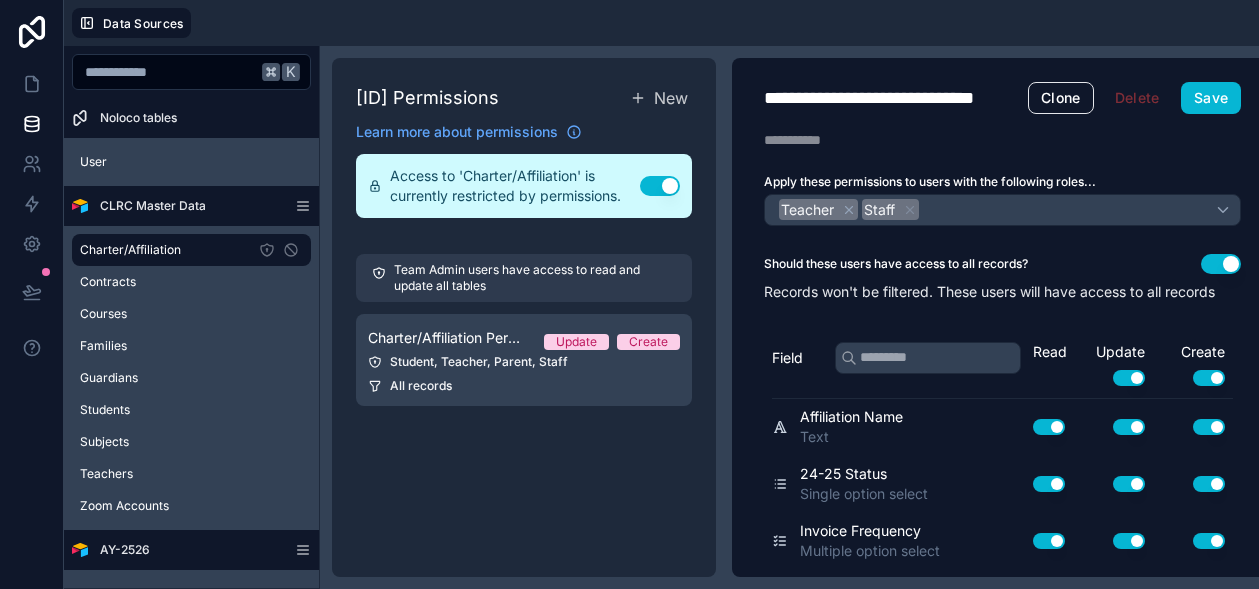 click 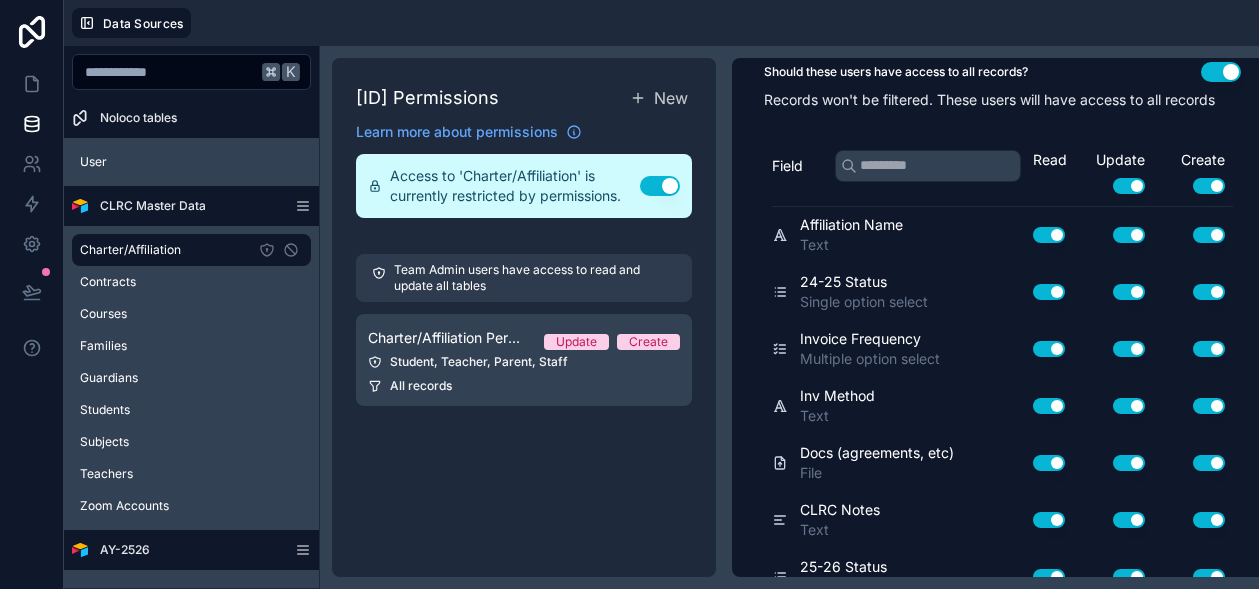 scroll, scrollTop: 220, scrollLeft: 0, axis: vertical 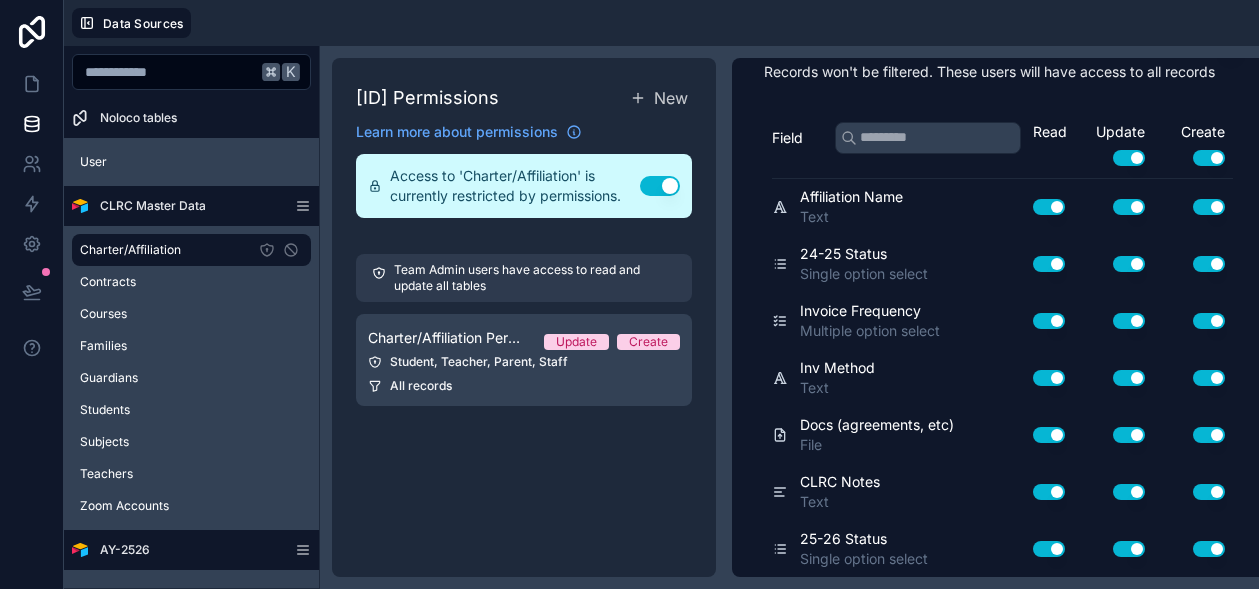 click on "Use setting" at bounding box center [1129, 158] 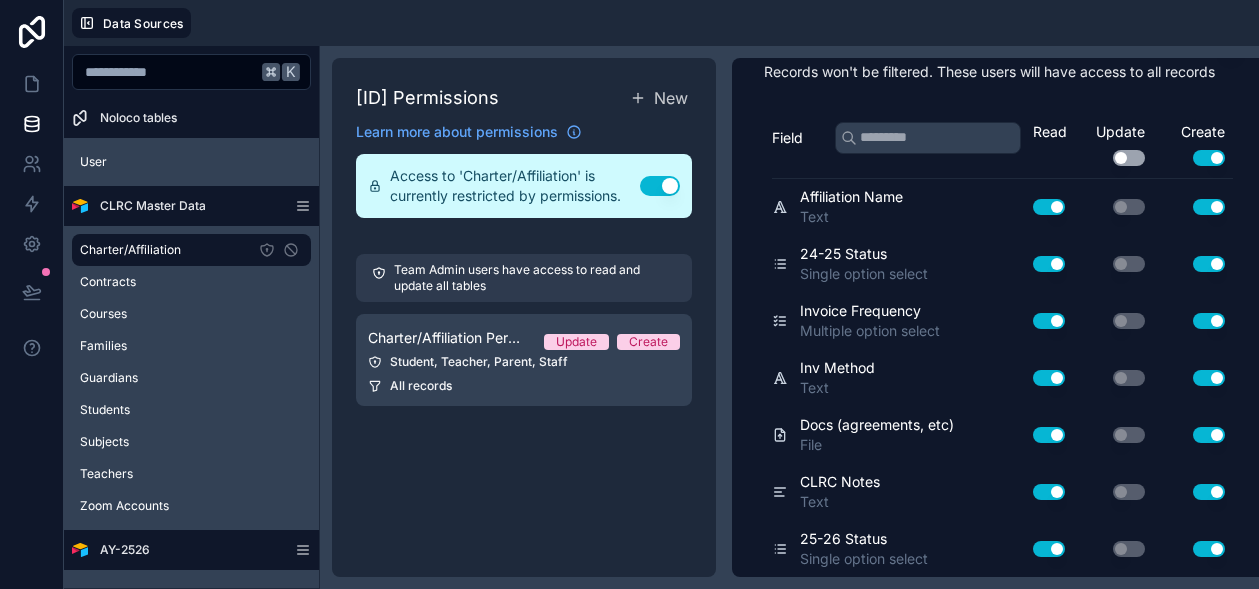 click on "Use setting" at bounding box center (1209, 158) 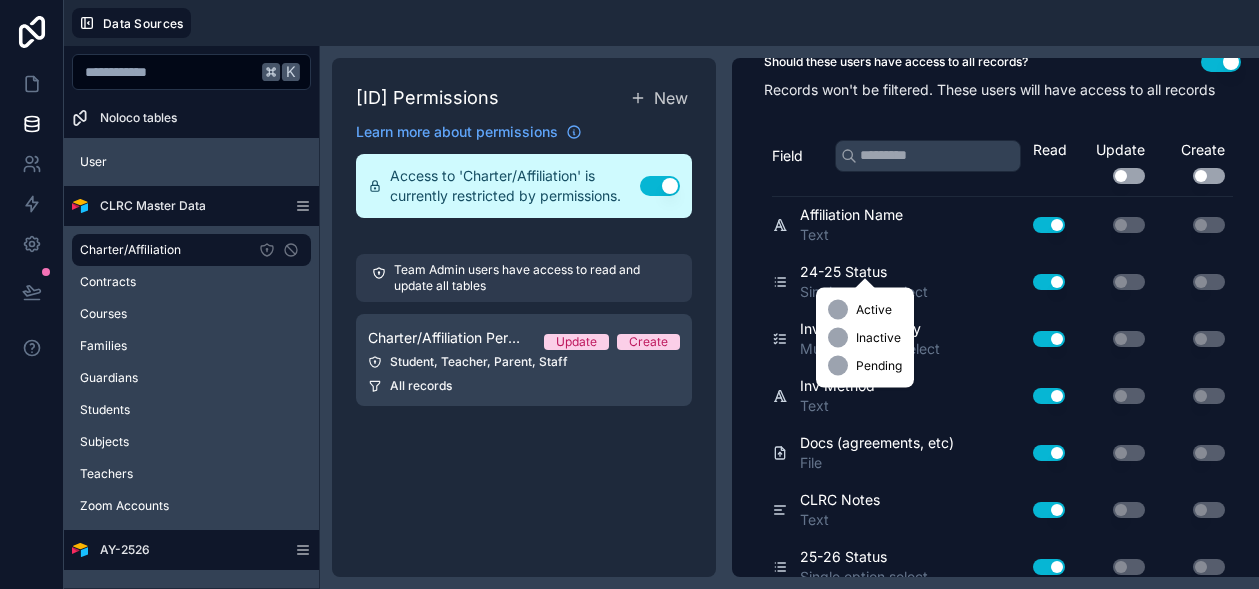 scroll, scrollTop: 220, scrollLeft: 0, axis: vertical 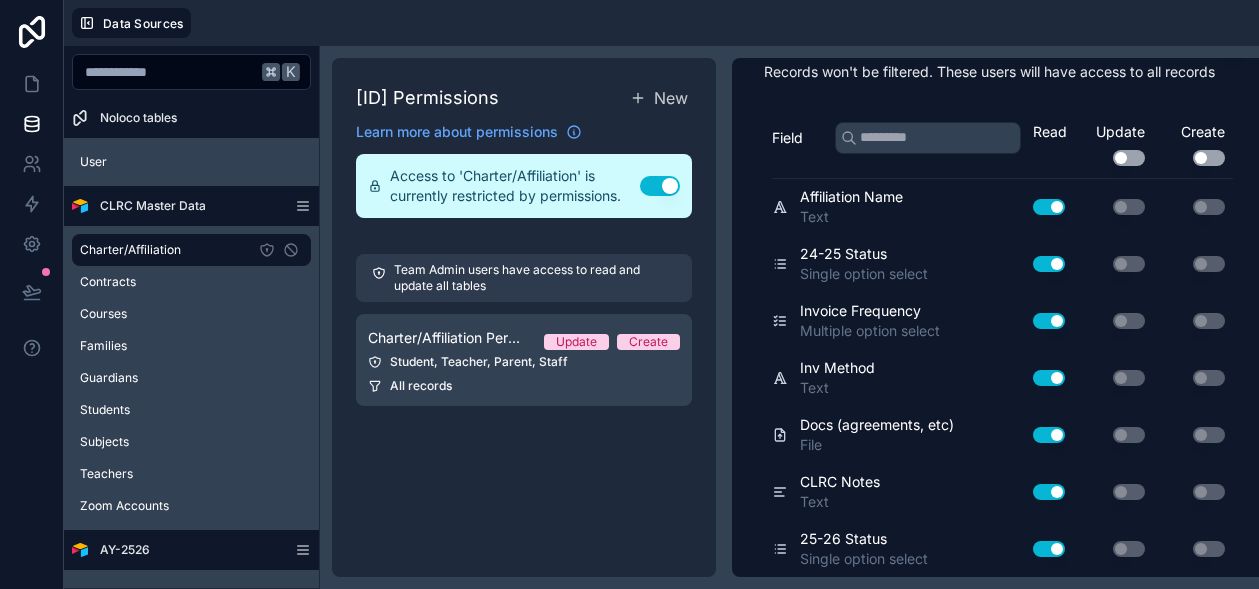 click on "Use setting" at bounding box center (1049, 264) 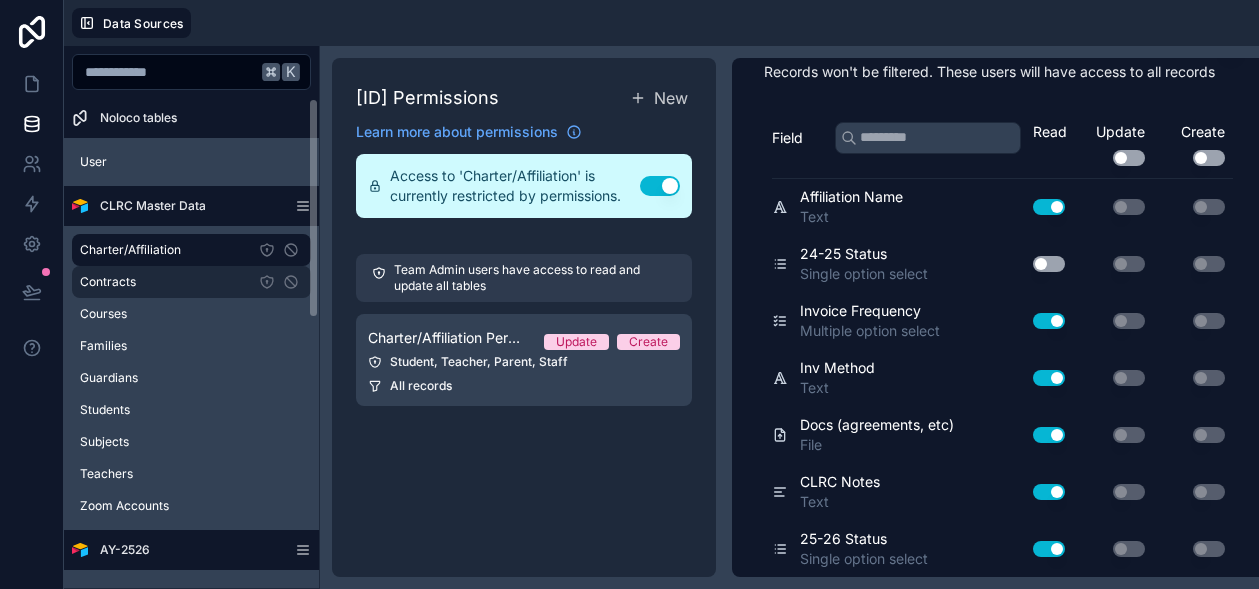 click on "Contracts" at bounding box center [191, 282] 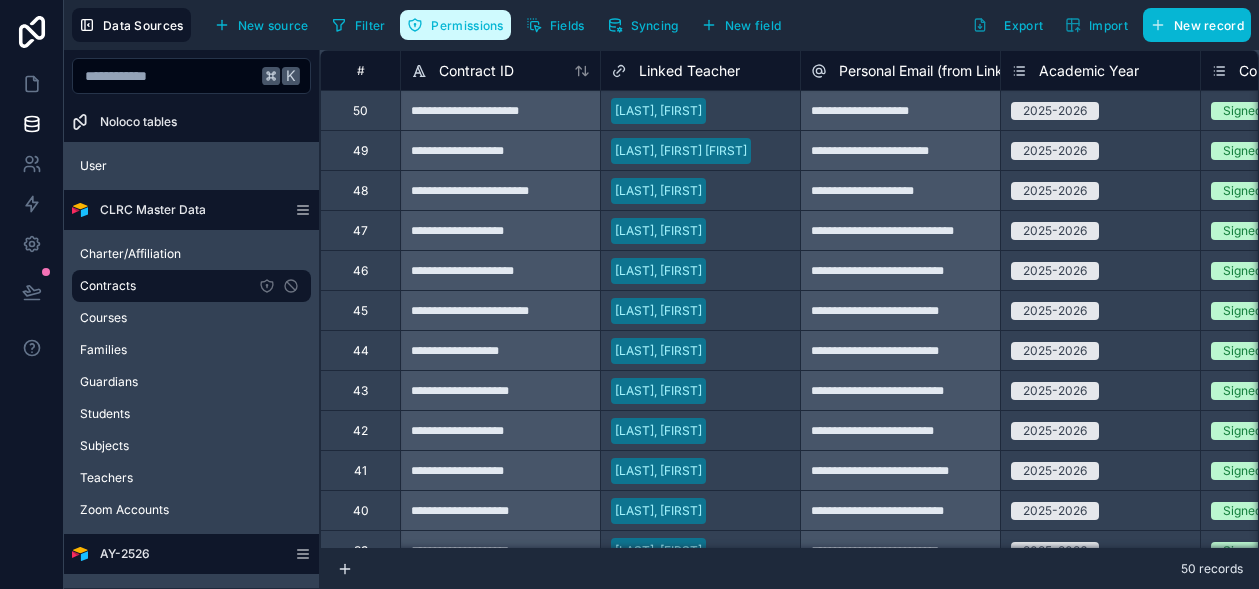 click on "Permissions" at bounding box center (467, 25) 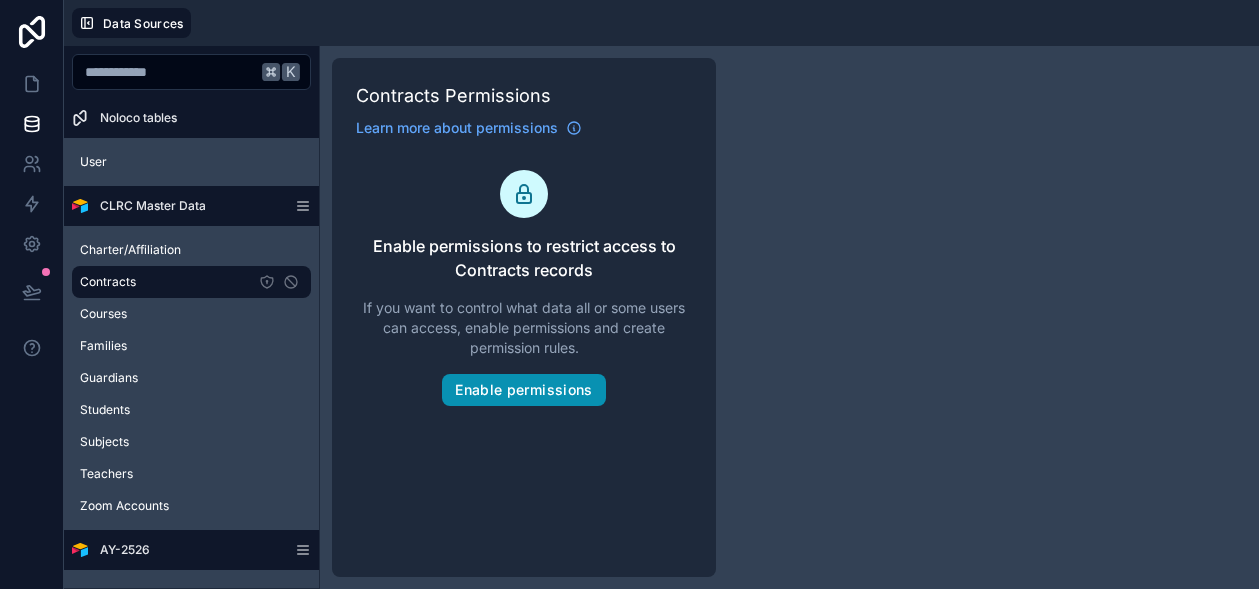 click on "Enable permissions" at bounding box center (523, 390) 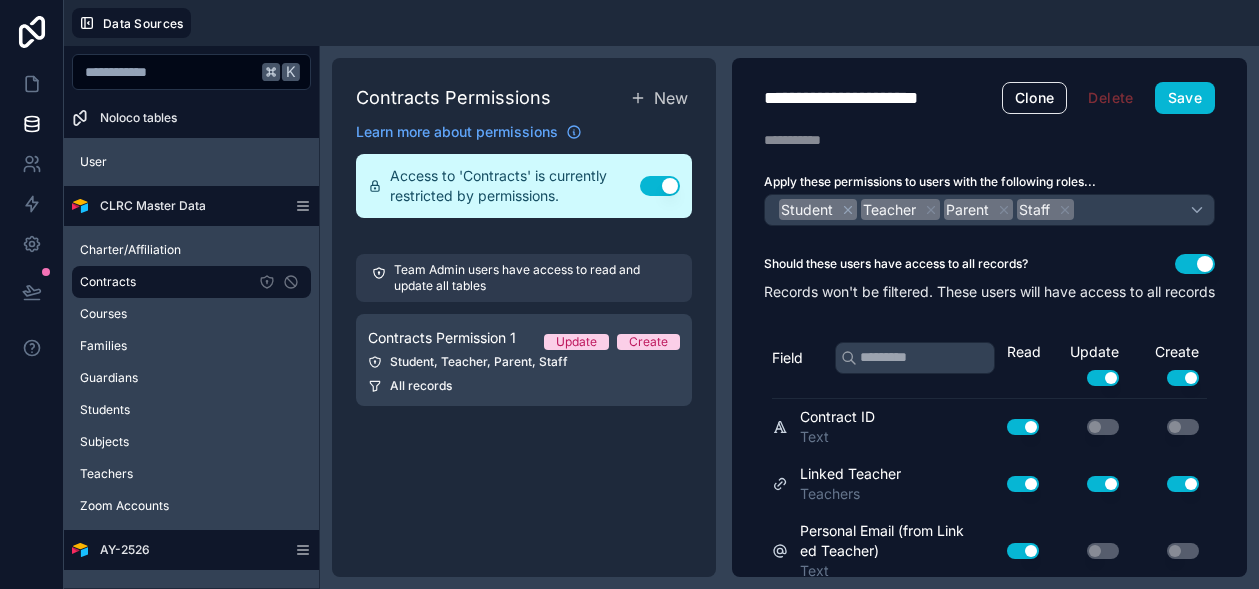 click 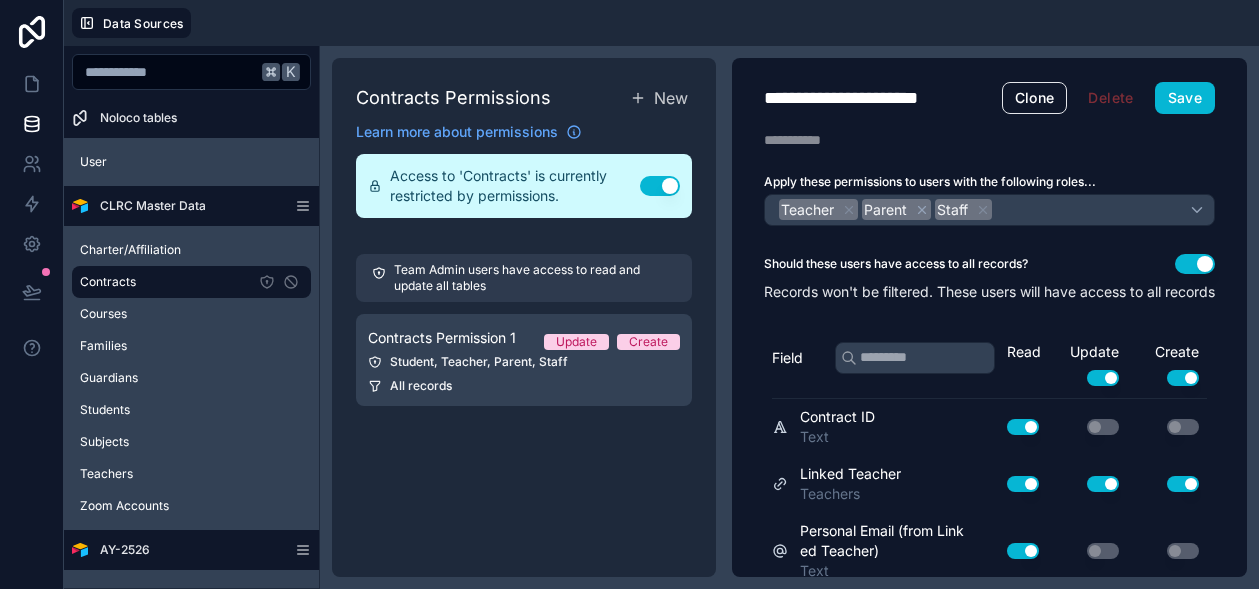 click 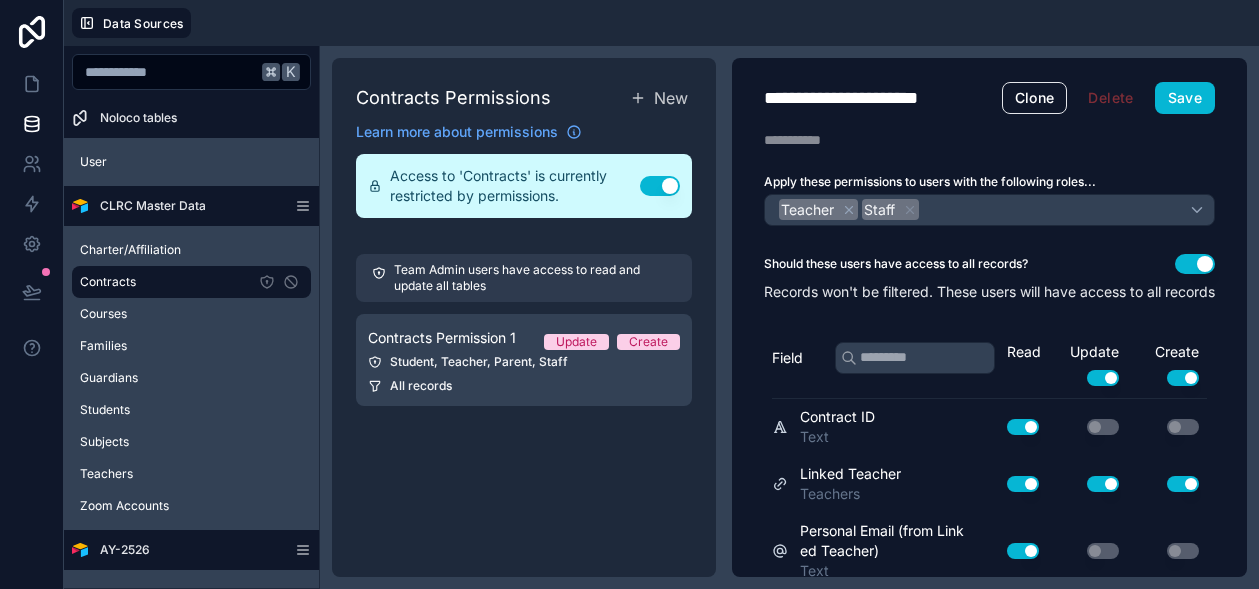 click 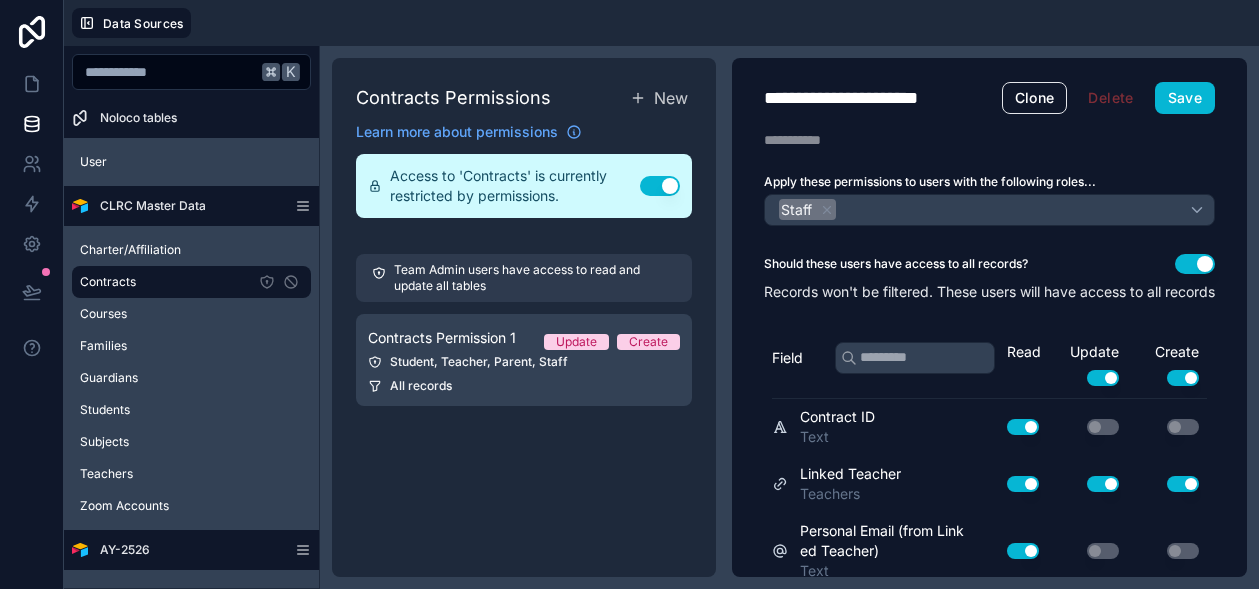 click on "**********" at bounding box center (989, 317) 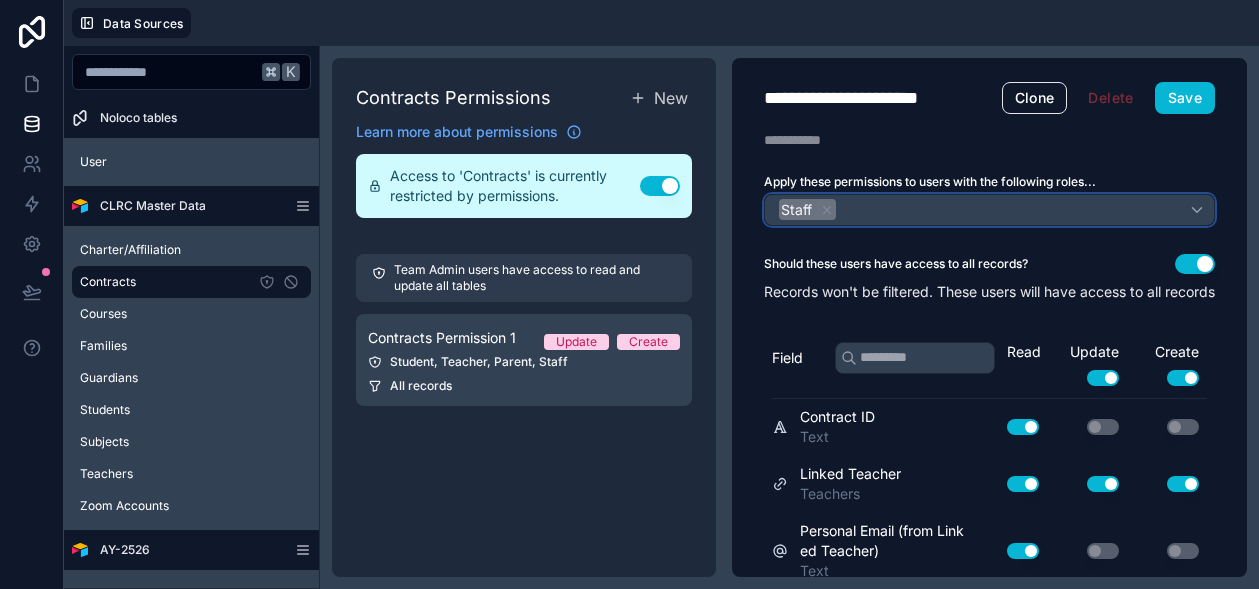 click on "Staff" at bounding box center [989, 210] 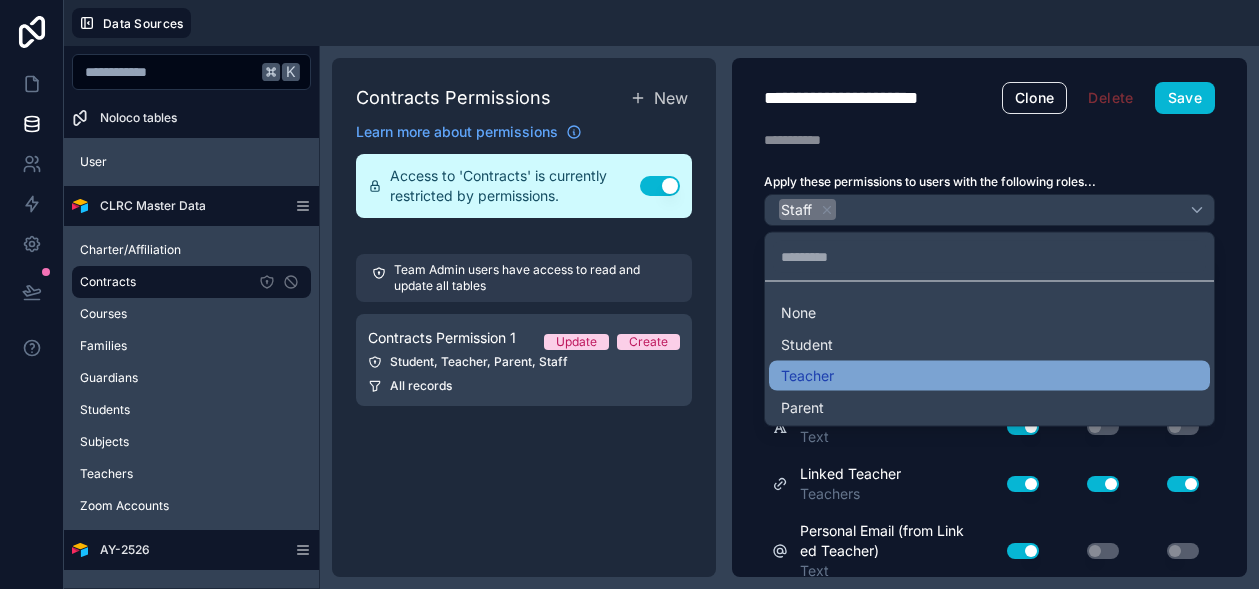 click on "Teacher" at bounding box center (989, 376) 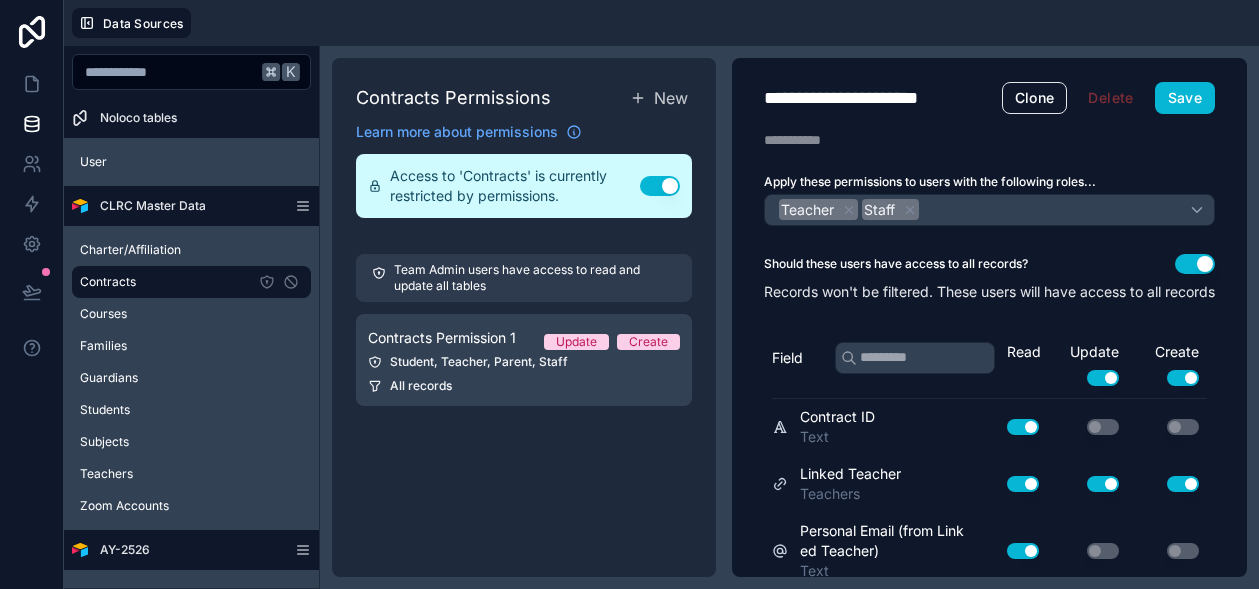 click on "Use setting" at bounding box center [1195, 264] 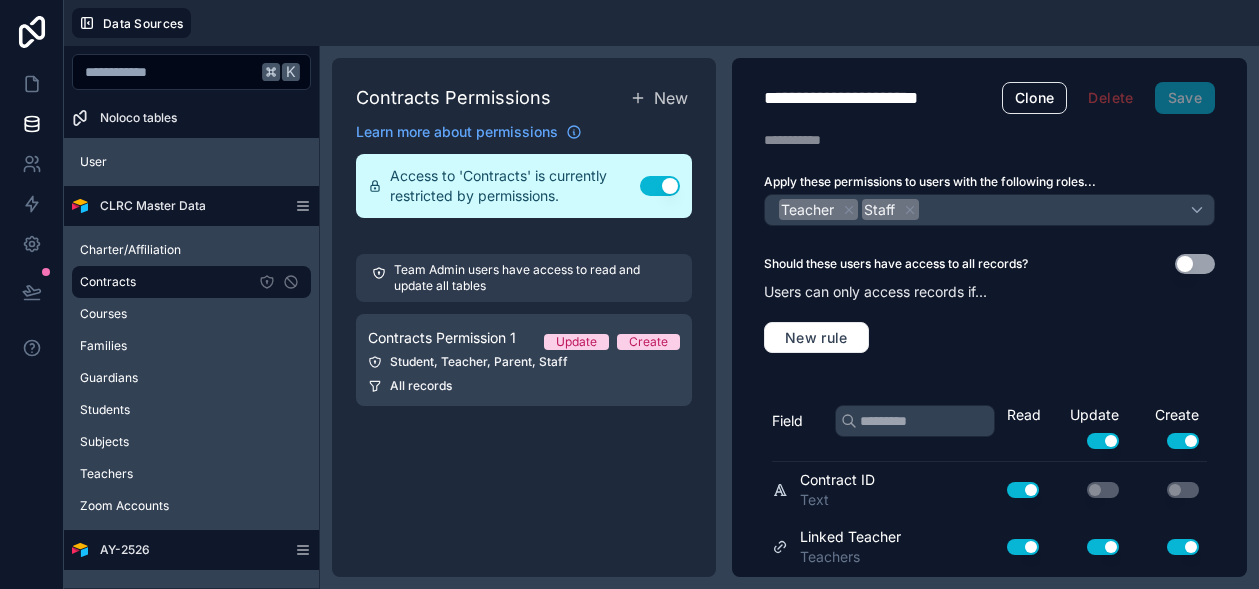 click on "Use setting" at bounding box center [1195, 264] 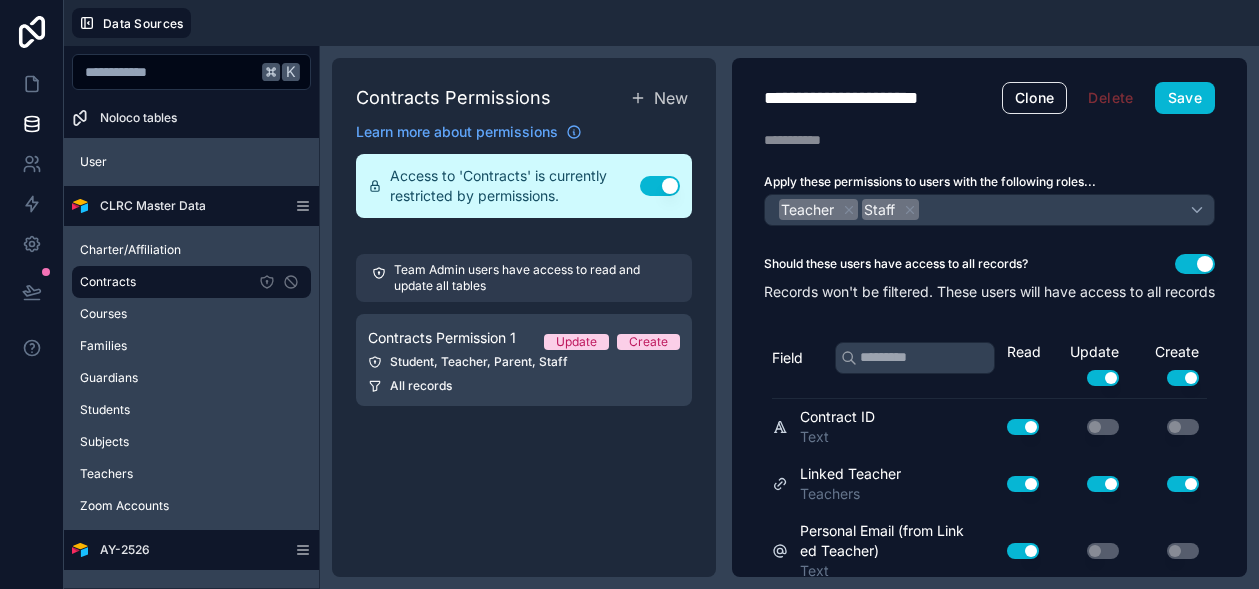 click on "**********" at bounding box center [869, 98] 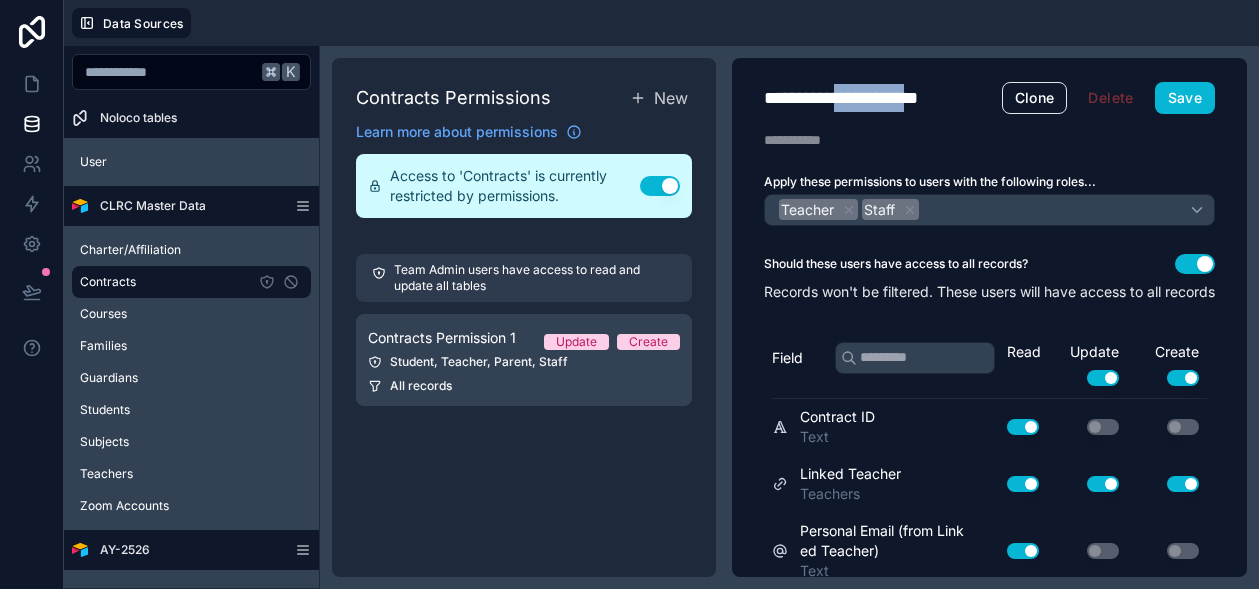 type on "**********" 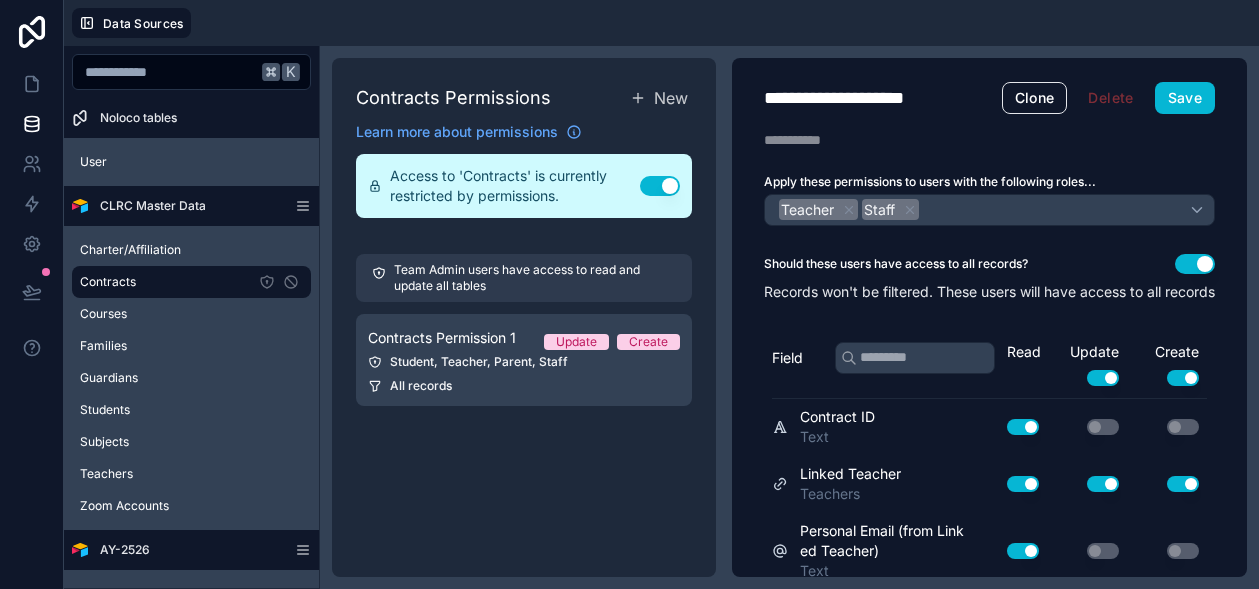 click on "Records won't be filtered. These users will have access to all records" at bounding box center (989, 292) 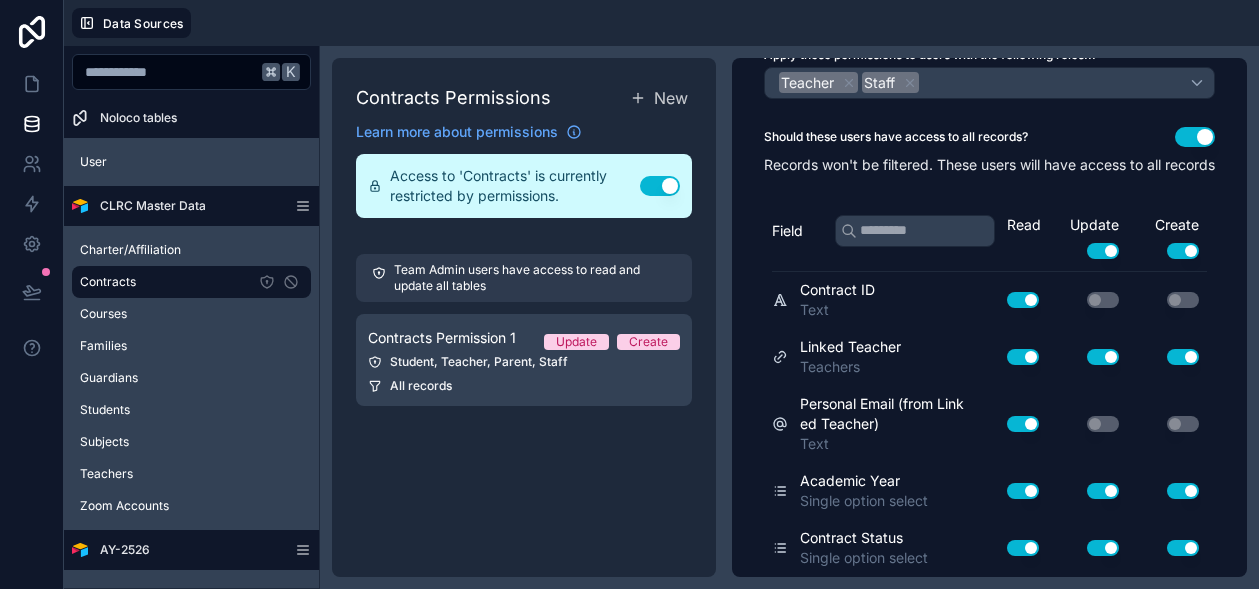 scroll, scrollTop: 132, scrollLeft: 0, axis: vertical 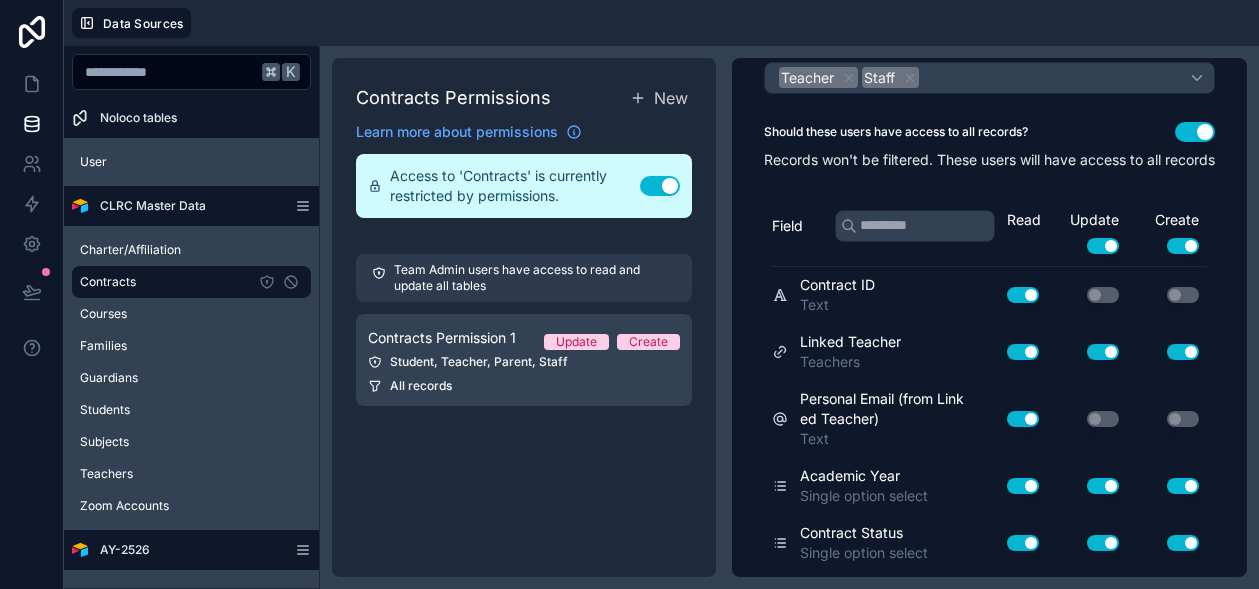 click on "Use setting" at bounding box center (1103, 246) 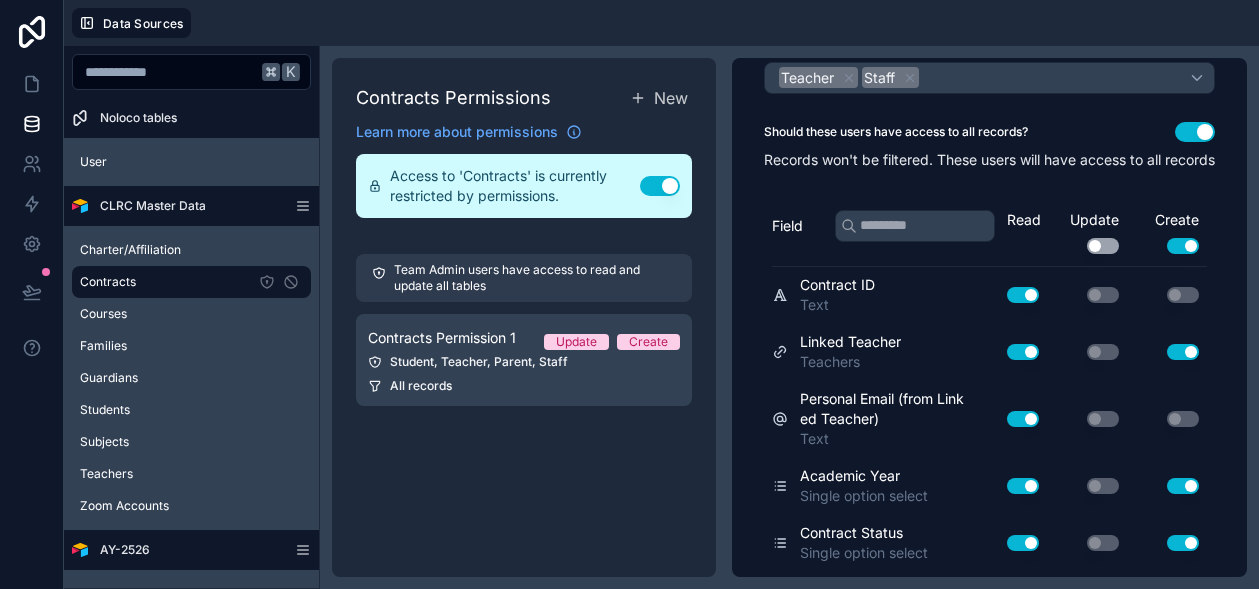 click on "Use setting" at bounding box center [1183, 246] 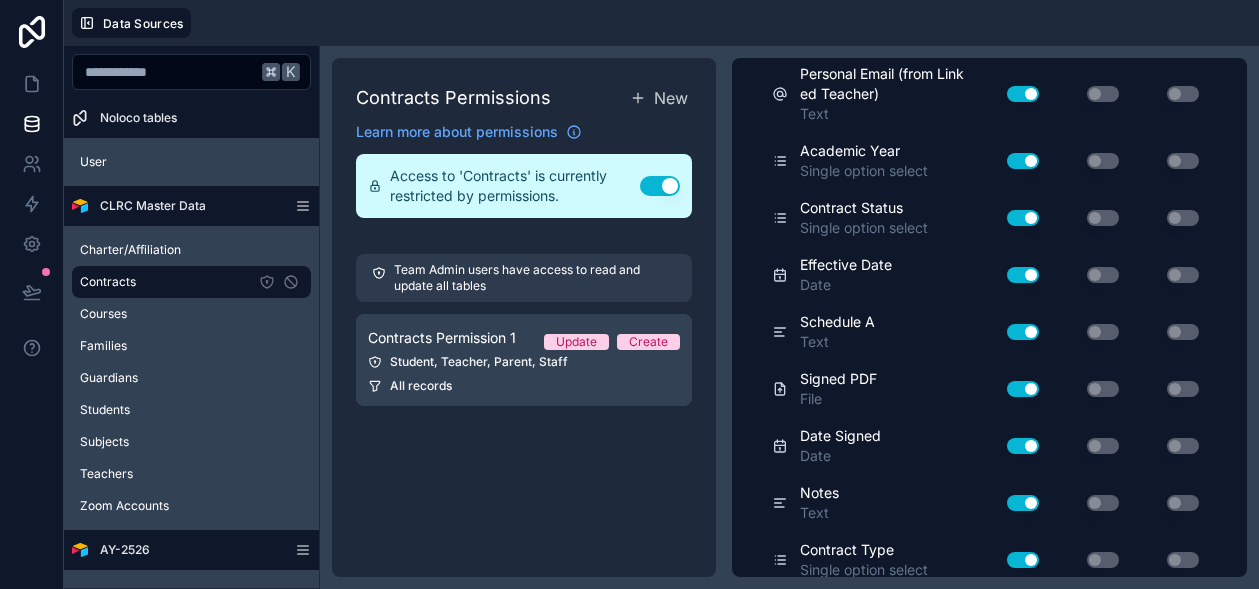 scroll, scrollTop: 467, scrollLeft: 0, axis: vertical 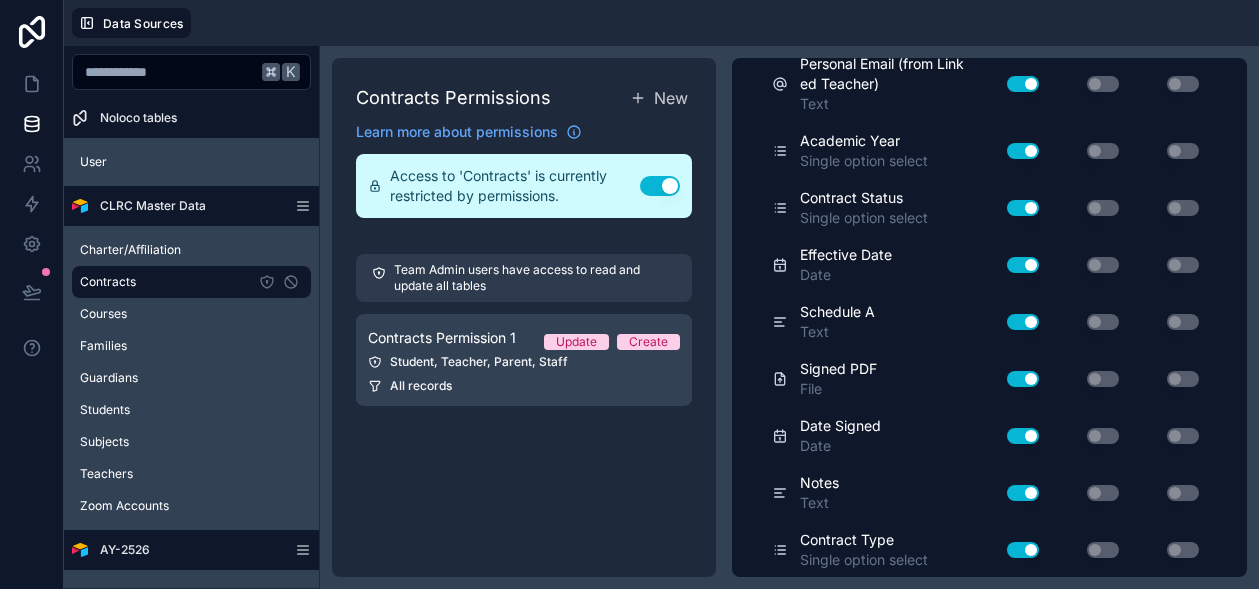 click on "Use setting" at bounding box center (1023, 322) 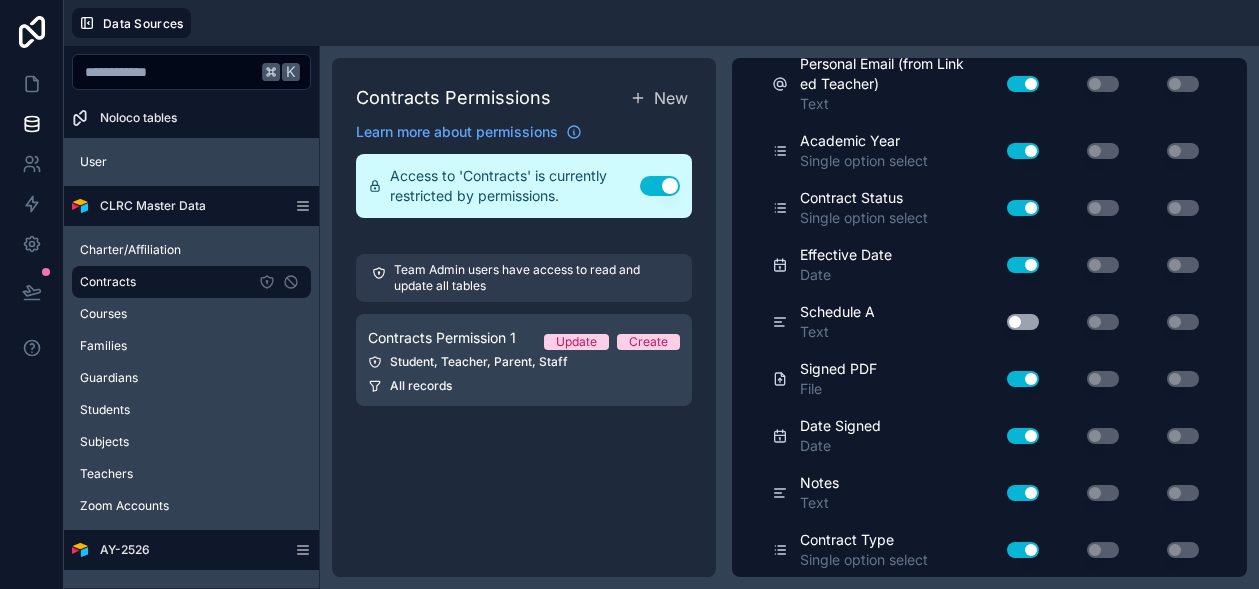 click on "Use setting" at bounding box center (1023, 436) 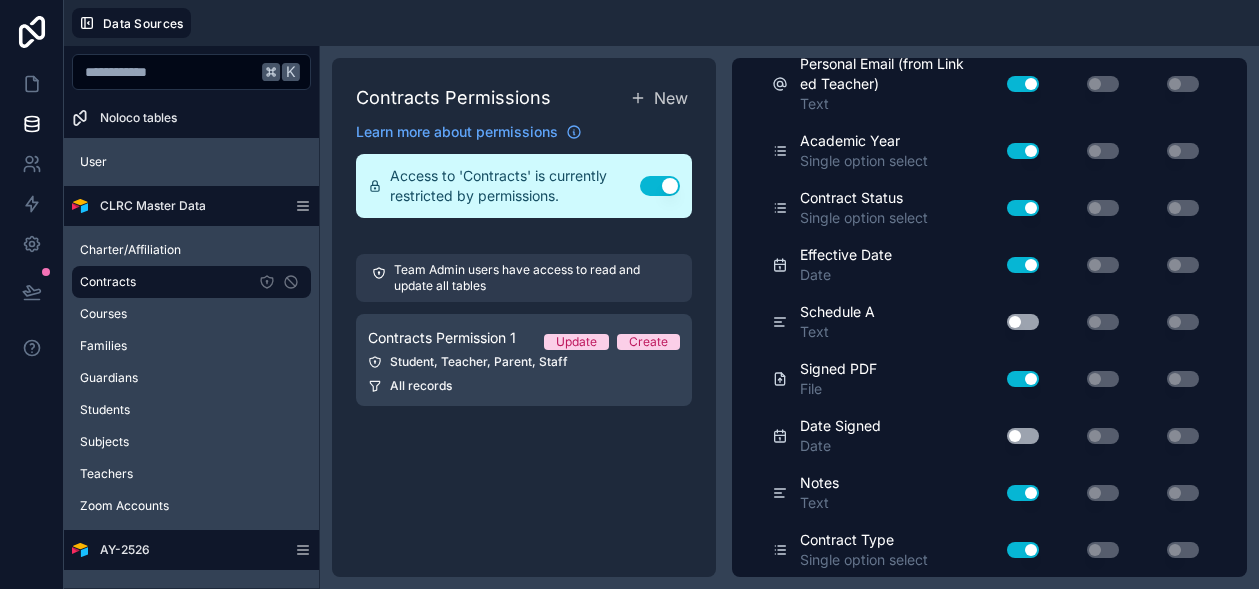 click on "Use setting" at bounding box center (1023, 493) 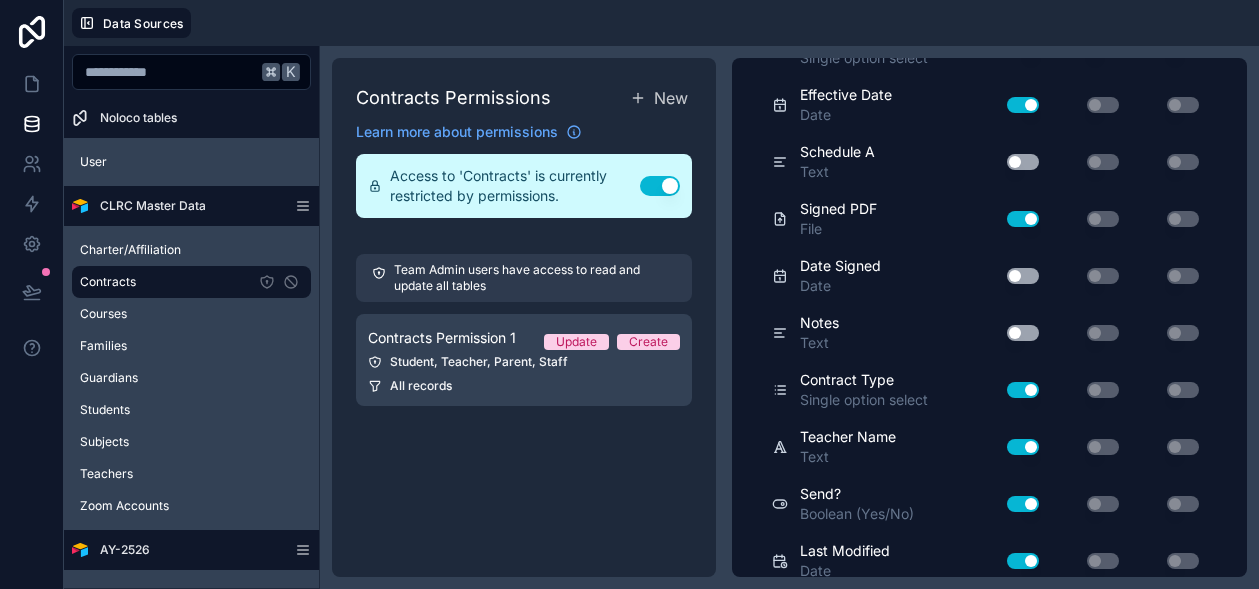 scroll, scrollTop: 653, scrollLeft: 0, axis: vertical 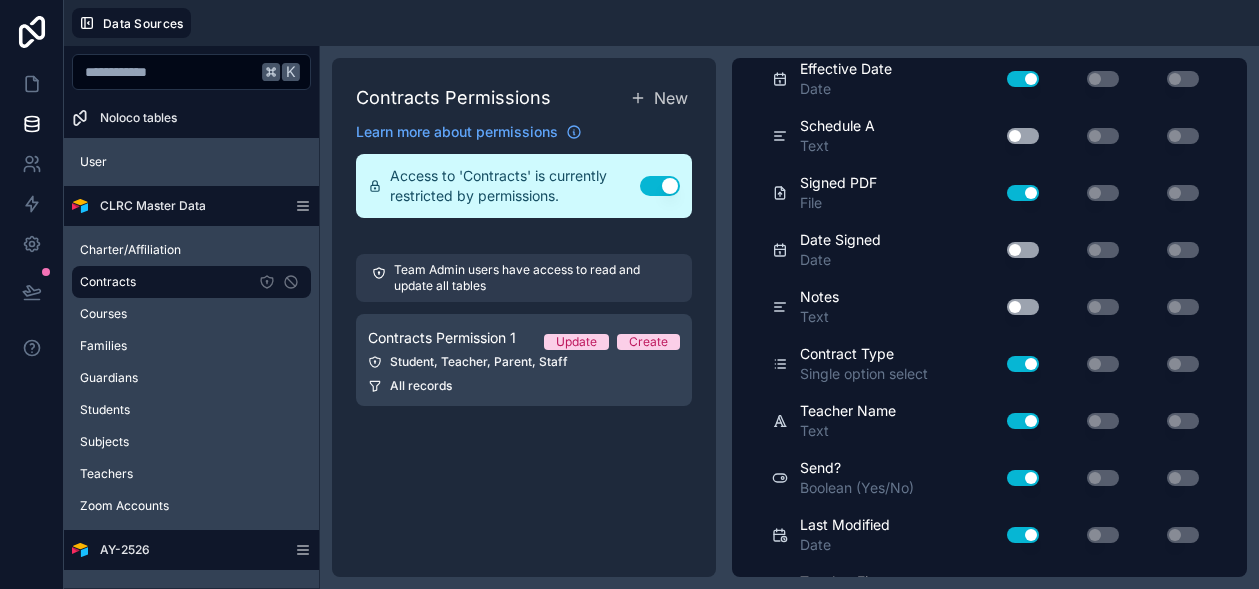 click on "Use setting" at bounding box center (1023, 421) 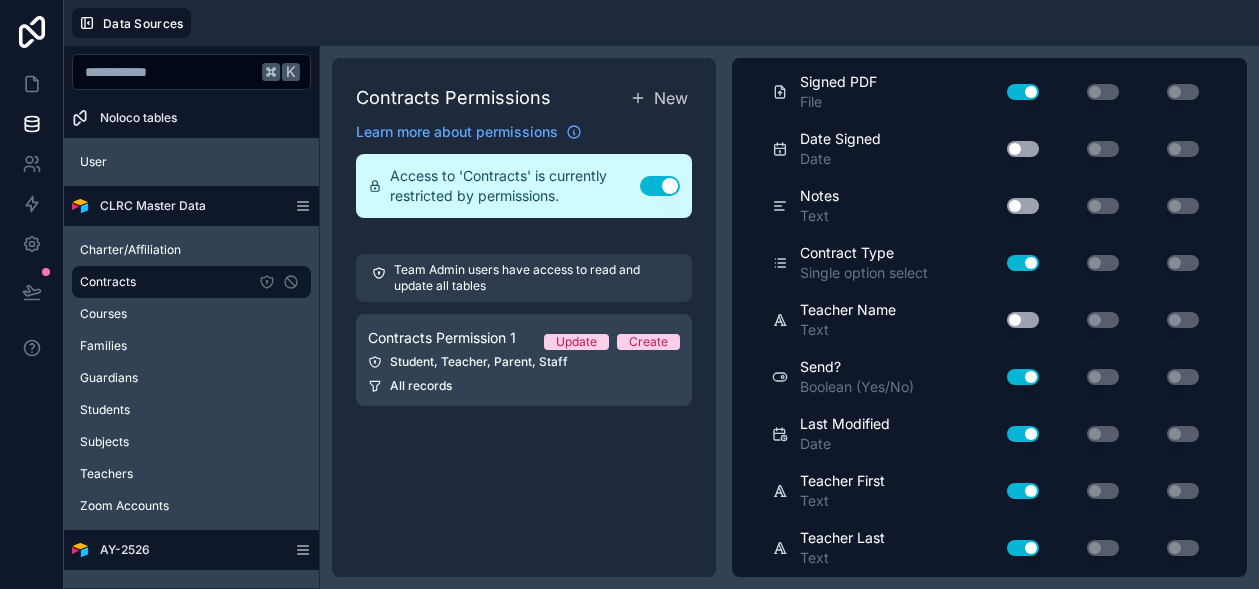 scroll, scrollTop: 773, scrollLeft: 0, axis: vertical 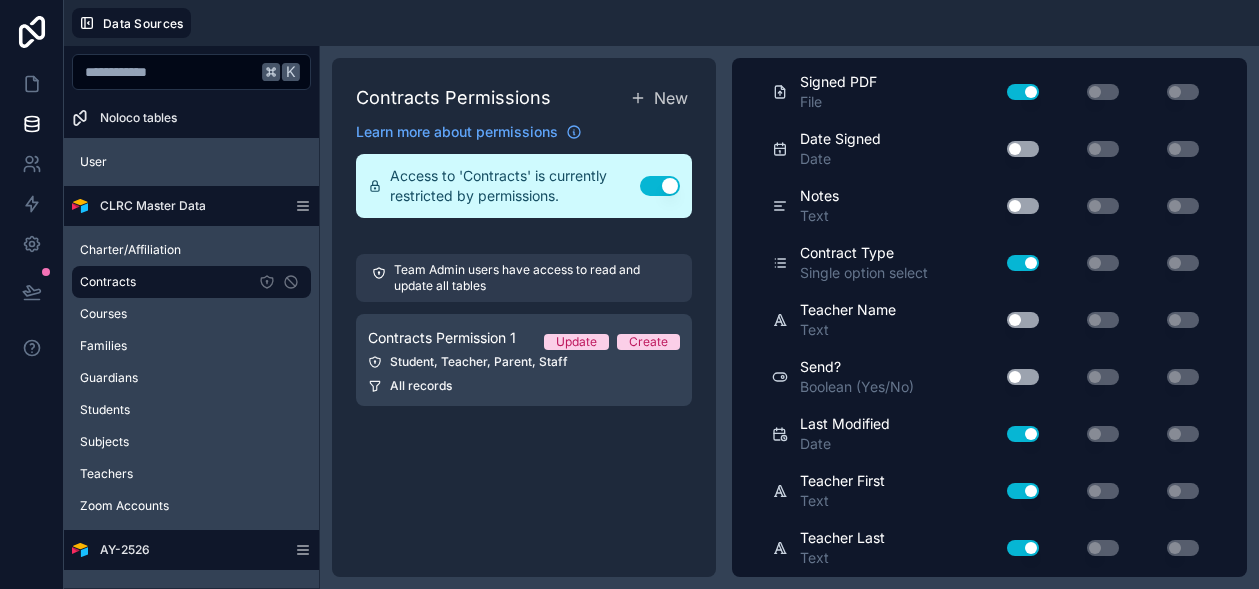 click on "Use setting" at bounding box center [1023, 434] 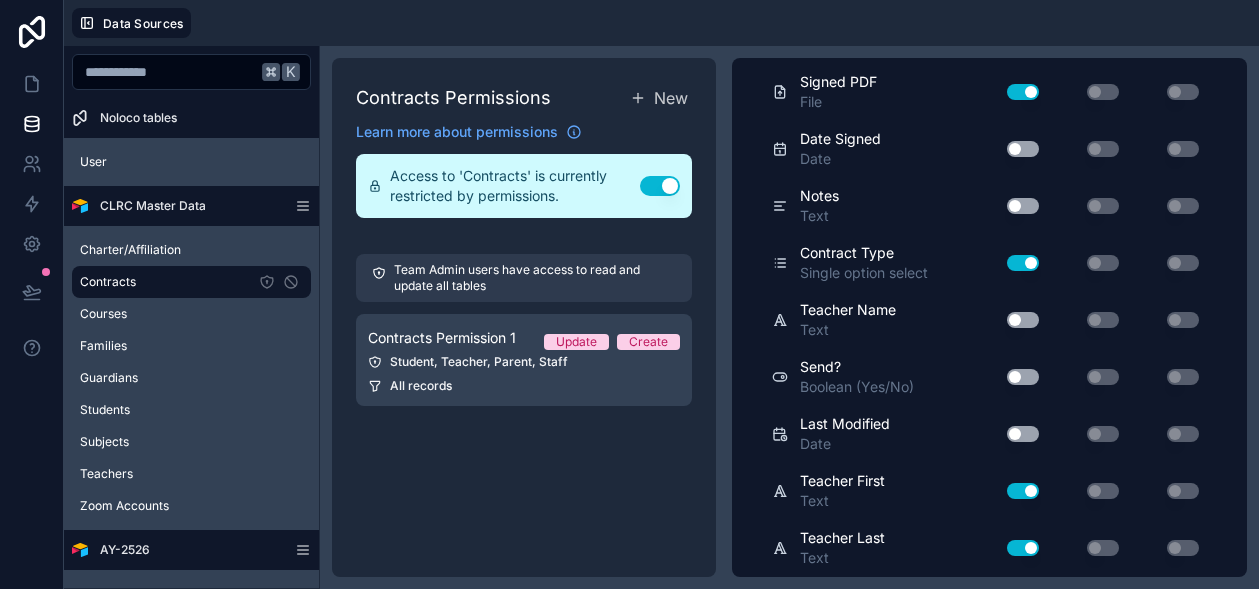click on "Use setting" at bounding box center (1023, 491) 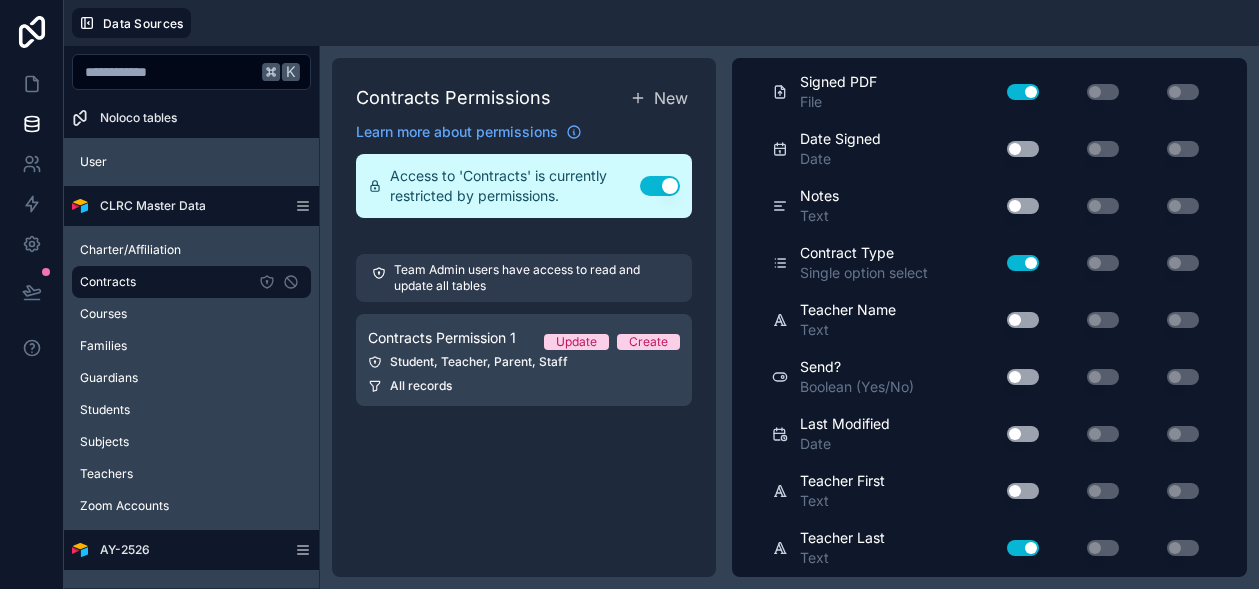 click on "Use setting" at bounding box center [1023, 548] 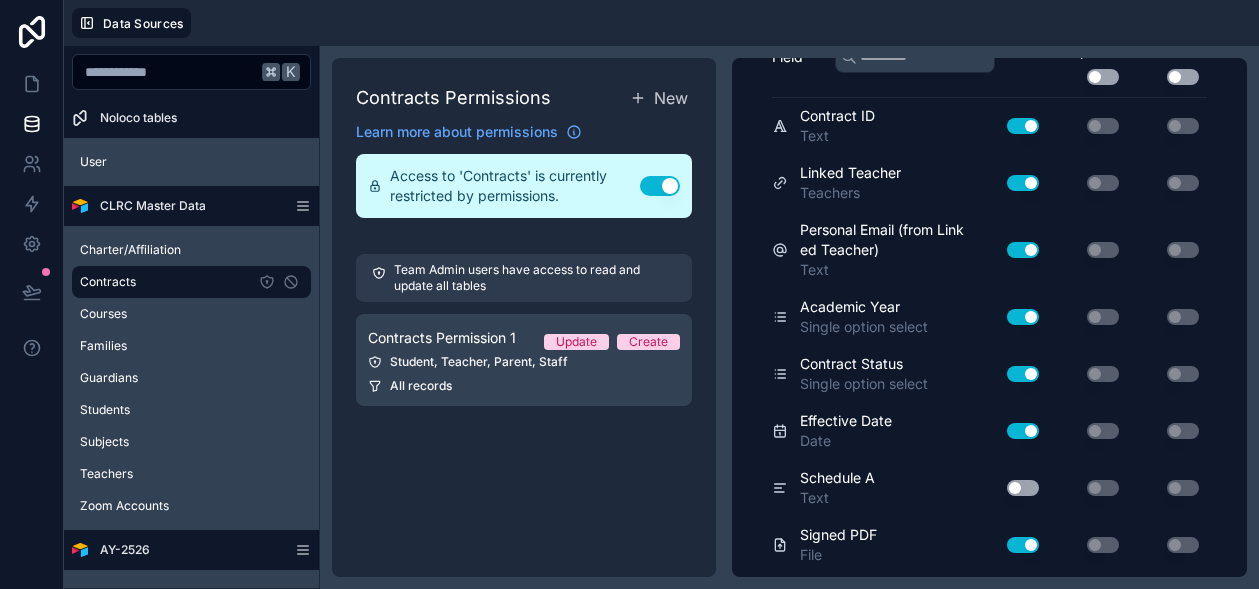 scroll, scrollTop: 0, scrollLeft: 0, axis: both 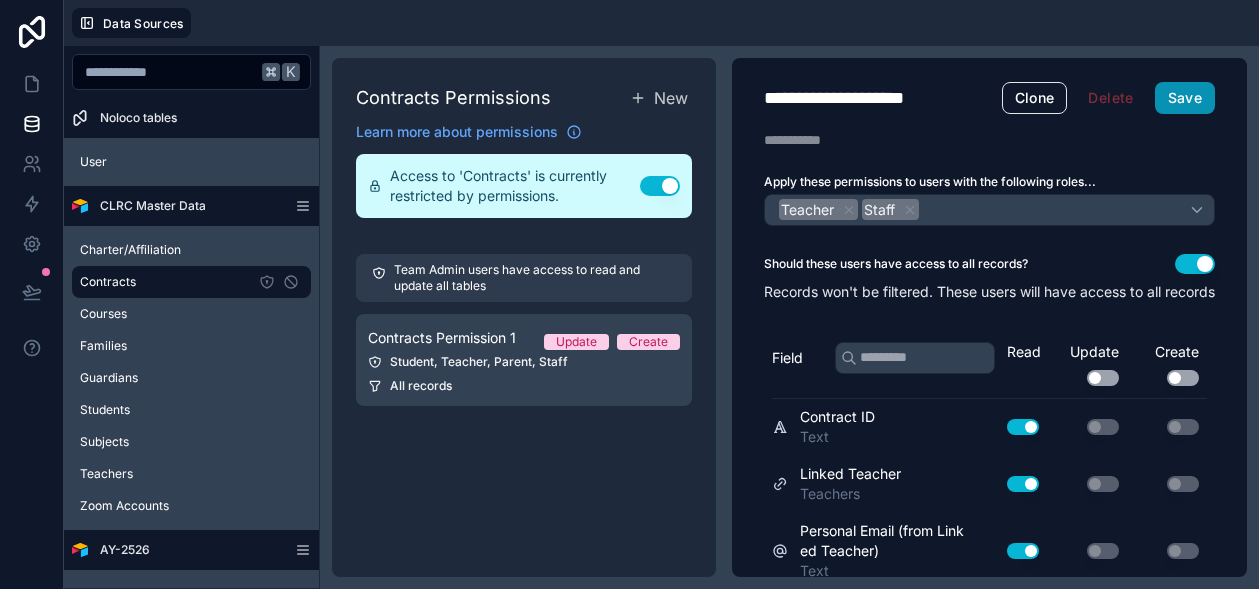click on "Save" at bounding box center (1185, 98) 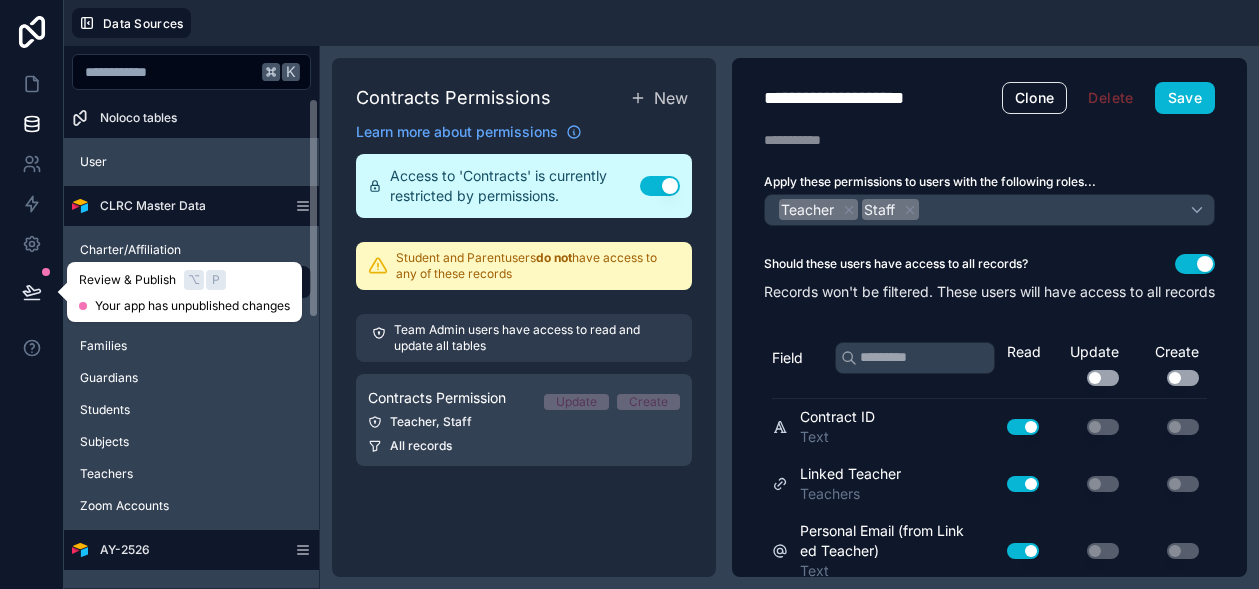 click 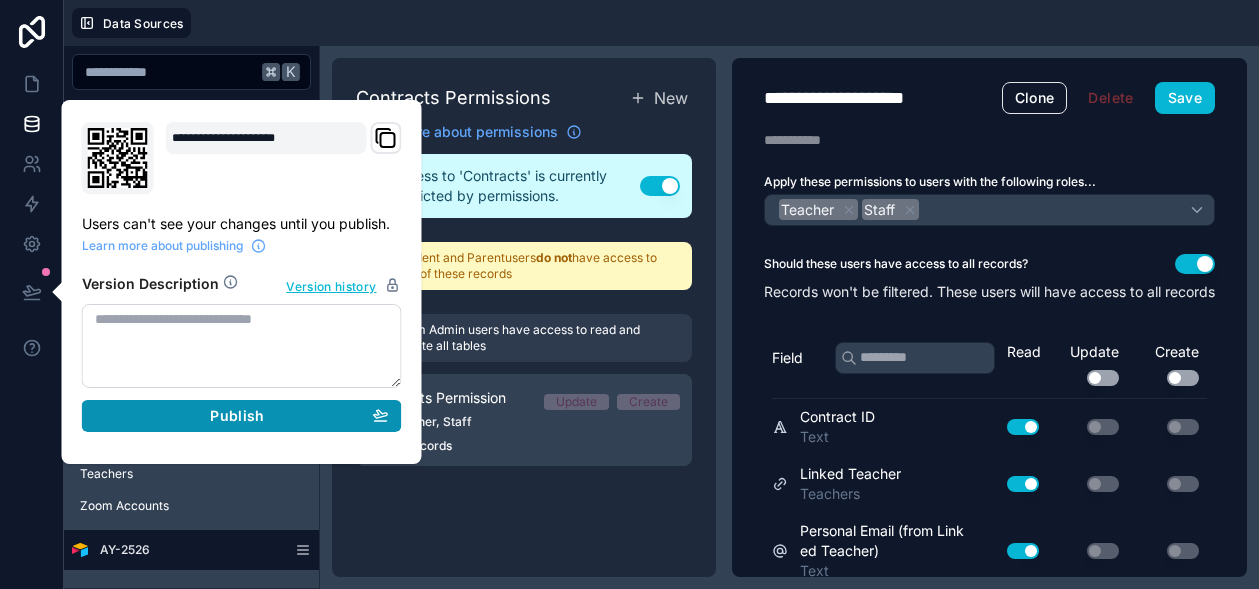 click on "Publish" at bounding box center (237, 416) 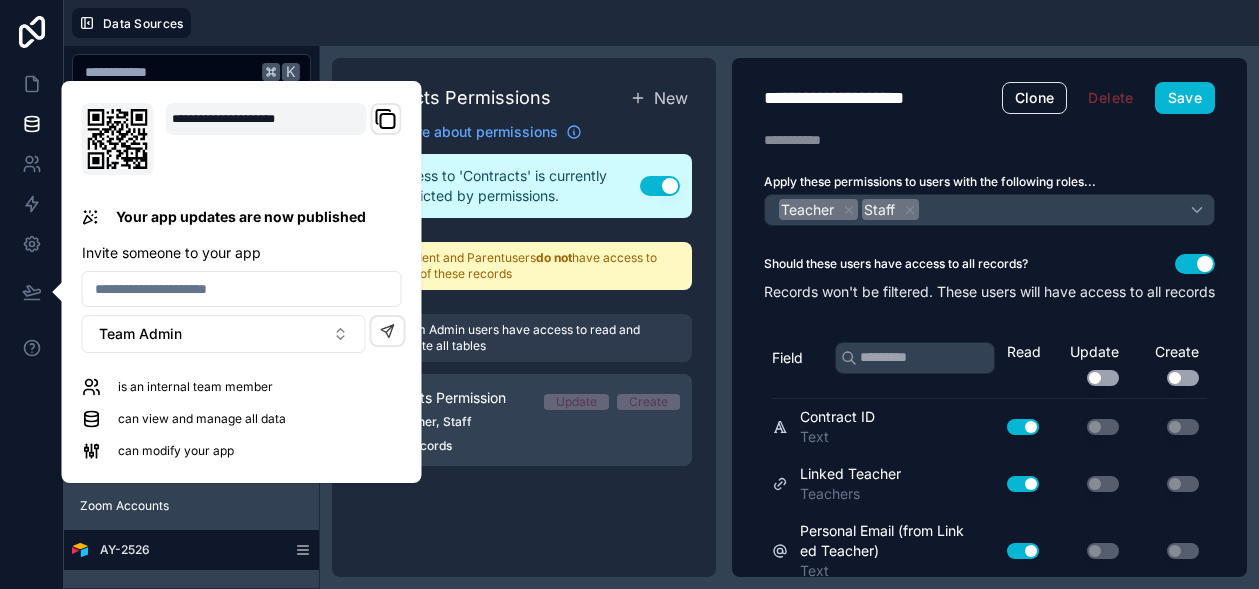 click on "**********" at bounding box center [789, 317] 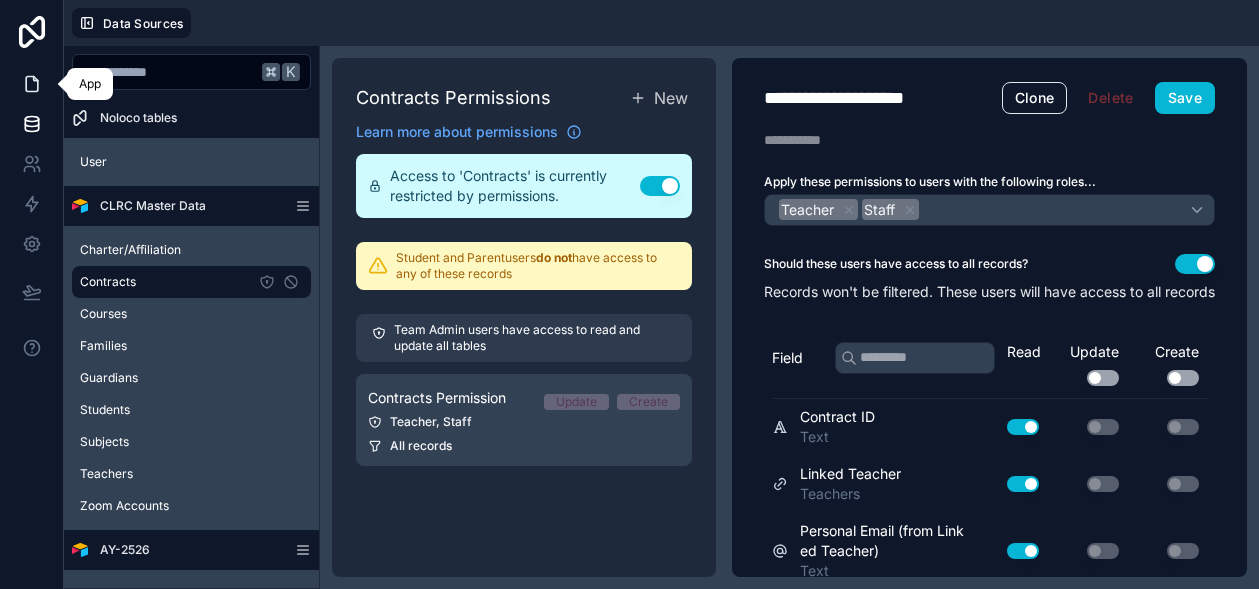 click 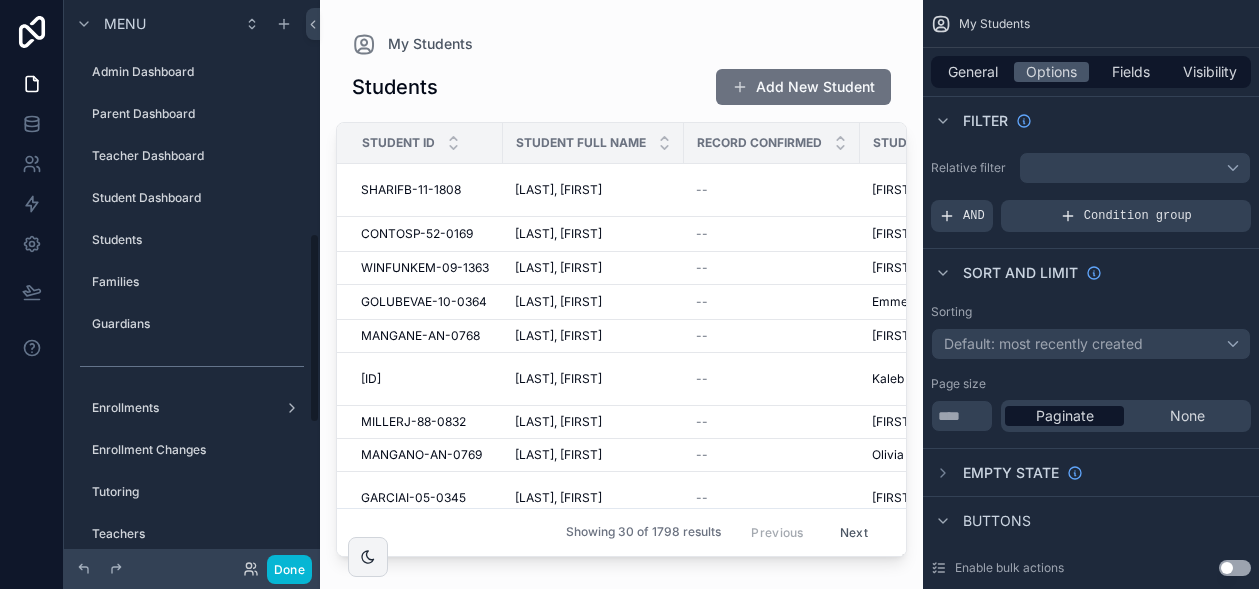 scroll, scrollTop: 691, scrollLeft: 0, axis: vertical 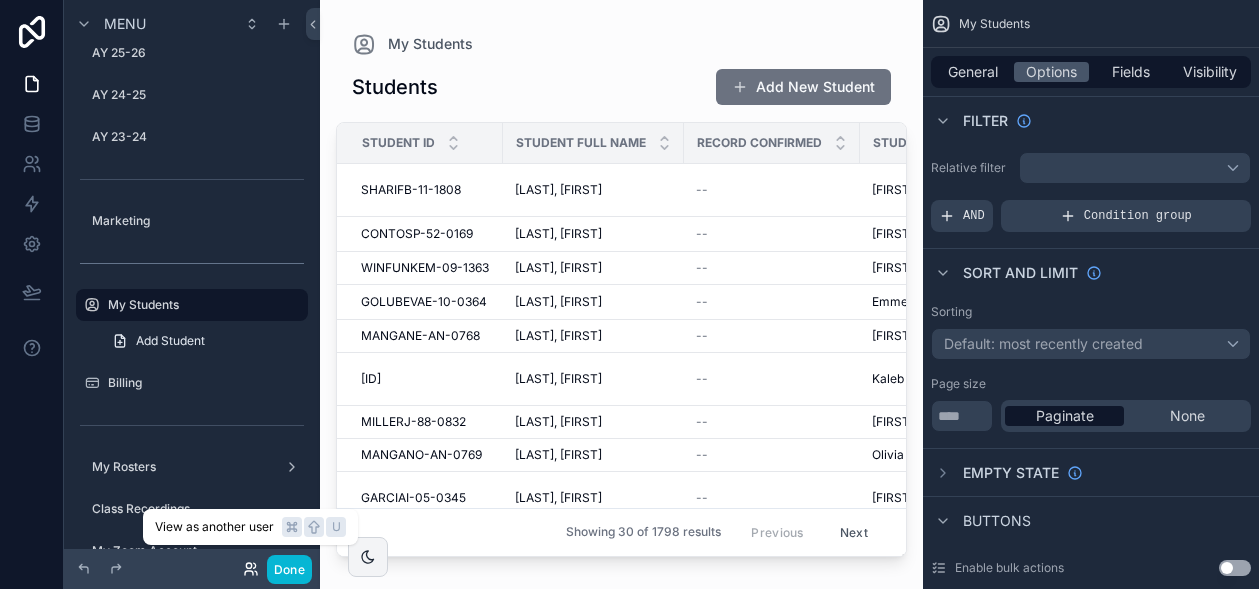 click 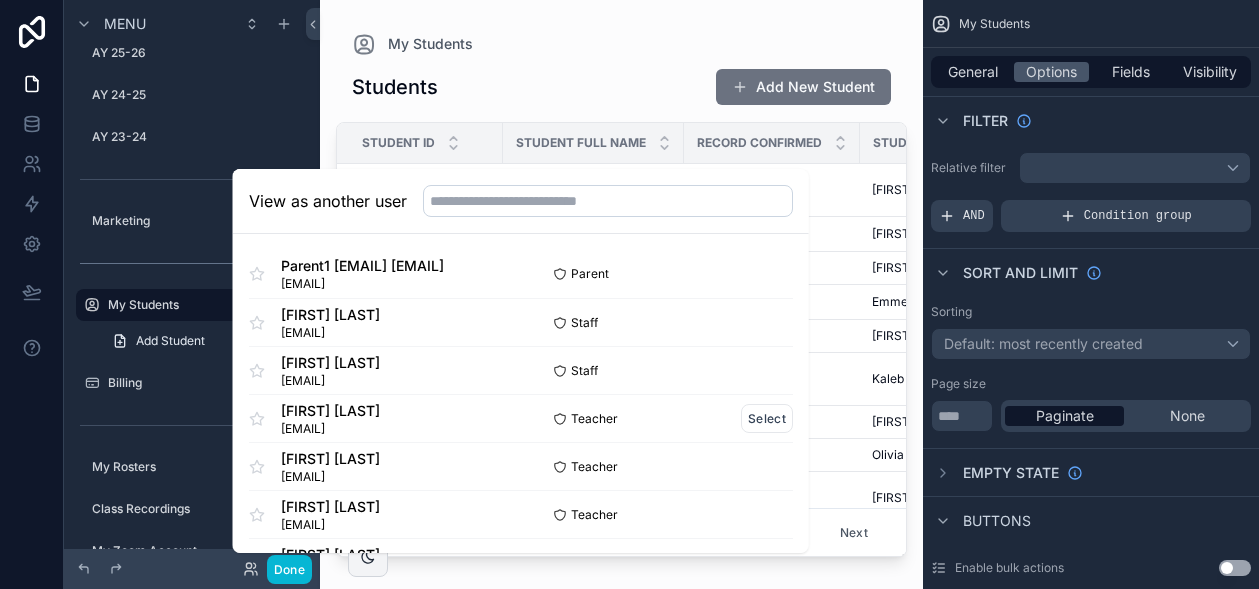 click on "[FIRST] [LAST]" at bounding box center [330, 411] 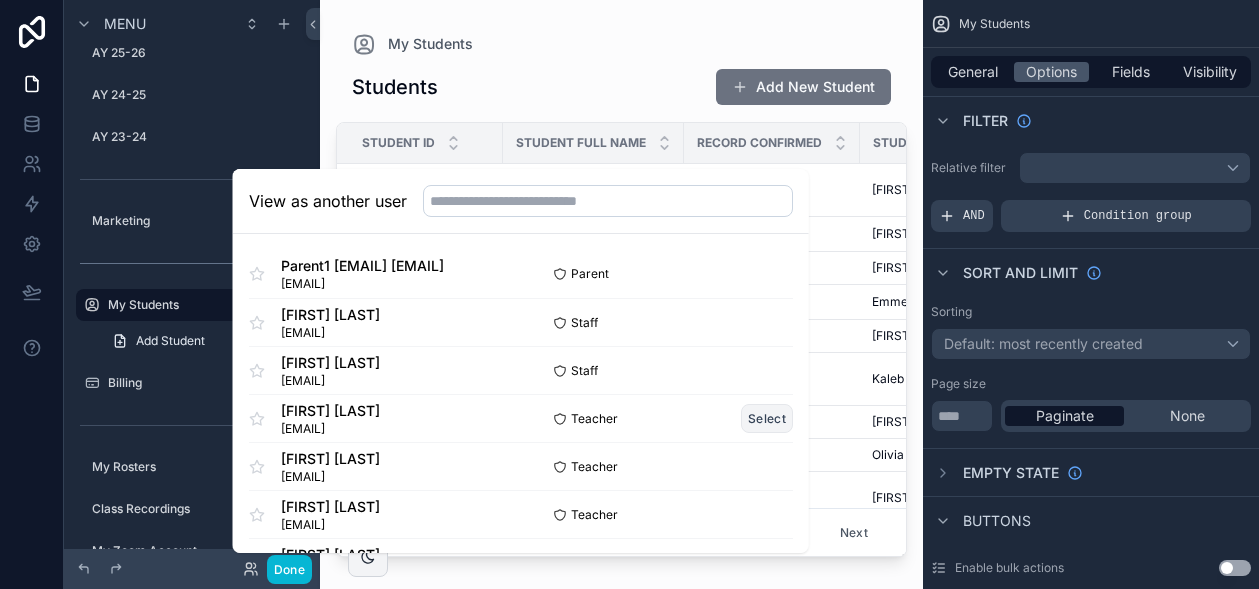 click on "Select" at bounding box center [767, 418] 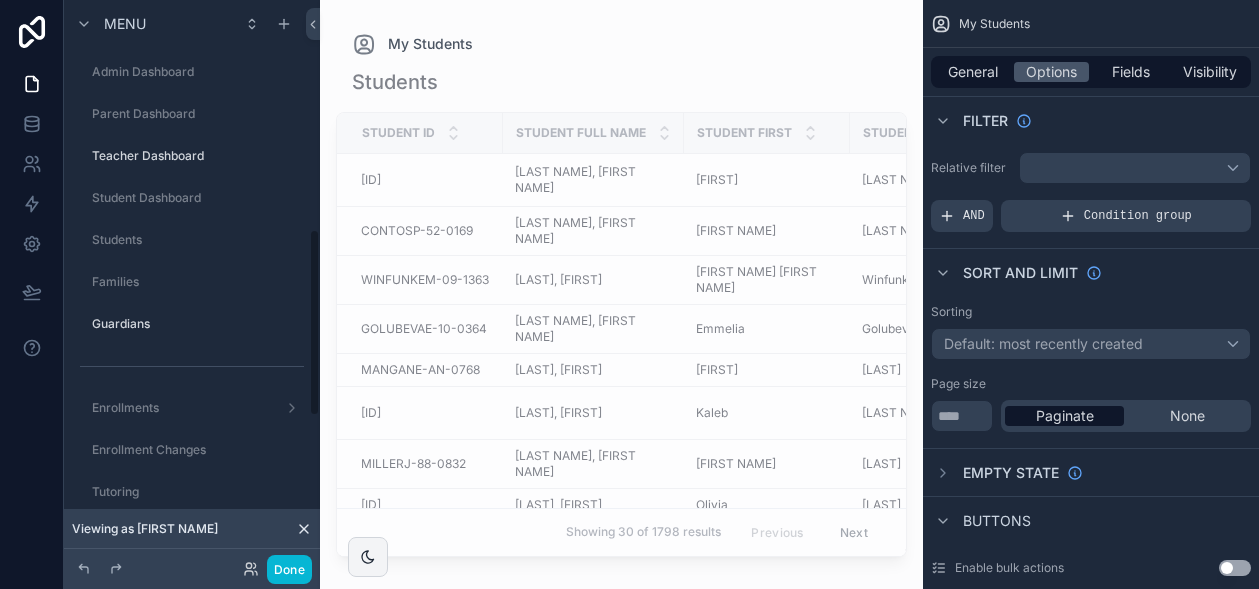 scroll, scrollTop: 0, scrollLeft: 0, axis: both 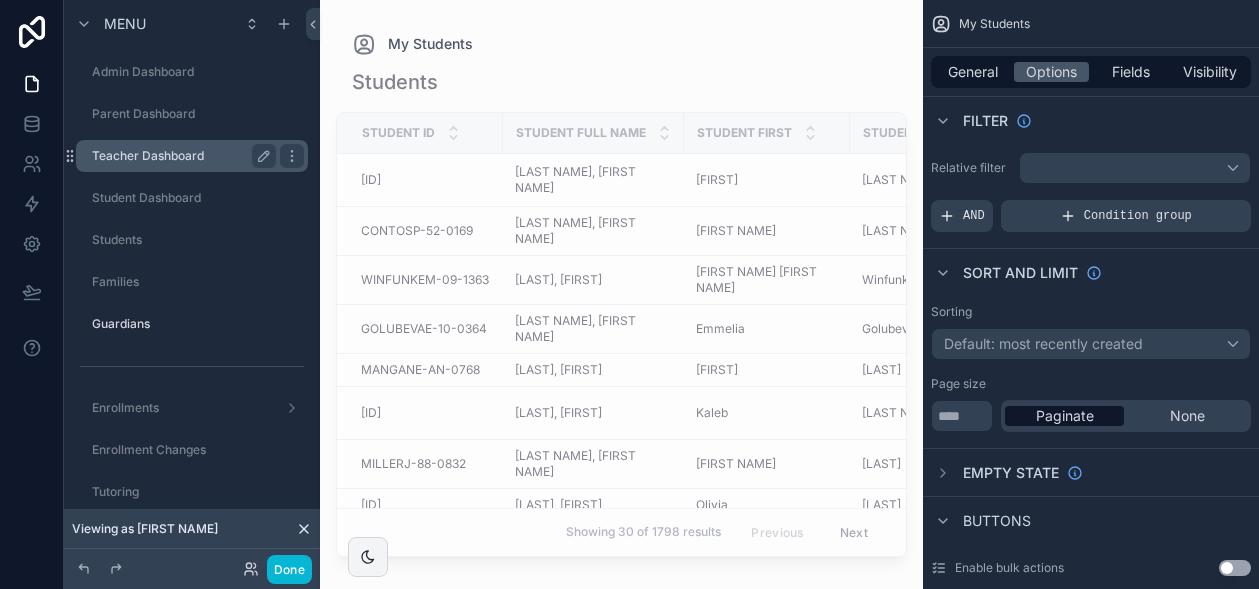 click on "Teacher Dashboard" at bounding box center (180, 156) 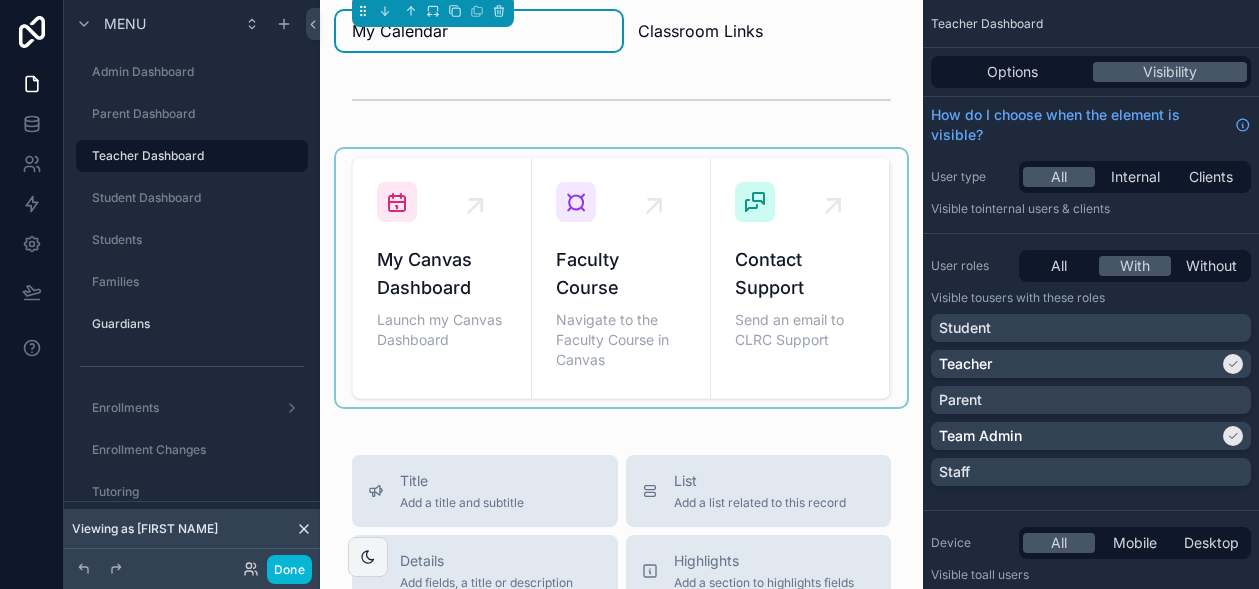 scroll, scrollTop: 0, scrollLeft: 0, axis: both 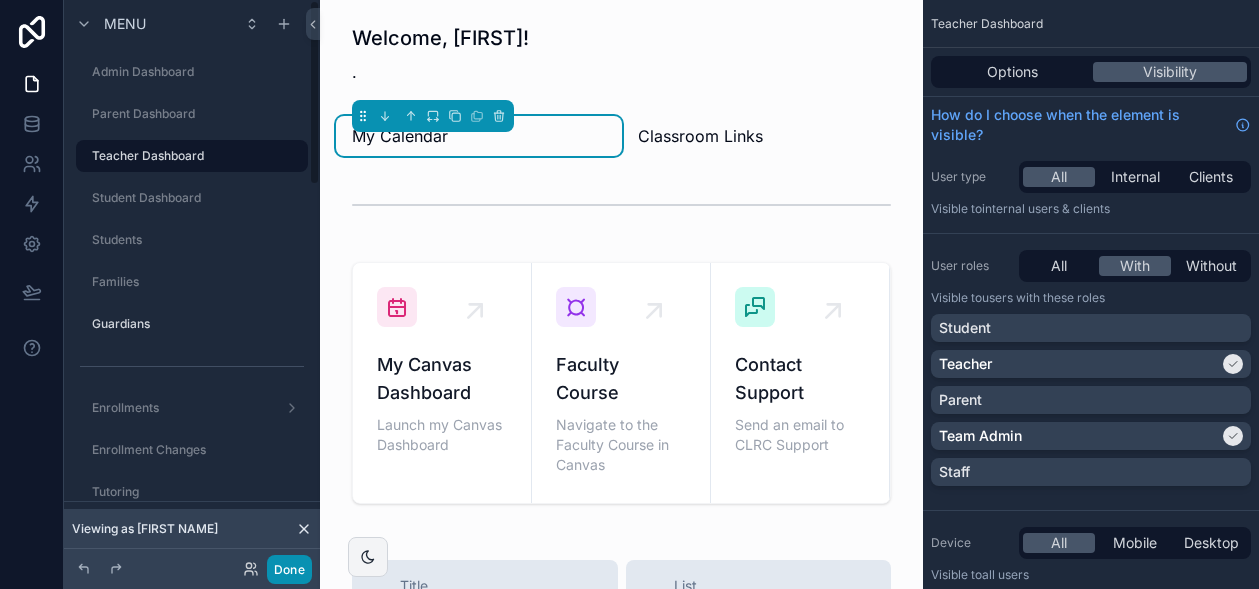 click on "Done" at bounding box center [289, 569] 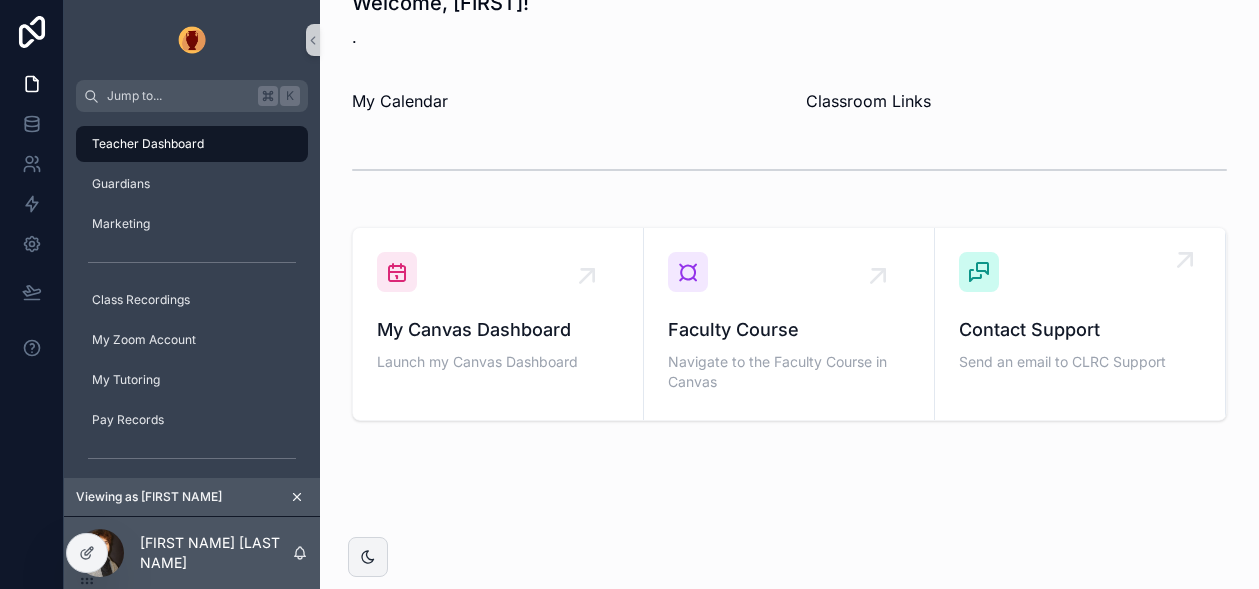scroll, scrollTop: 0, scrollLeft: 0, axis: both 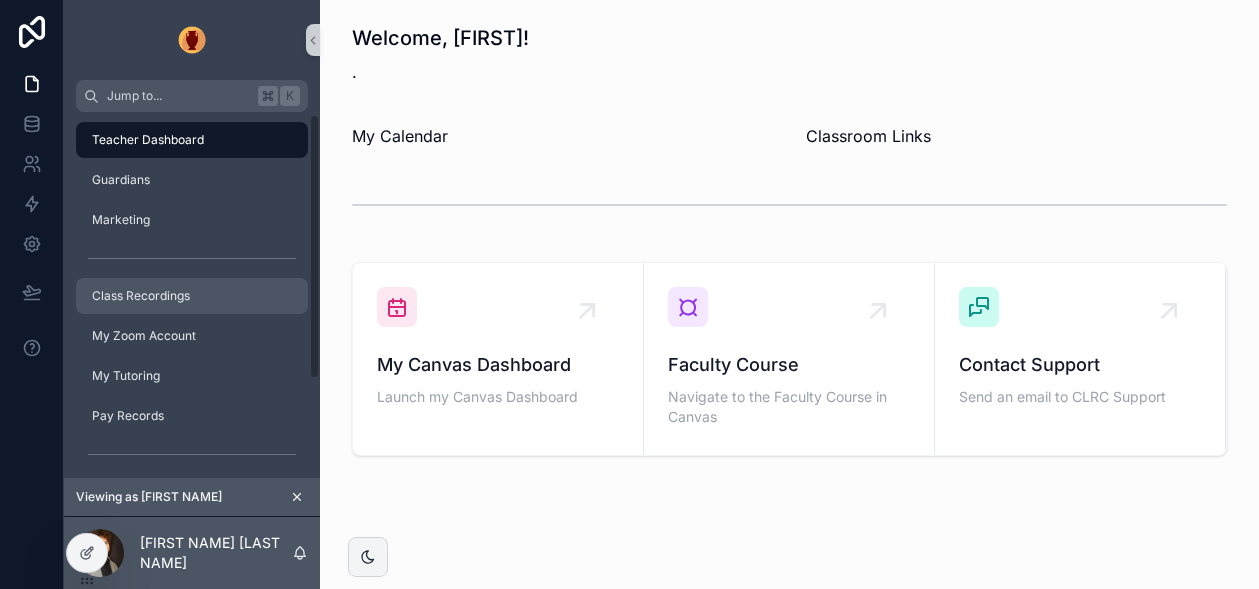 click on "Class Recordings" at bounding box center [141, 296] 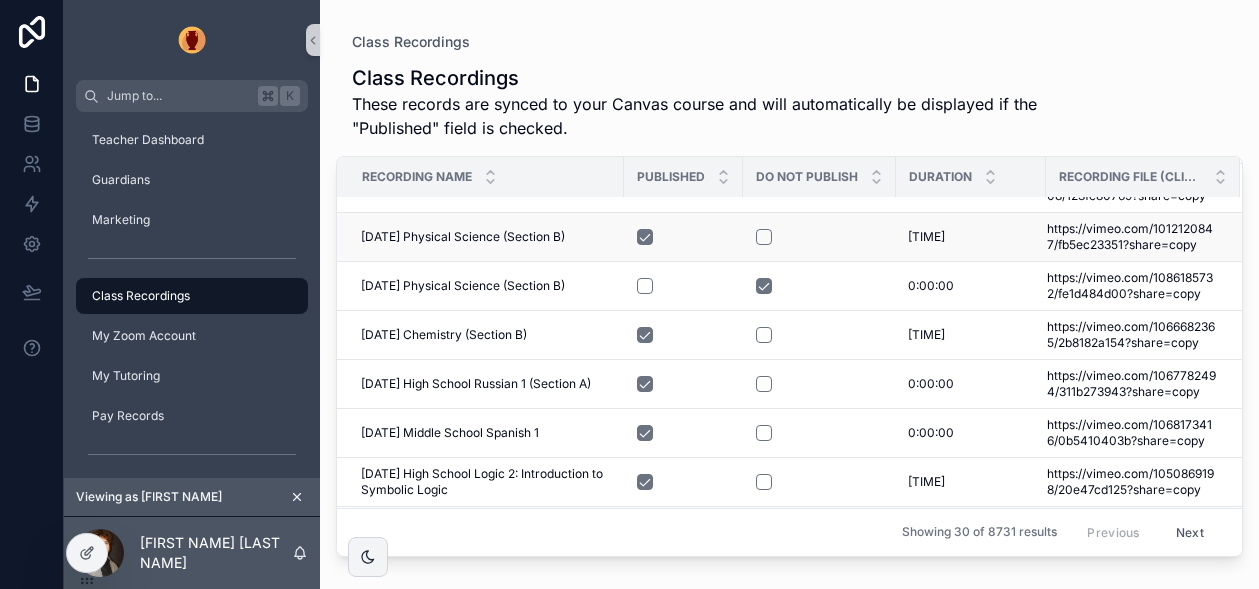 scroll, scrollTop: 0, scrollLeft: 0, axis: both 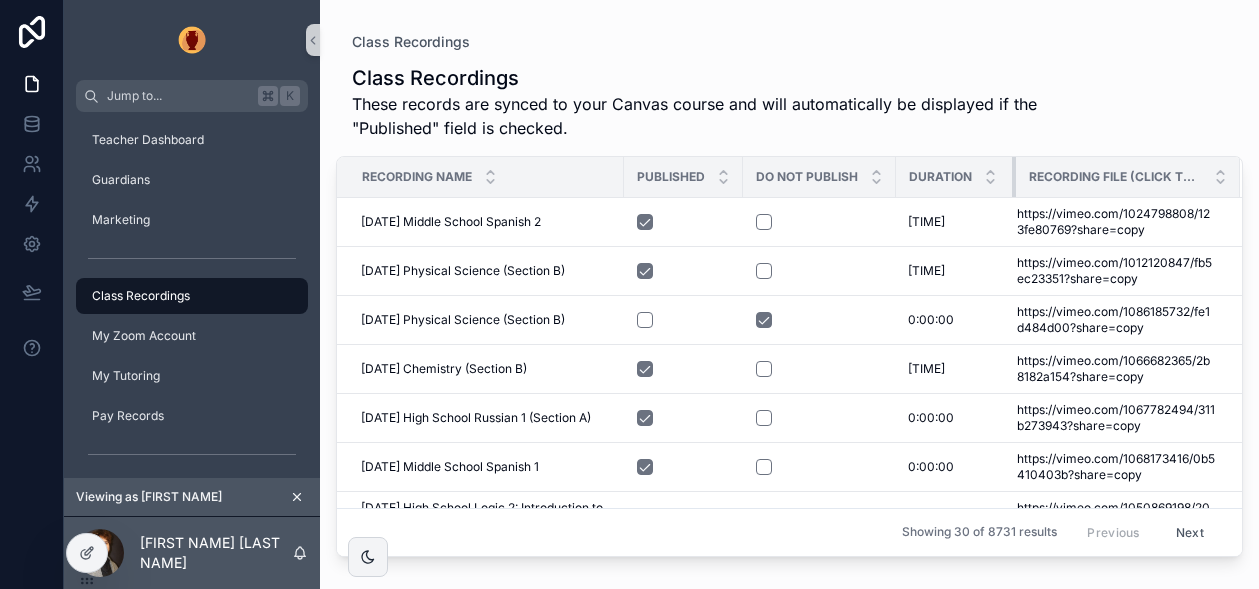 drag, startPoint x: 1043, startPoint y: 179, endPoint x: 1013, endPoint y: 179, distance: 30 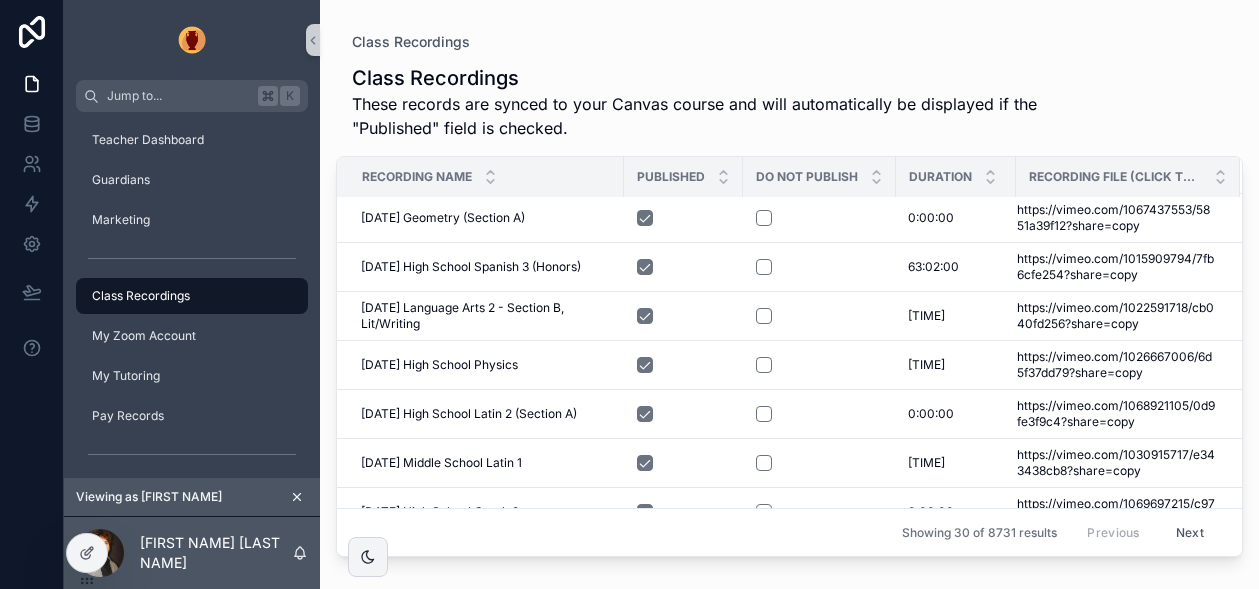 scroll, scrollTop: 1159, scrollLeft: 0, axis: vertical 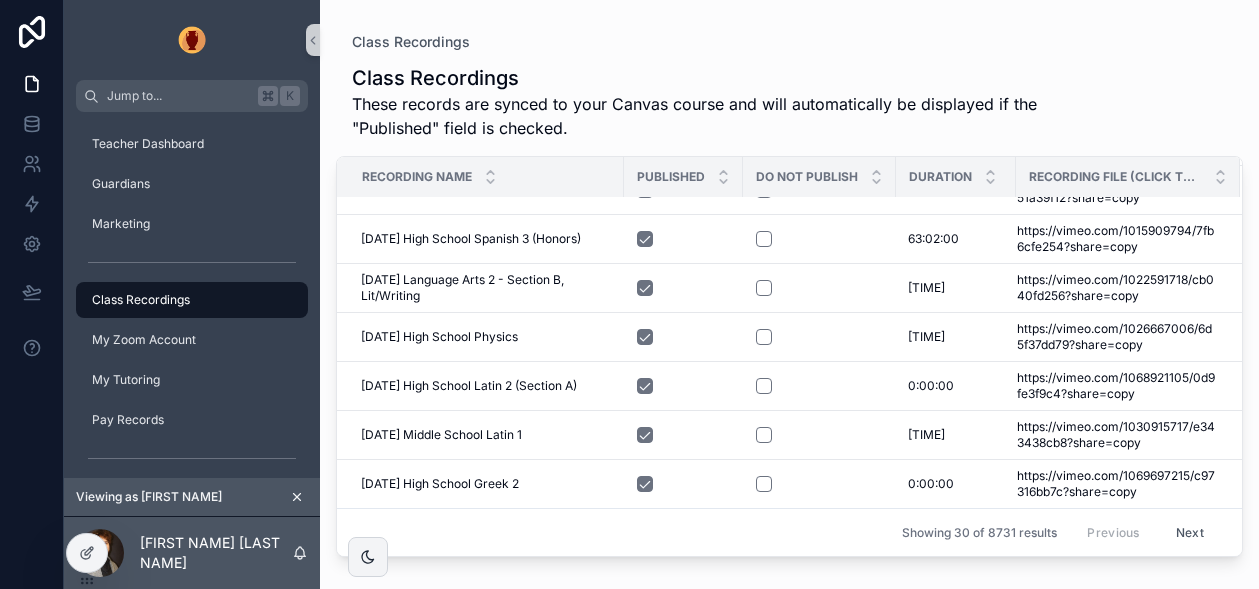 click 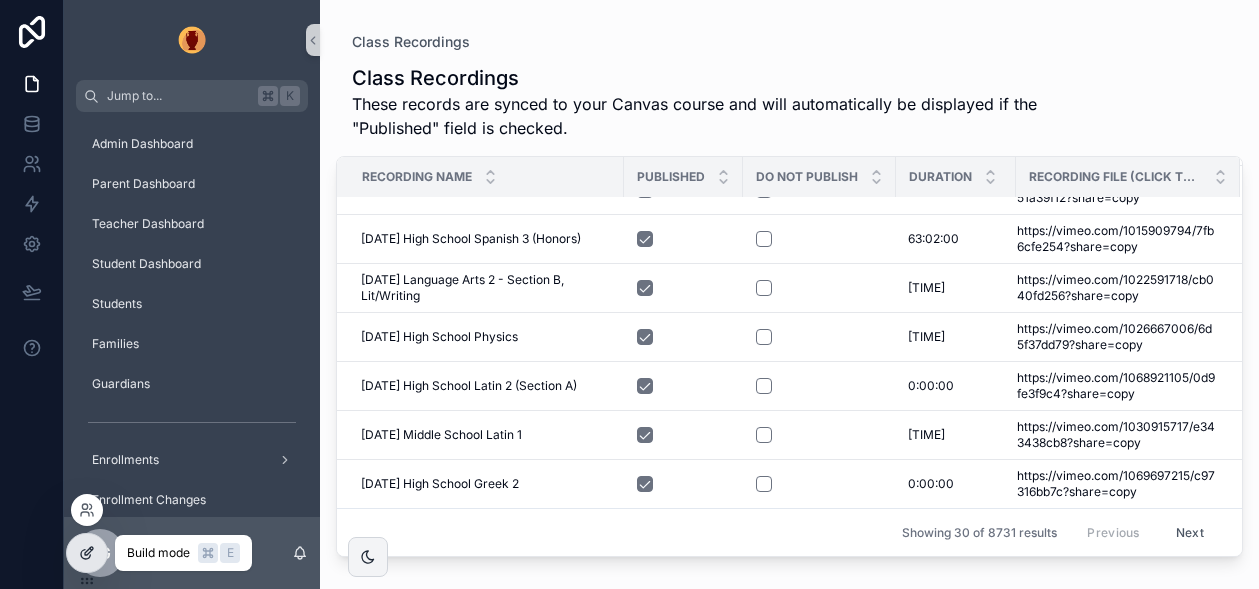 click 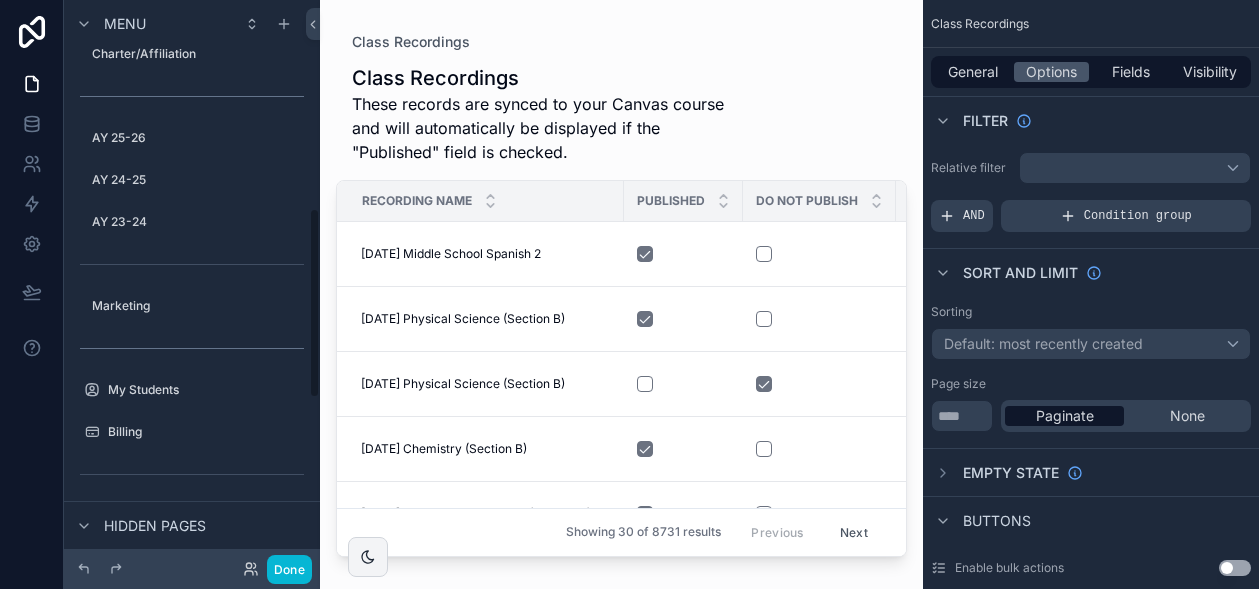 scroll, scrollTop: 618, scrollLeft: 0, axis: vertical 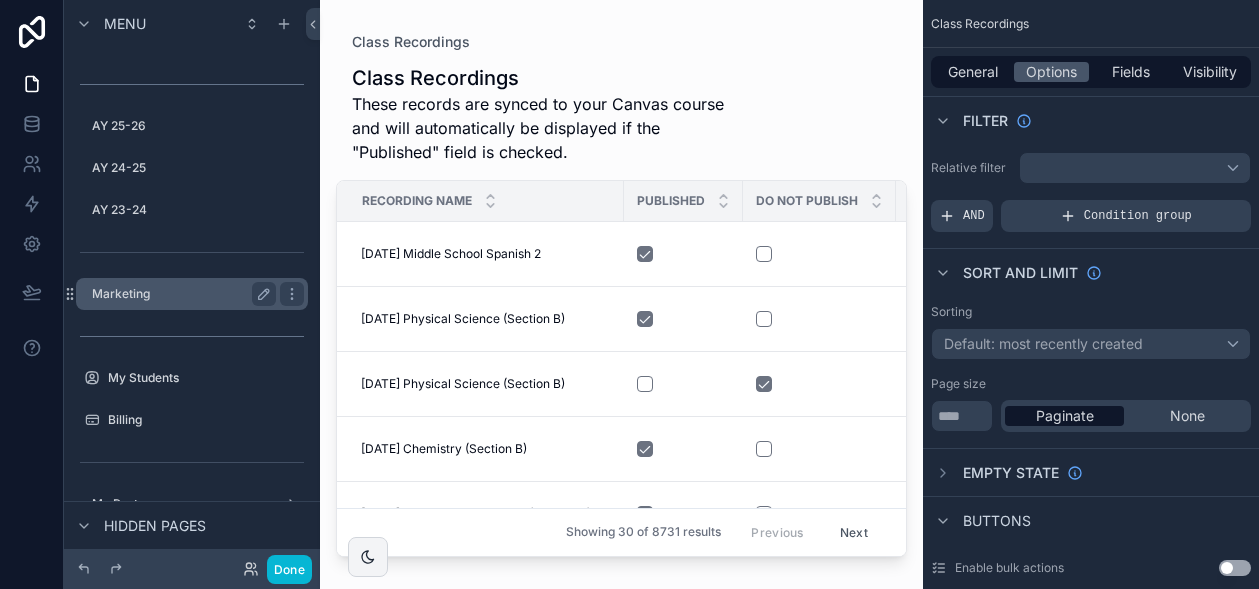 click on "Marketing" at bounding box center (180, 294) 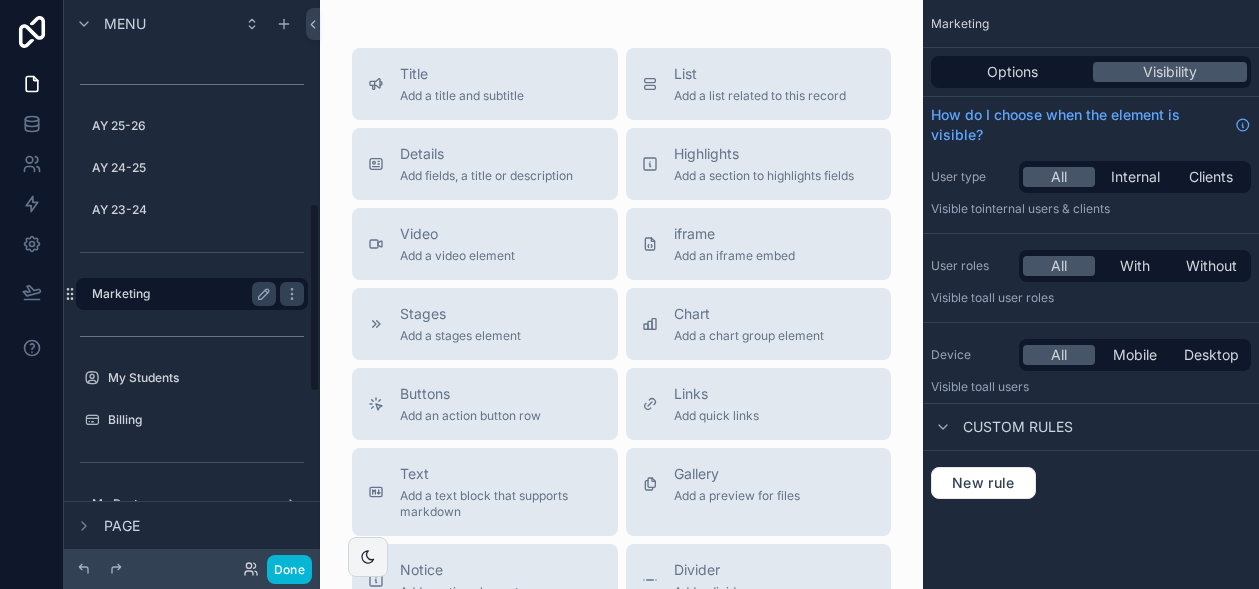 scroll, scrollTop: 607, scrollLeft: 0, axis: vertical 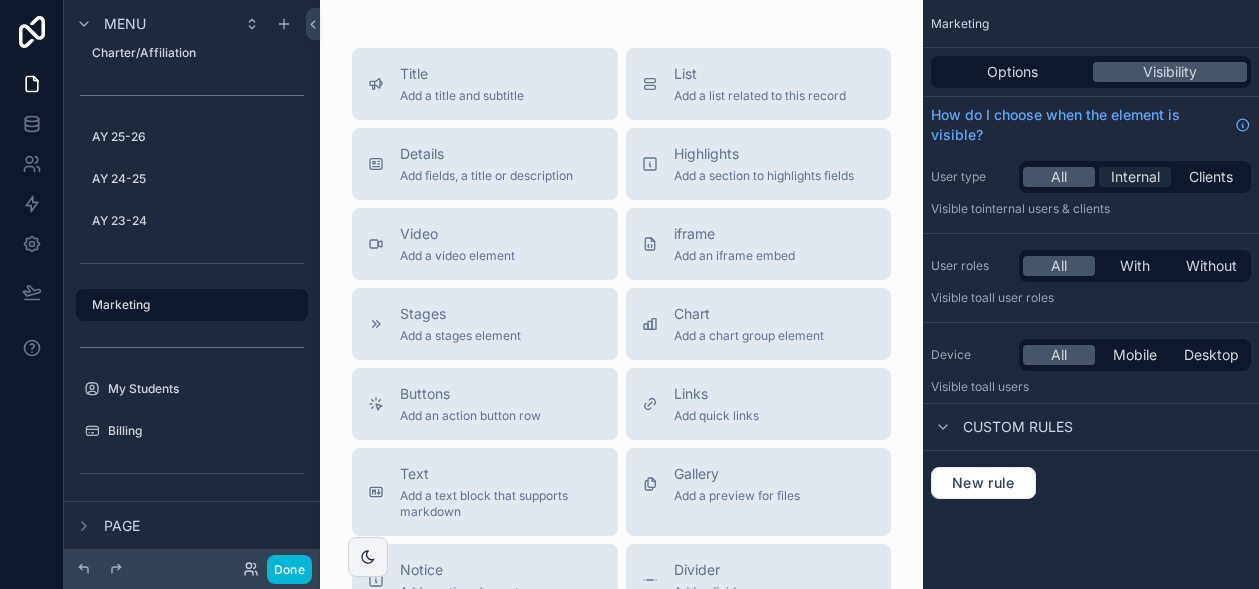 click on "Internal" at bounding box center (1135, 177) 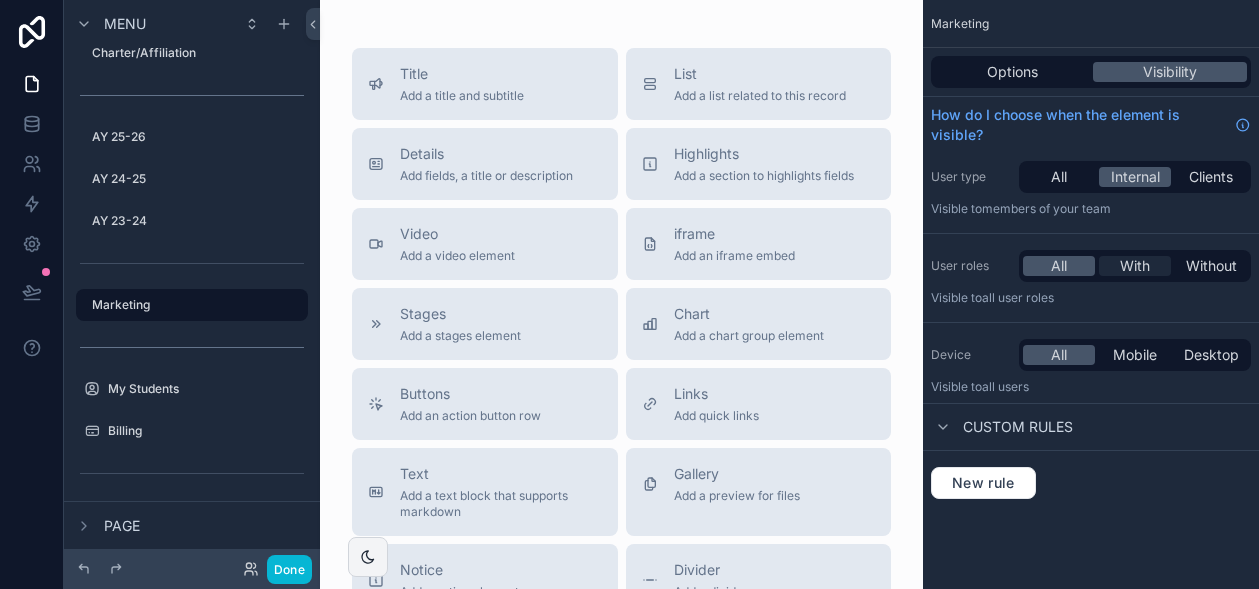 click on "With" at bounding box center [1135, 266] 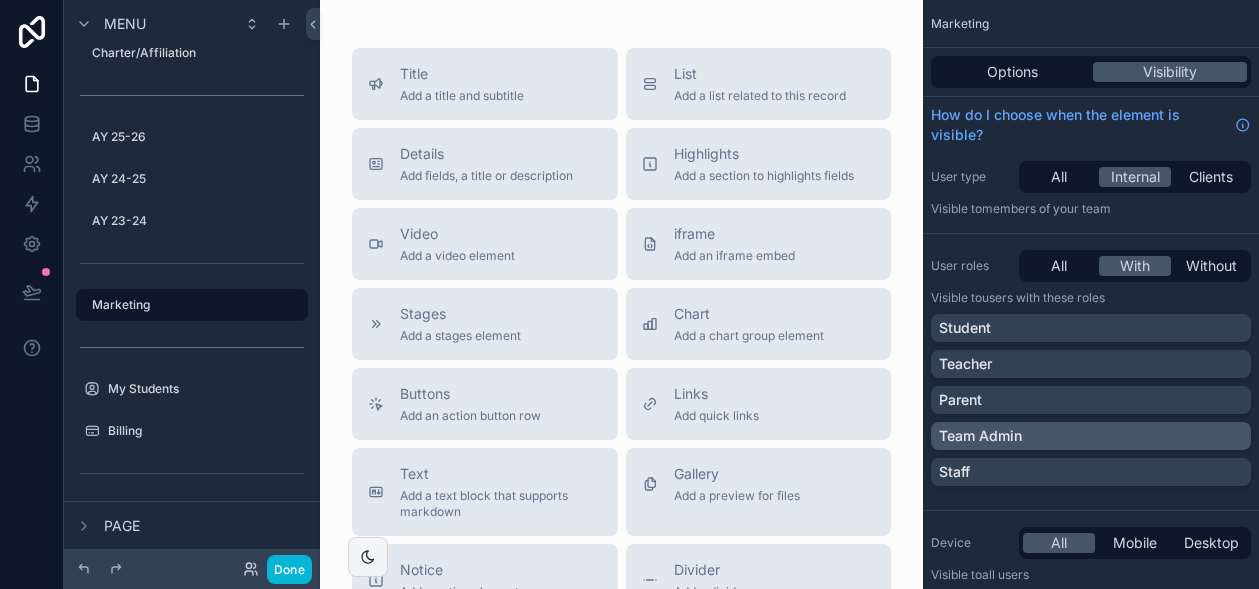 click on "Team Admin" at bounding box center (980, 436) 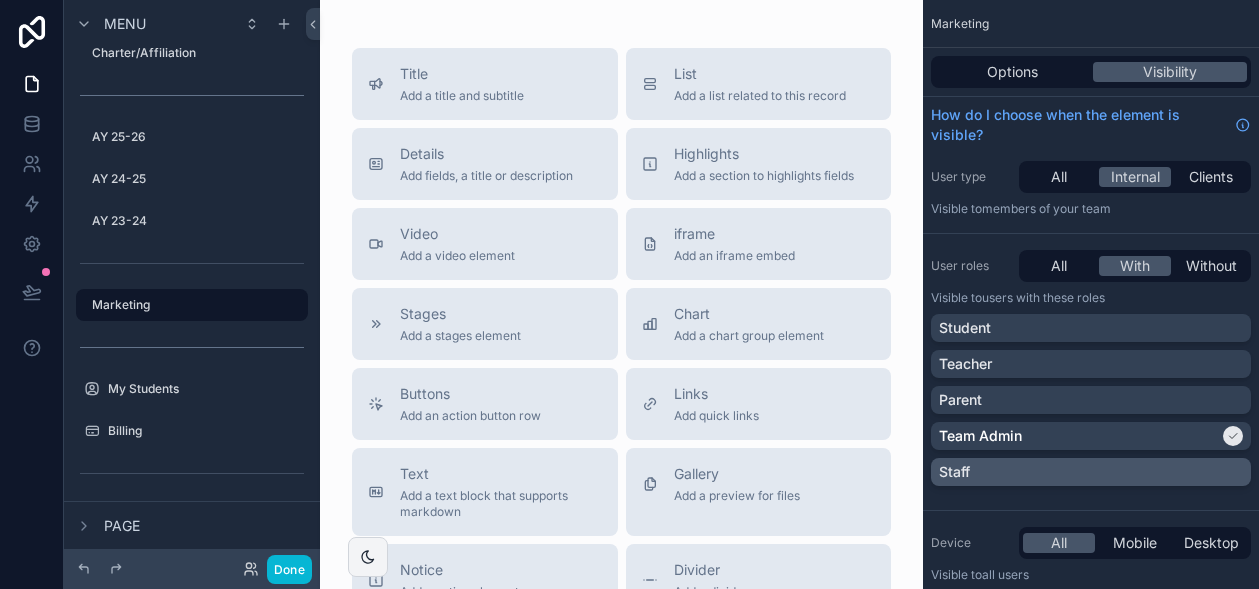 click on "Staff" at bounding box center [1091, 472] 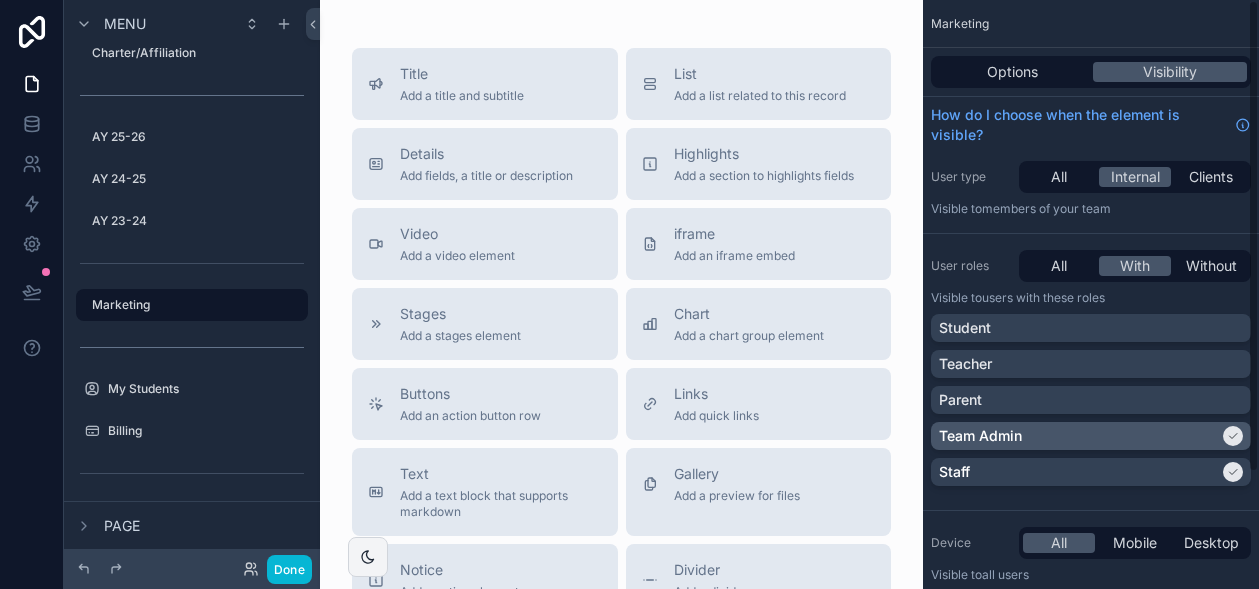 click on "Team Admin" at bounding box center [1079, 436] 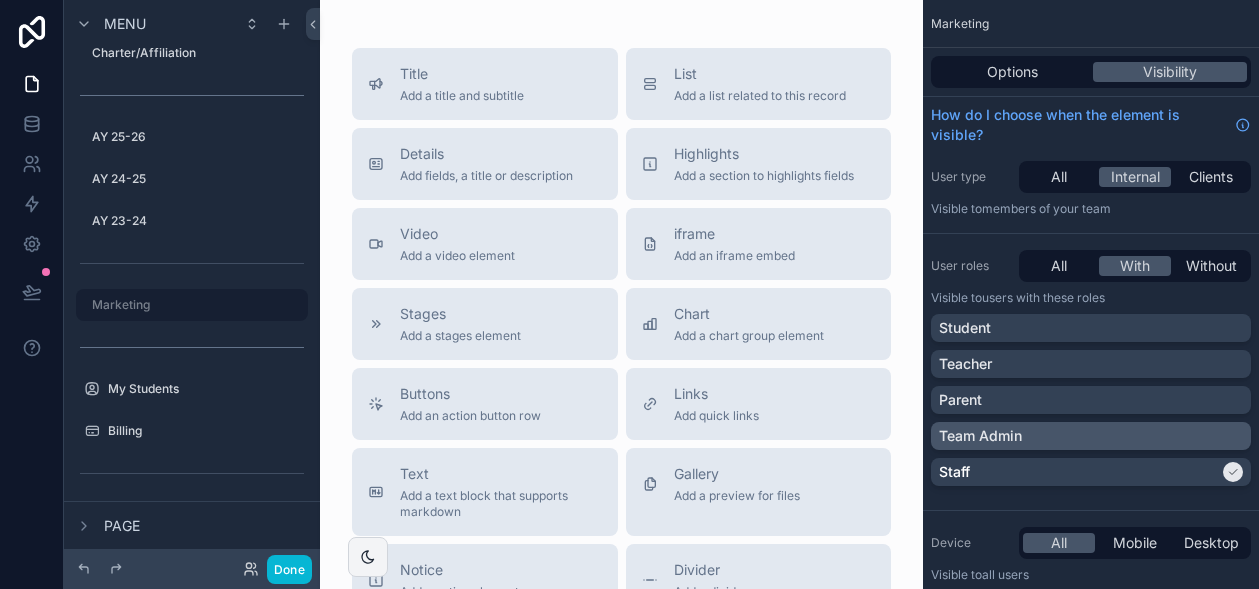 click on "Team Admin" at bounding box center [1091, 436] 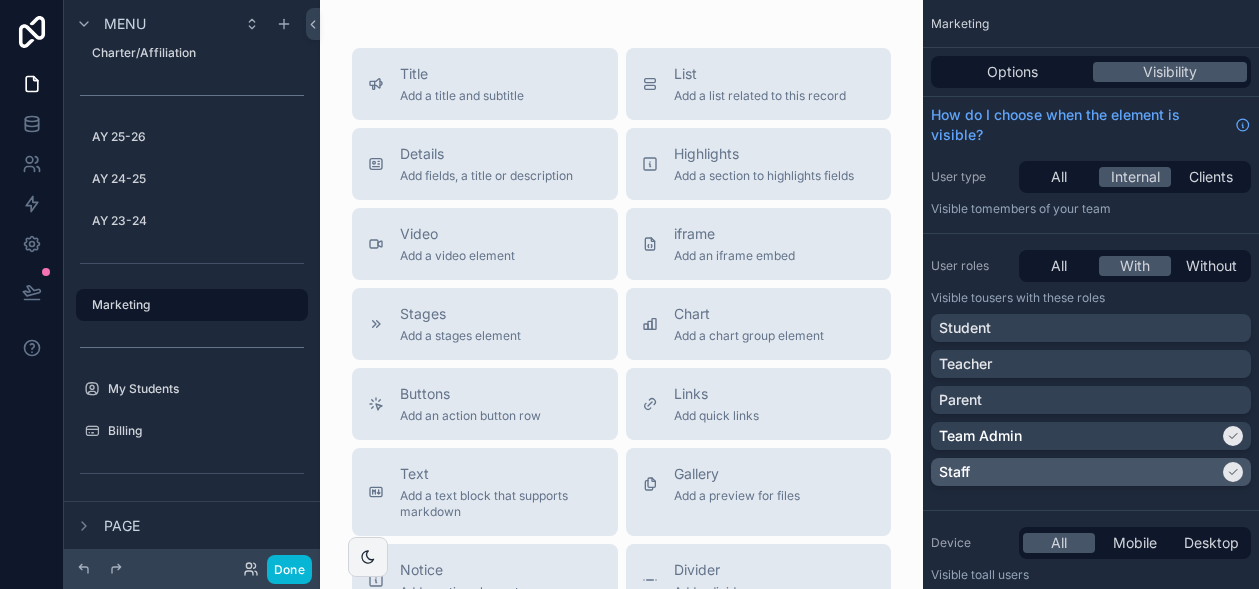 click on "Staff" at bounding box center [1079, 472] 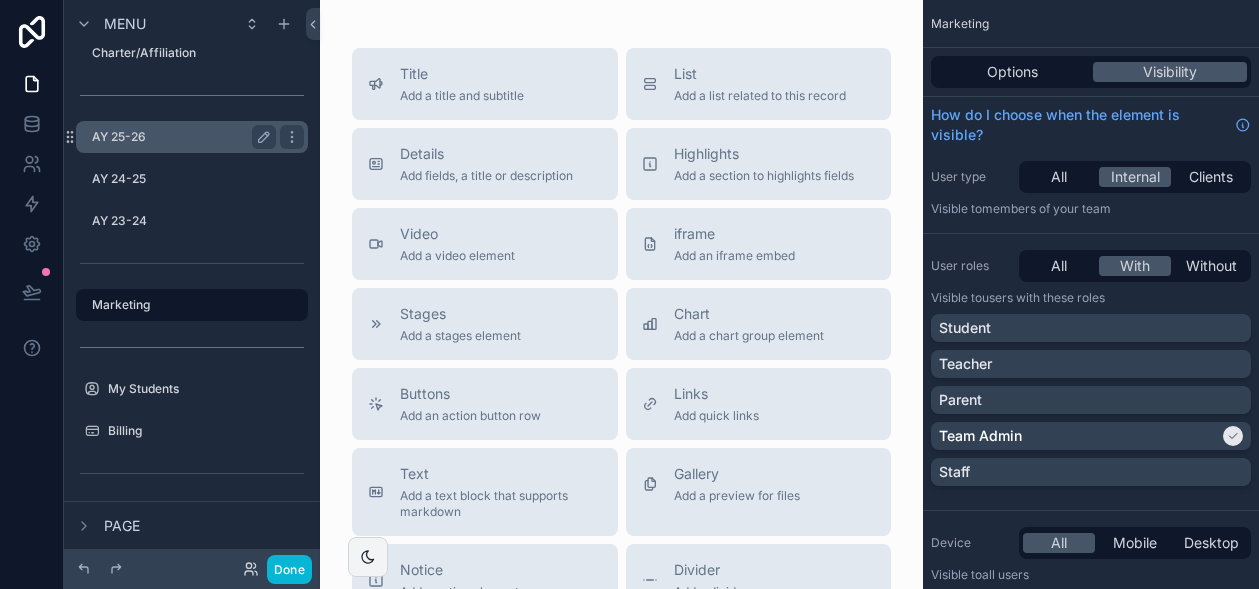 click on "AY 25-26" at bounding box center (180, 137) 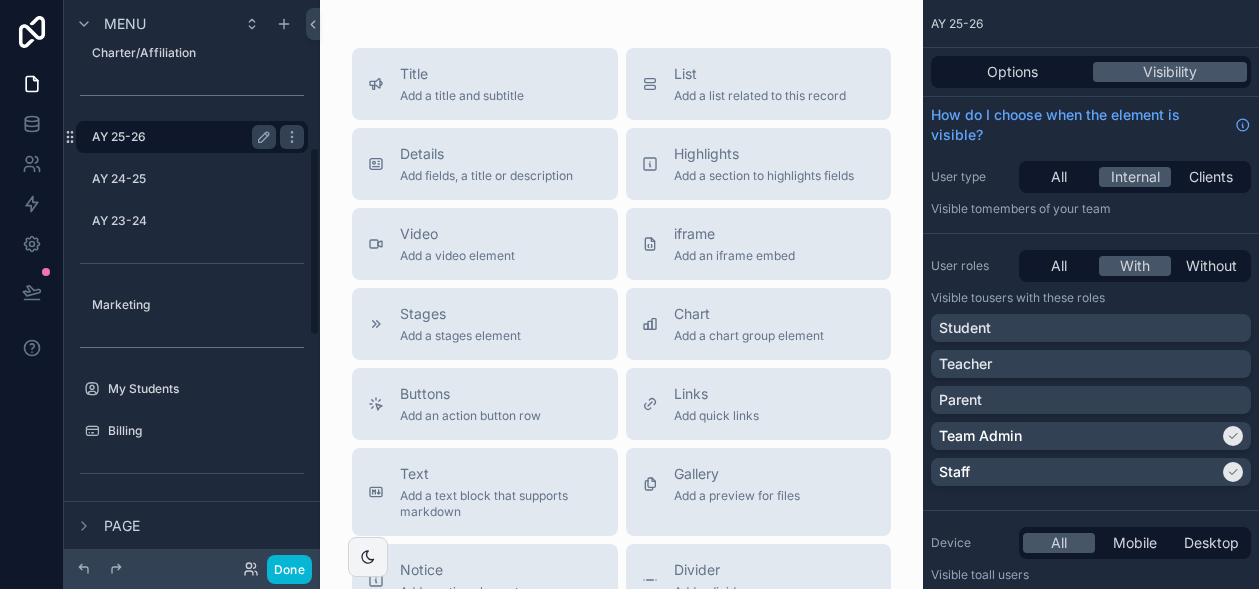 scroll, scrollTop: 439, scrollLeft: 0, axis: vertical 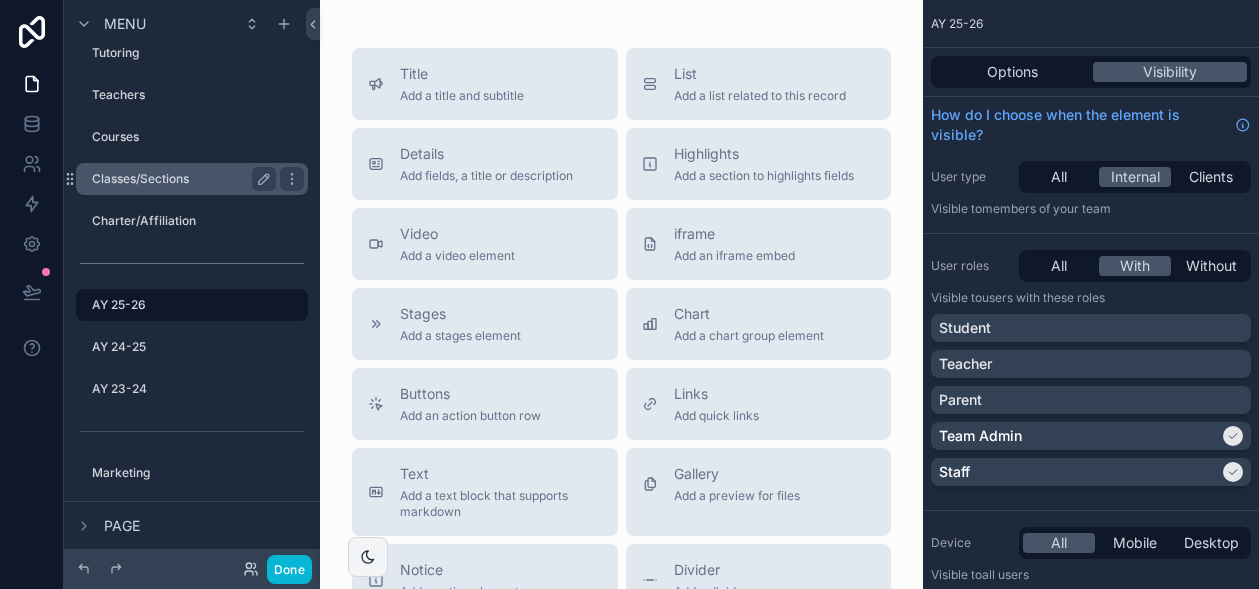 click on "Classes/Sections" at bounding box center (180, 179) 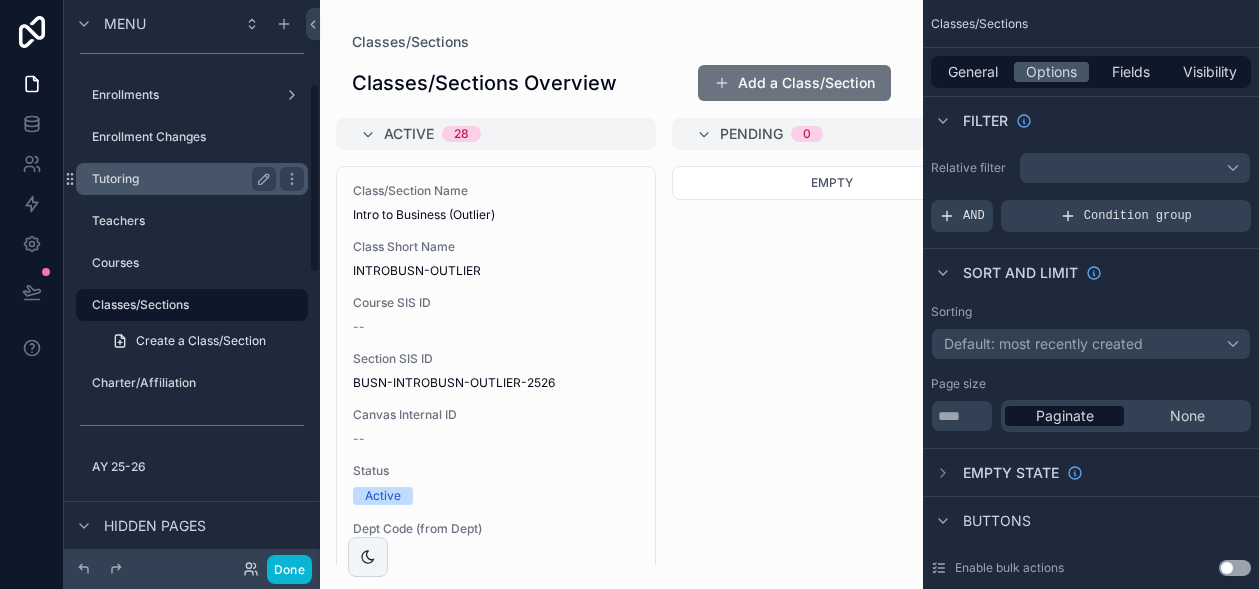 scroll, scrollTop: 0, scrollLeft: 0, axis: both 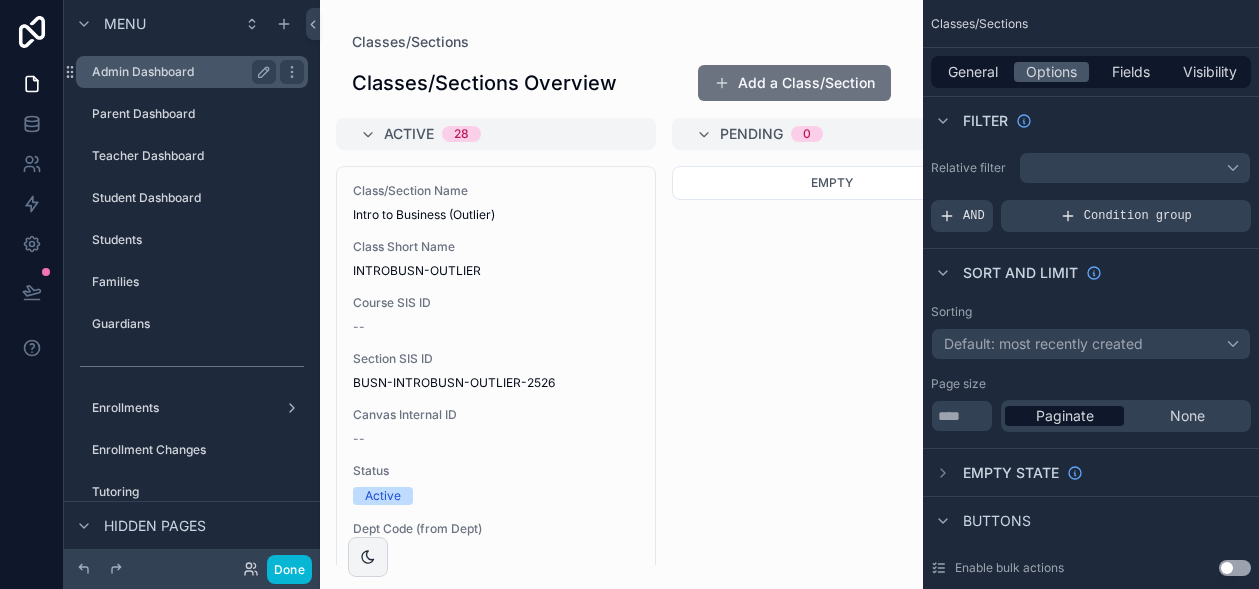 click on "Admin Dashboard" at bounding box center [180, 72] 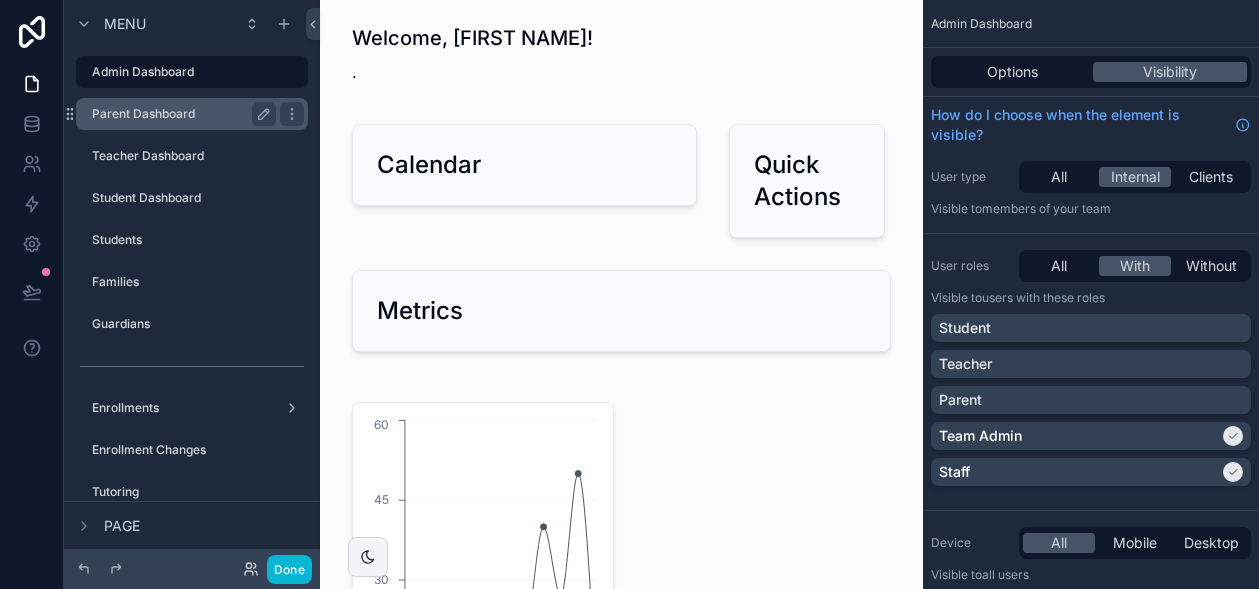 click on "Parent Dashboard" at bounding box center [180, 114] 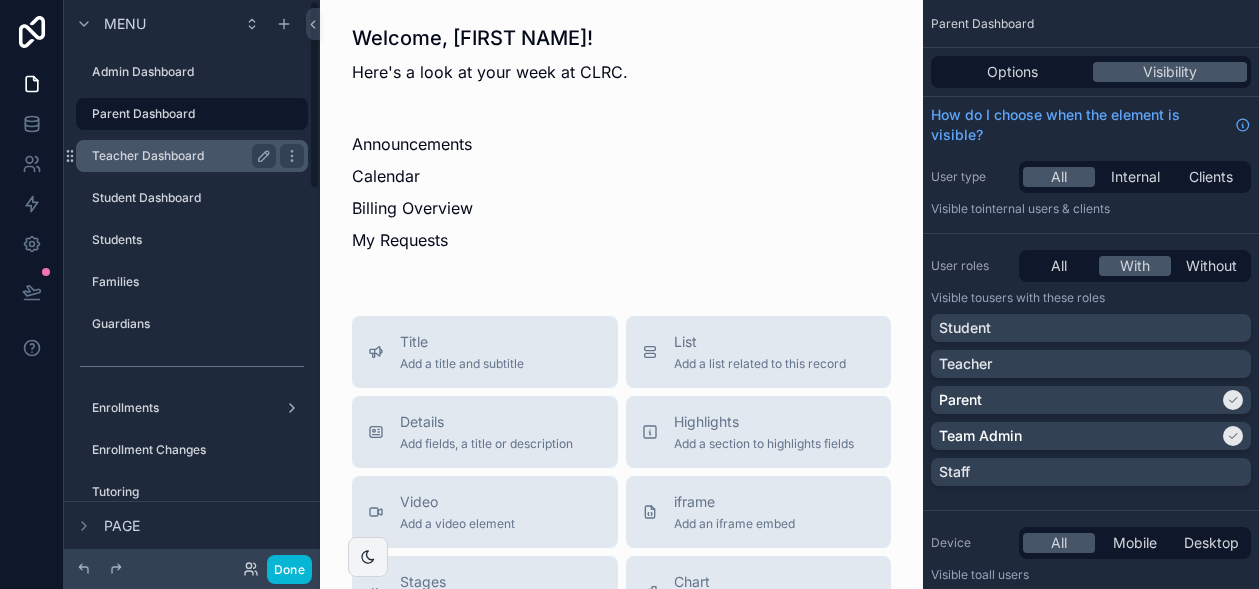 click on "Teacher Dashboard" at bounding box center (180, 156) 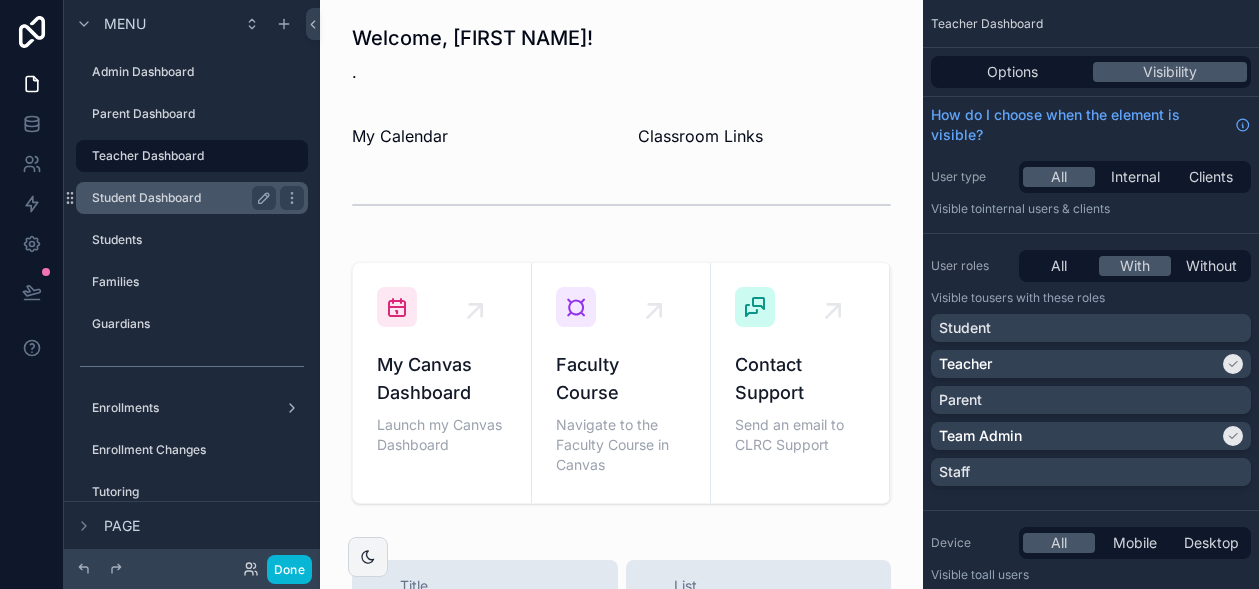 click on "Student Dashboard" at bounding box center (184, 198) 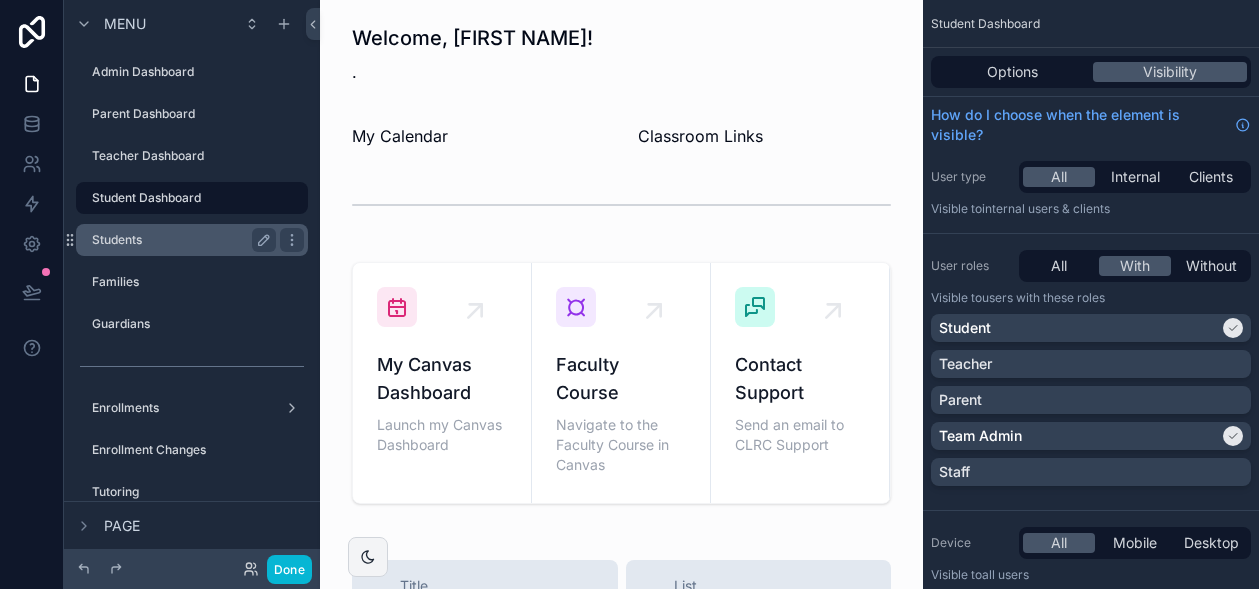 click on "Students" at bounding box center [180, 240] 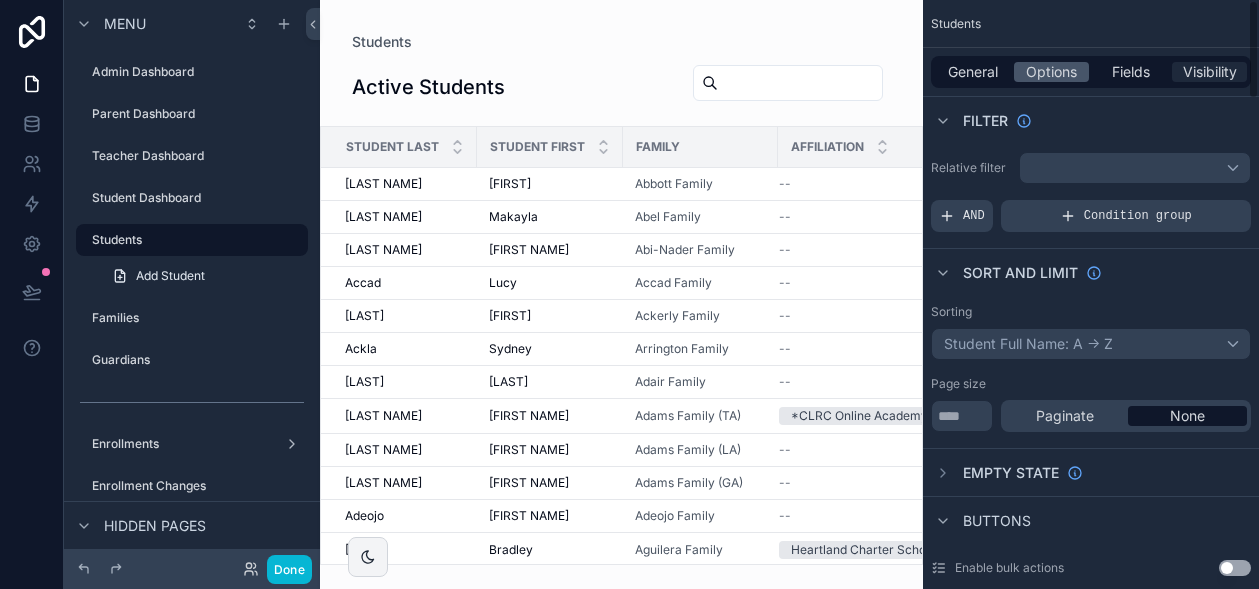 click on "Visibility" at bounding box center (1210, 72) 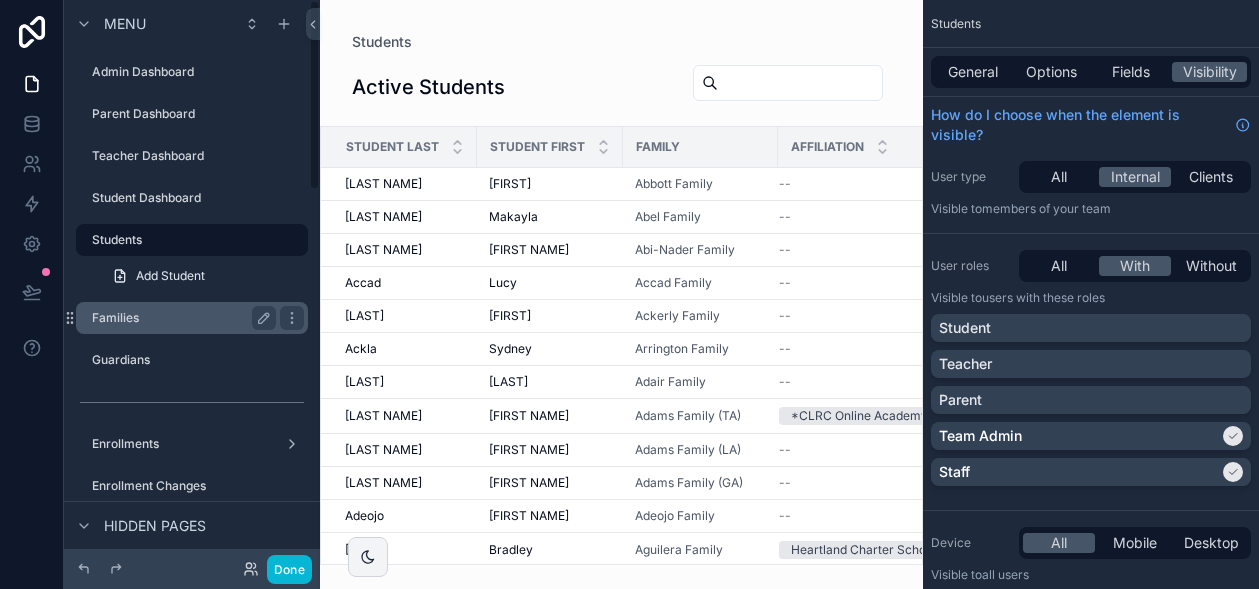 click on "Families" at bounding box center [180, 318] 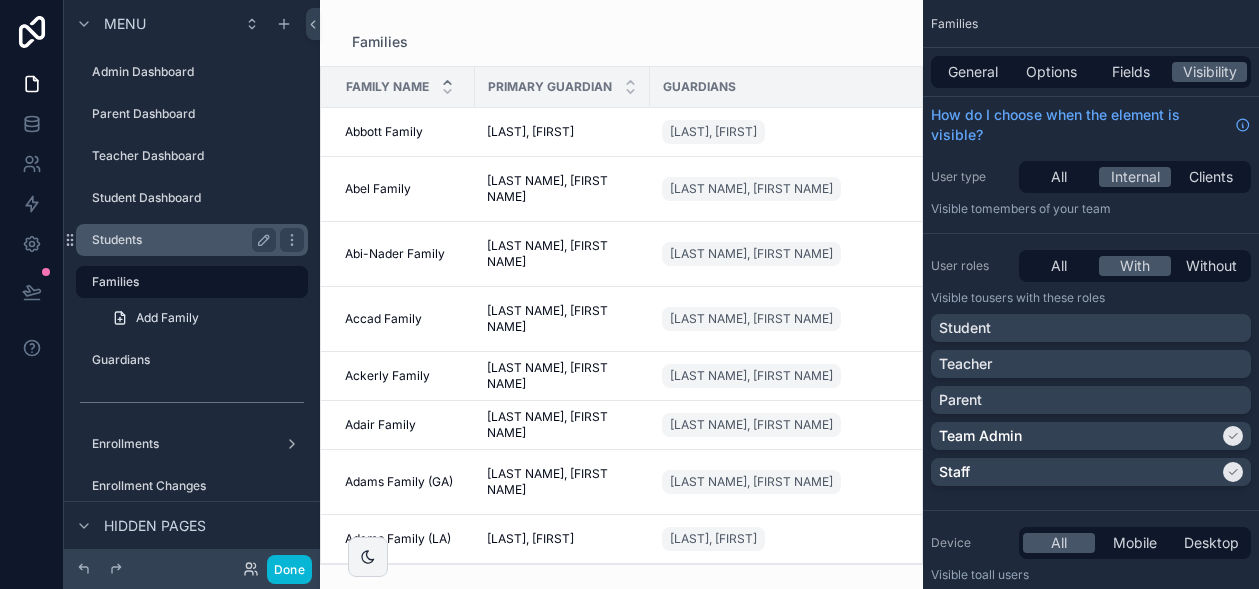click on "Students" at bounding box center (180, 240) 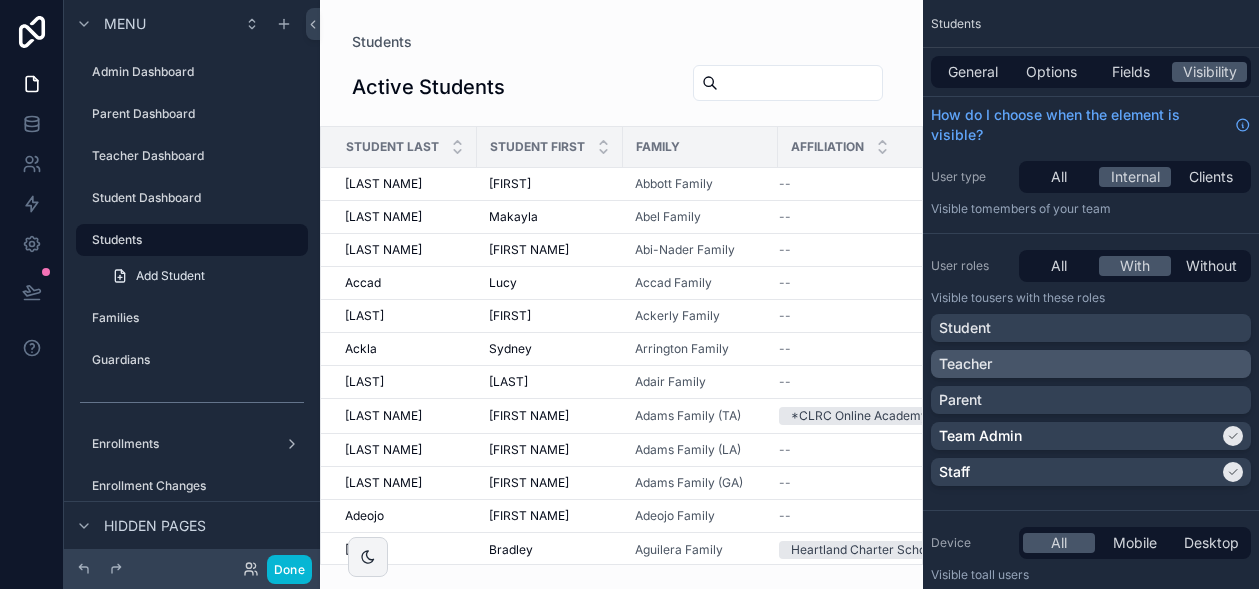 click on "Teacher" at bounding box center [1091, 364] 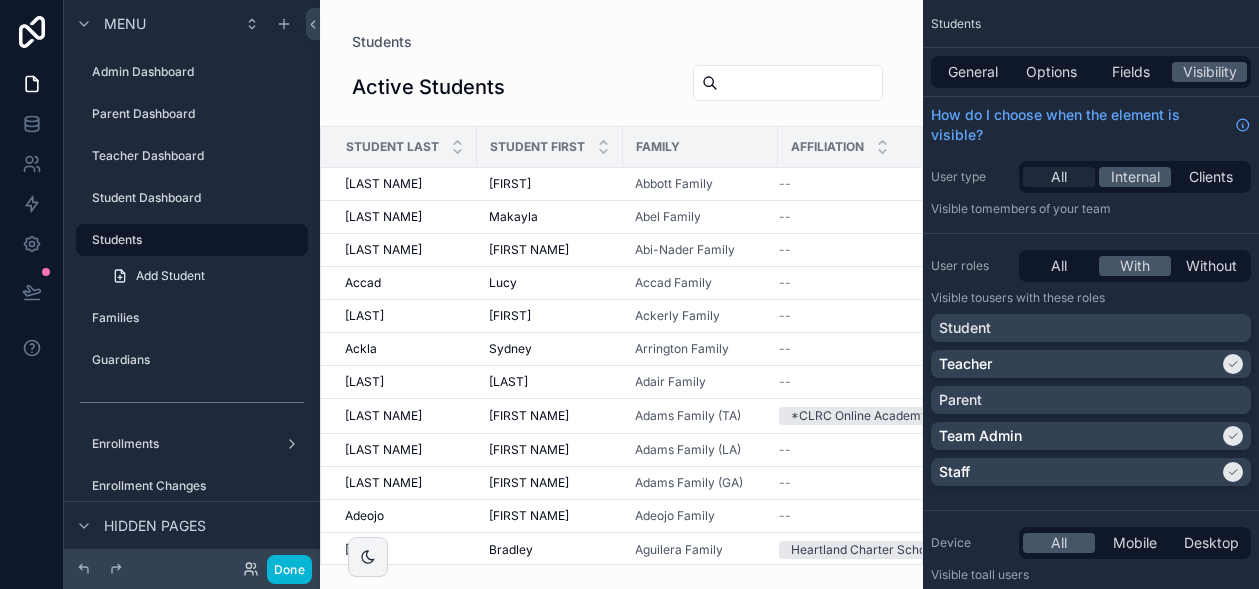 click on "All" at bounding box center (1059, 177) 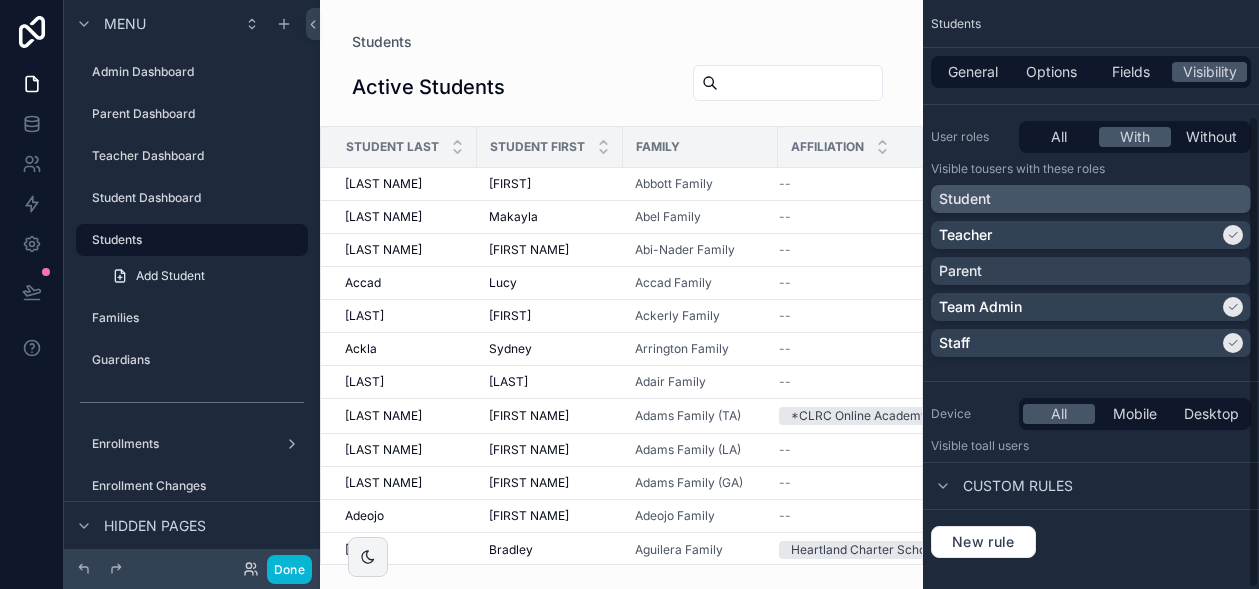 scroll, scrollTop: 145, scrollLeft: 0, axis: vertical 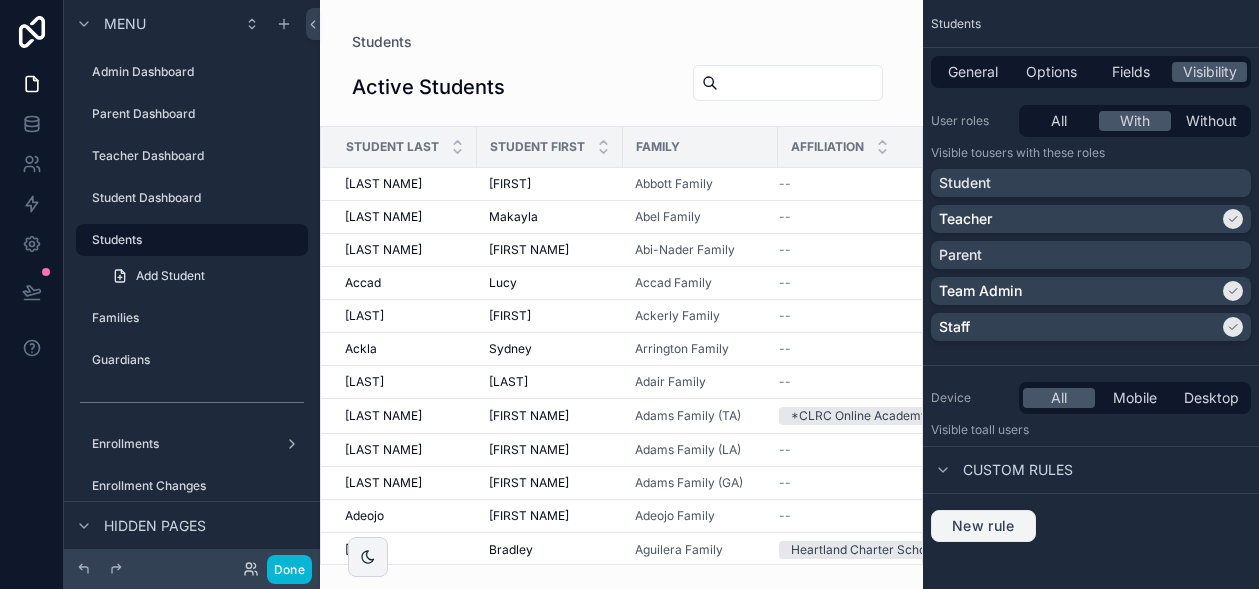 click on "New rule" at bounding box center [983, 526] 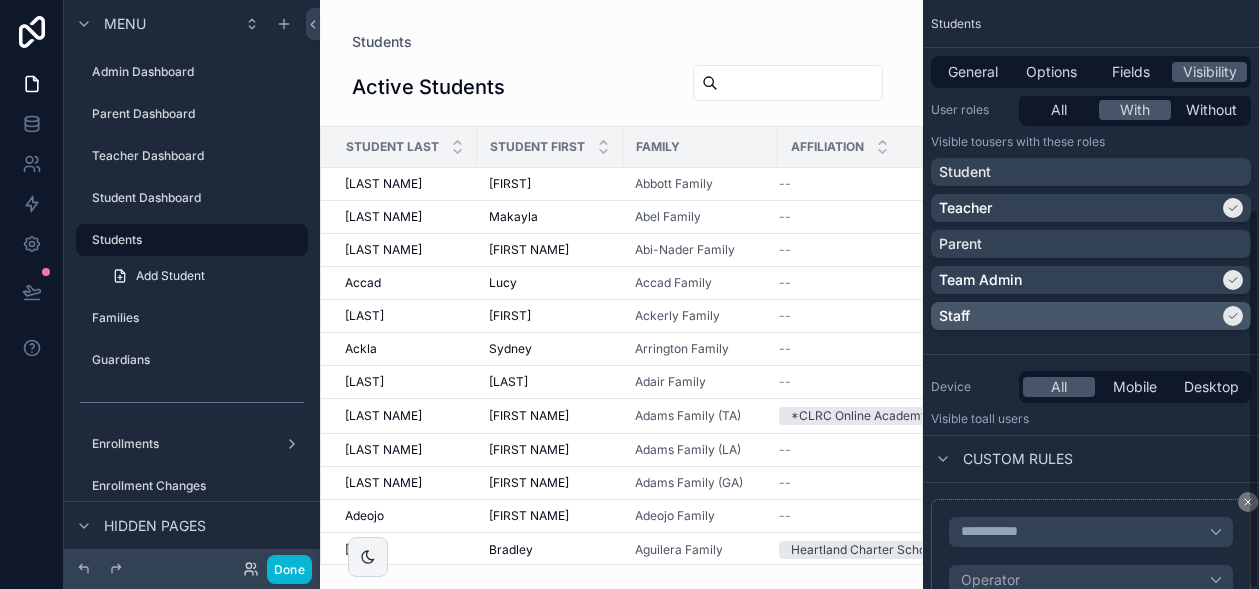scroll, scrollTop: 322, scrollLeft: 0, axis: vertical 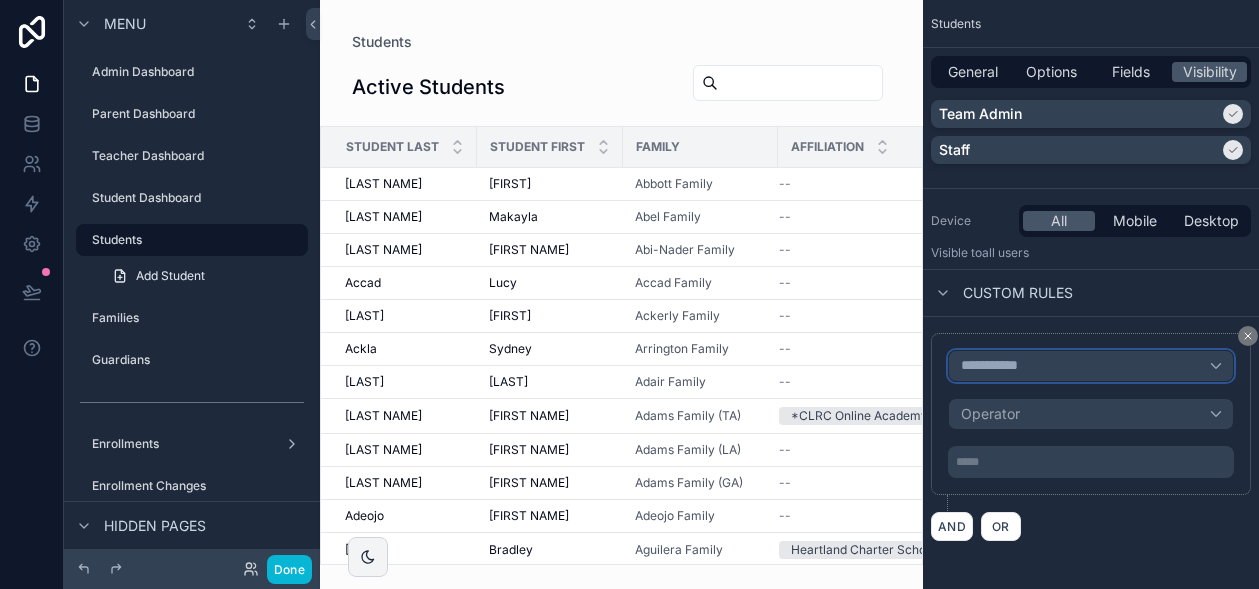click on "**********" at bounding box center (1091, 366) 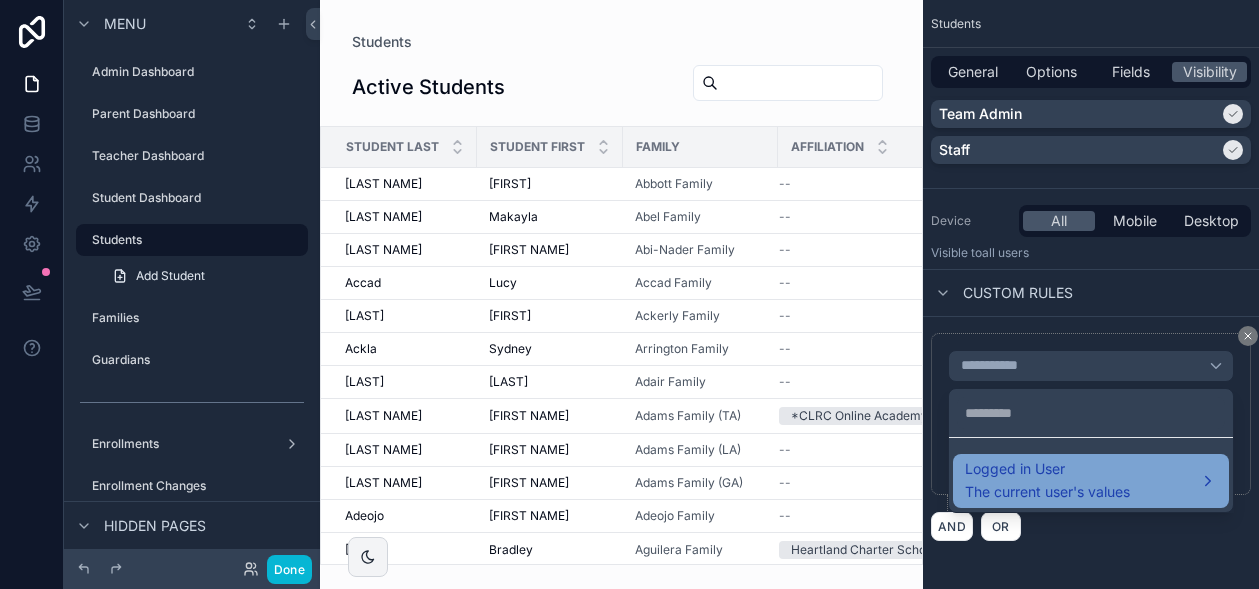 click on "Logged in User The current user's values" at bounding box center (1047, 481) 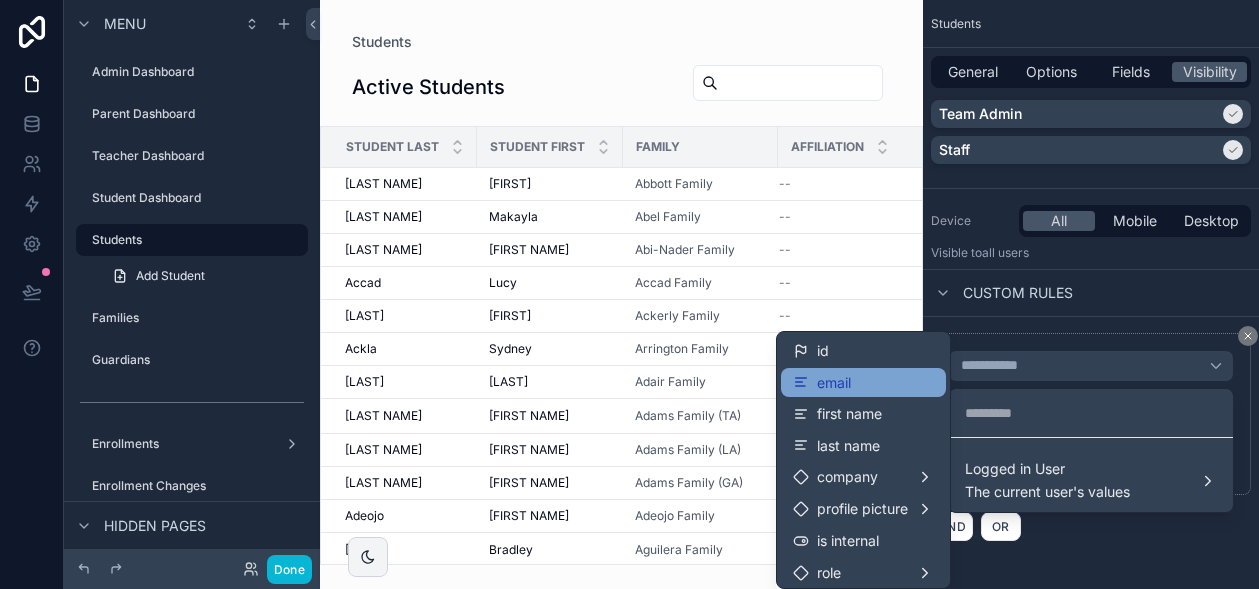 click on "email" at bounding box center (863, 383) 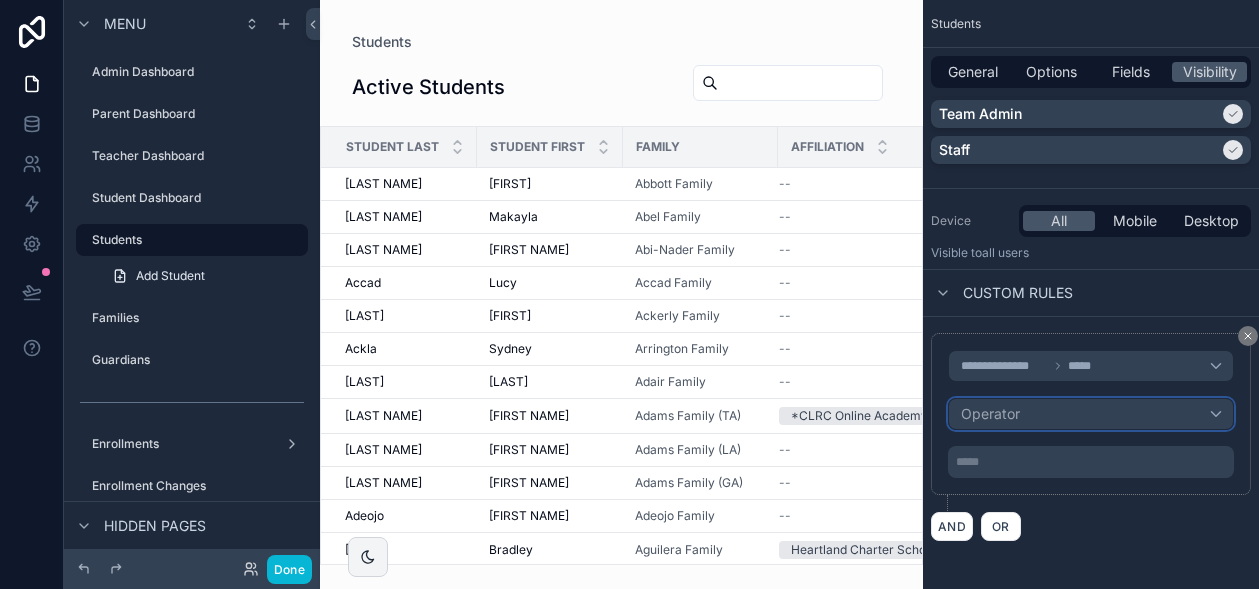 click on "Operator" at bounding box center [1091, 414] 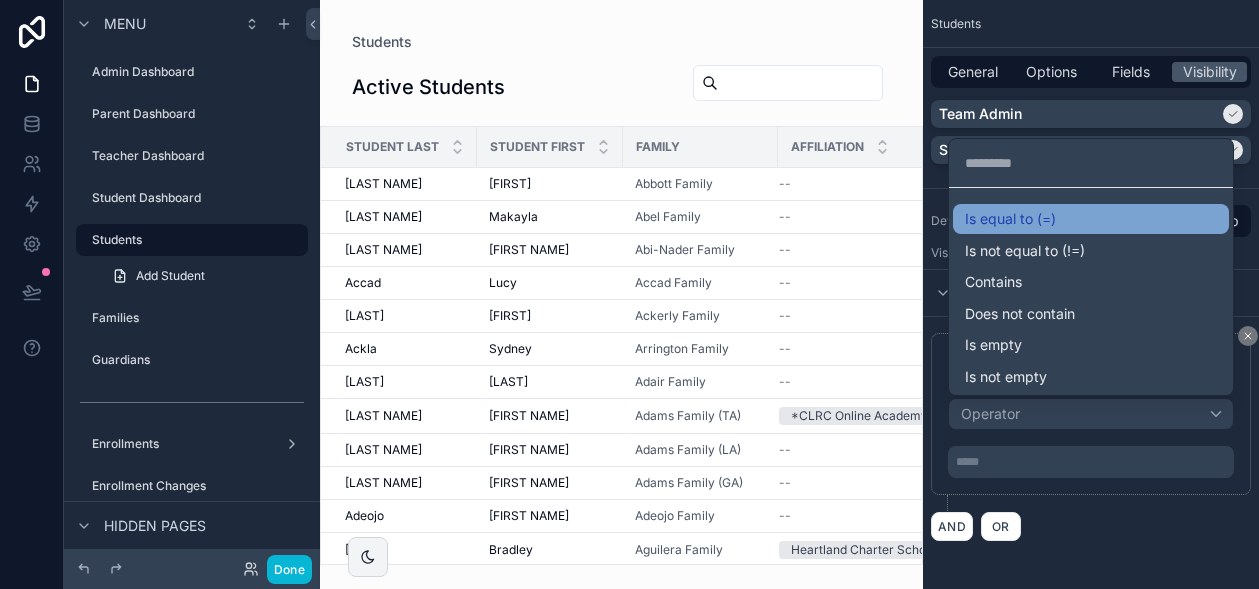 click on "Is equal to (=)" at bounding box center (1091, 219) 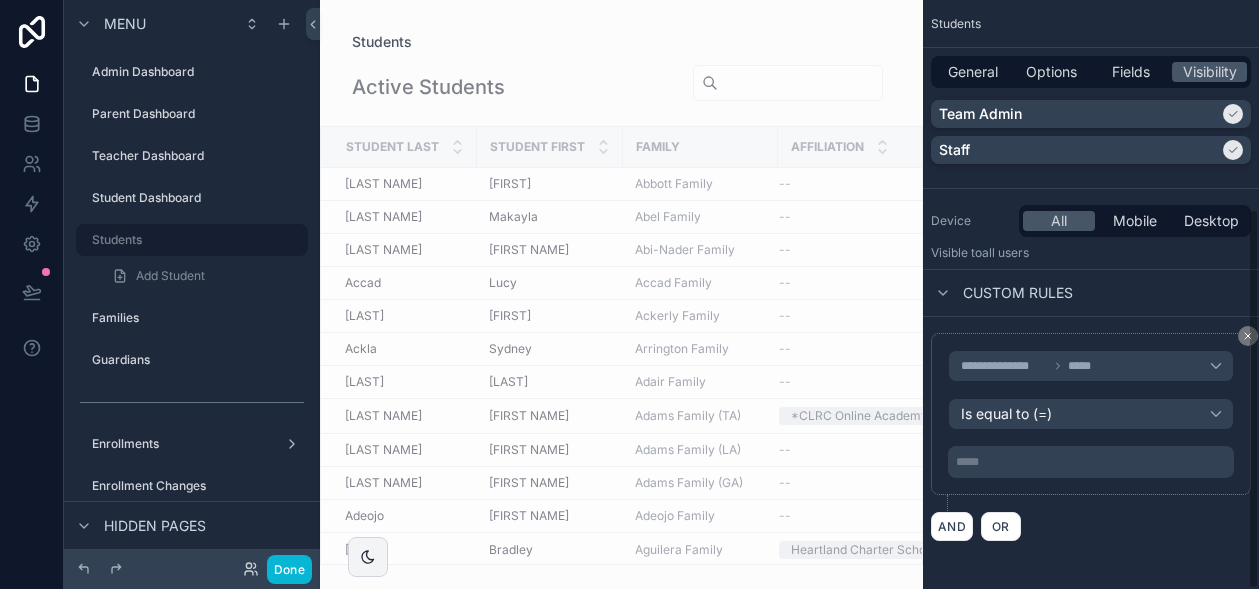 click on "***** ﻿" at bounding box center [1093, 462] 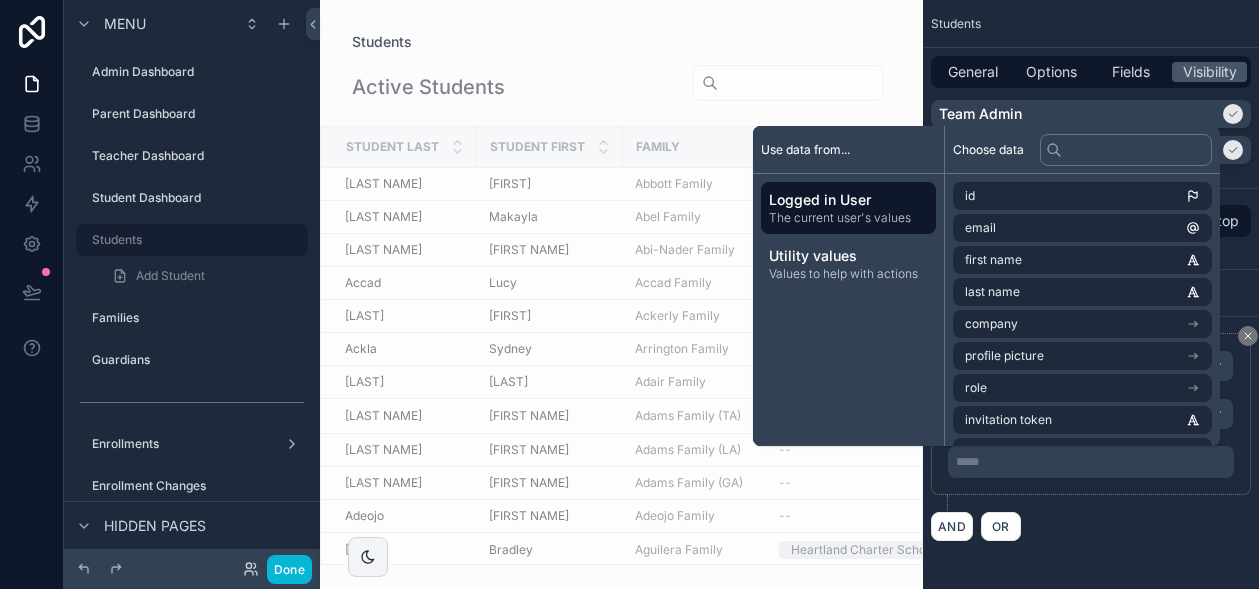 click on "AND OR" at bounding box center (1091, 526) 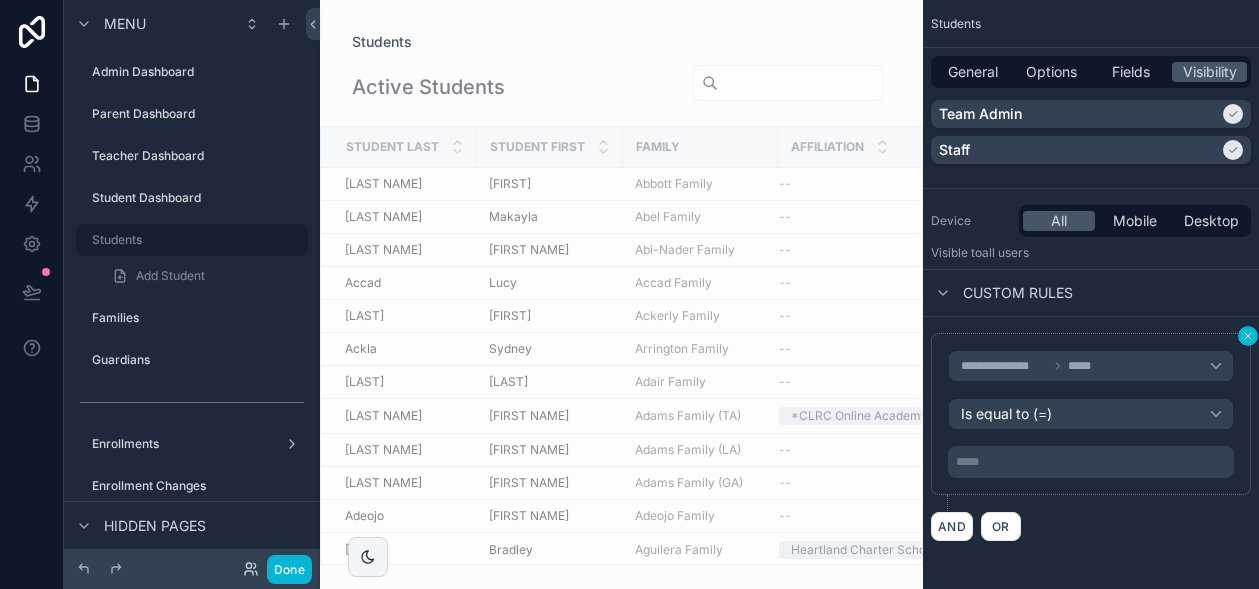 click at bounding box center (1248, 336) 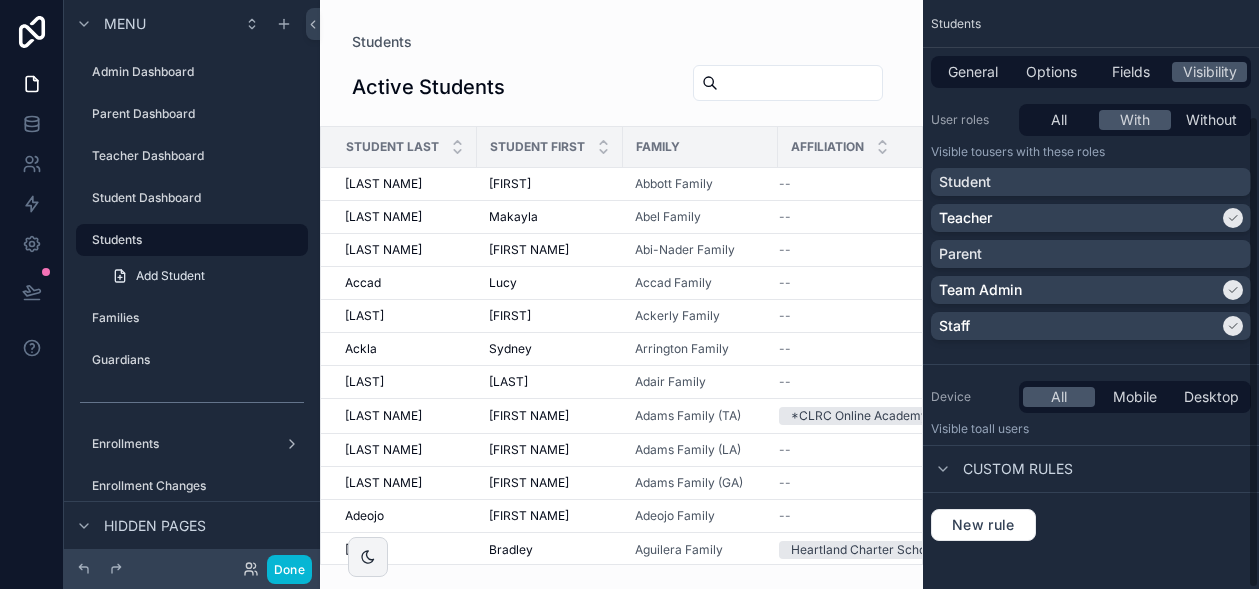 scroll, scrollTop: 145, scrollLeft: 0, axis: vertical 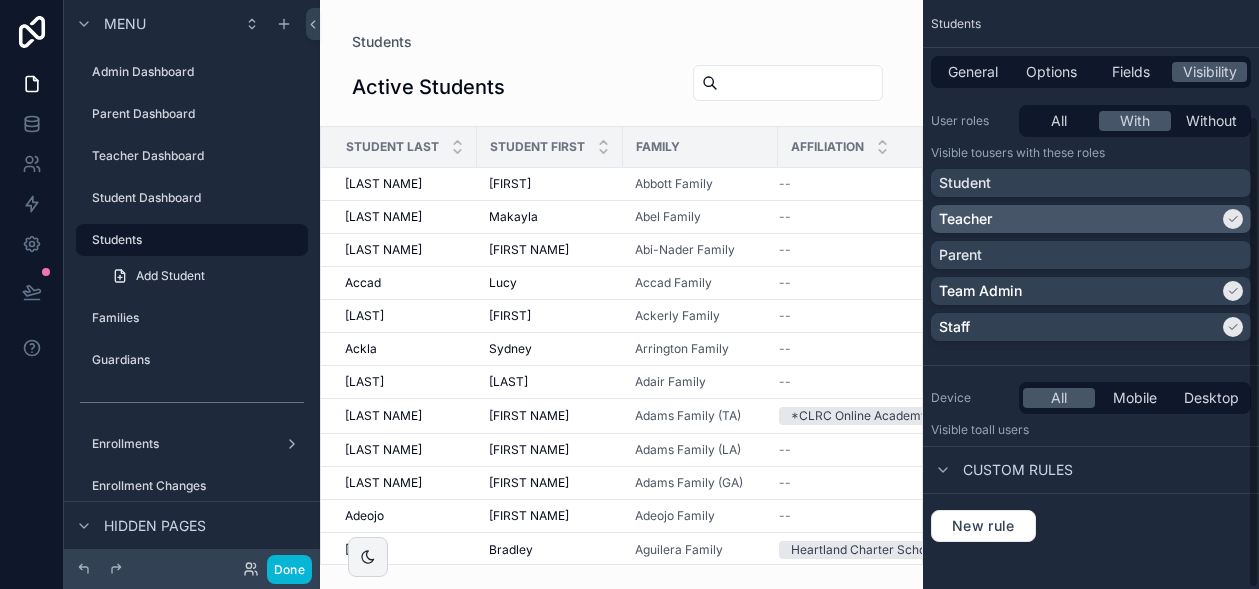 click 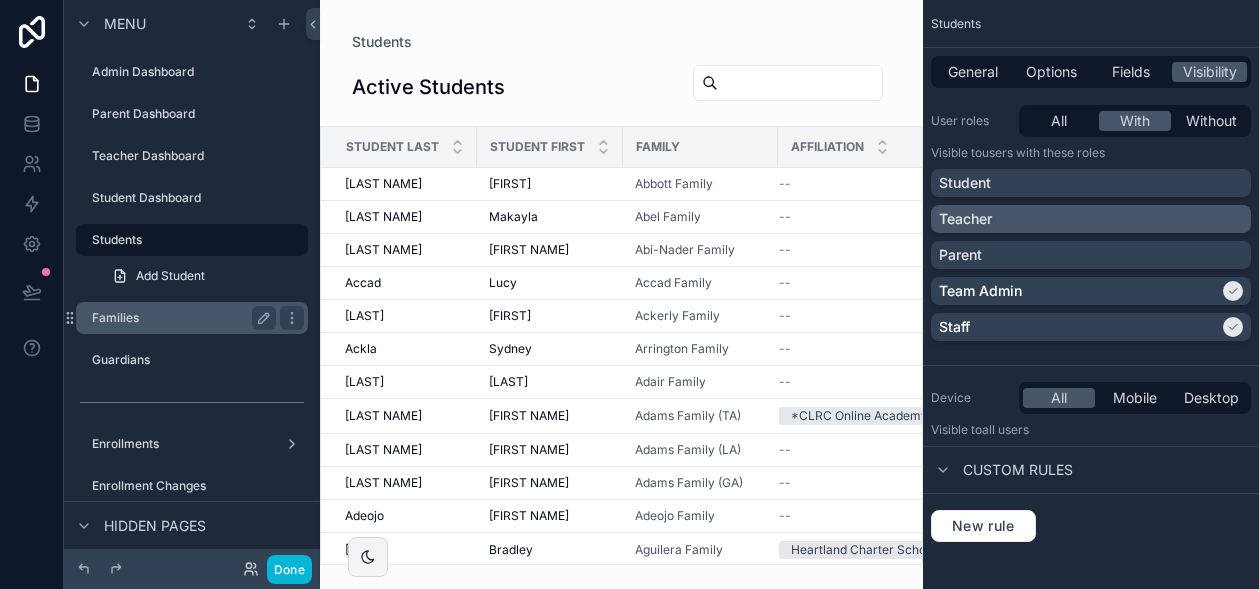 click on "Families" at bounding box center (184, 318) 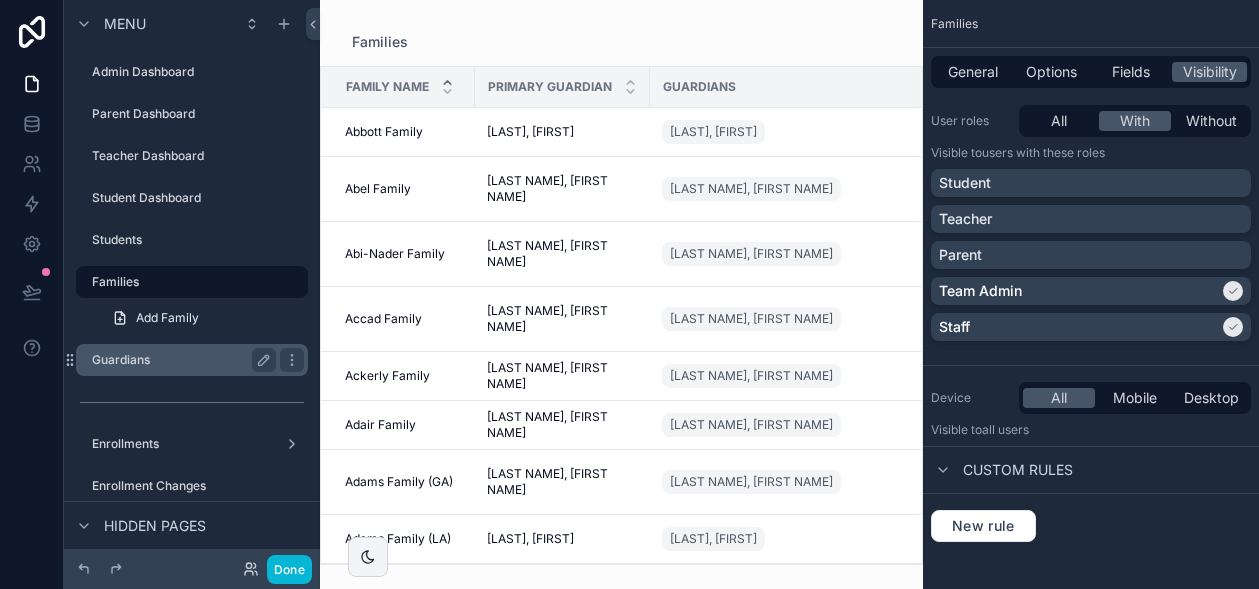 click on "Guardians" at bounding box center (180, 360) 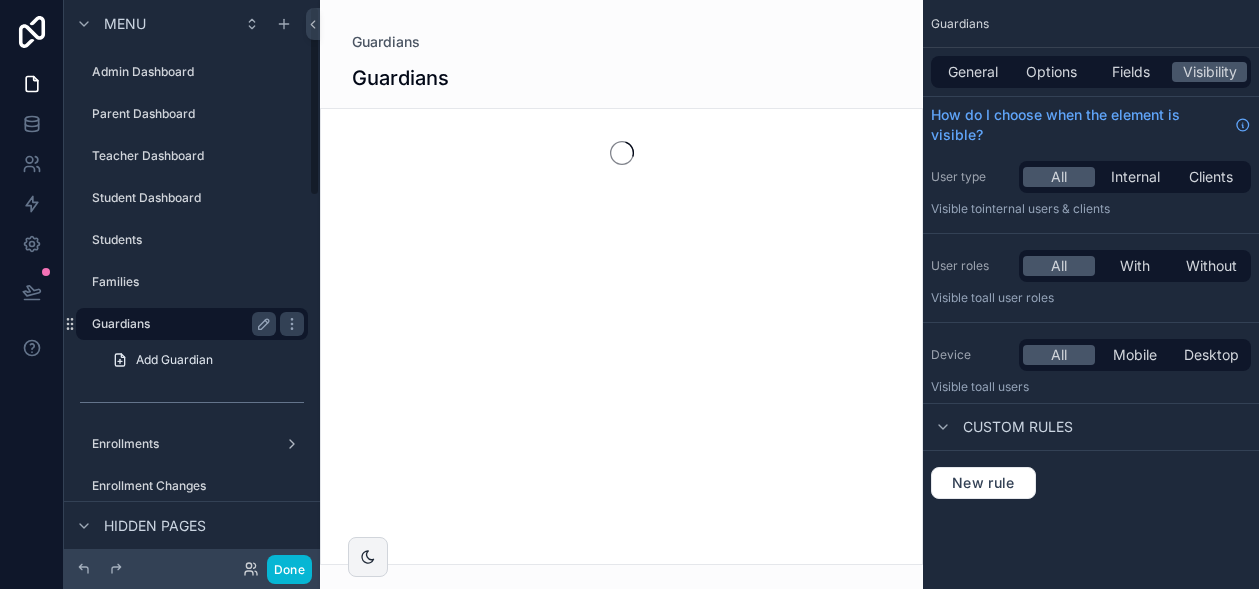 scroll, scrollTop: 19, scrollLeft: 0, axis: vertical 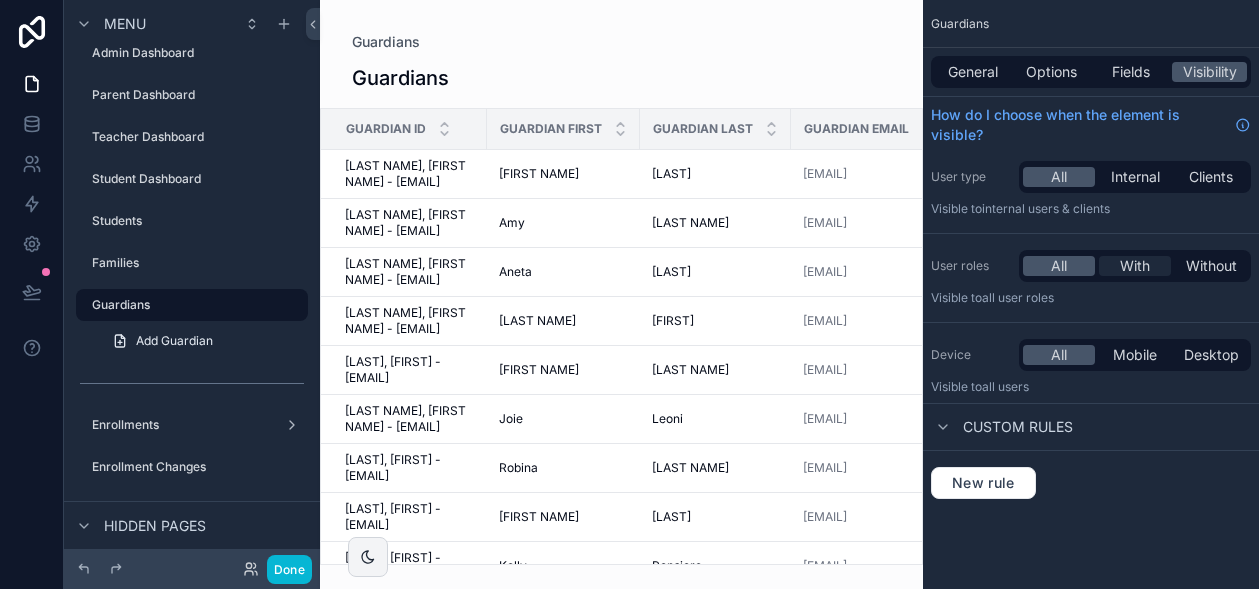 click on "With" at bounding box center [1135, 266] 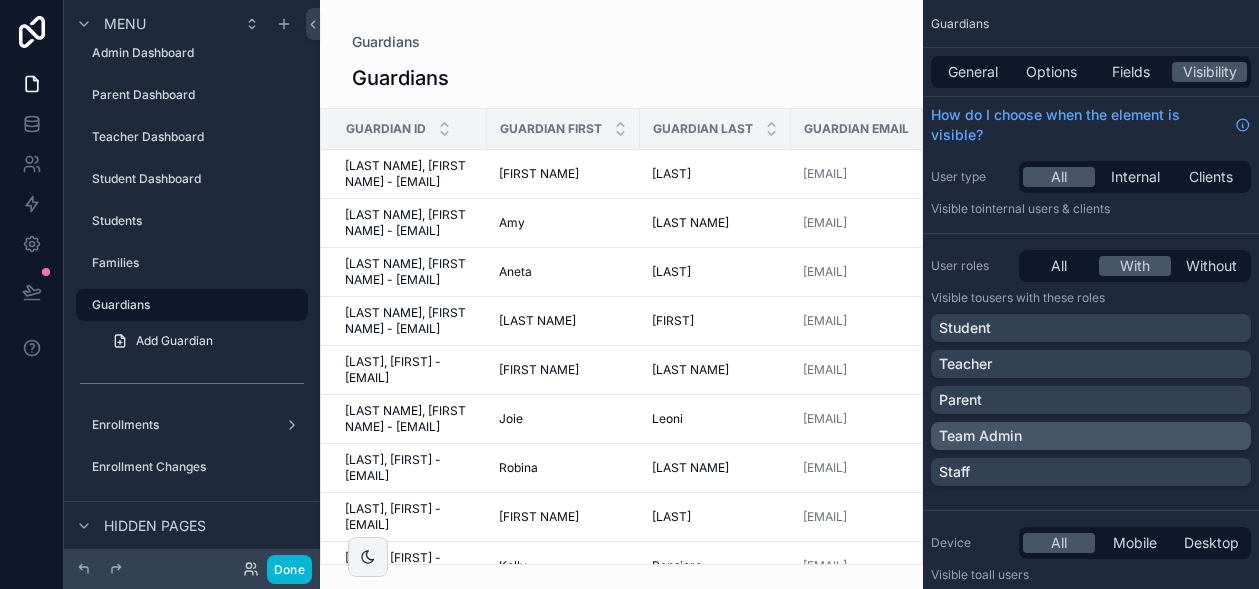 click on "Team Admin" at bounding box center (1091, 436) 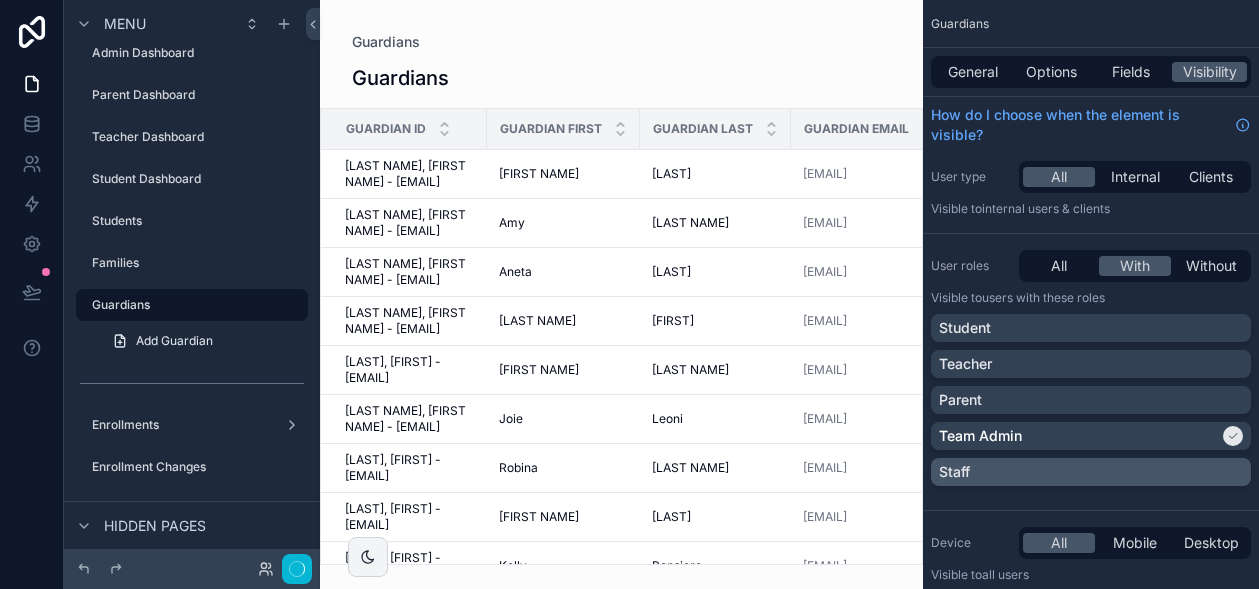 click on "Staff" at bounding box center (1091, 472) 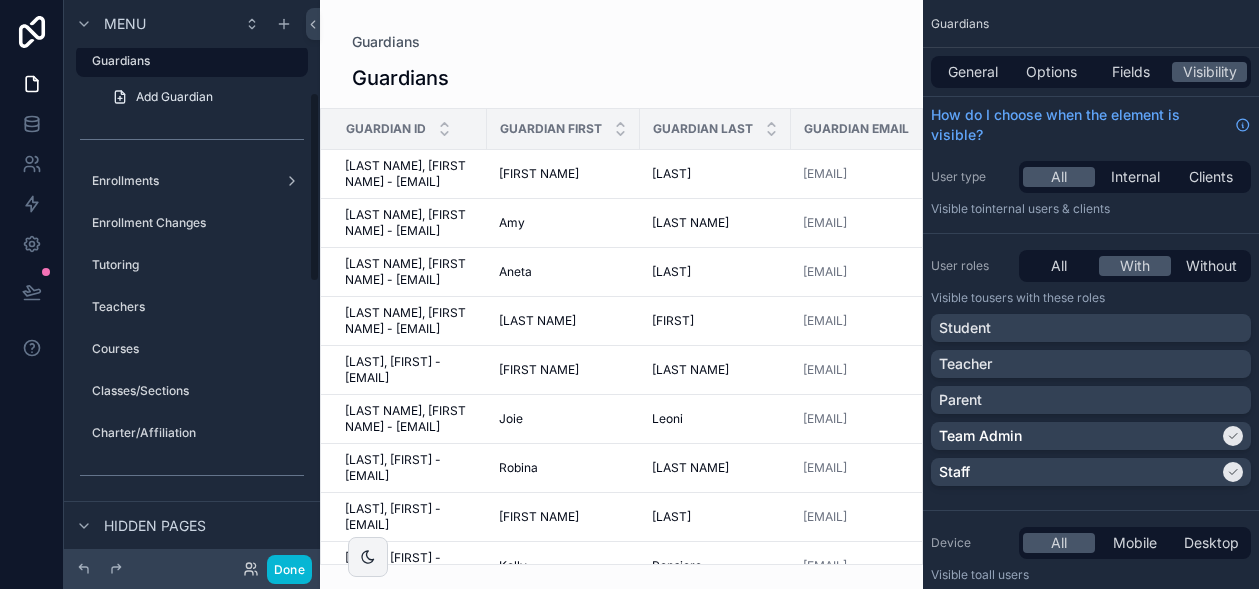 scroll, scrollTop: 274, scrollLeft: 0, axis: vertical 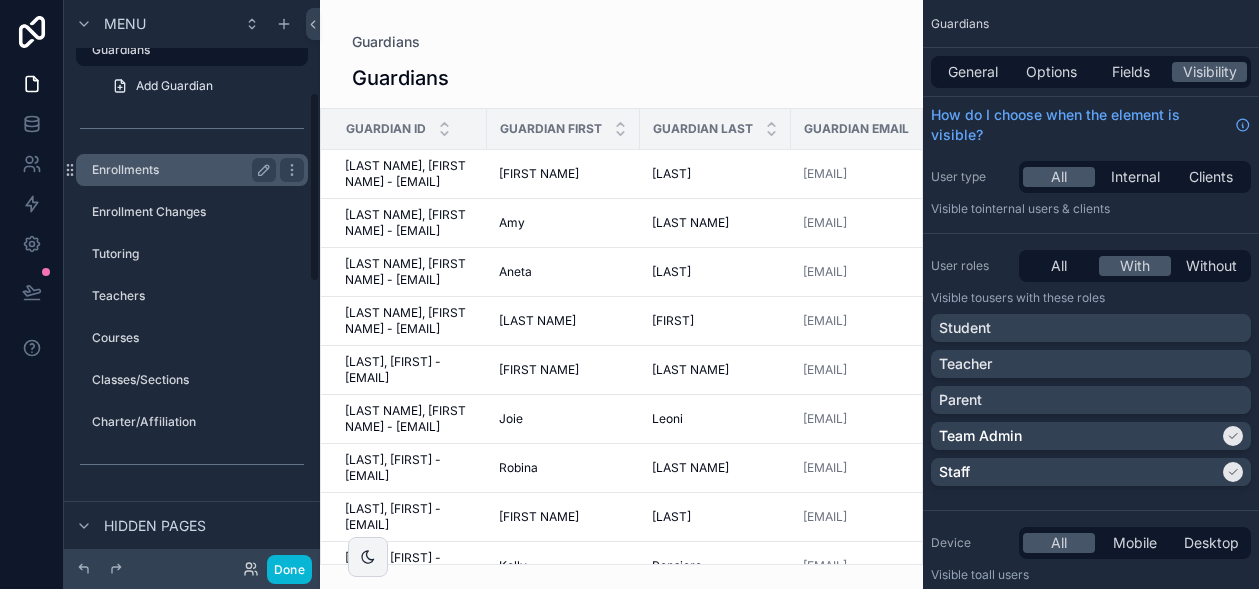 click on "Enrollments" at bounding box center [180, 170] 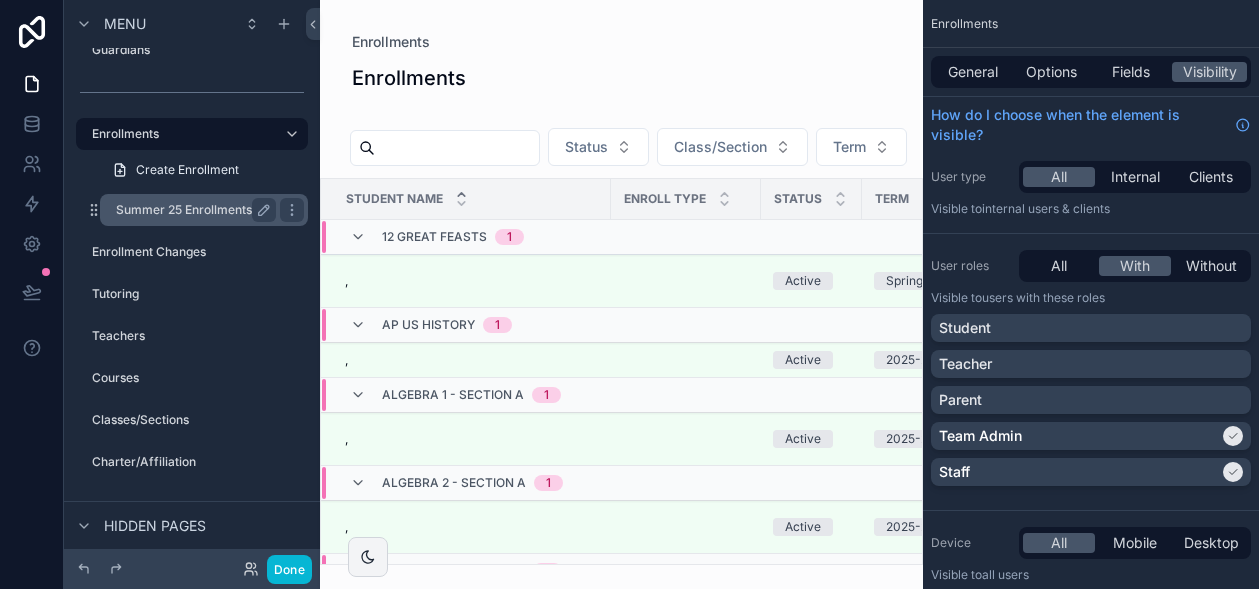 click on "Summer 25 Enrollments by Course" at bounding box center (214, 210) 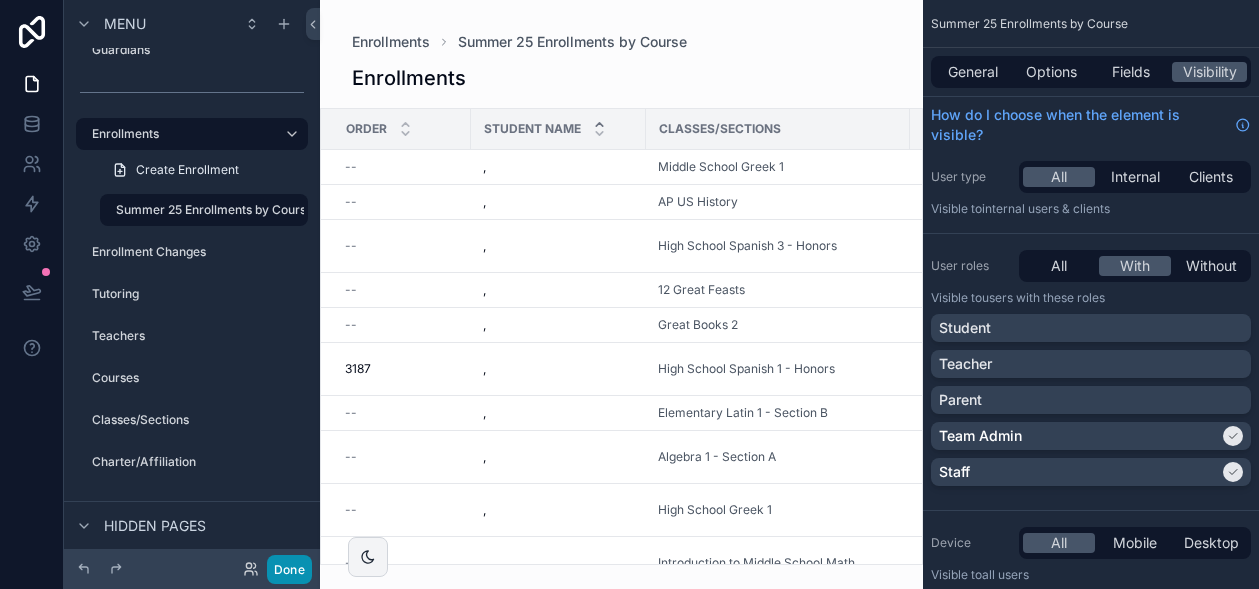 click on "Done" at bounding box center [289, 569] 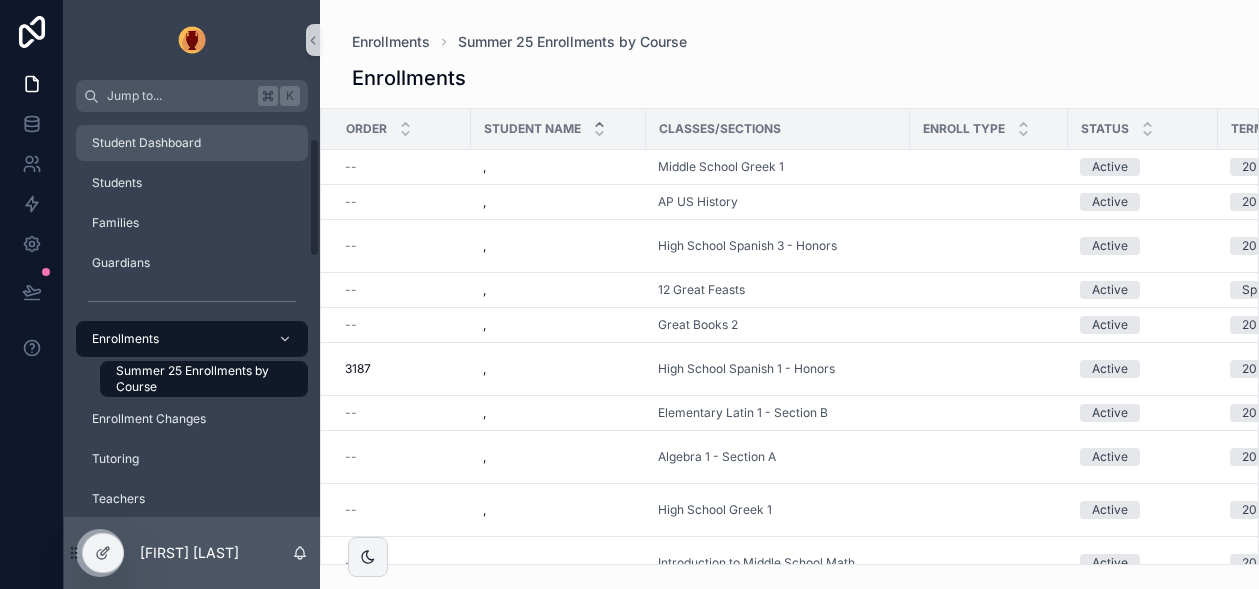 scroll, scrollTop: 125, scrollLeft: 0, axis: vertical 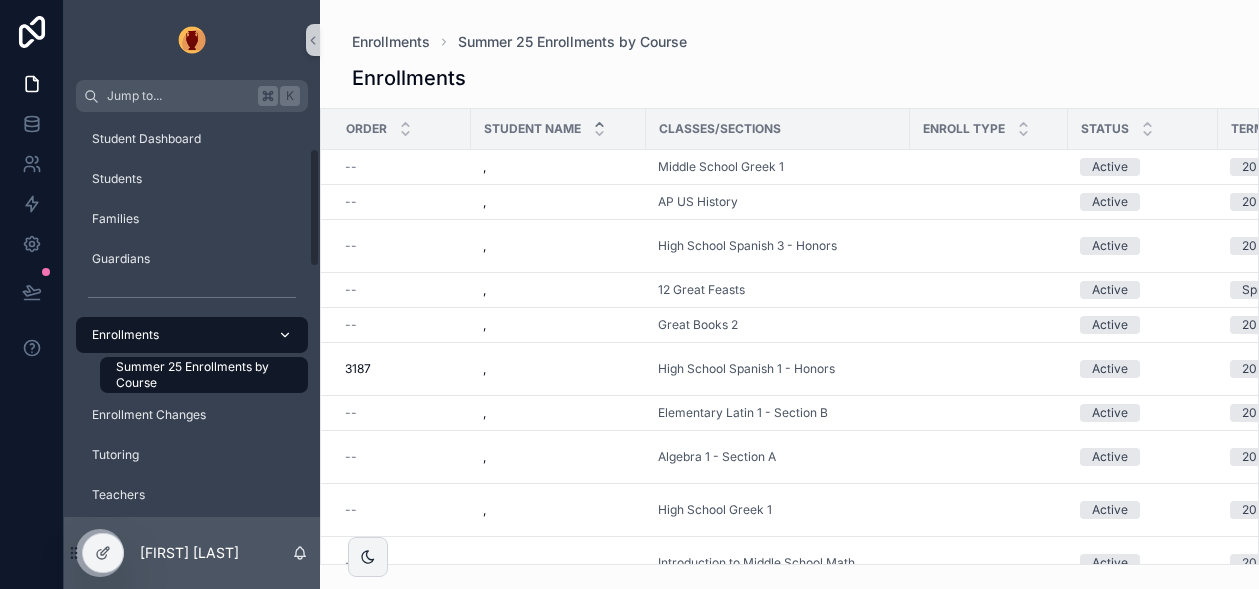 click on "Enrollments" at bounding box center (192, 335) 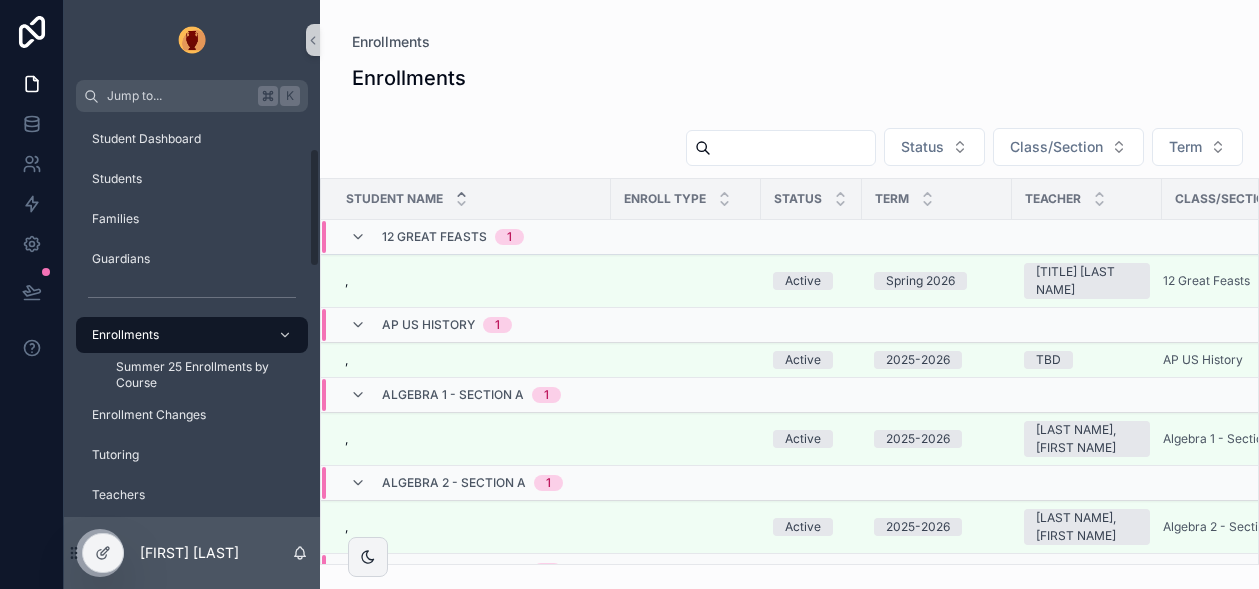 click at bounding box center (192, 40) 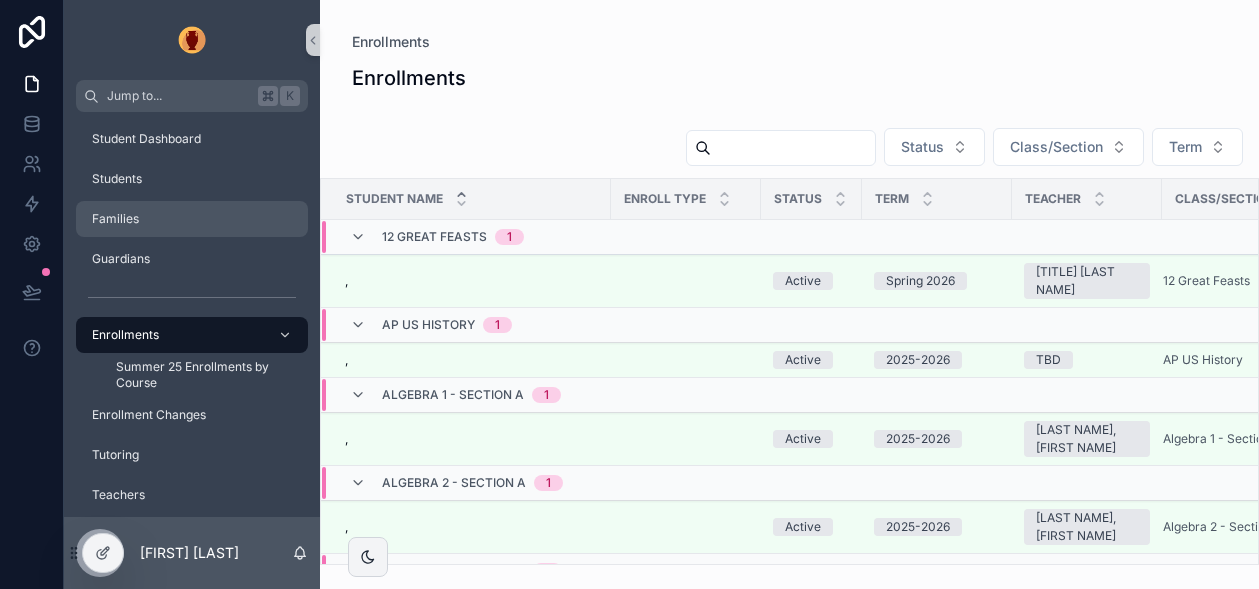 click on "Families" at bounding box center (192, 219) 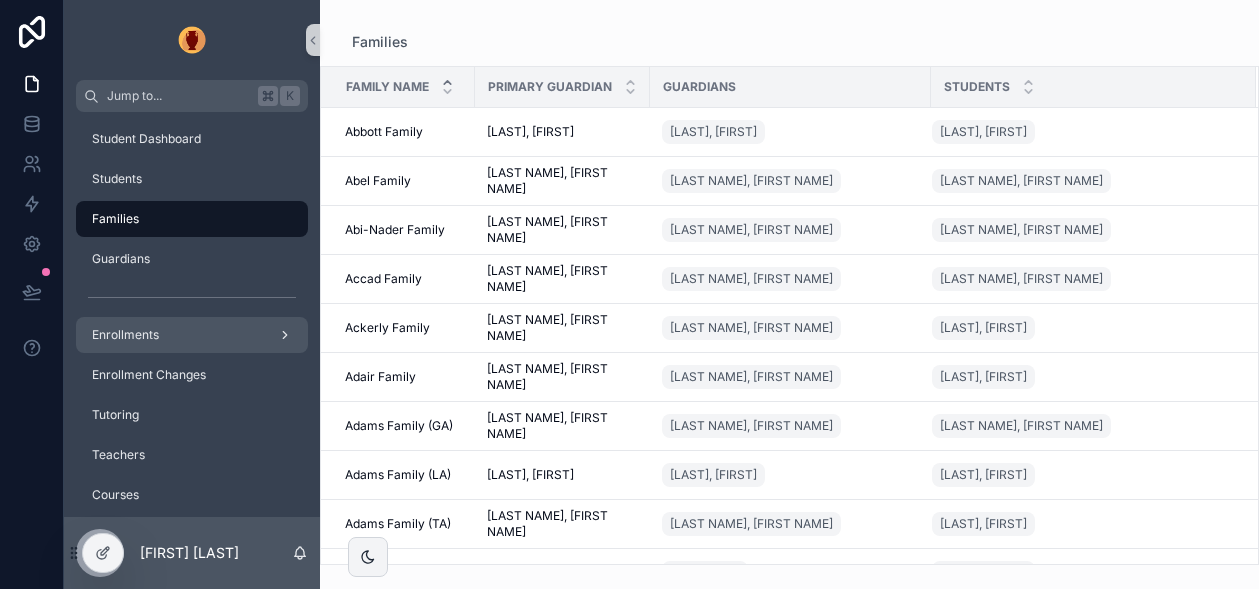 click 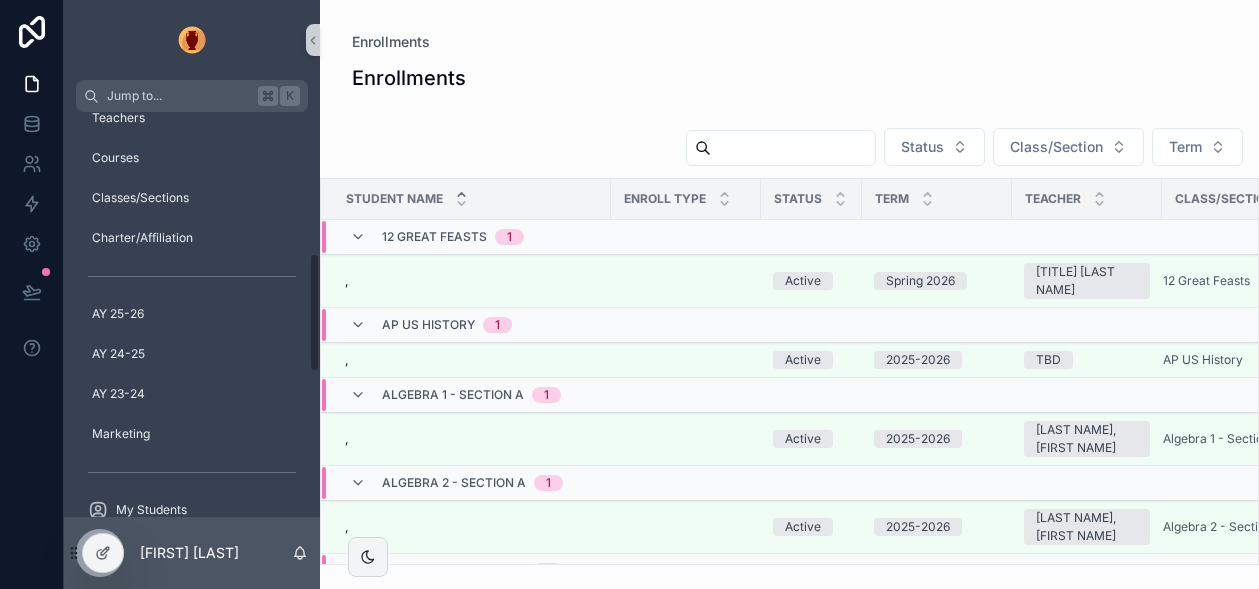 scroll, scrollTop: 470, scrollLeft: 0, axis: vertical 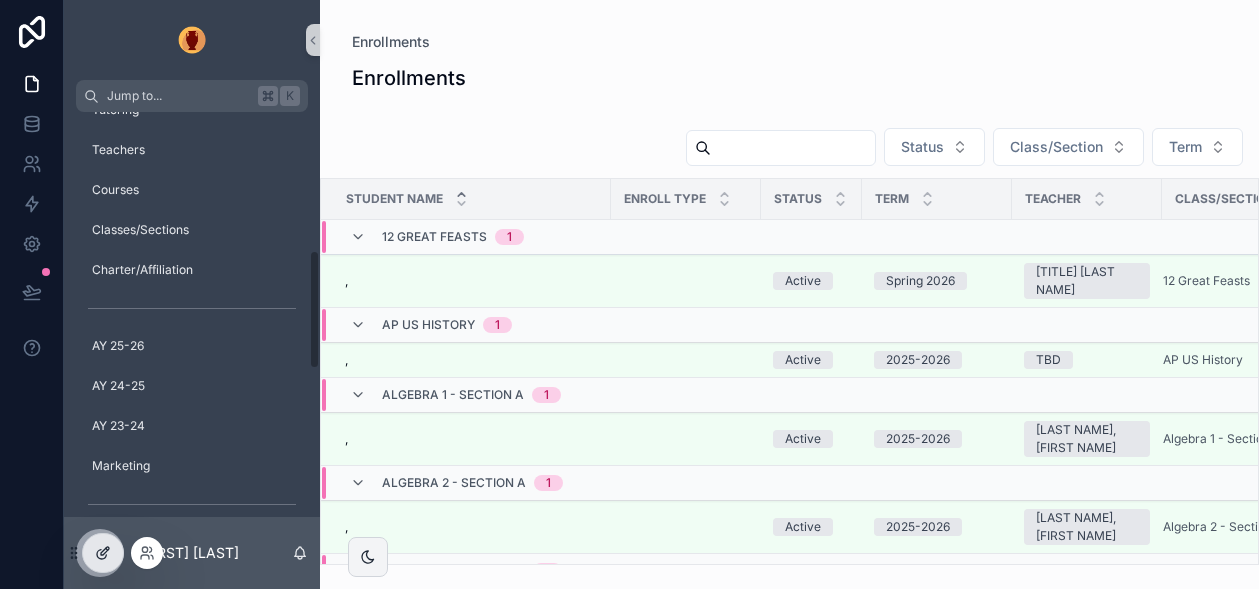 click 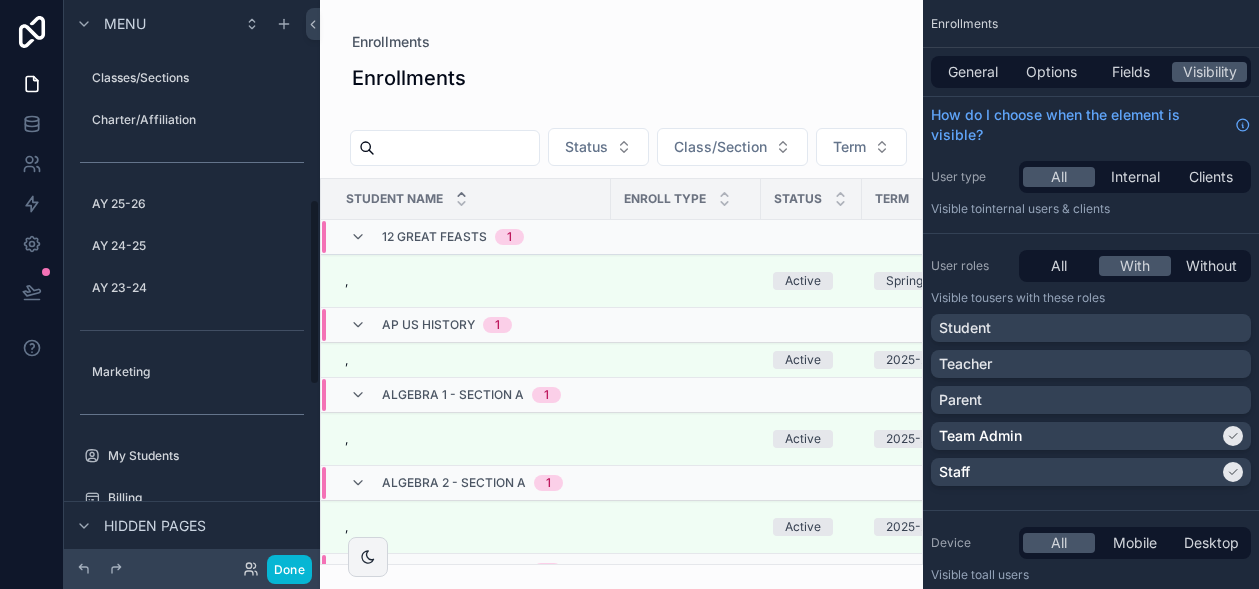 scroll, scrollTop: 595, scrollLeft: 0, axis: vertical 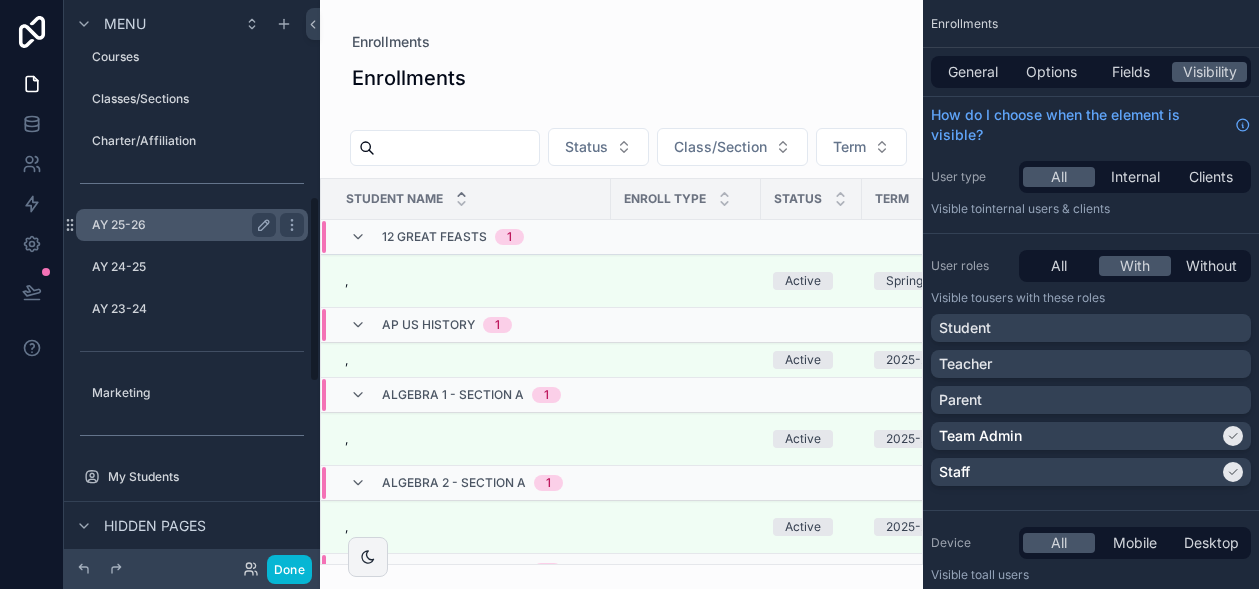 click on "AY 25-26" at bounding box center [180, 225] 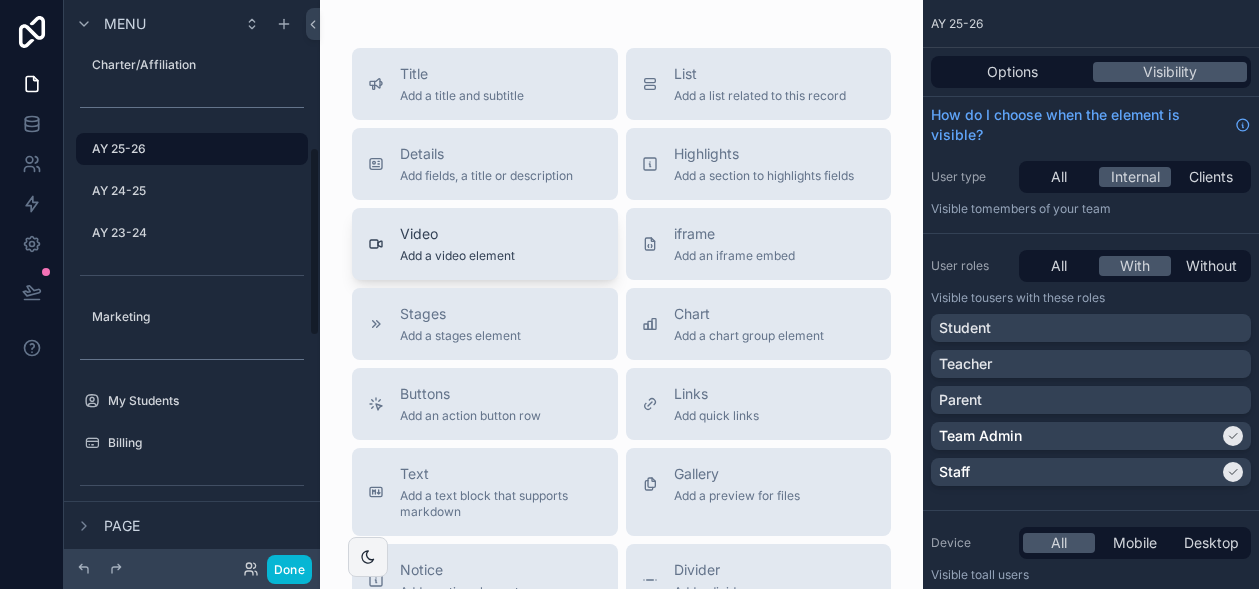 scroll, scrollTop: 439, scrollLeft: 0, axis: vertical 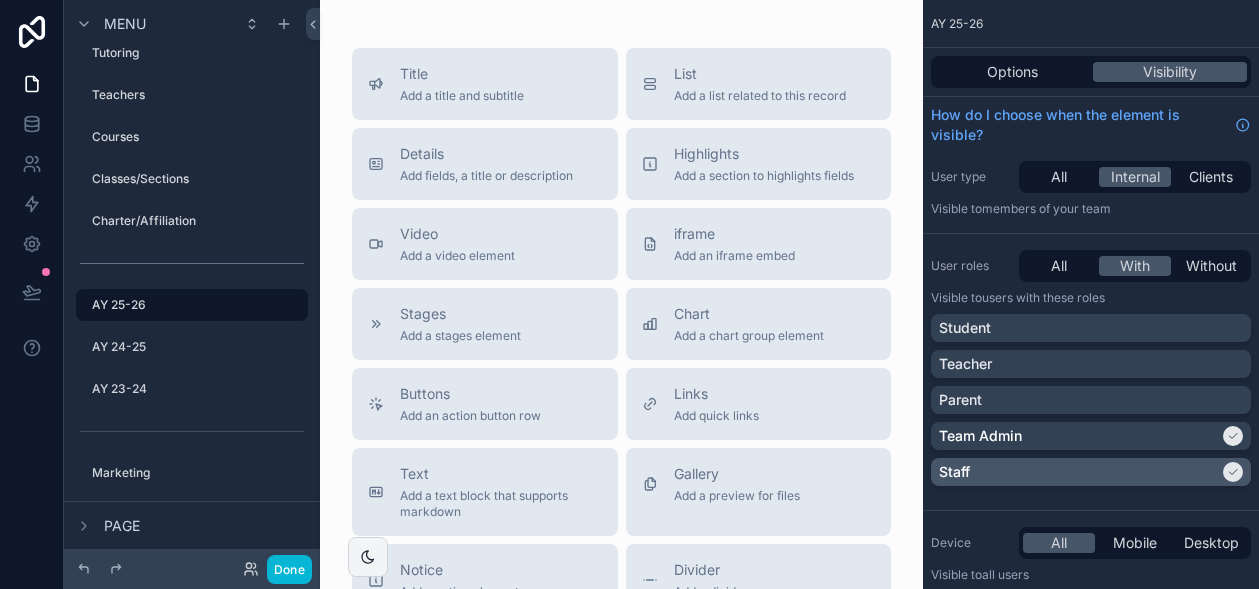 click on "Staff" at bounding box center [1079, 472] 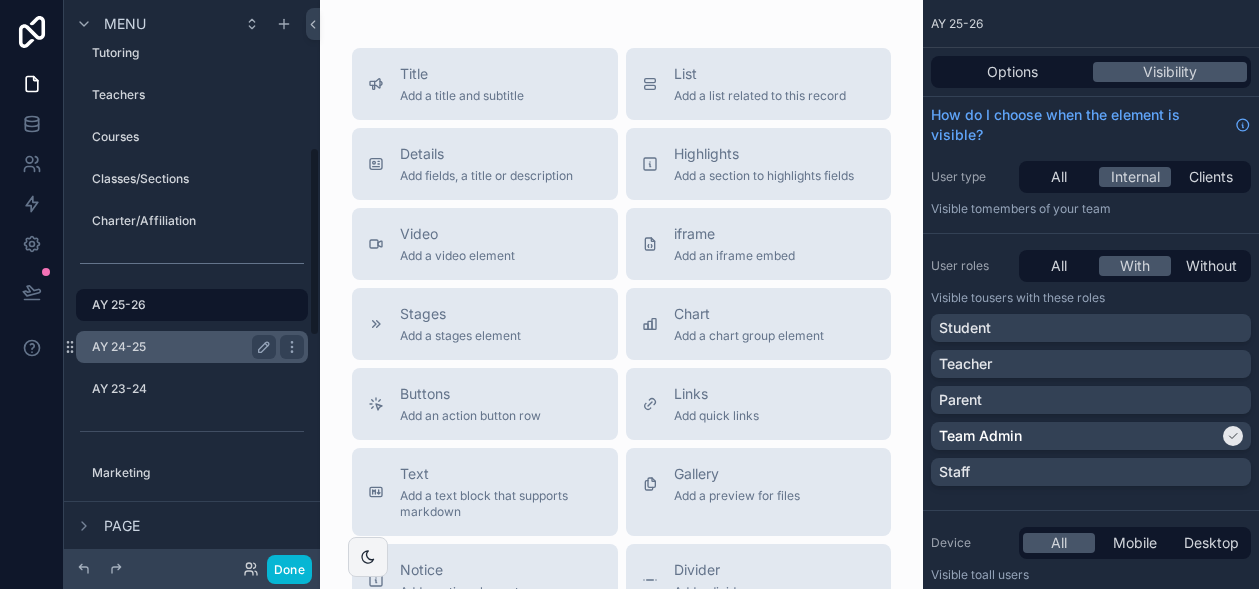 click on "AY 24-25" at bounding box center (184, 347) 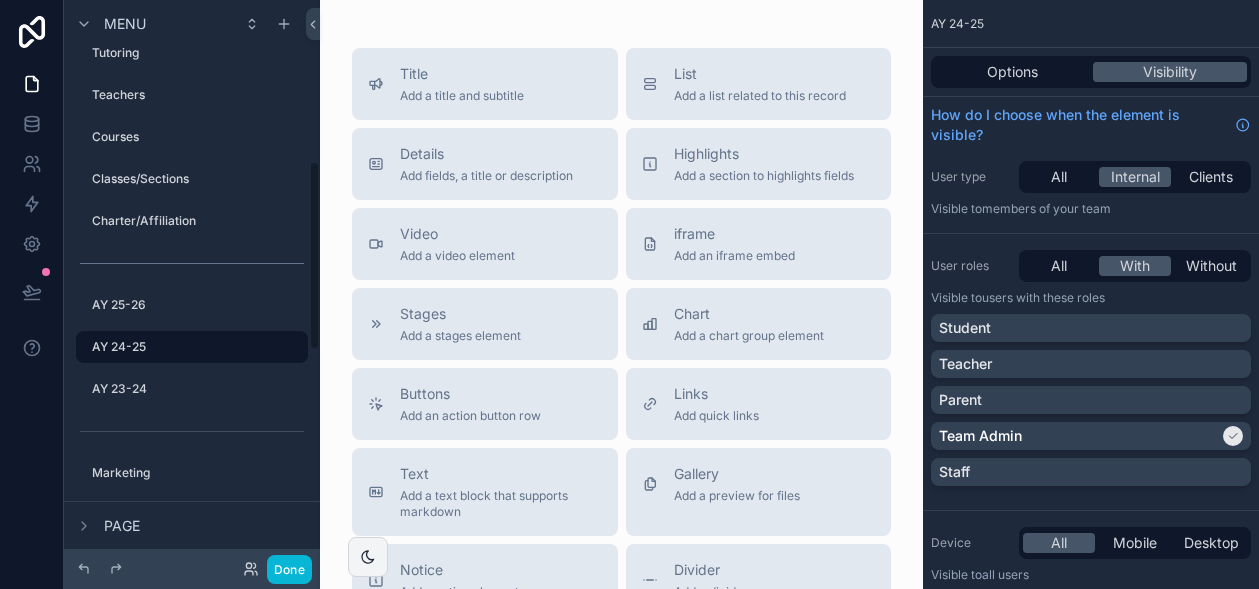 scroll, scrollTop: 481, scrollLeft: 0, axis: vertical 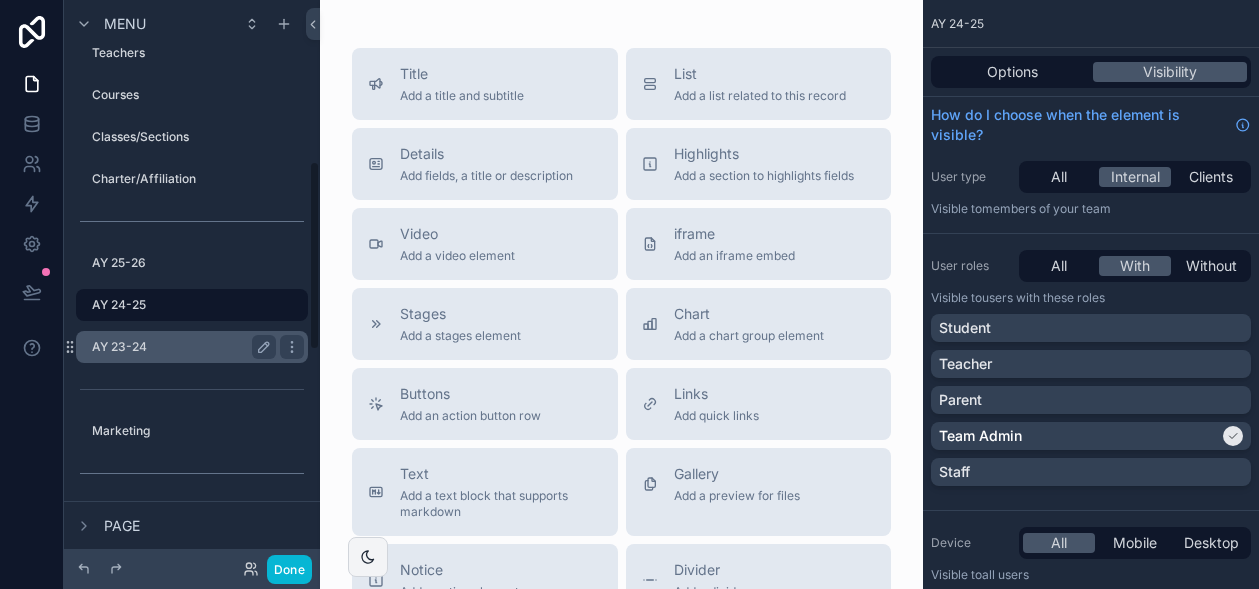 click on "AY 23-24" at bounding box center [180, 347] 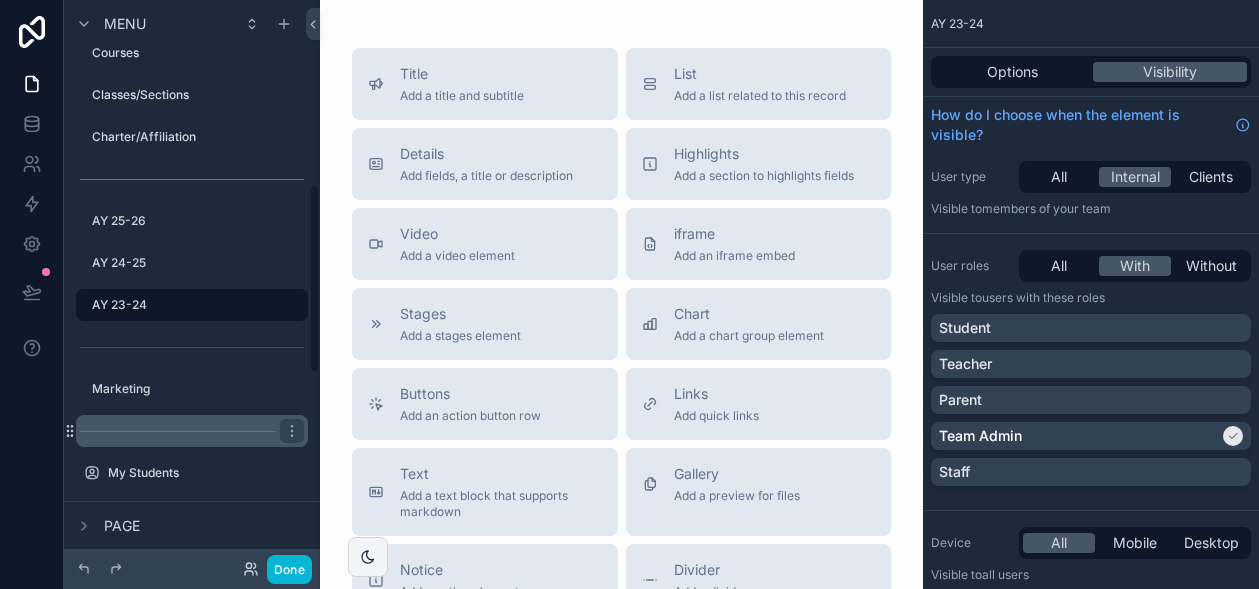 scroll, scrollTop: 586, scrollLeft: 0, axis: vertical 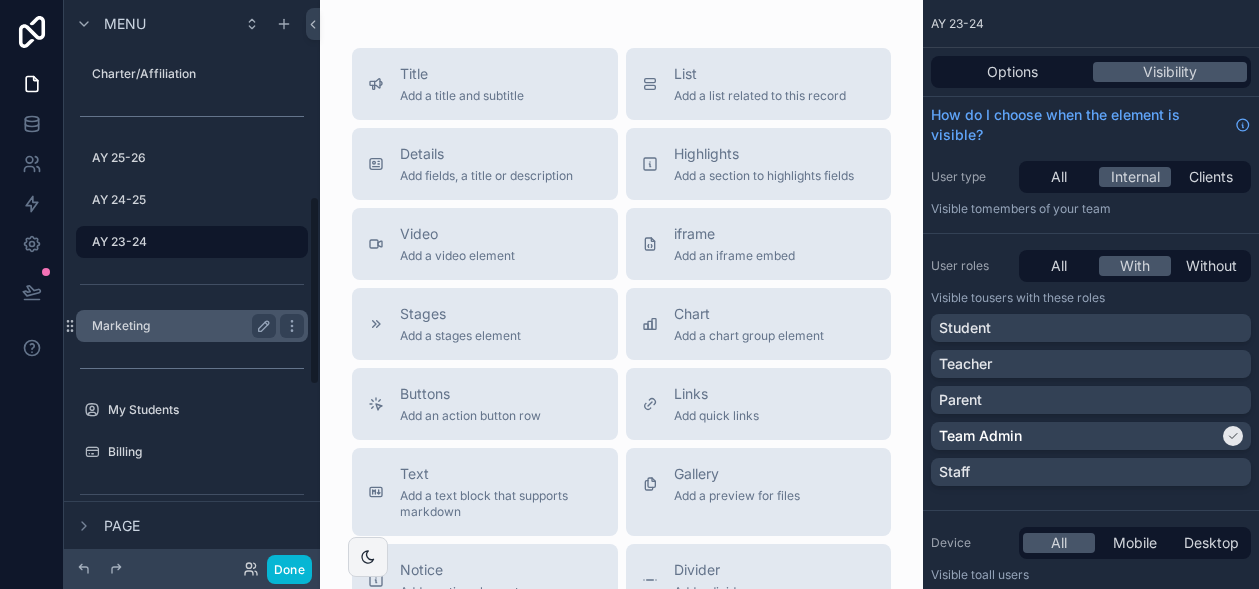 click on "Marketing" at bounding box center [192, 326] 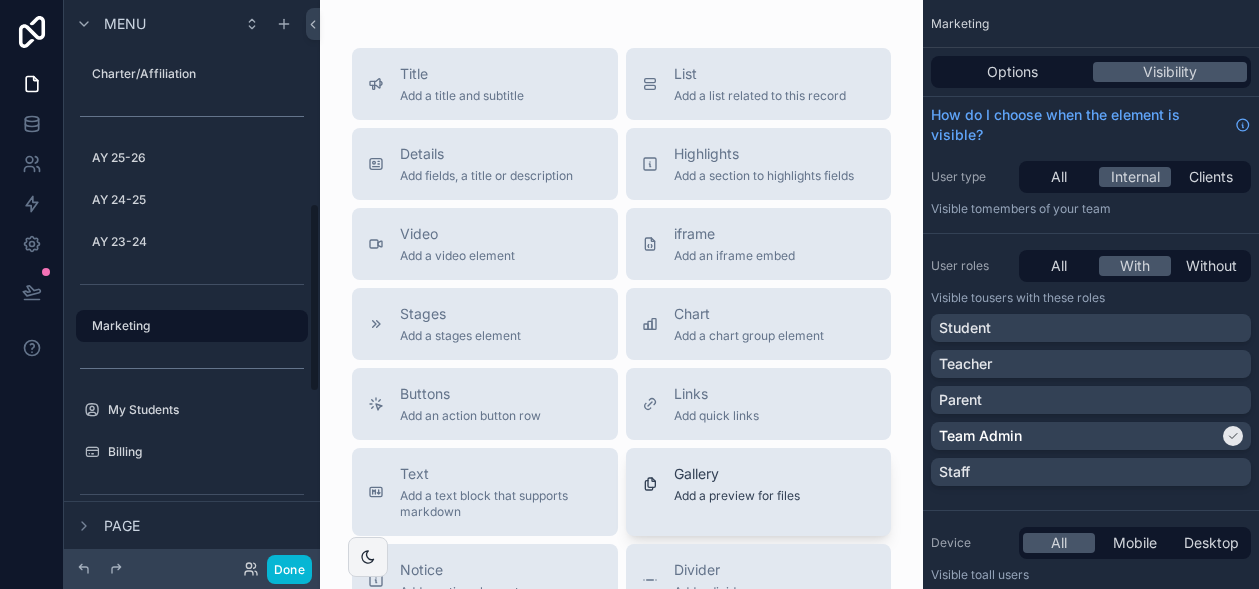 scroll, scrollTop: 607, scrollLeft: 0, axis: vertical 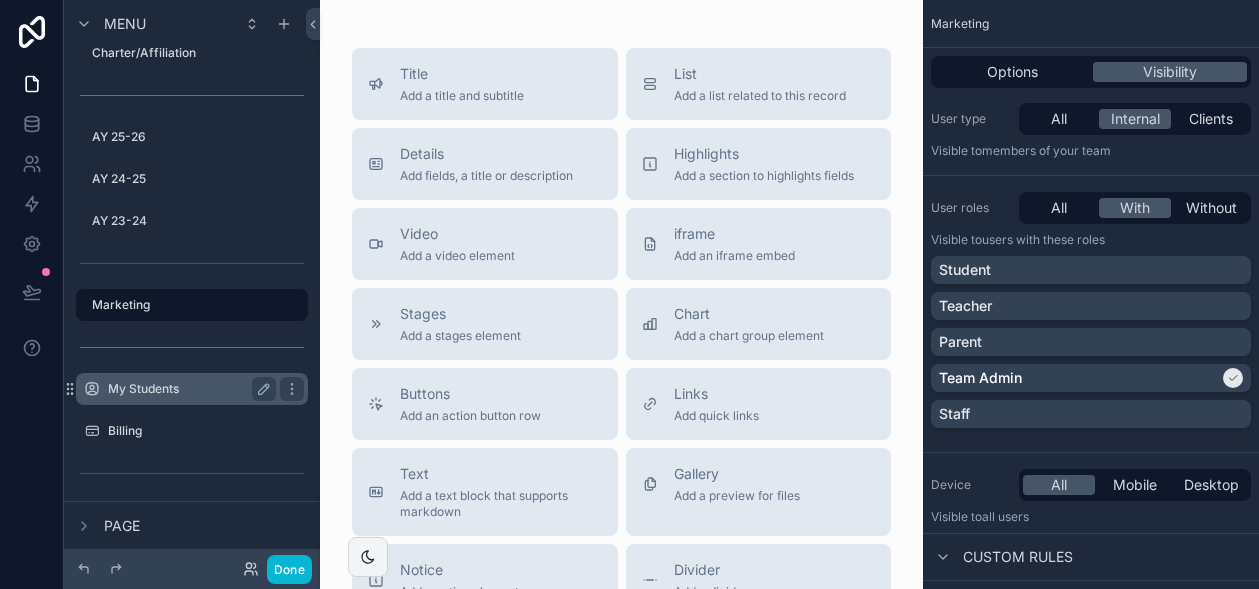 click on "My Students" at bounding box center (188, 389) 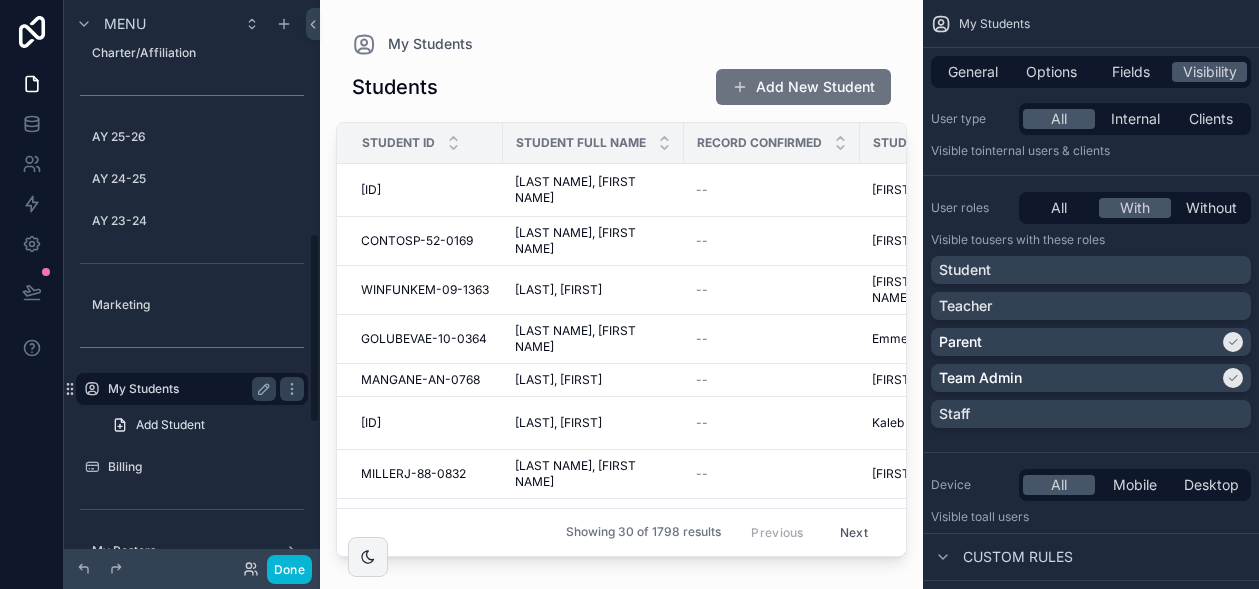 scroll, scrollTop: 691, scrollLeft: 0, axis: vertical 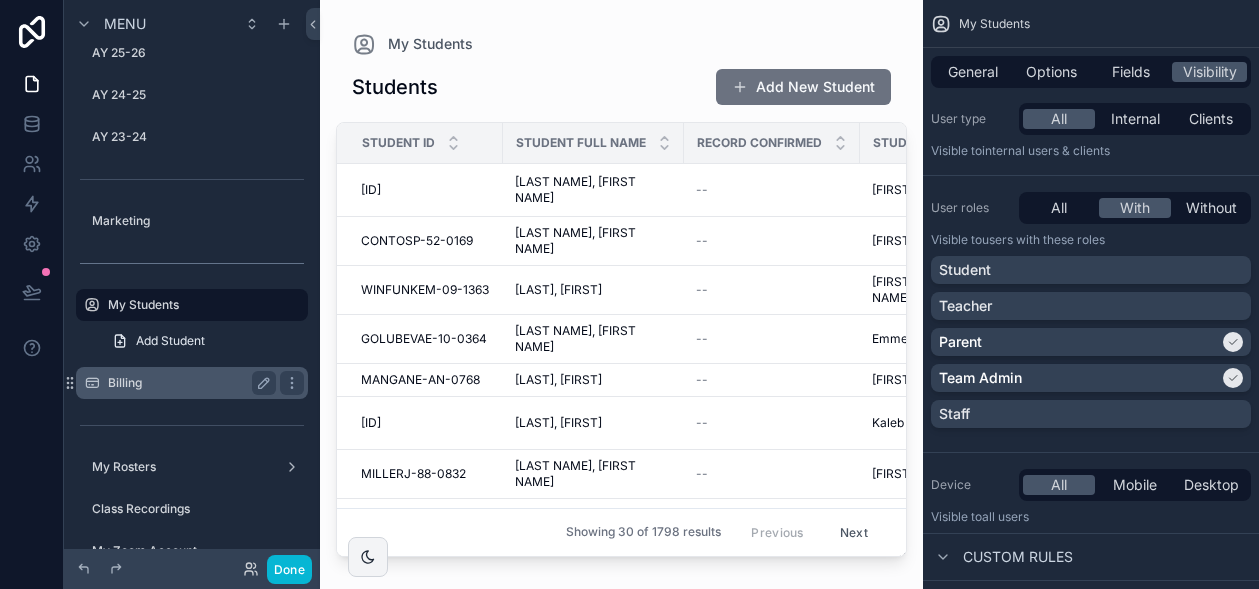 click on "Billing" at bounding box center [188, 383] 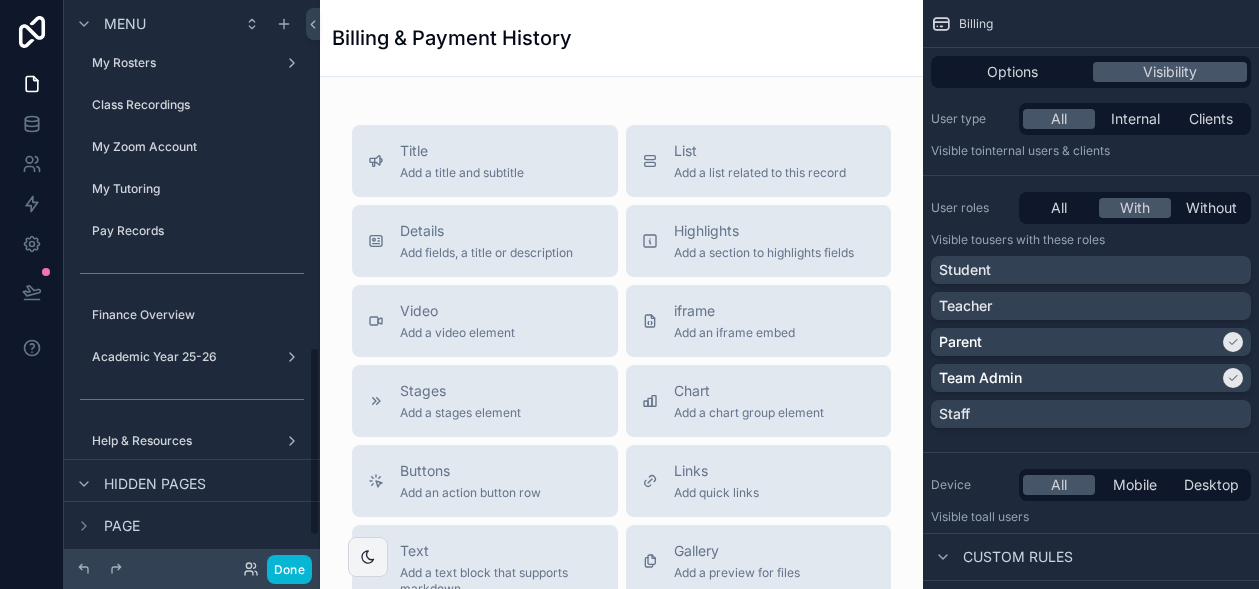 scroll, scrollTop: 1060, scrollLeft: 0, axis: vertical 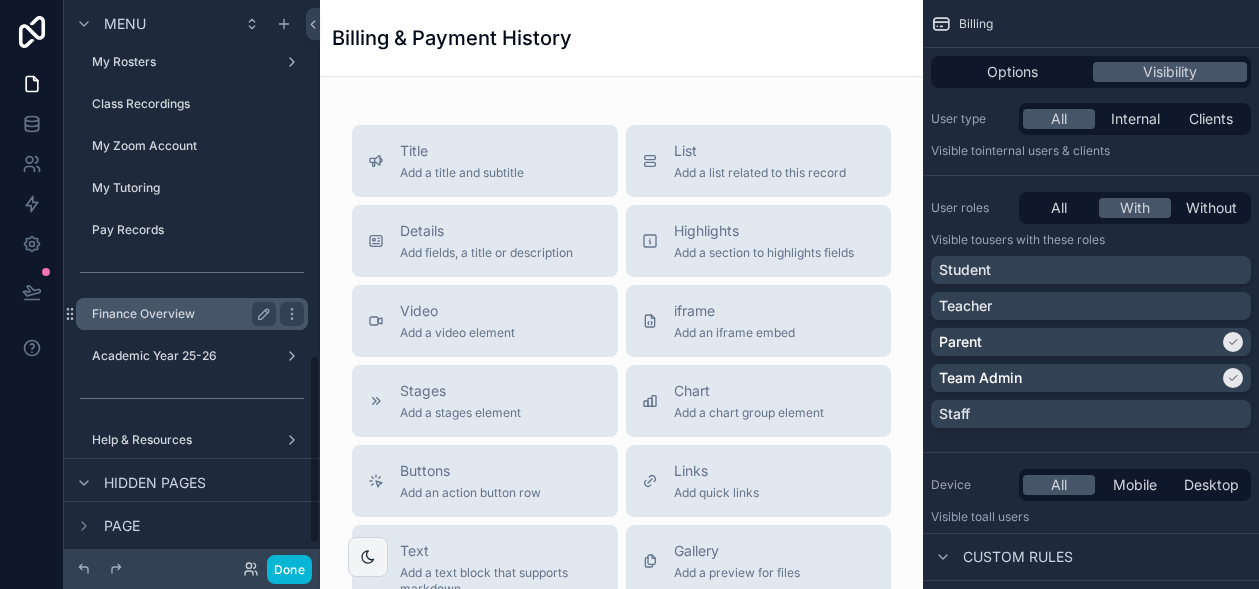 click on "Finance Overview" at bounding box center [180, 314] 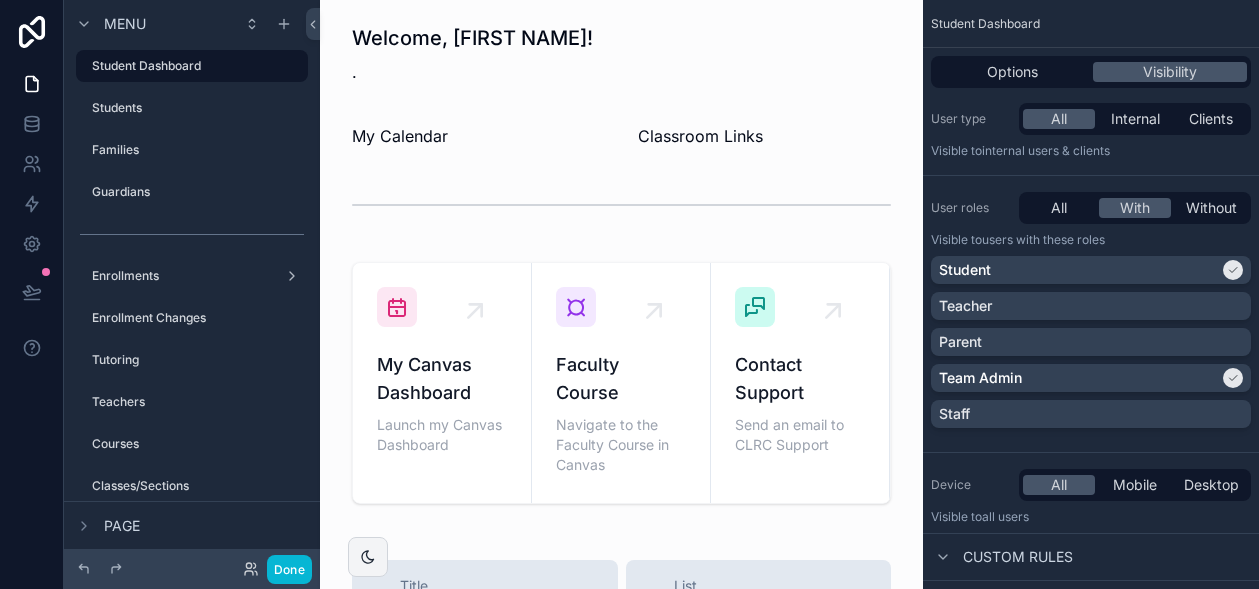 scroll, scrollTop: 95, scrollLeft: 0, axis: vertical 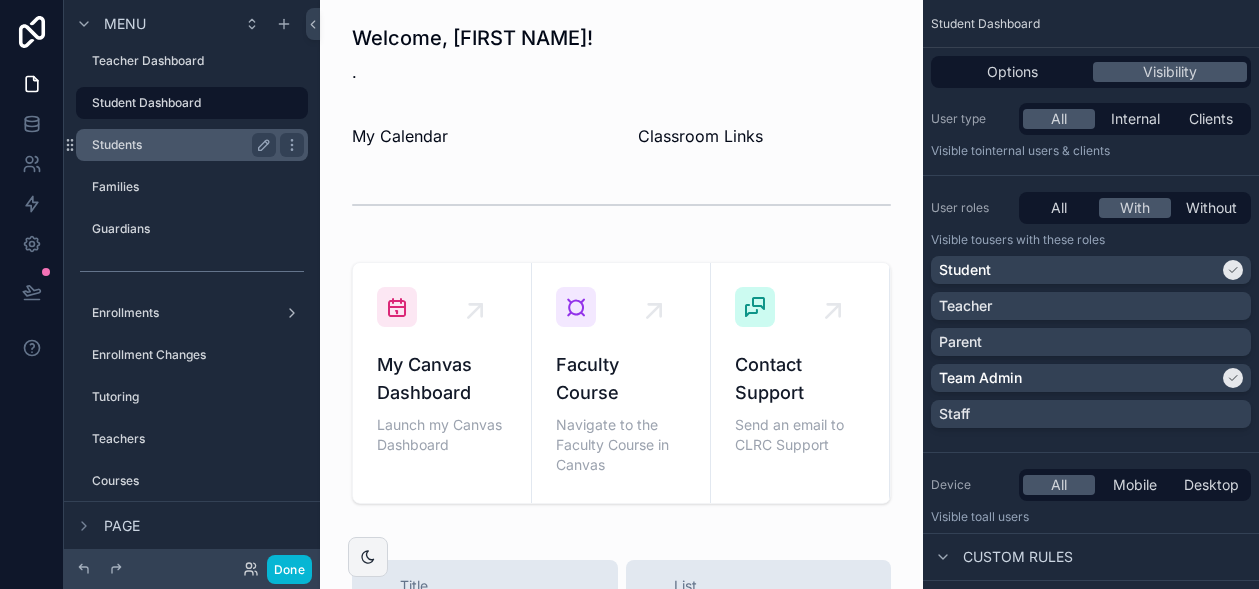 click on "Students" at bounding box center [180, 145] 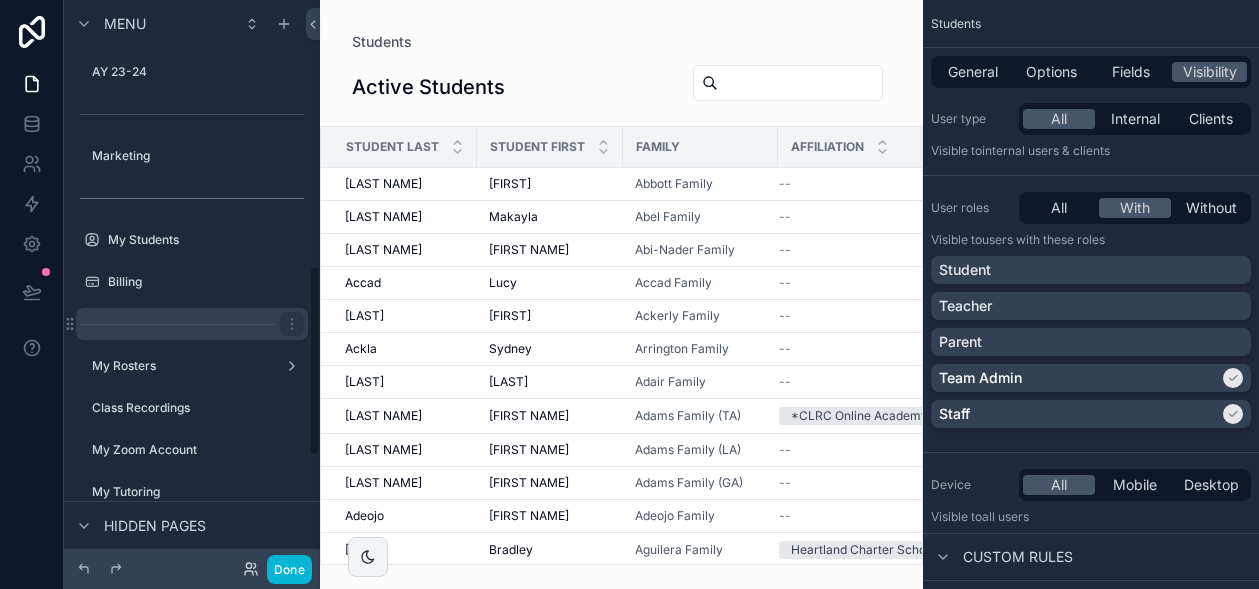 scroll, scrollTop: 787, scrollLeft: 0, axis: vertical 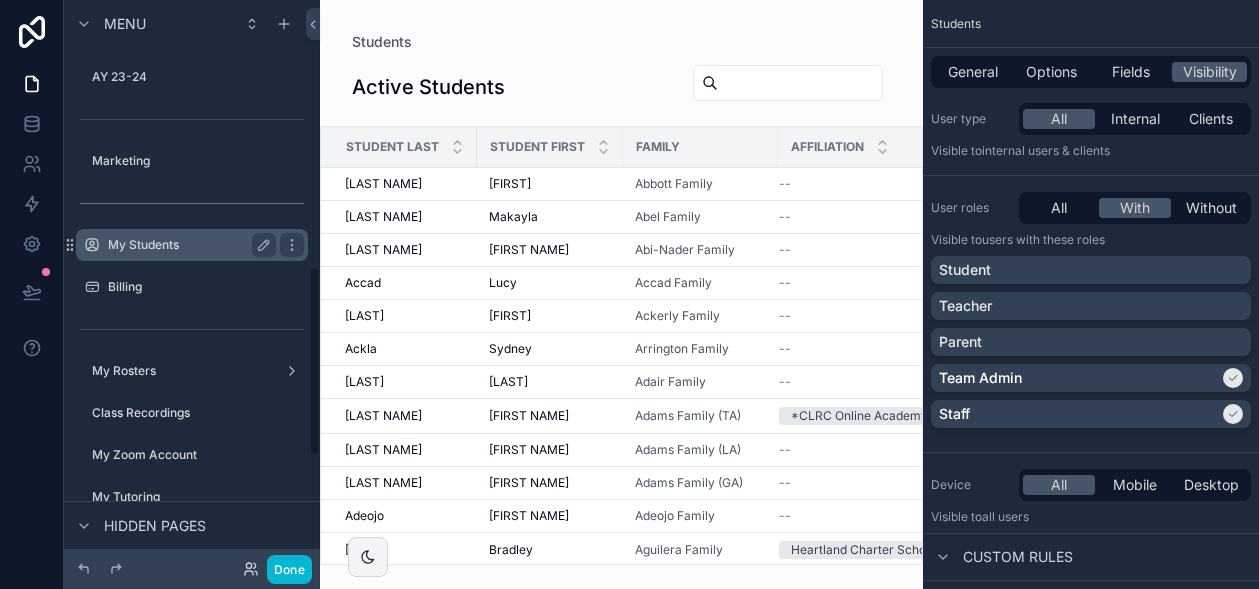 click on "My Students" at bounding box center (188, 245) 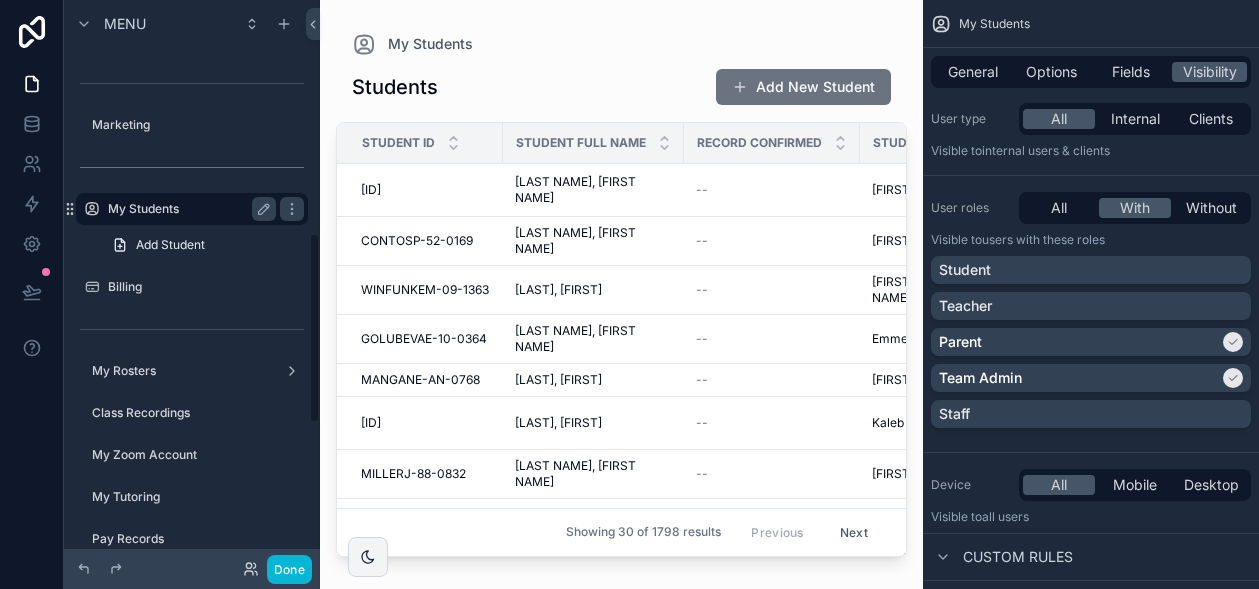 scroll, scrollTop: 691, scrollLeft: 0, axis: vertical 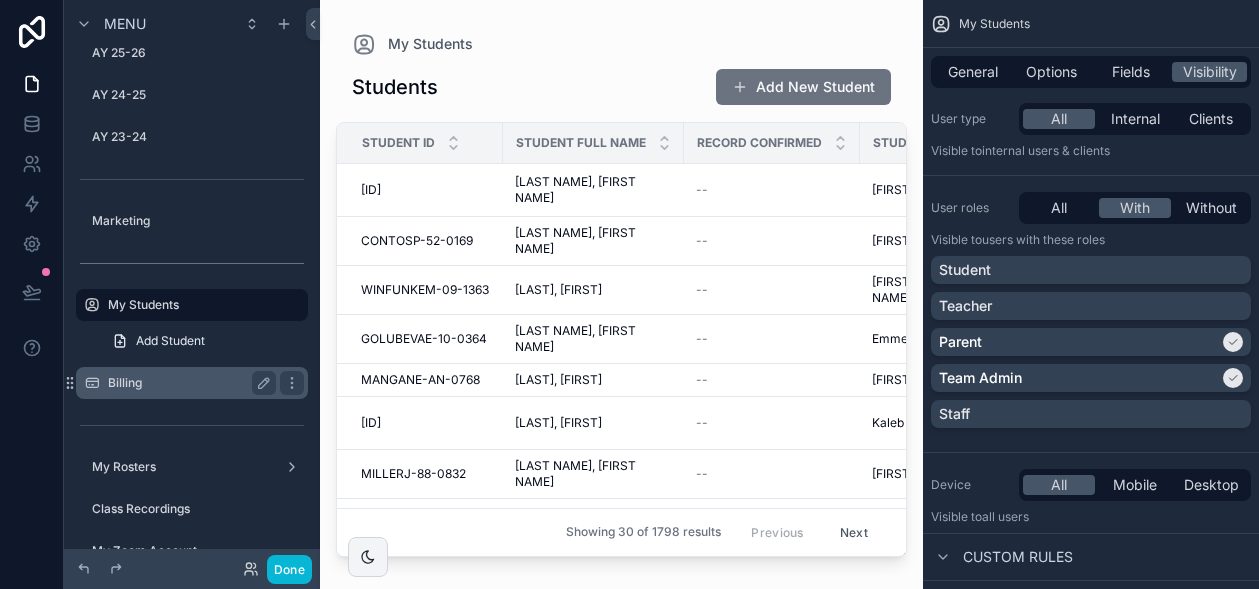 click on "Billing" at bounding box center (192, 383) 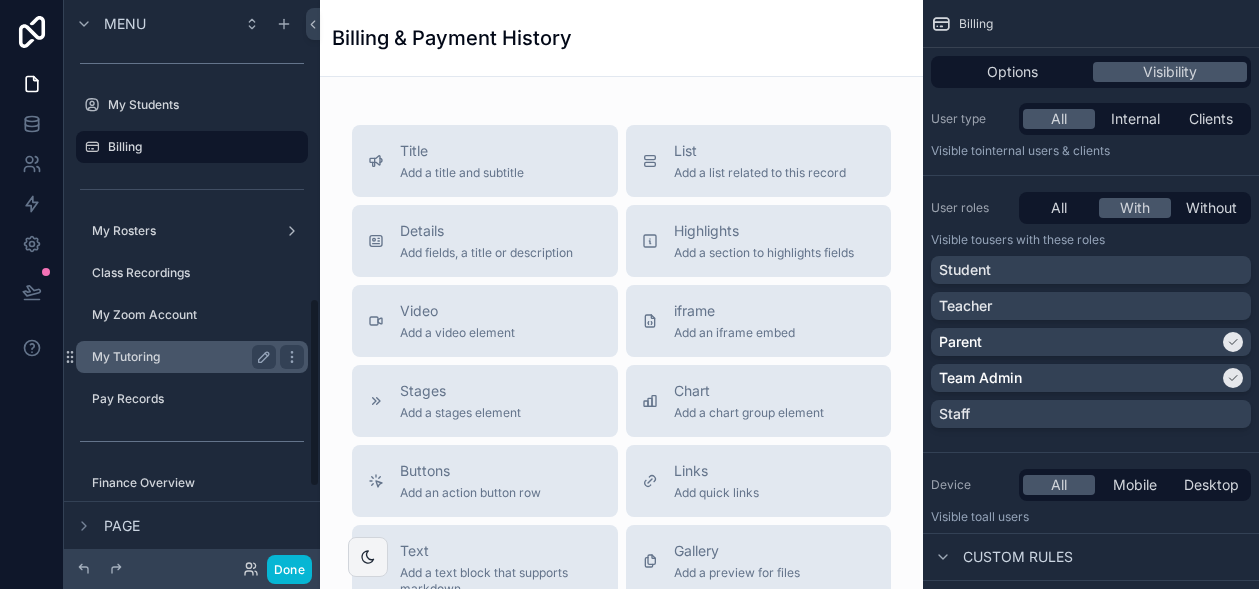 scroll, scrollTop: 890, scrollLeft: 0, axis: vertical 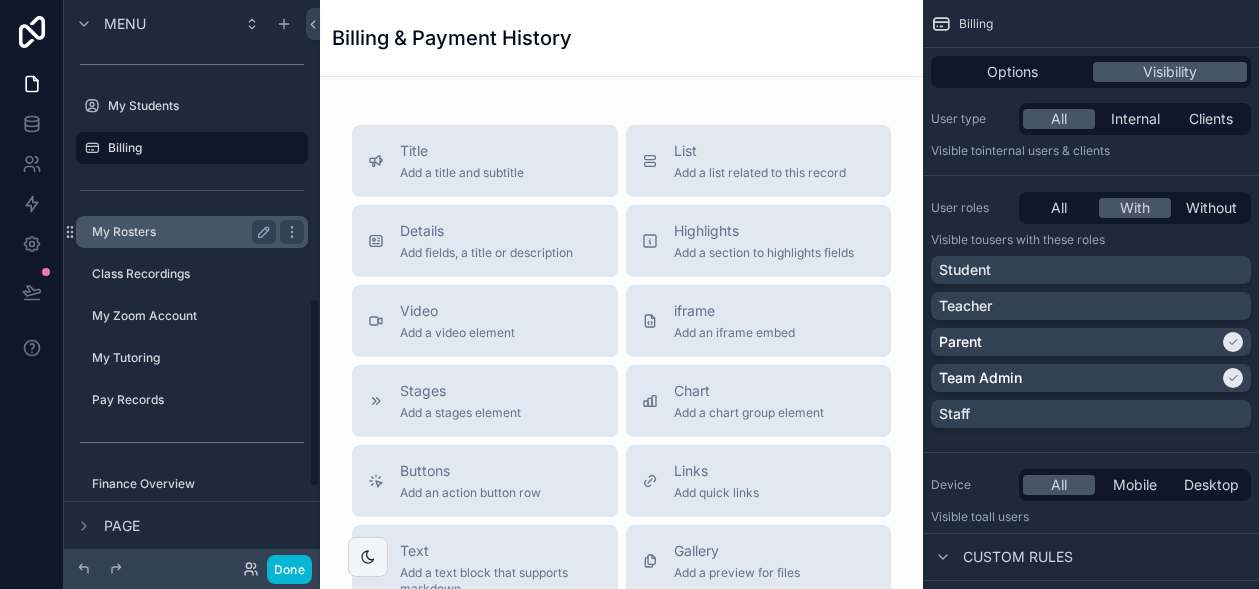 click on "My Rosters" at bounding box center [180, 232] 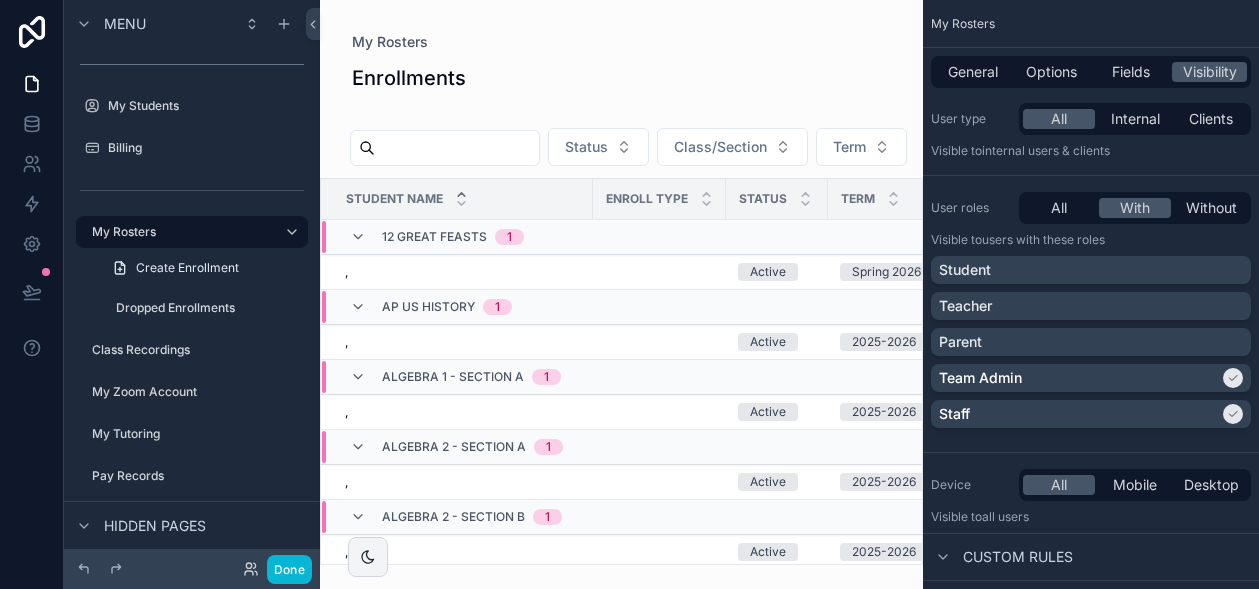 click at bounding box center [621, 294] 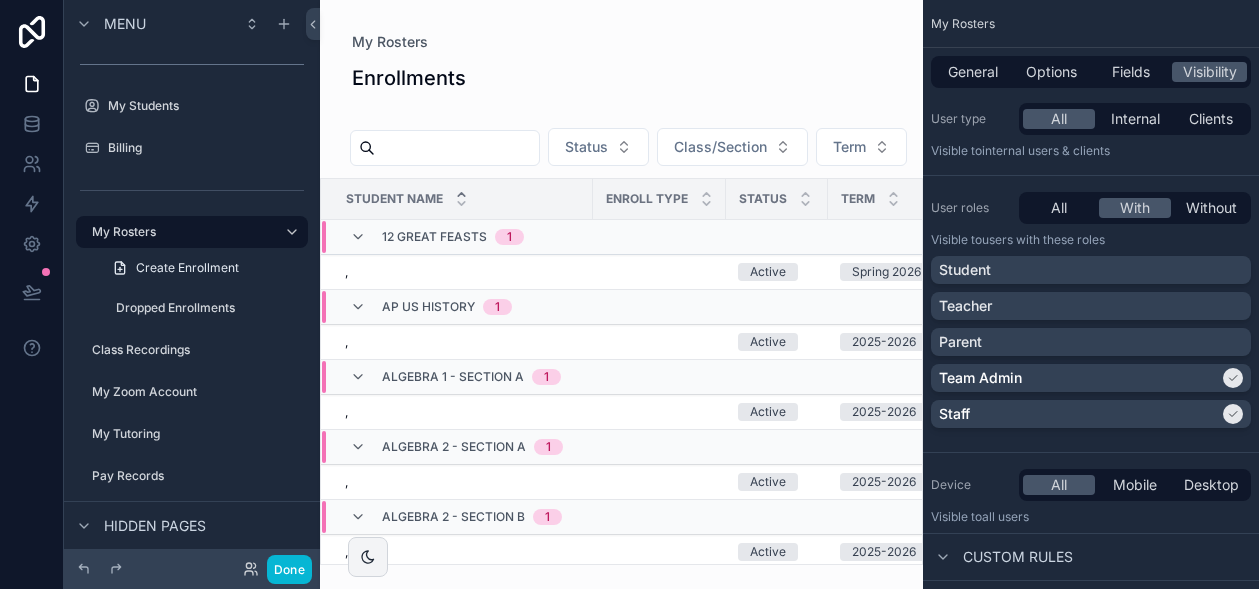 click on "Enrollments" at bounding box center [409, 78] 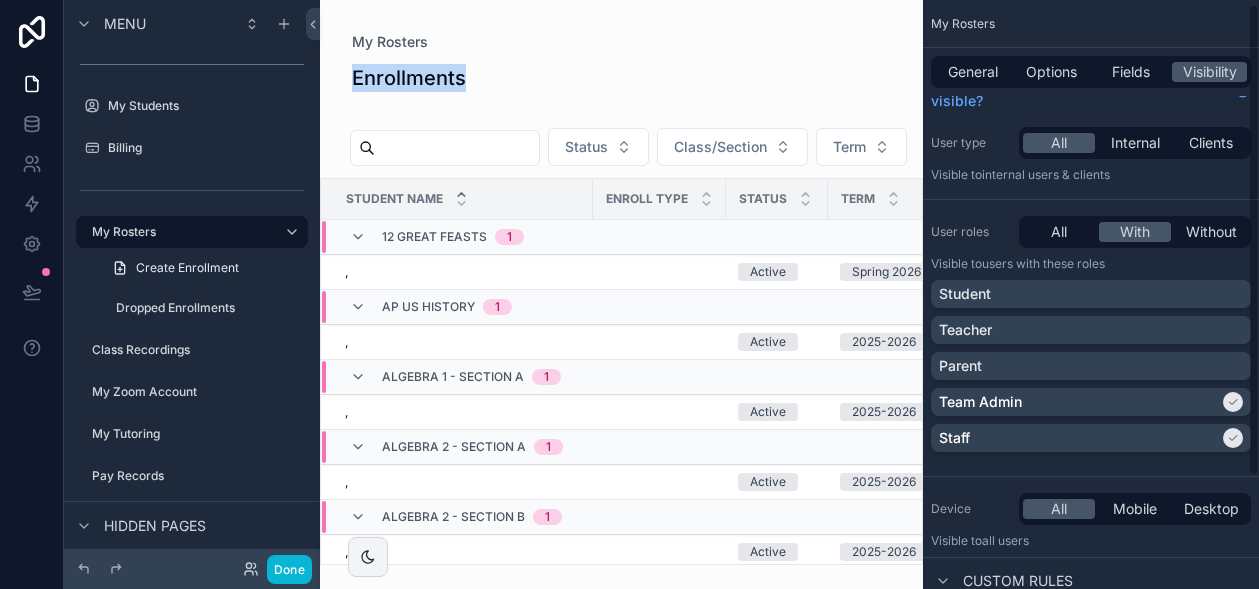scroll, scrollTop: 0, scrollLeft: 0, axis: both 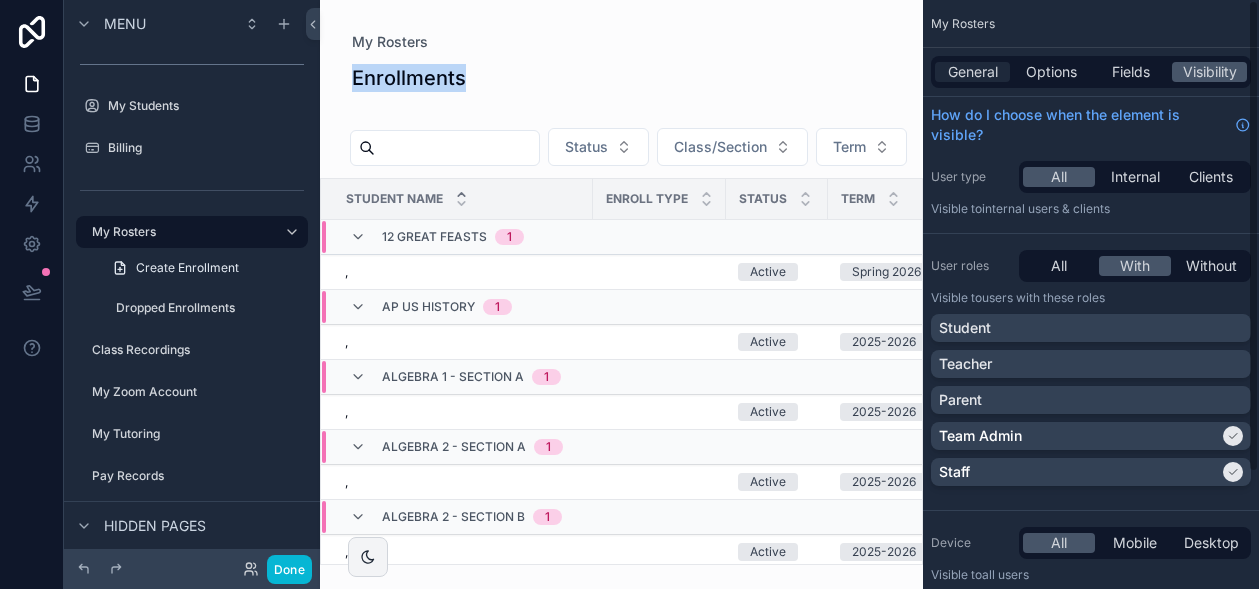 click on "General" at bounding box center [973, 72] 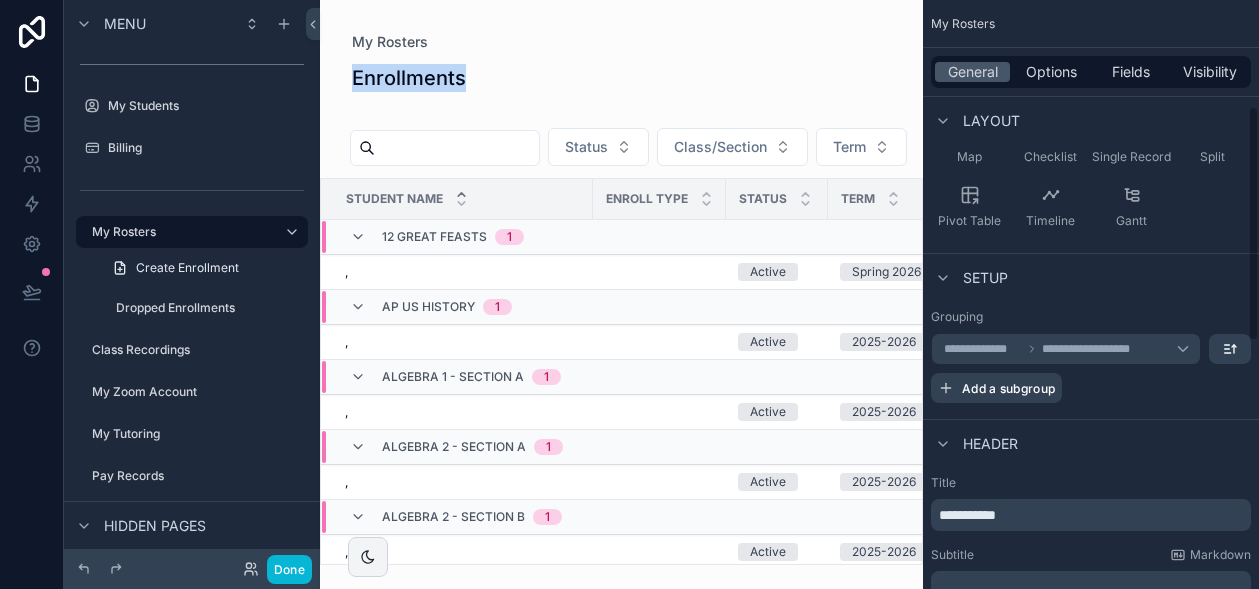 scroll, scrollTop: 266, scrollLeft: 0, axis: vertical 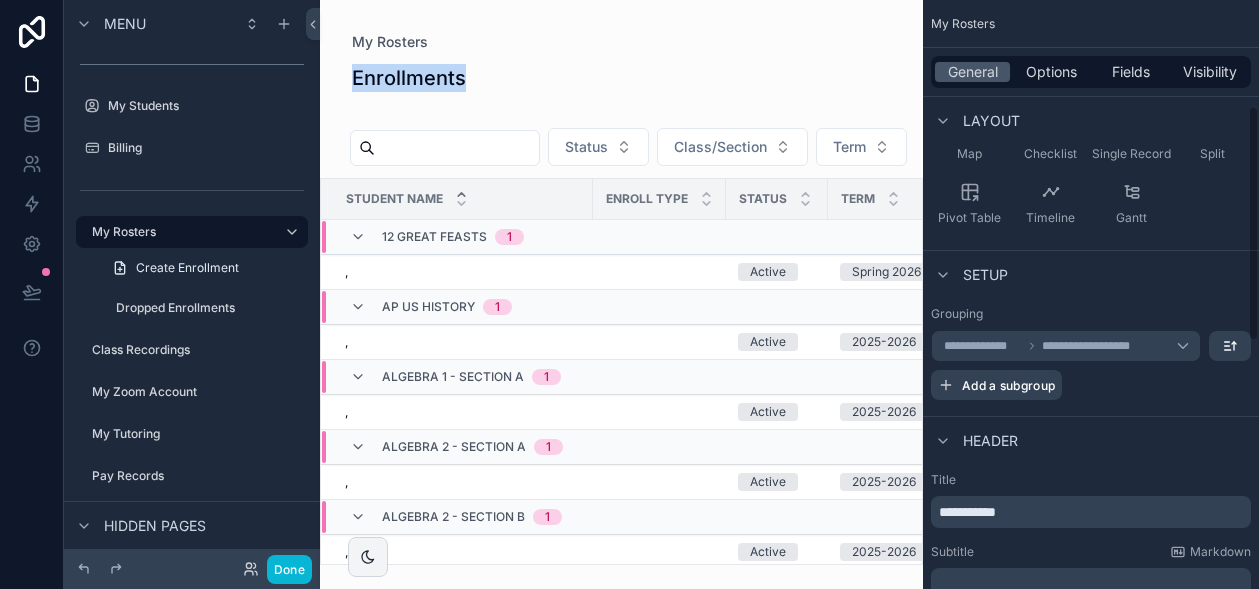 click on "**********" at bounding box center (967, 512) 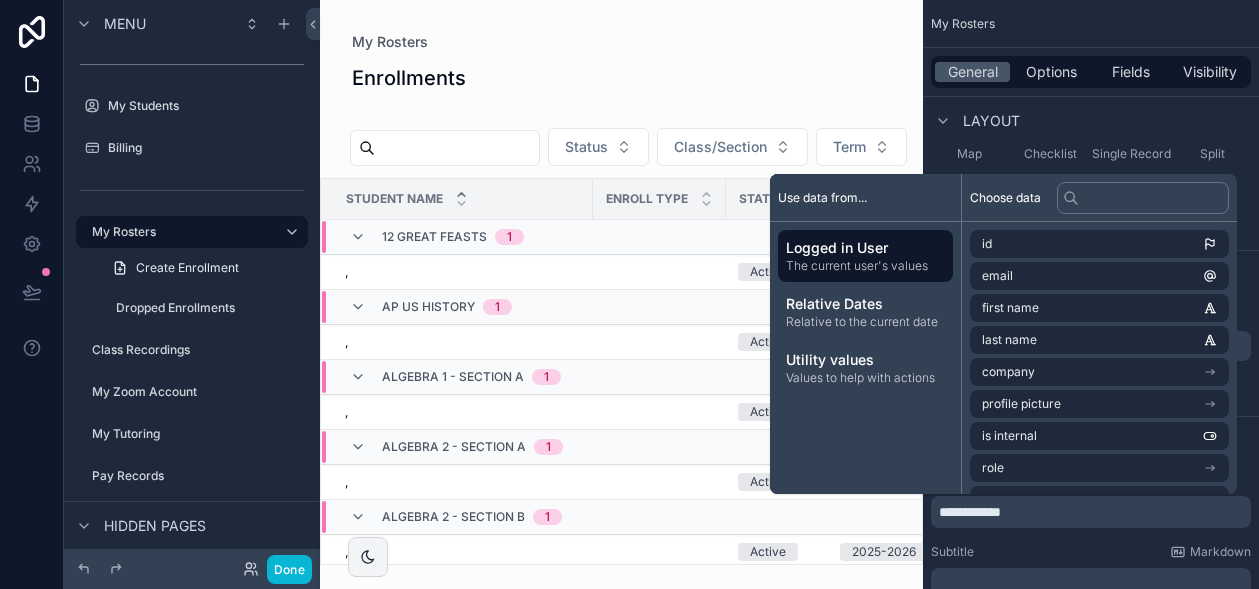 type 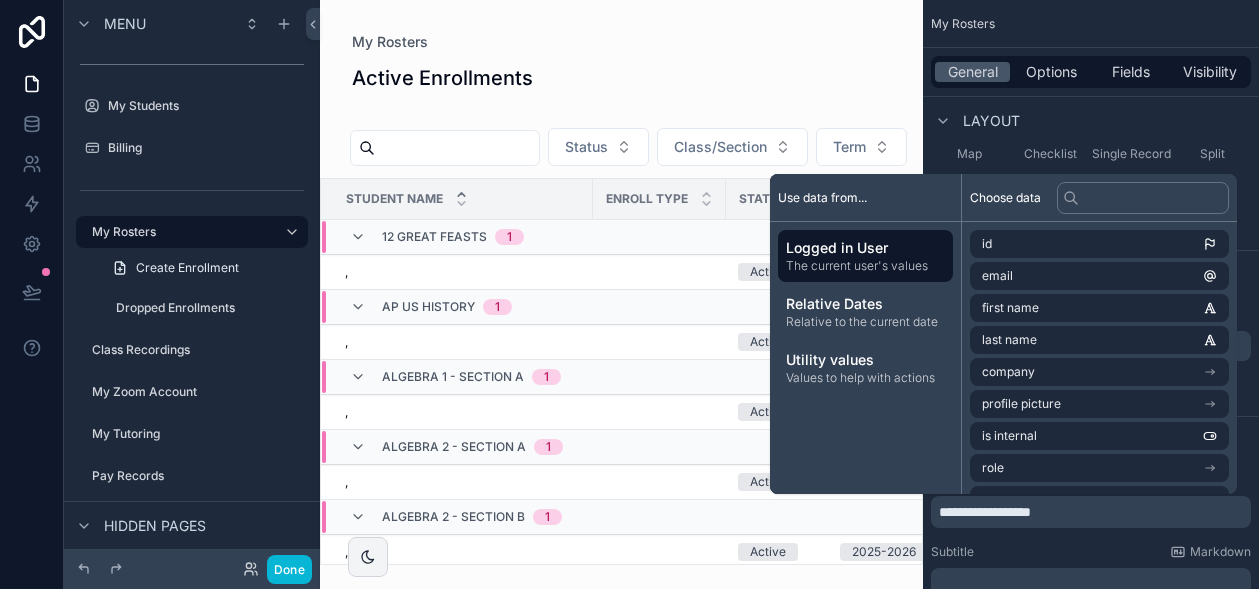 click on "My Rosters Active Enrollments Status Class/Section Term Student Name Enroll Type Status Term Student Email Student Notes Parent First Parent Last Parent Email 12 Great Feasts 1 ,  ,  Active Spring 2026 -- -- -- -- -- AP US History 1 ,  ,  Active 2025-2026 -- -- -- -- -- Algebra 1 - Section A 1 ,  ,  Active 2025-2026 -- -- -- -- -- Algebra 2 - Section A 1 ,  ,  Active 2025-2026 -- -- -- -- -- Algebra 2 - Section B 1 ,  ,  Active 2025-2026 -- -- -- -- -- Biology - Section B 2 Adams, Noah Adams, Noah Active 2025-2026 n.adams28@outlook.com n.adams28@outlook.com -- Tara Tara Adams Adams adamstara15@msn.com adamstara15@msn.com Aharonian, Beatrice Aharonian, Beatrice Add Honors Active 2025-2026 beetleaha@gmail.com beetleaha@gmail.com -- Jacob Jacob Aharonian Aharonian aharonians@gmail.com aharonians@gmail.com British Literature 1 Ackla, Sydney Ackla, Sydney Add Honors Dropped 2025-2026 sackla.edu@gmail.com sackla.edu@gmail.com -- Sheryl Sheryl Arrington Arrington slarrington@gmail.com slarrington@gmail.com 1 ,  ,  1" at bounding box center (621, 282) 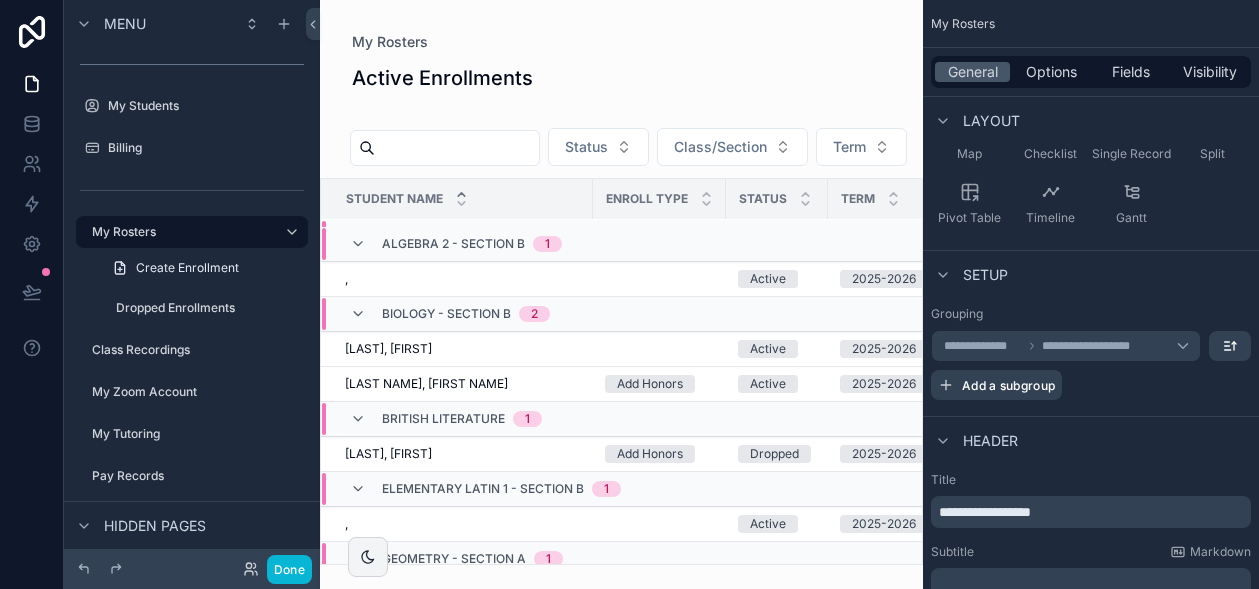 scroll, scrollTop: 0, scrollLeft: 0, axis: both 